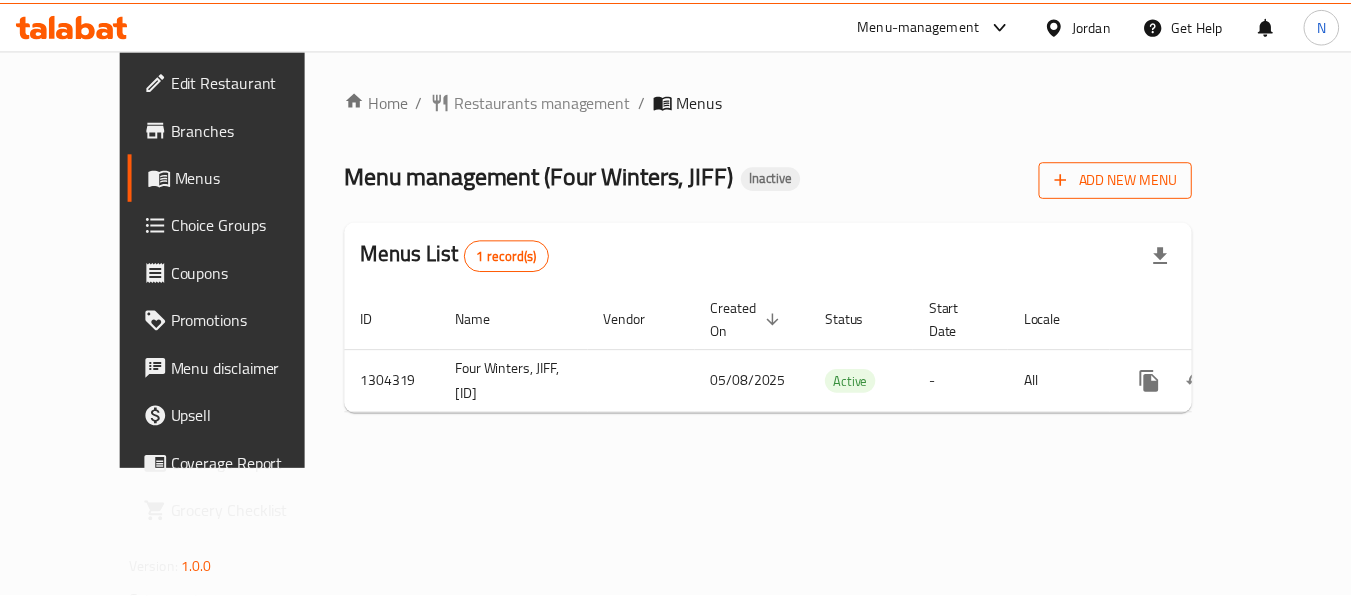 scroll, scrollTop: 0, scrollLeft: 0, axis: both 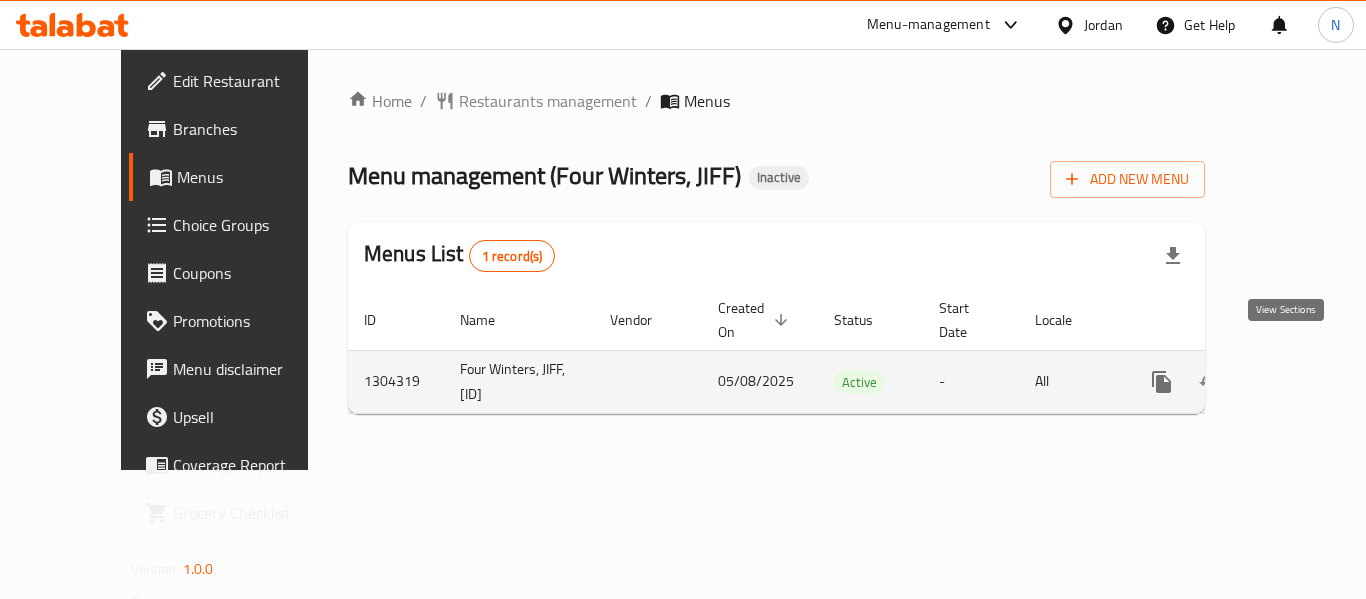 click at bounding box center (1306, 382) 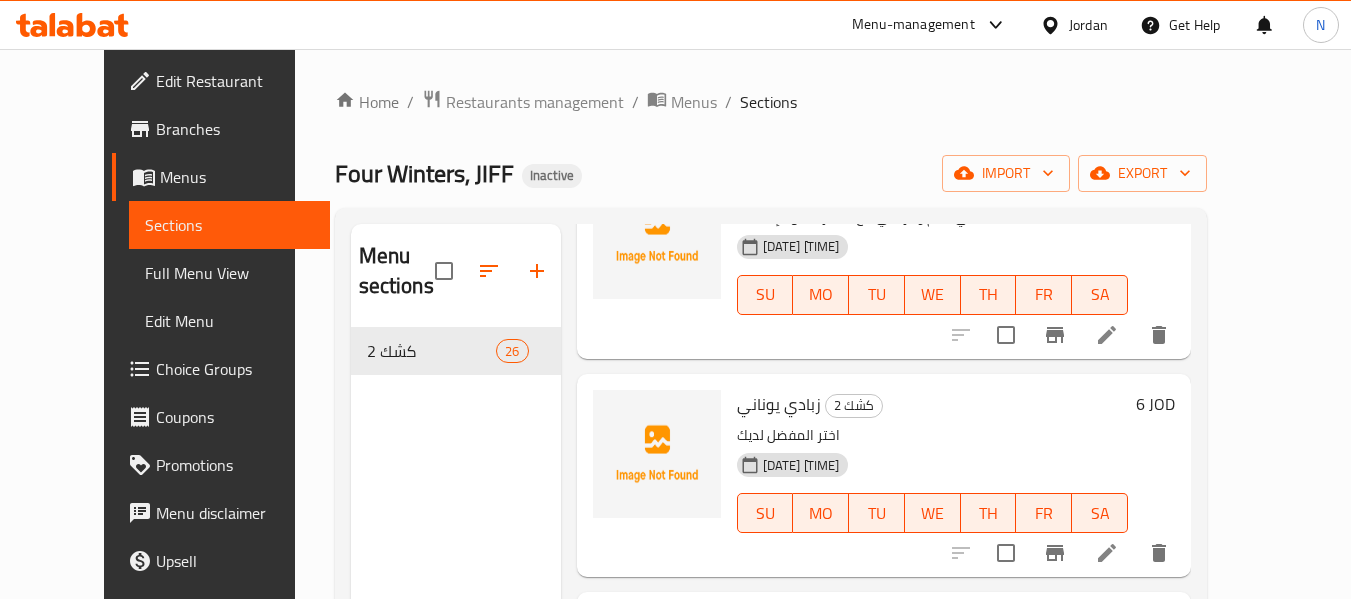scroll, scrollTop: 1694, scrollLeft: 0, axis: vertical 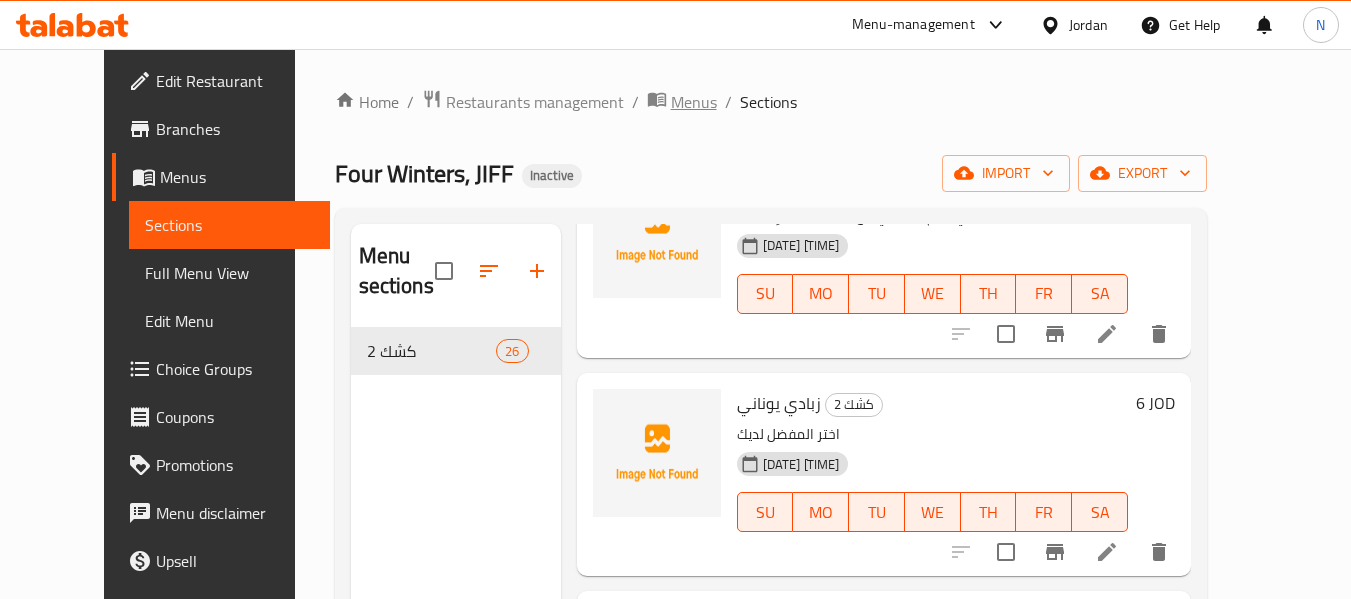 click on "Menus" at bounding box center [694, 102] 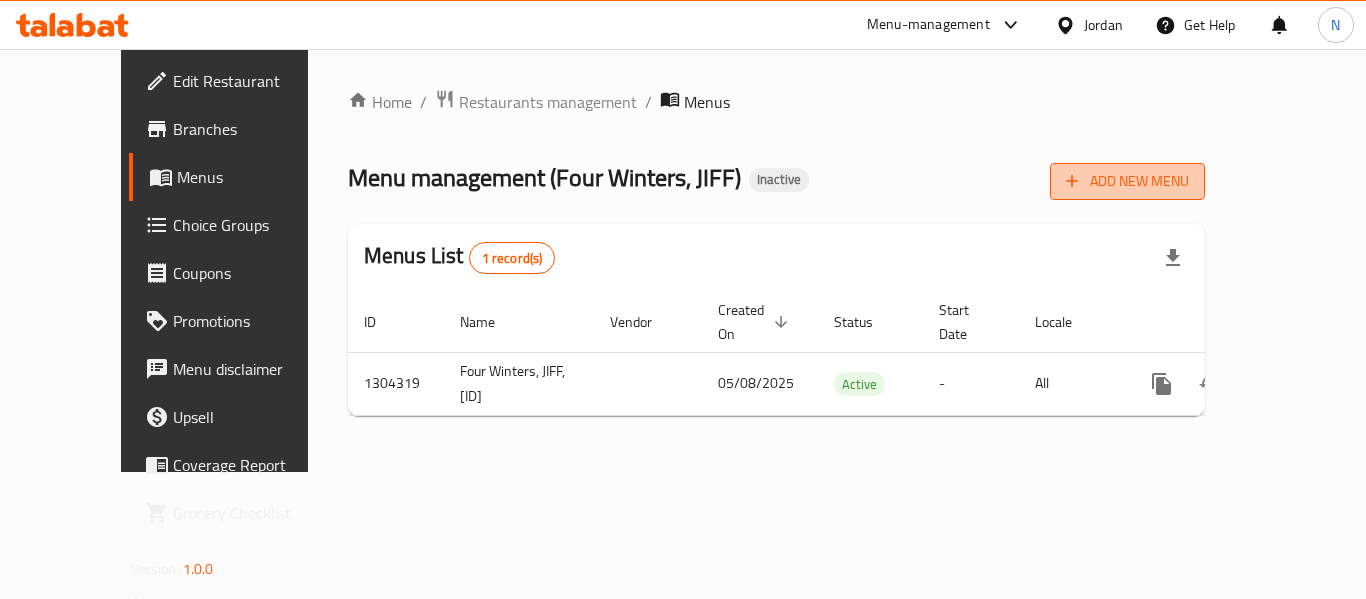 click on "Add New Menu" at bounding box center [1127, 181] 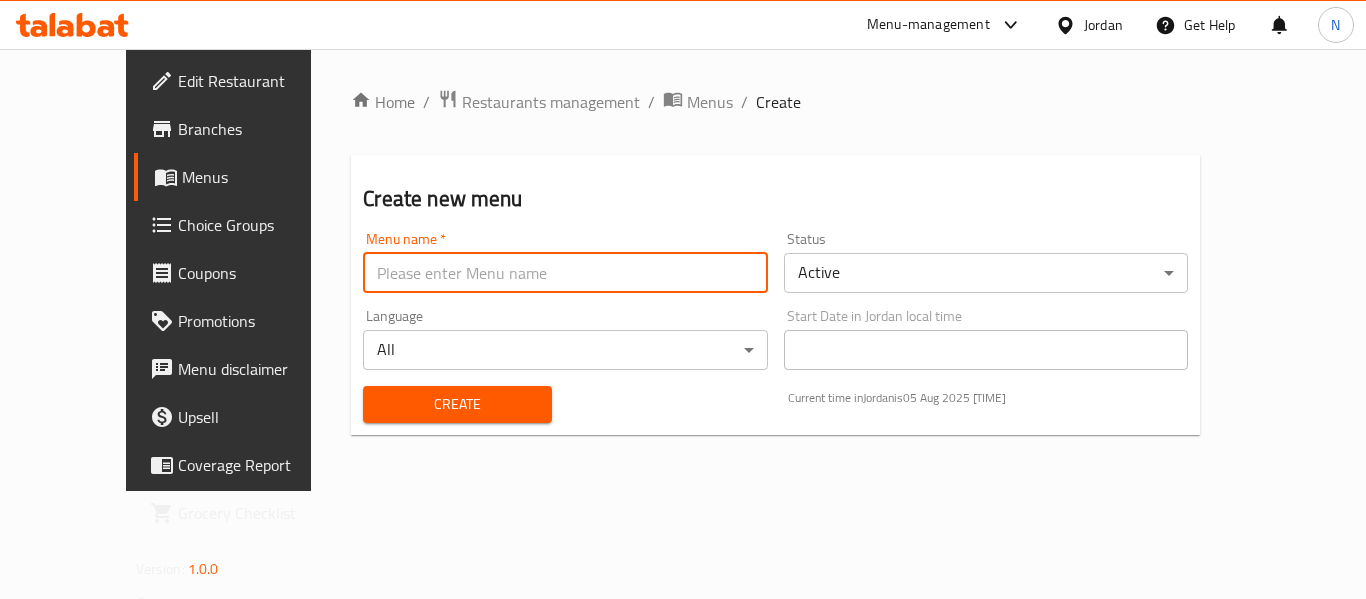 click at bounding box center [565, 273] 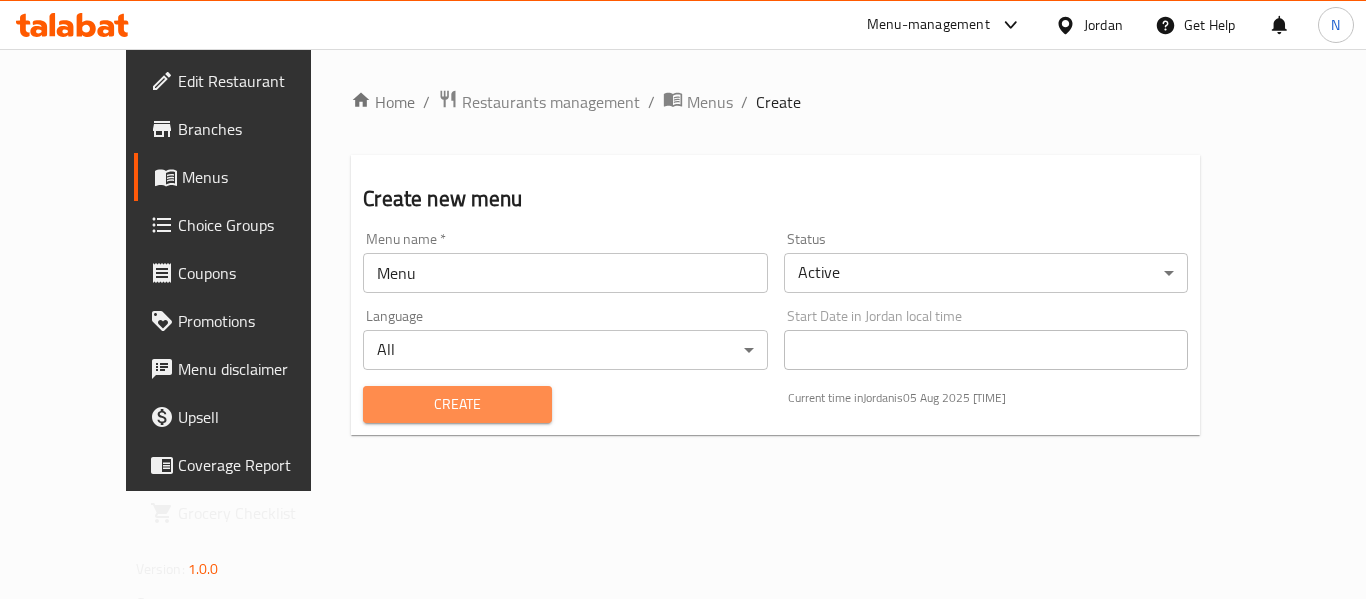 click on "Create" at bounding box center [457, 404] 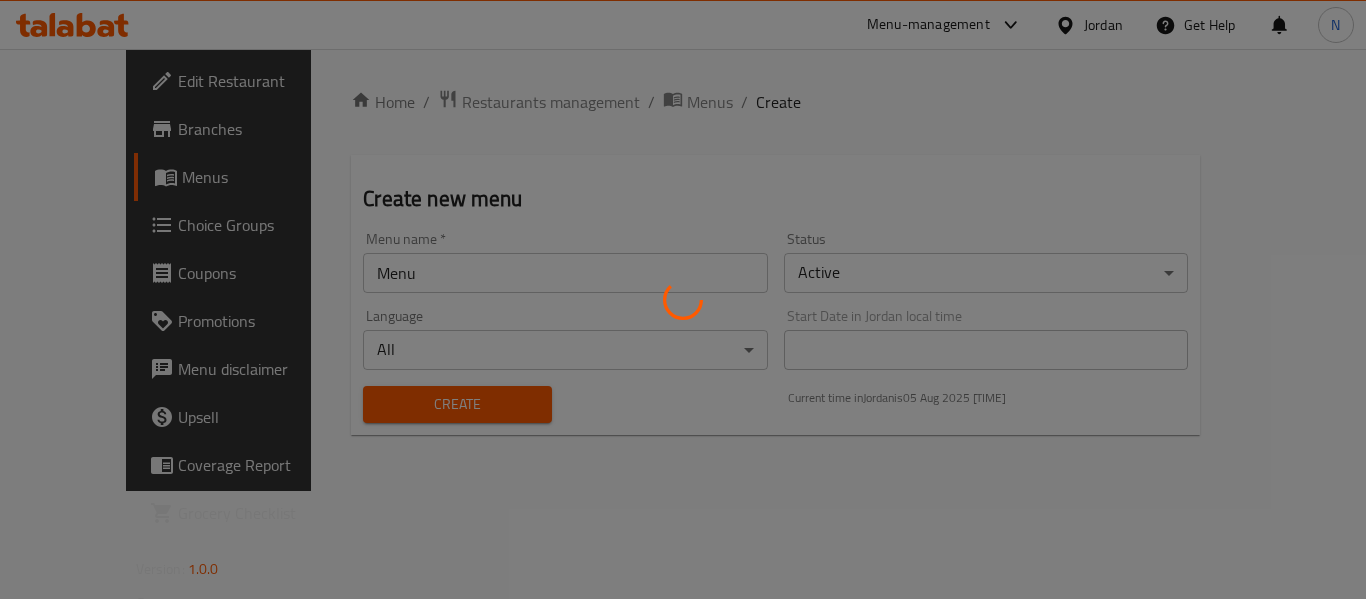 type 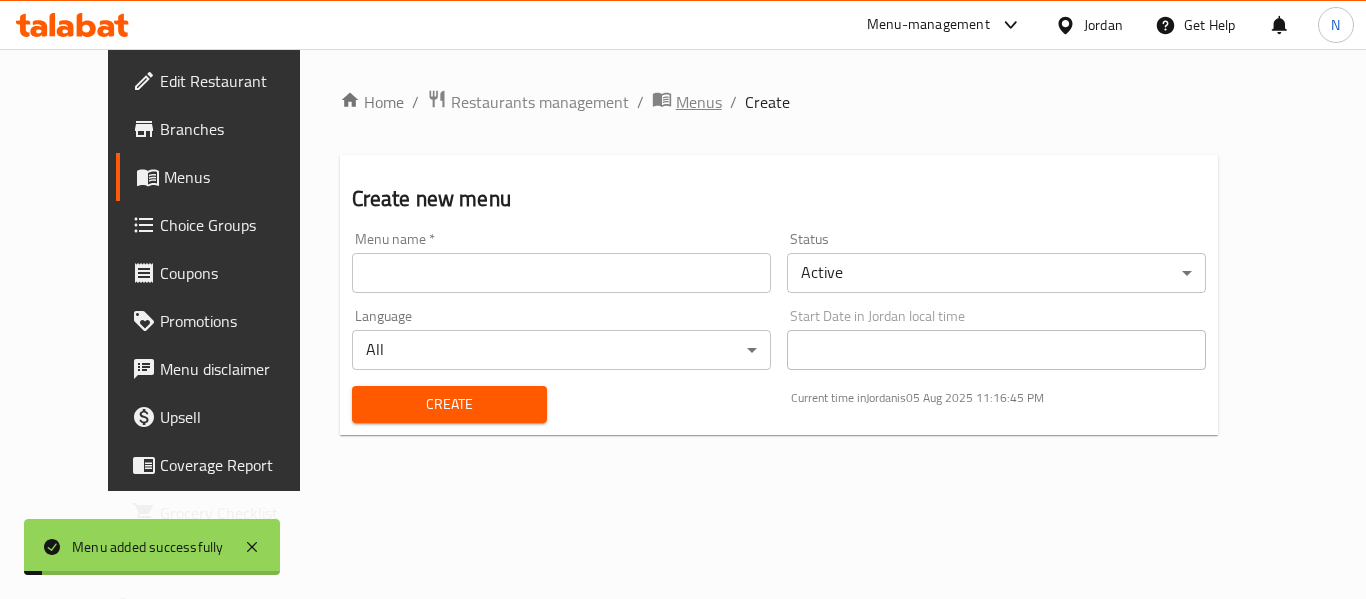 click on "Menus" at bounding box center (699, 102) 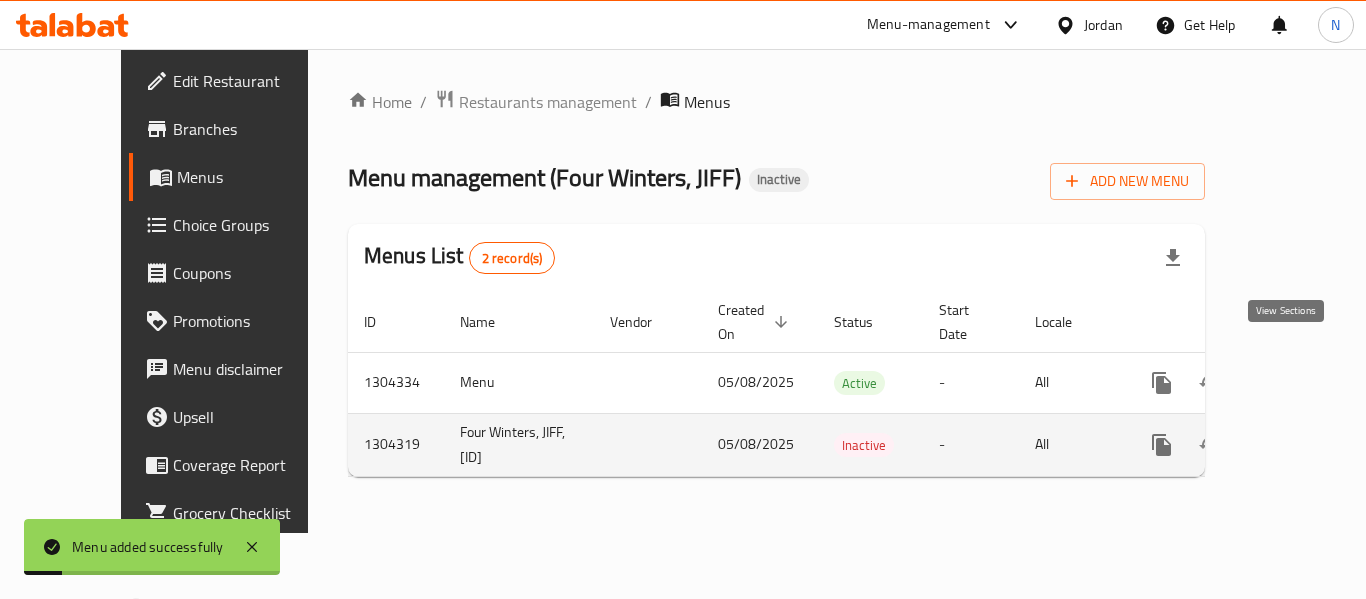click at bounding box center (1306, 383) 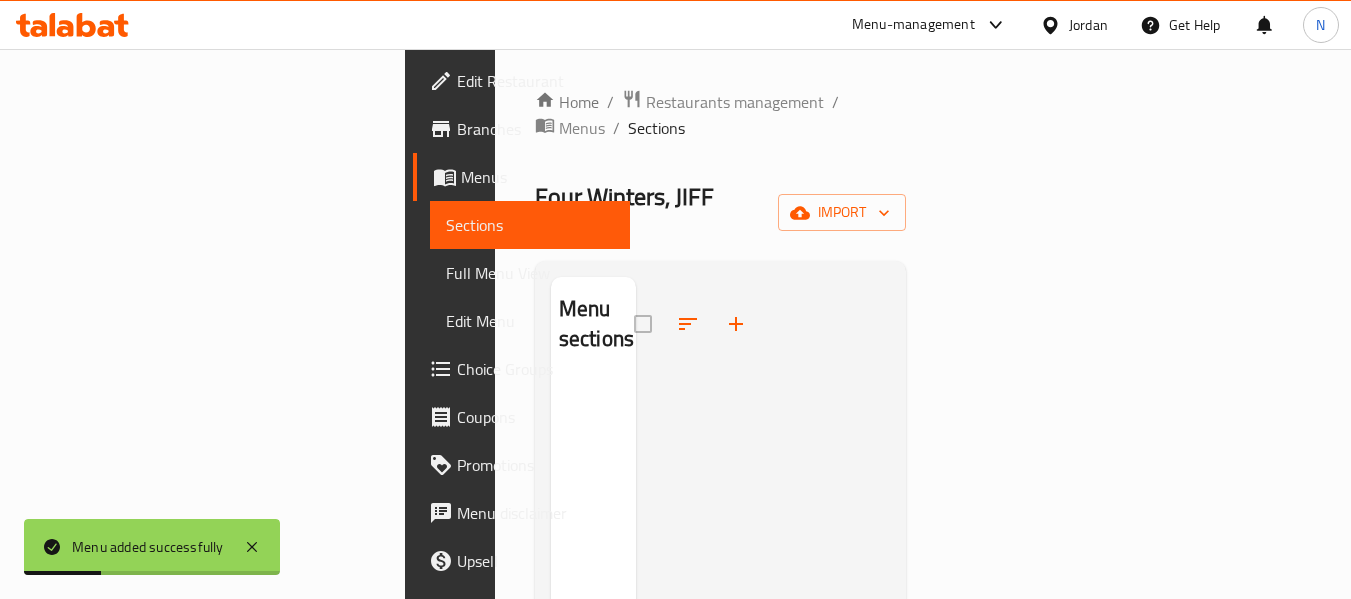 click on "import" at bounding box center [842, 212] 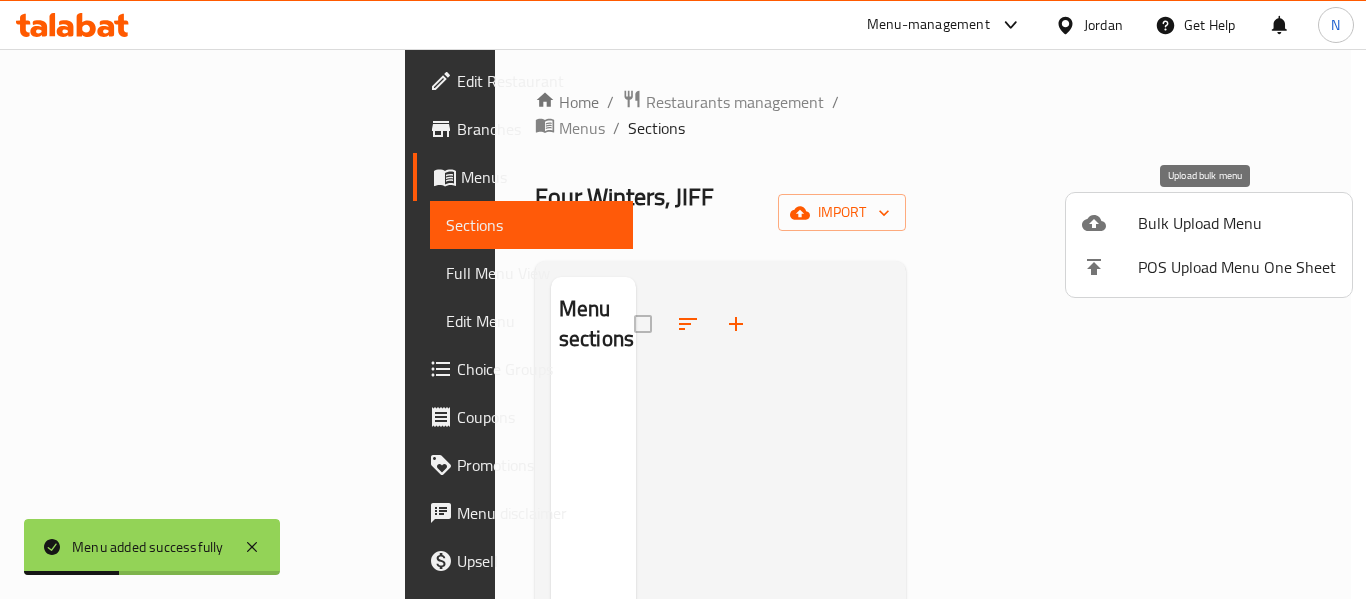 click on "Bulk Upload Menu" at bounding box center (1237, 223) 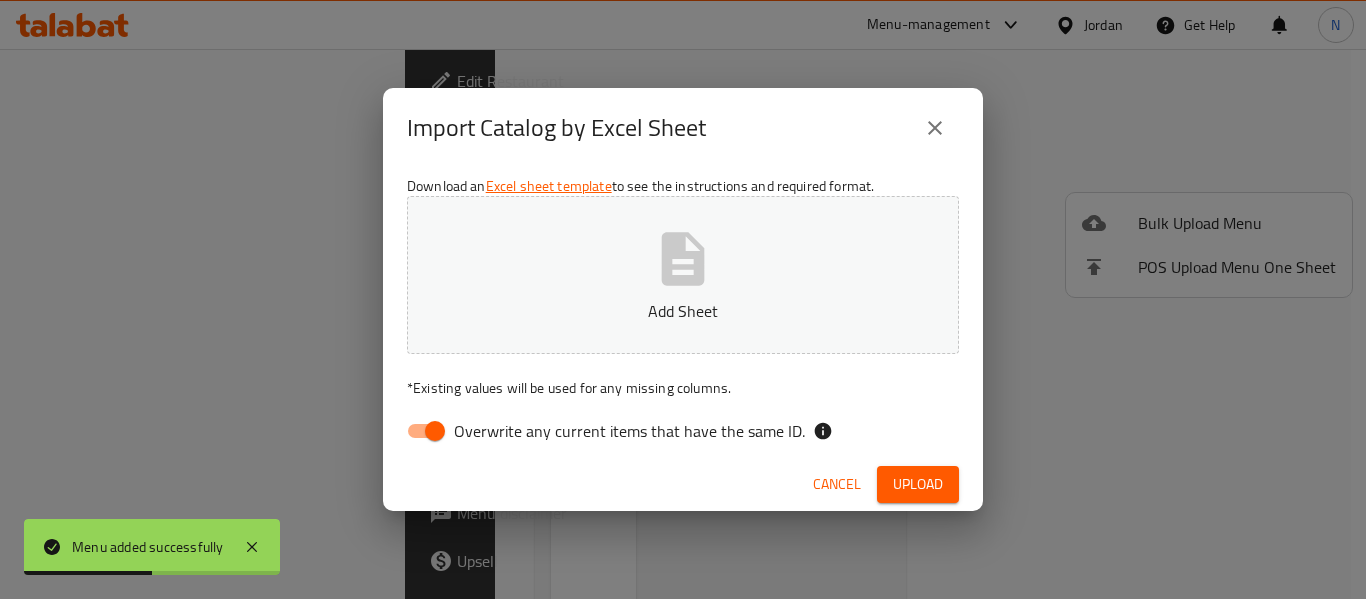 click on "Download an  Excel sheet template  to see the instructions and required format. Add Sheet * Existing values will be used for any missing columns. Overwrite any current items that have the same ID." at bounding box center [683, 313] 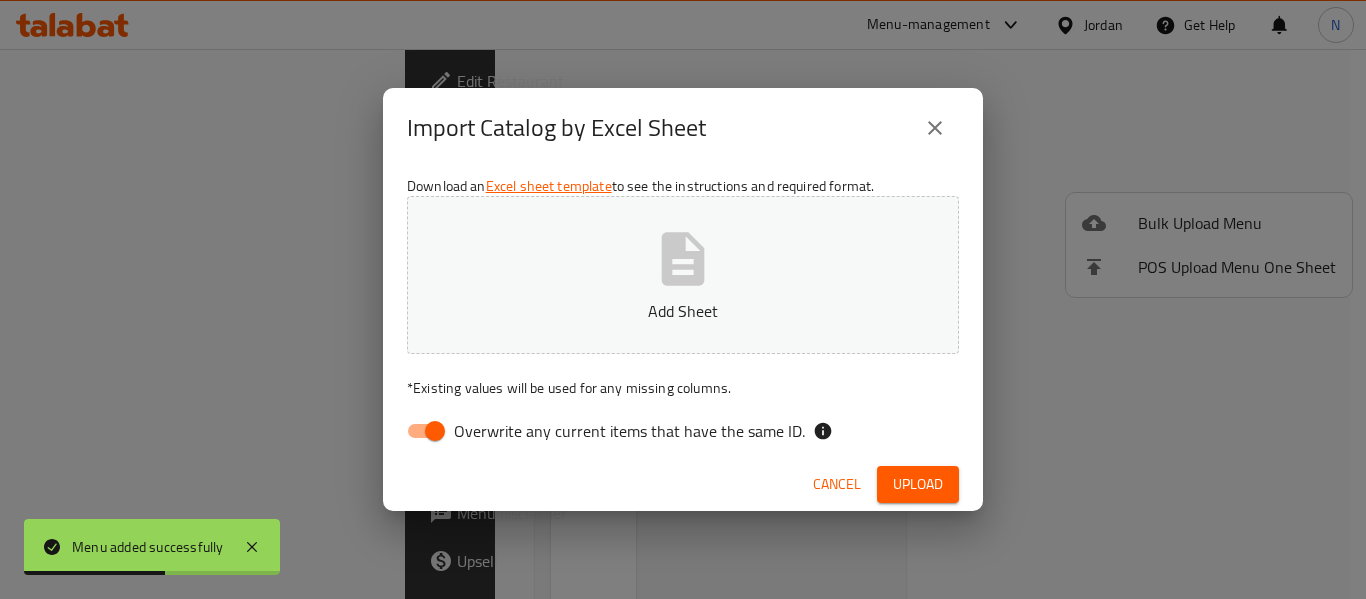 click on "Overwrite any current items that have the same ID." at bounding box center (600, 431) 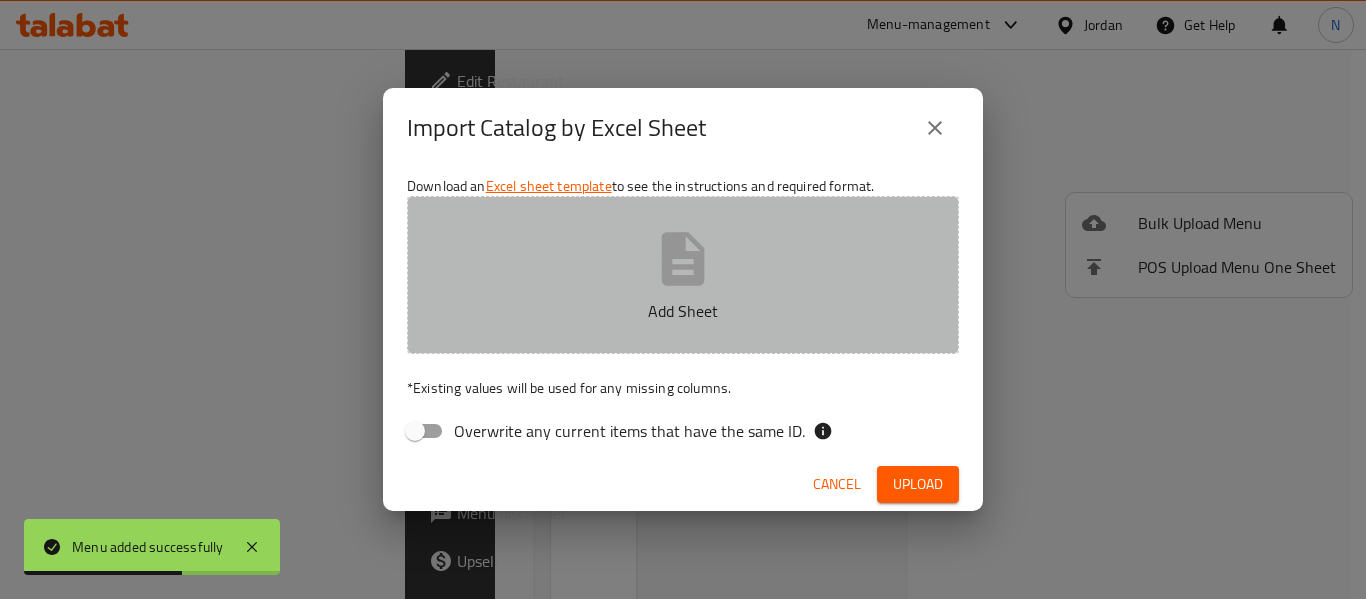 click on "Add Sheet" at bounding box center (683, 275) 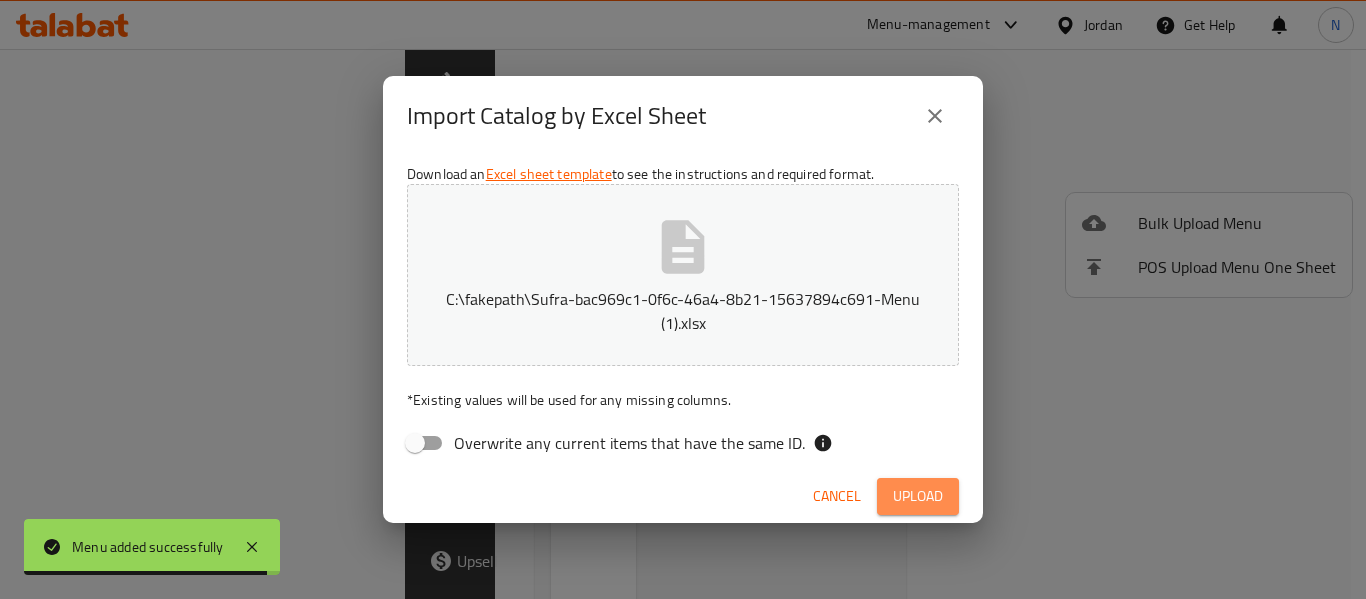 click on "Upload" at bounding box center [918, 496] 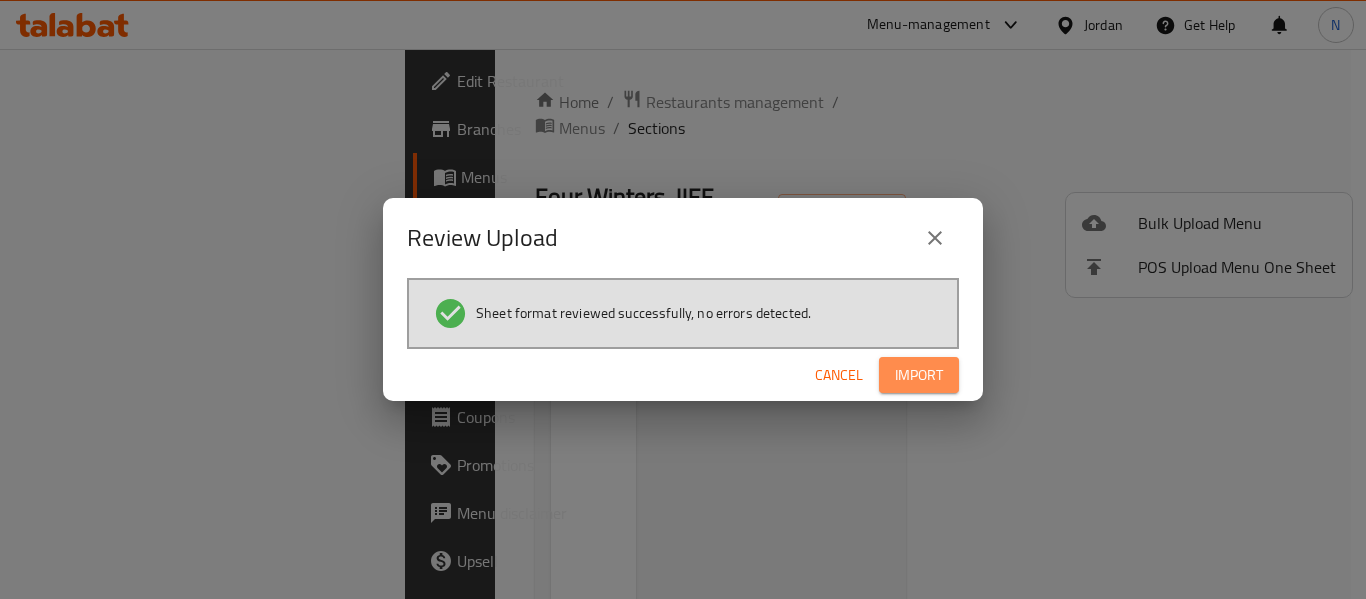click on "Import" at bounding box center (919, 375) 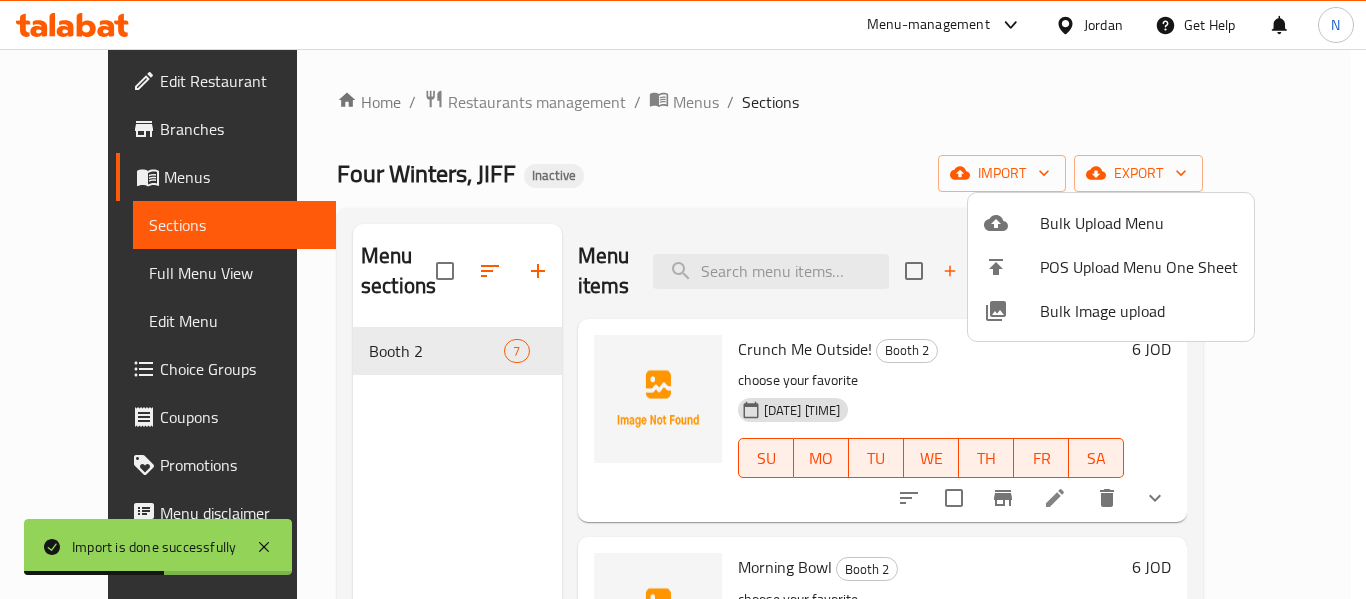 click at bounding box center [683, 299] 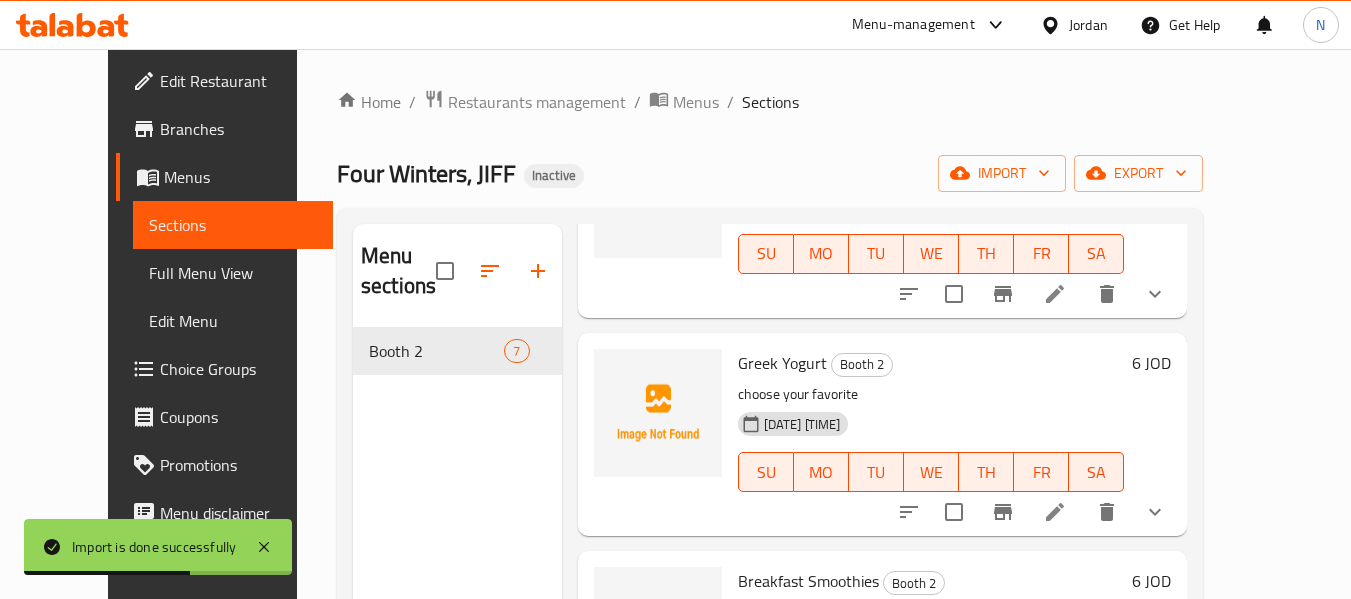 scroll, scrollTop: 1010, scrollLeft: 0, axis: vertical 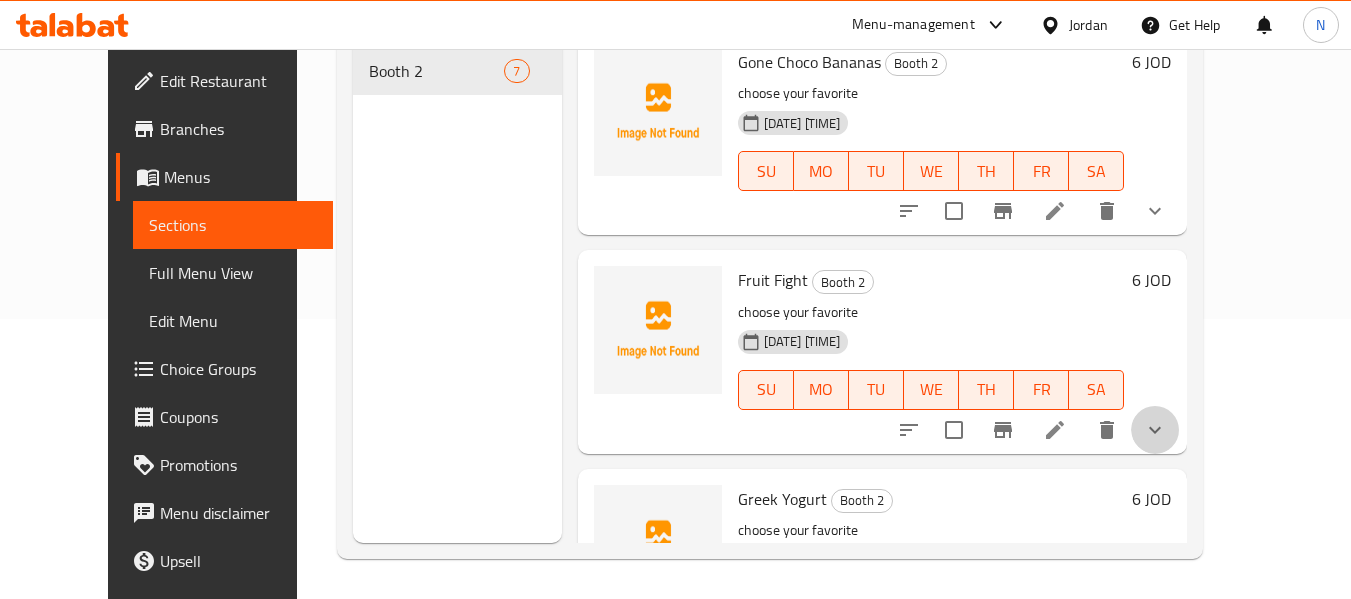 click at bounding box center [1155, 430] 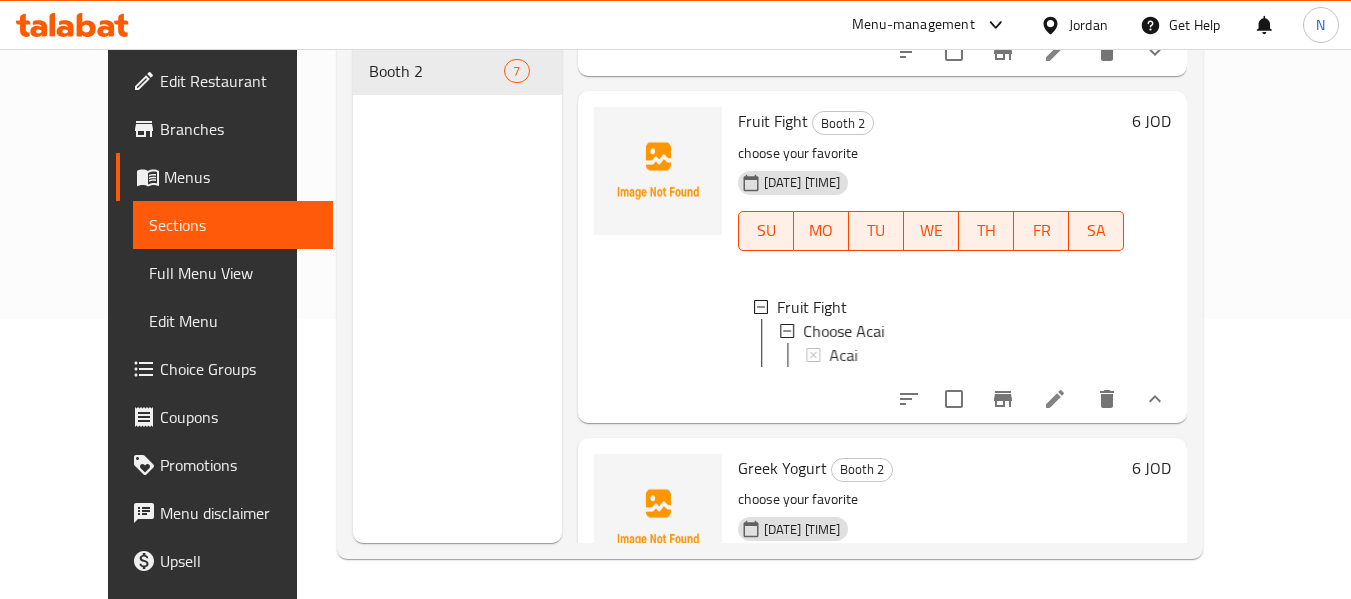 scroll, scrollTop: 606, scrollLeft: 0, axis: vertical 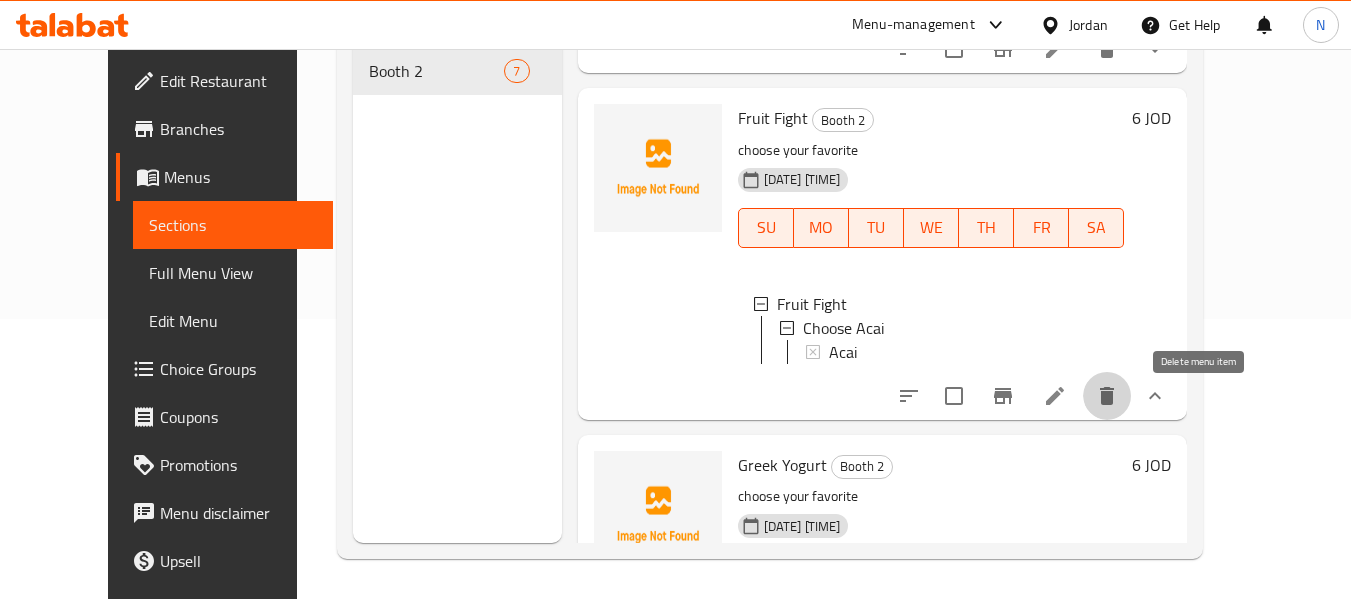 click 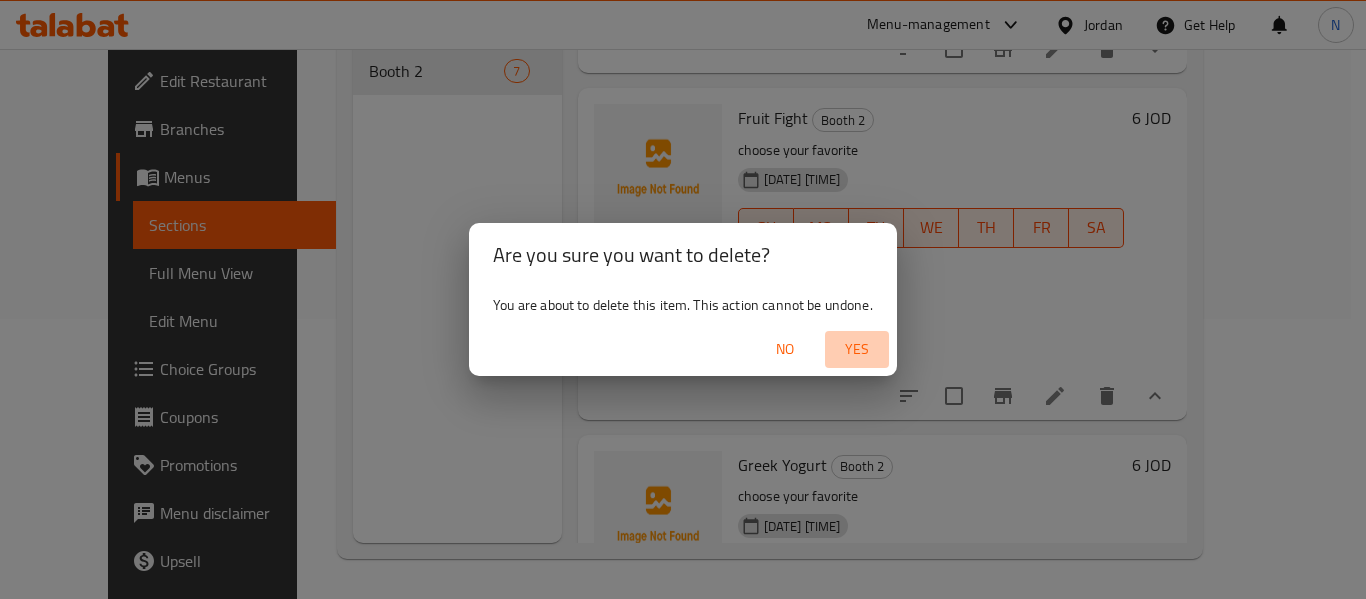 click on "Yes" at bounding box center [857, 349] 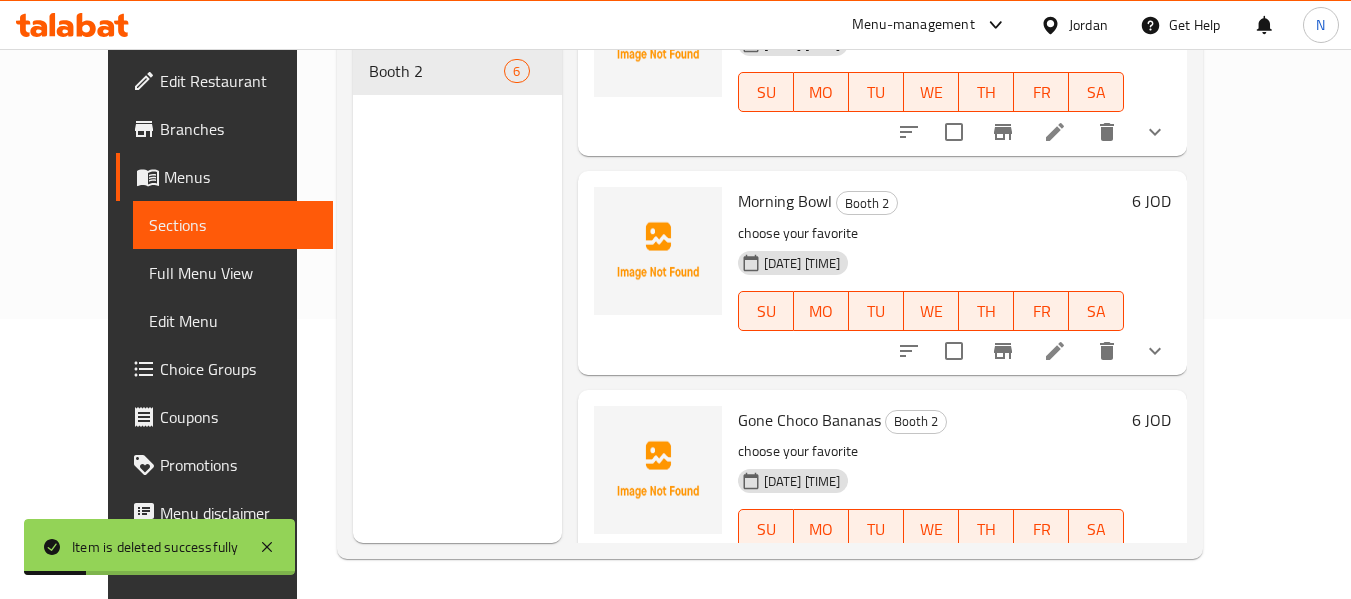 scroll, scrollTop: 0, scrollLeft: 0, axis: both 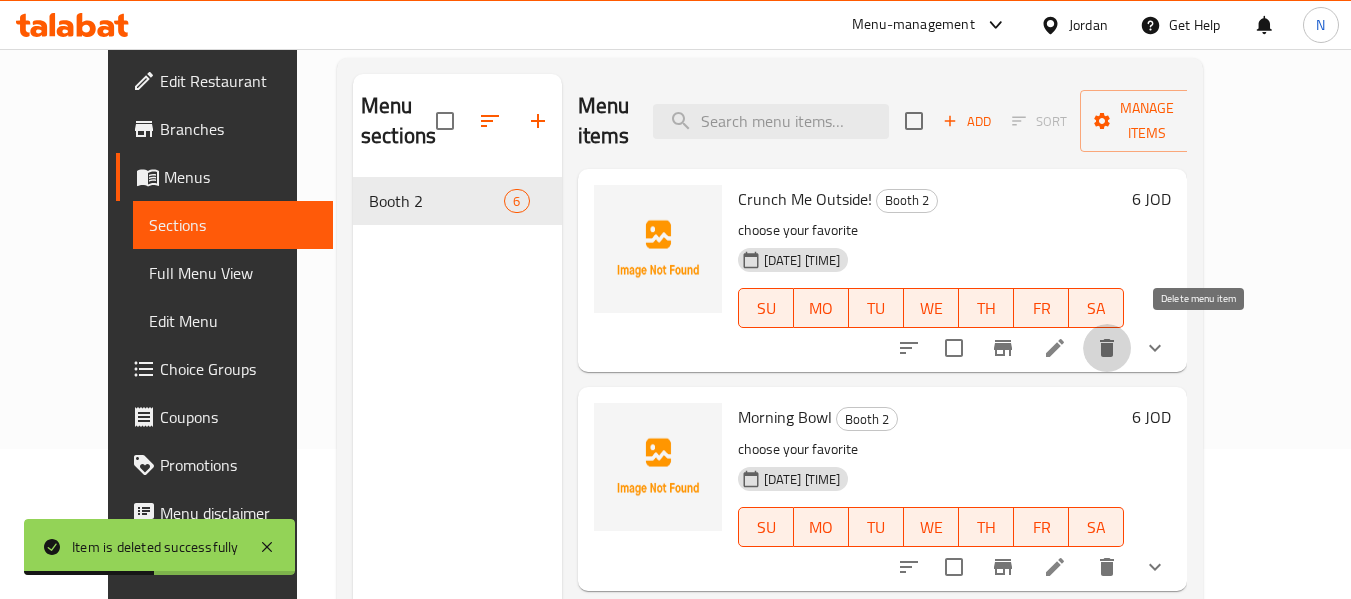 click 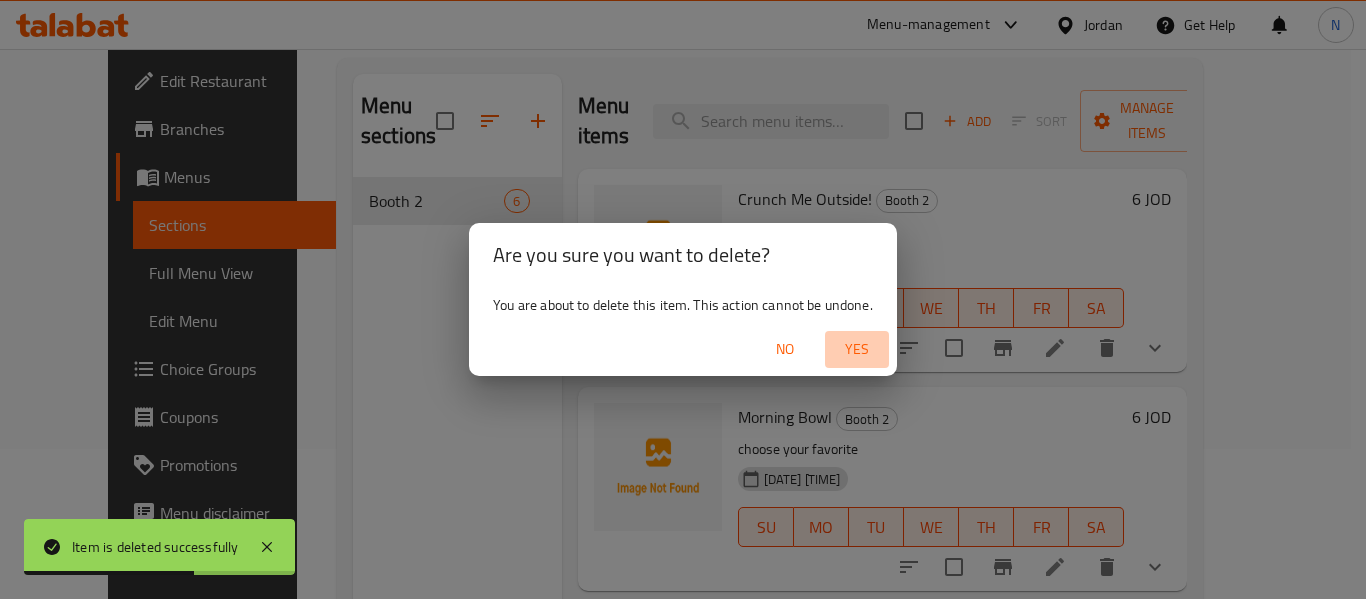 click on "Yes" at bounding box center (857, 349) 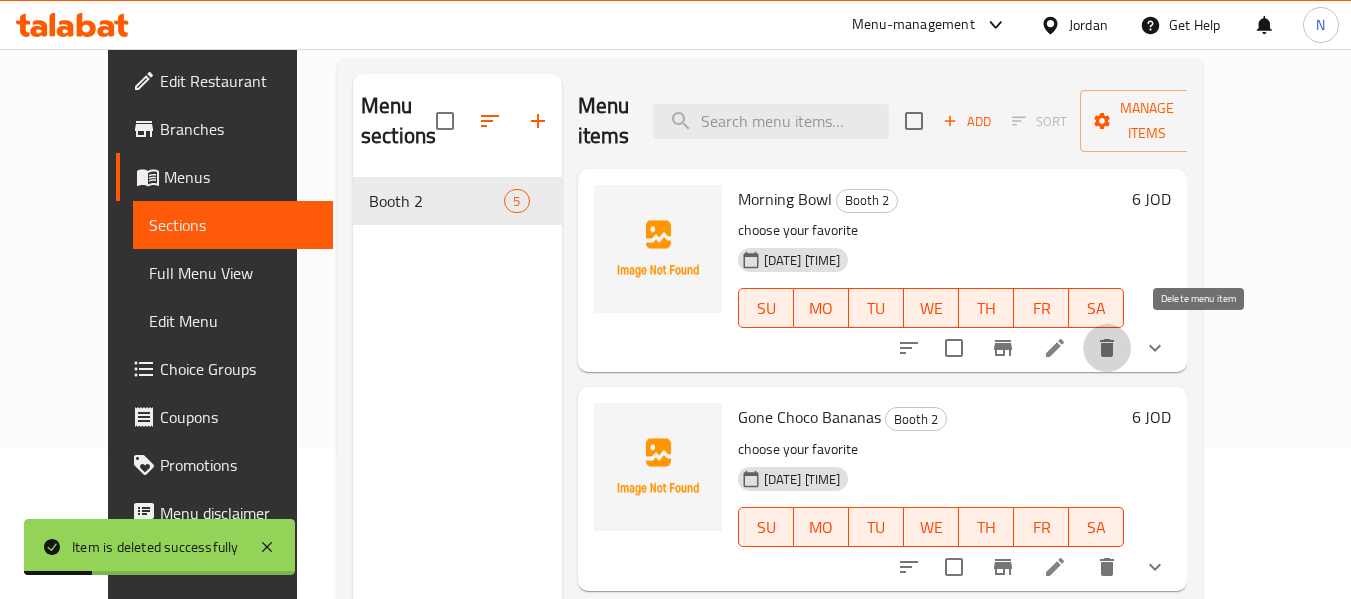 click 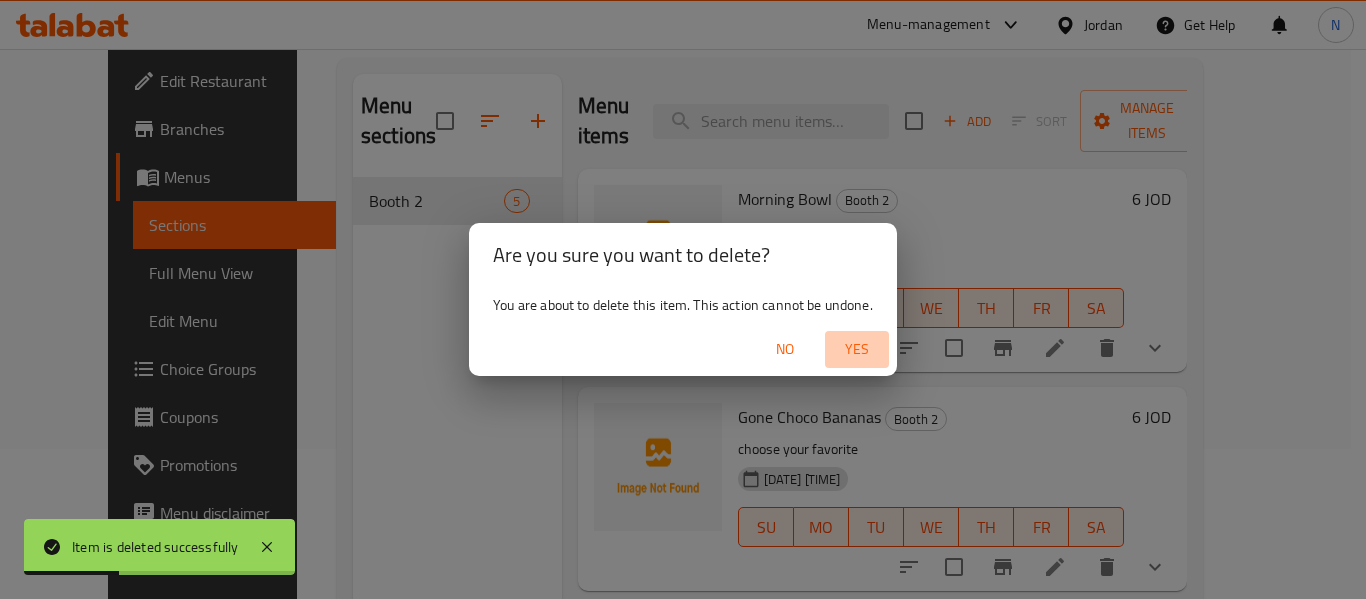 click on "Yes" at bounding box center [857, 349] 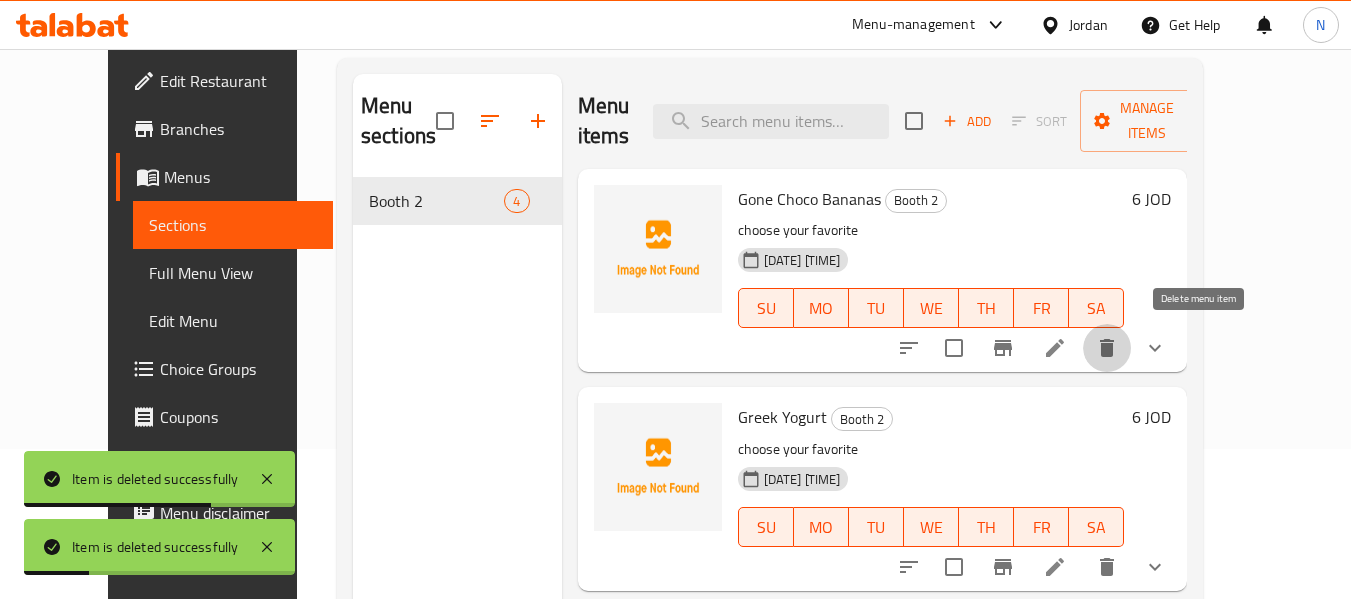 click 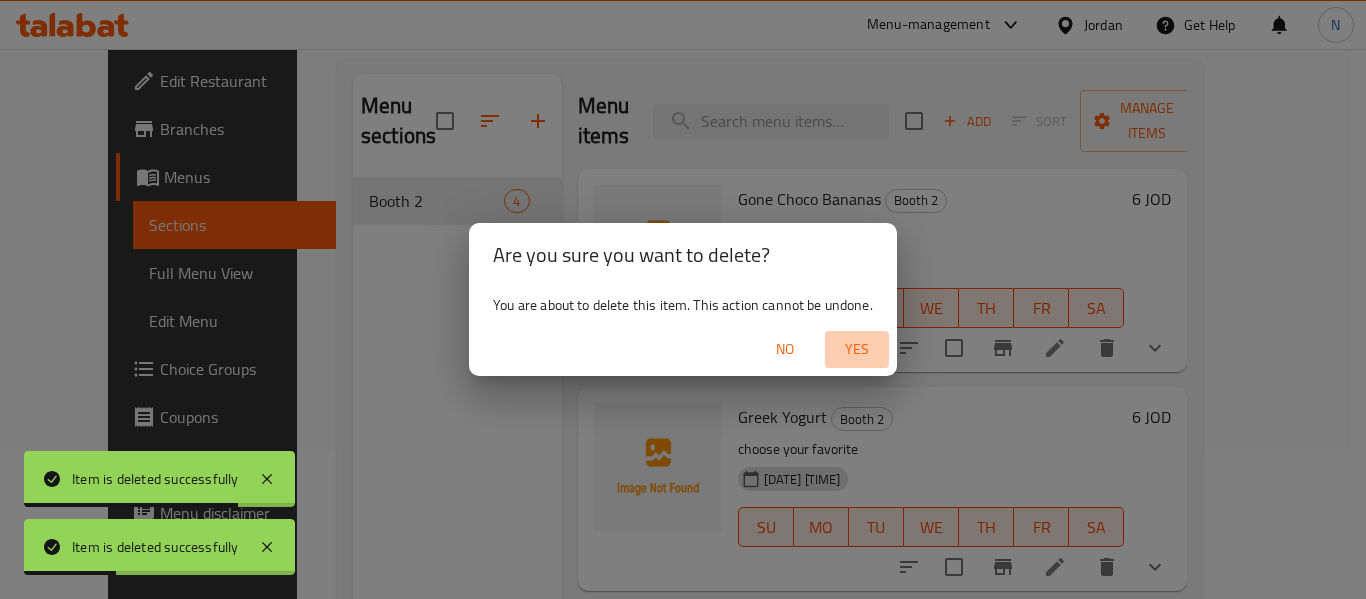 click on "Yes" at bounding box center (857, 349) 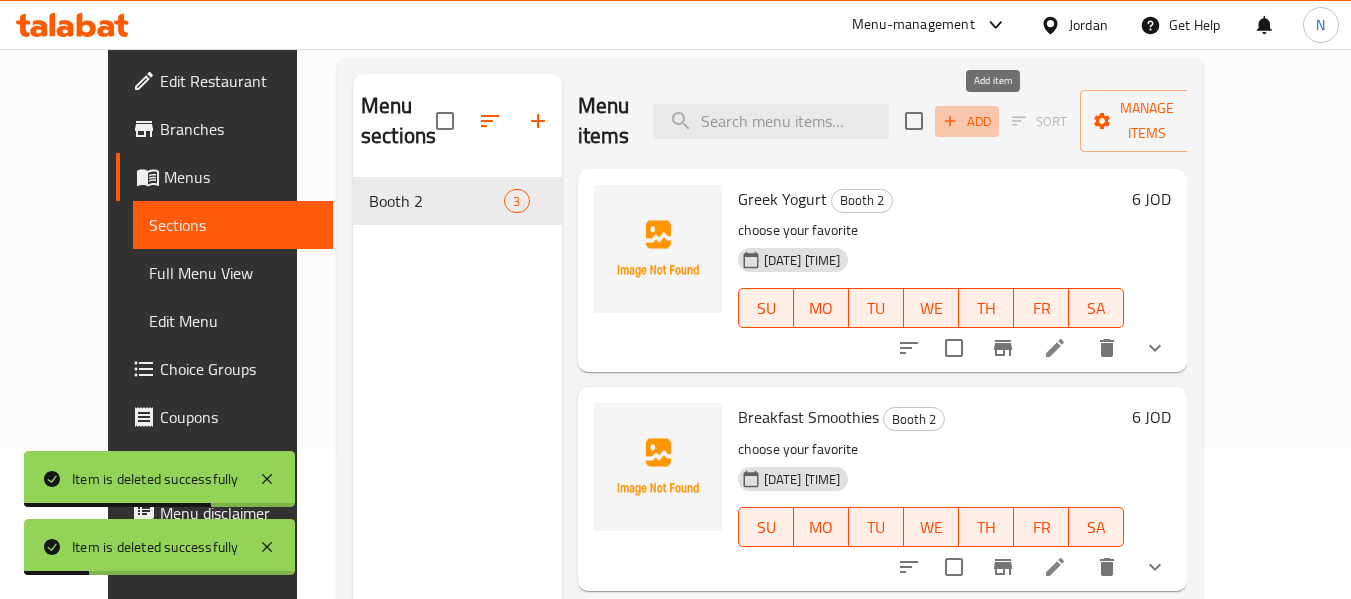 click on "Add" at bounding box center [967, 121] 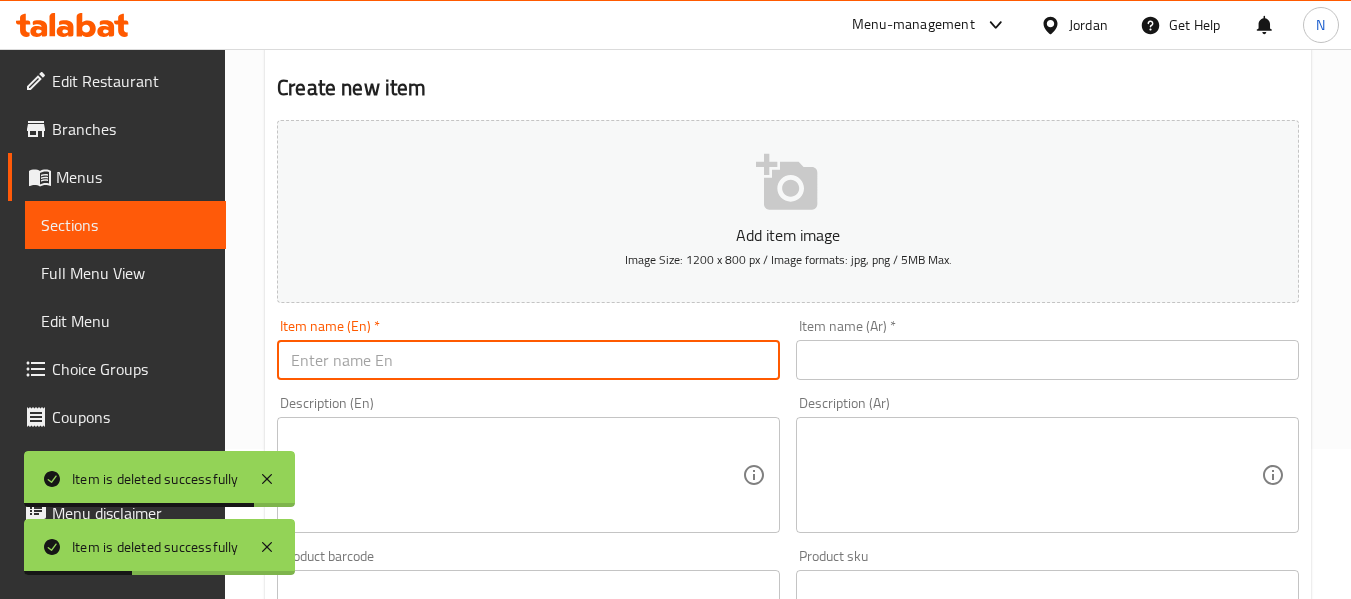 click at bounding box center (528, 360) 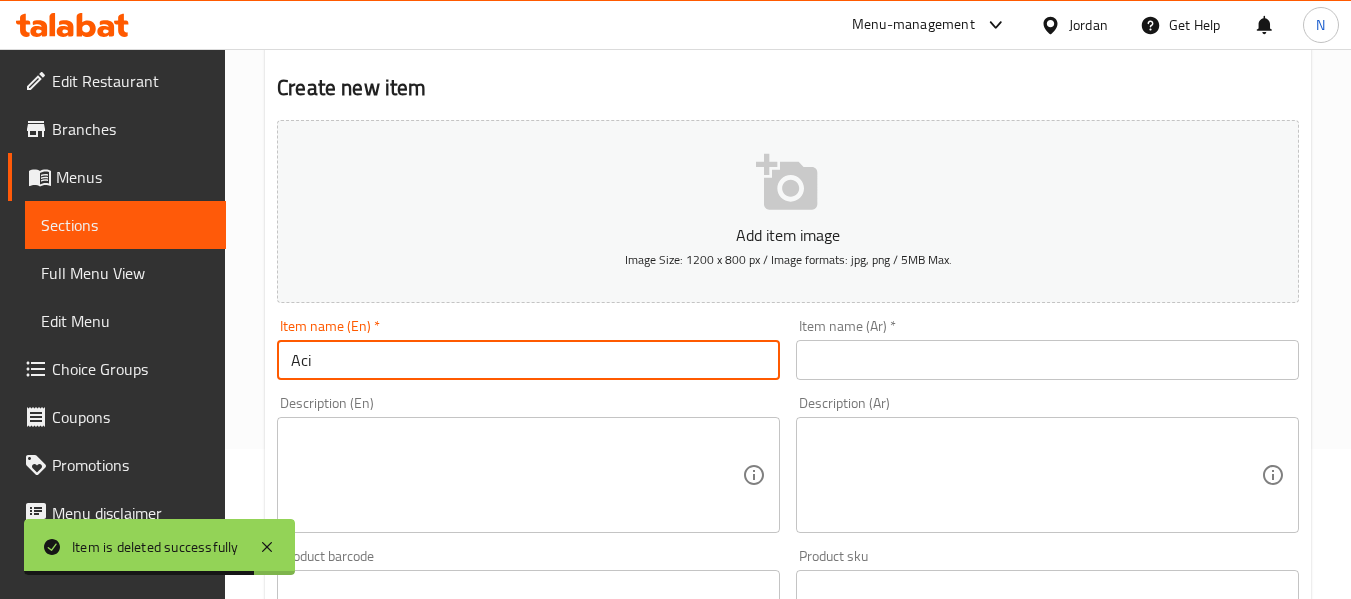 type on "Aci" 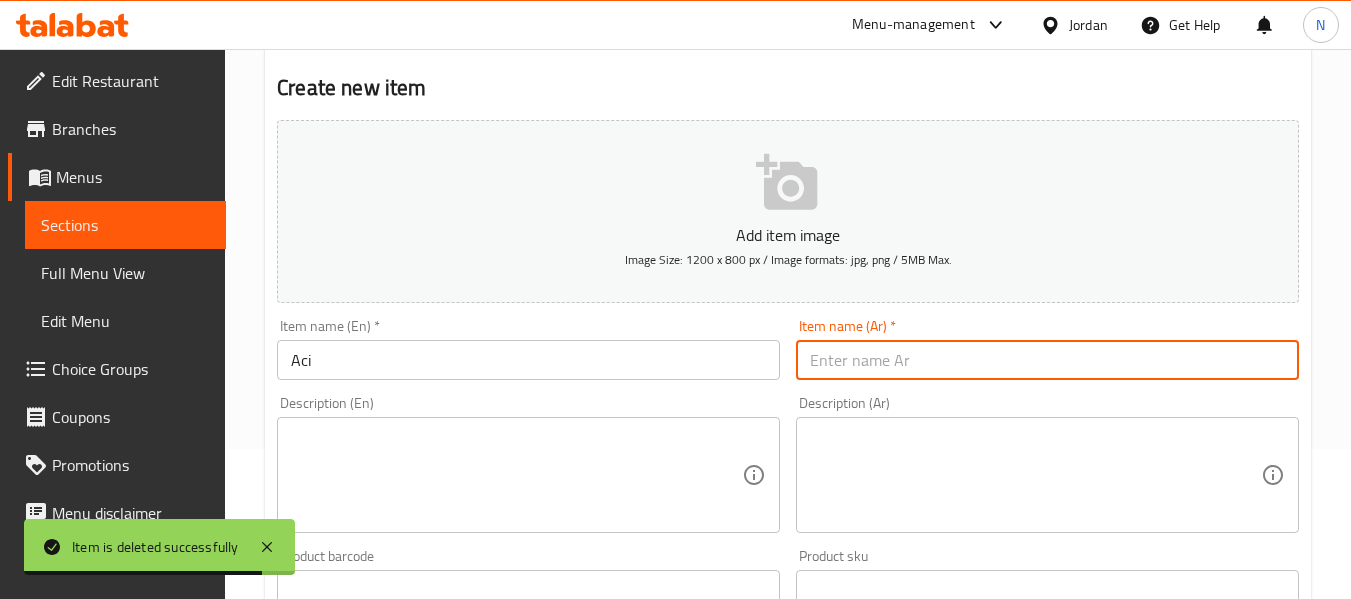 click at bounding box center (1047, 360) 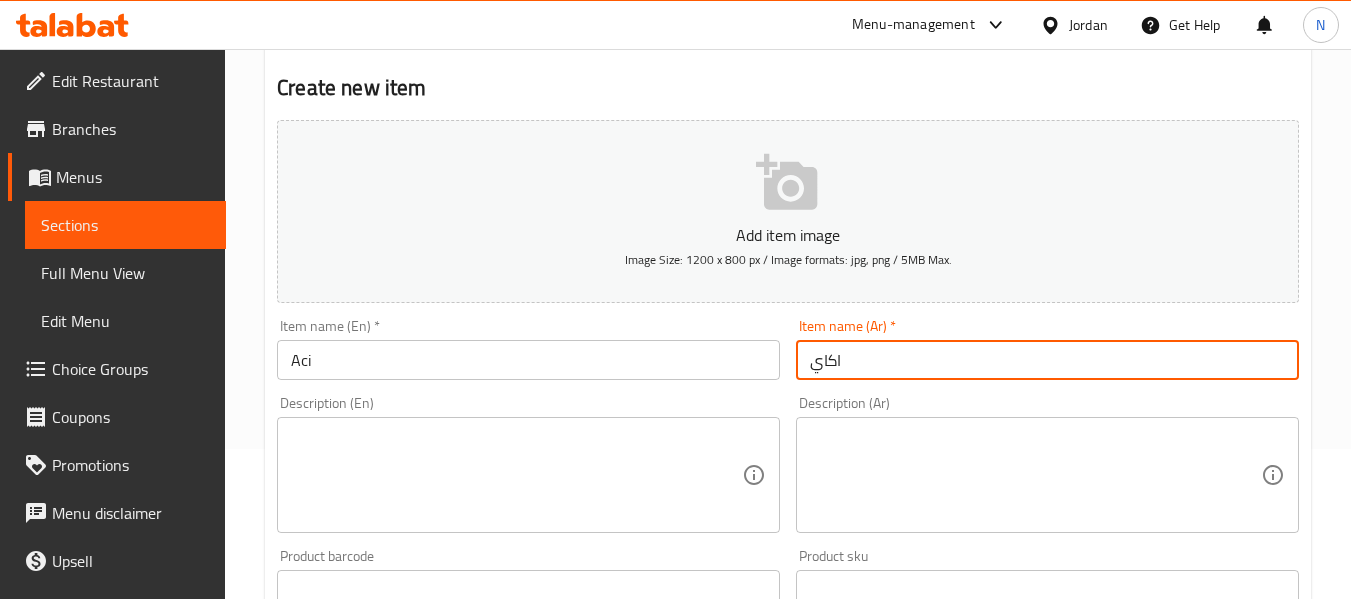 type on "اكاي" 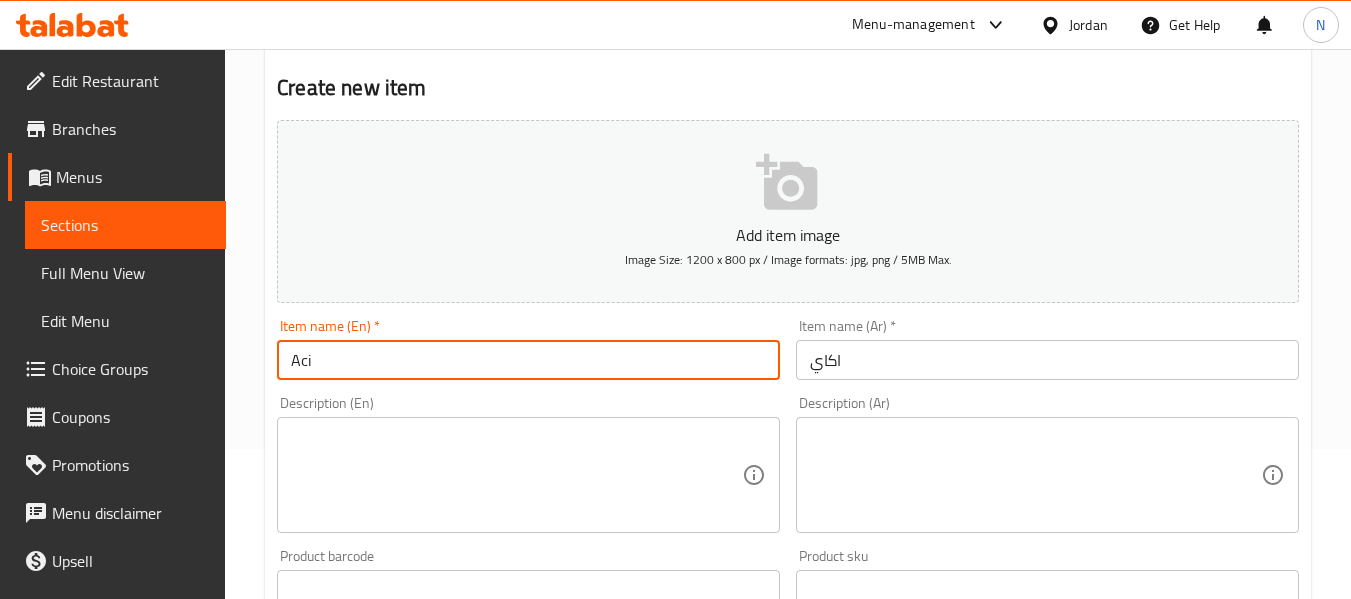 click on "Aci" at bounding box center (528, 360) 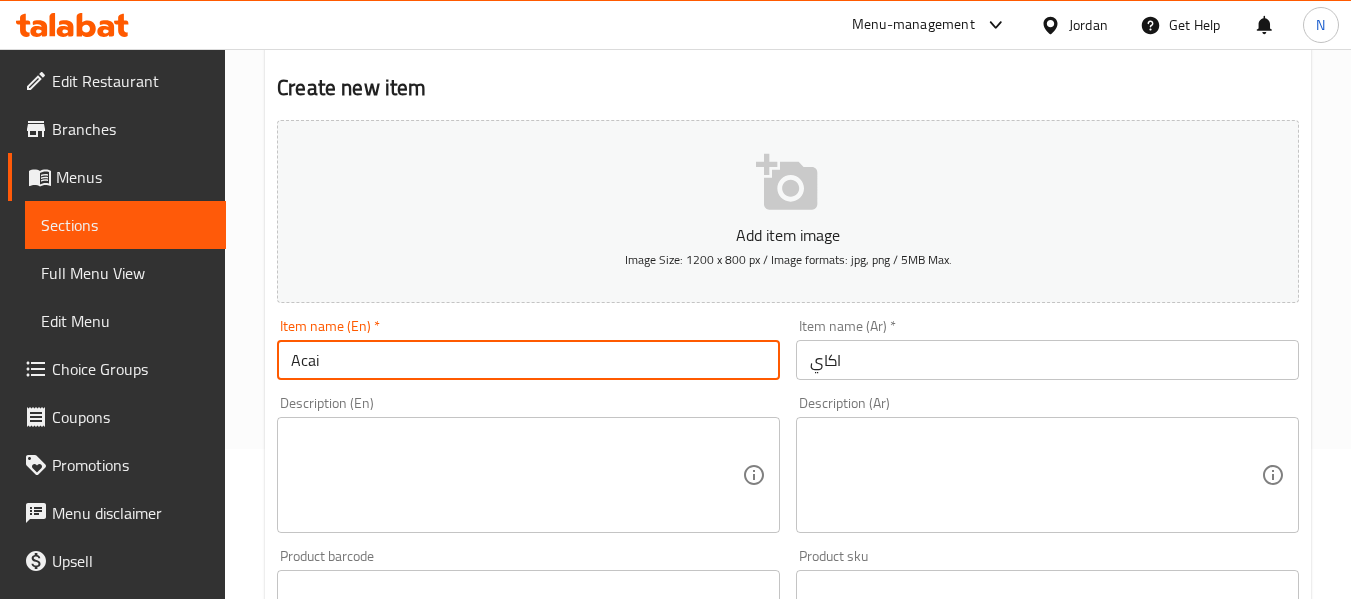 type on "Acai" 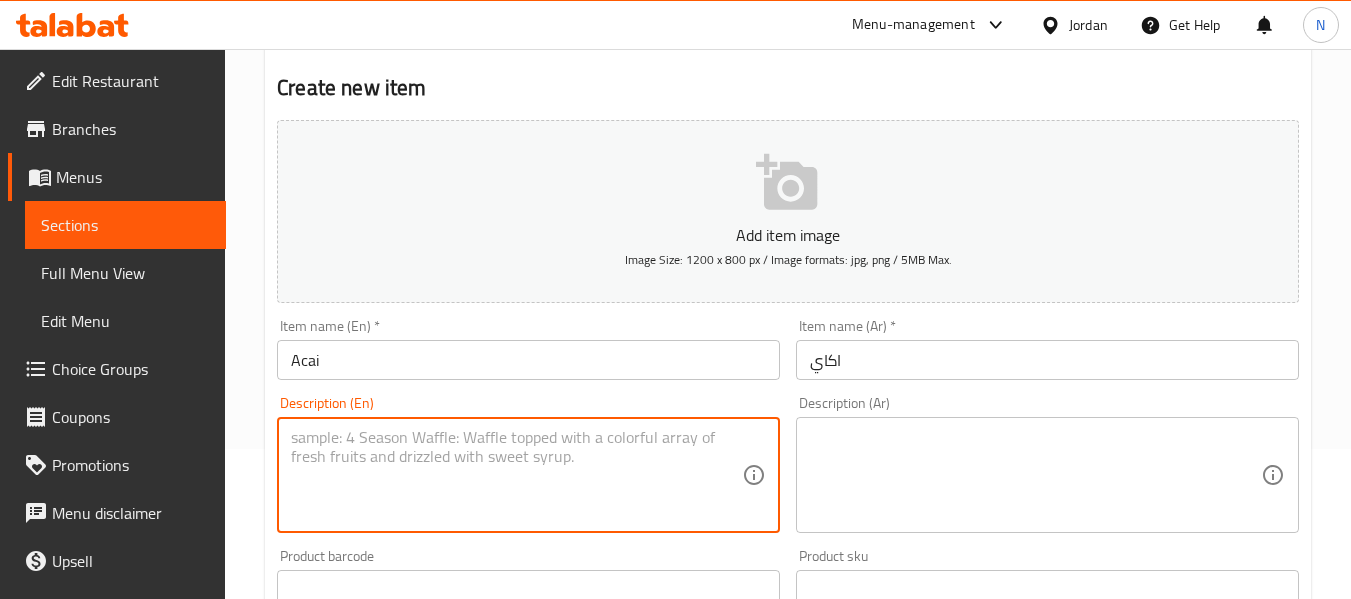 click at bounding box center [516, 475] 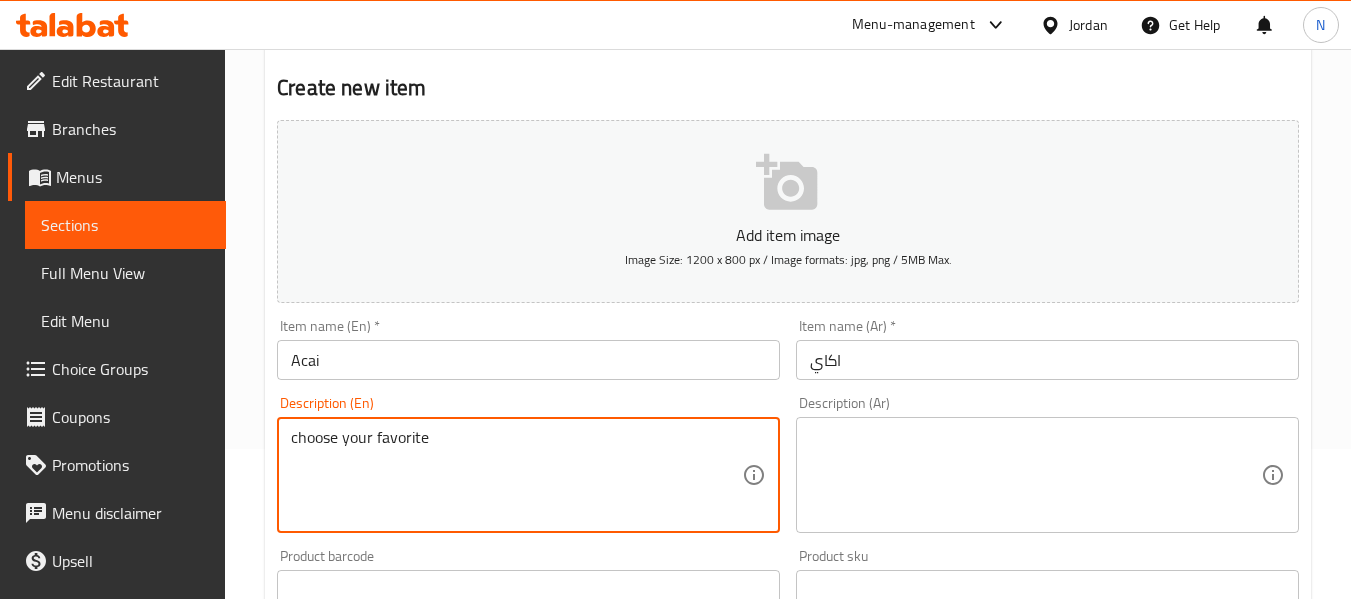 type on "choose your favorite" 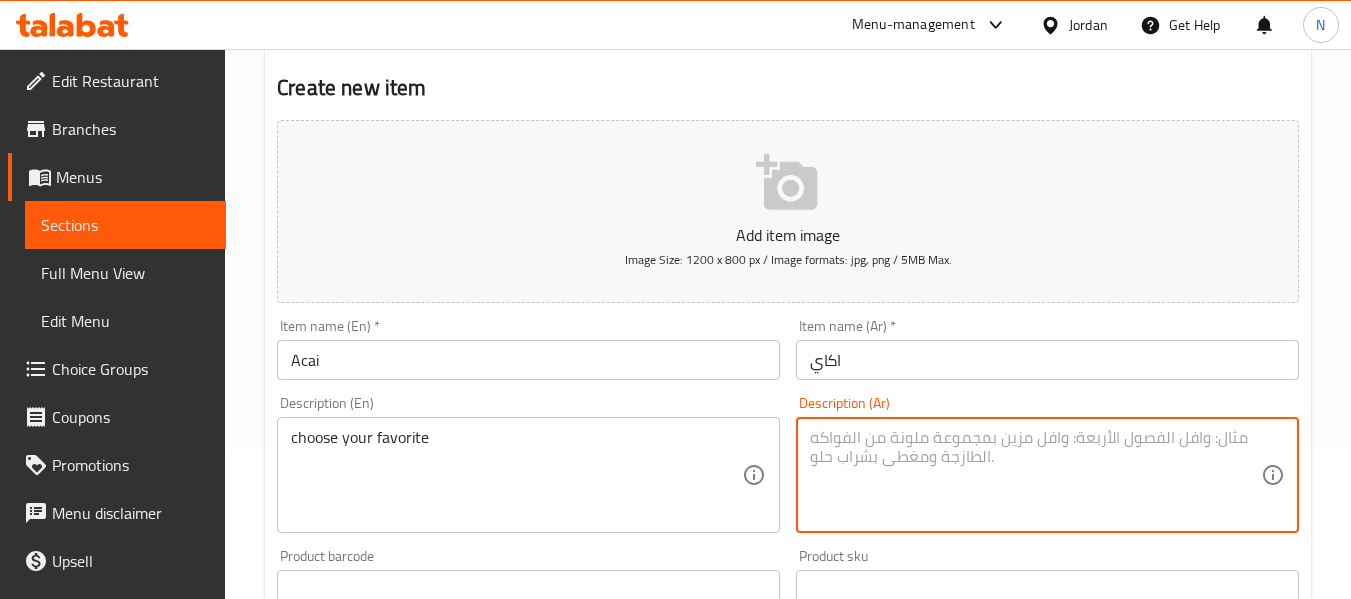 click at bounding box center [1035, 475] 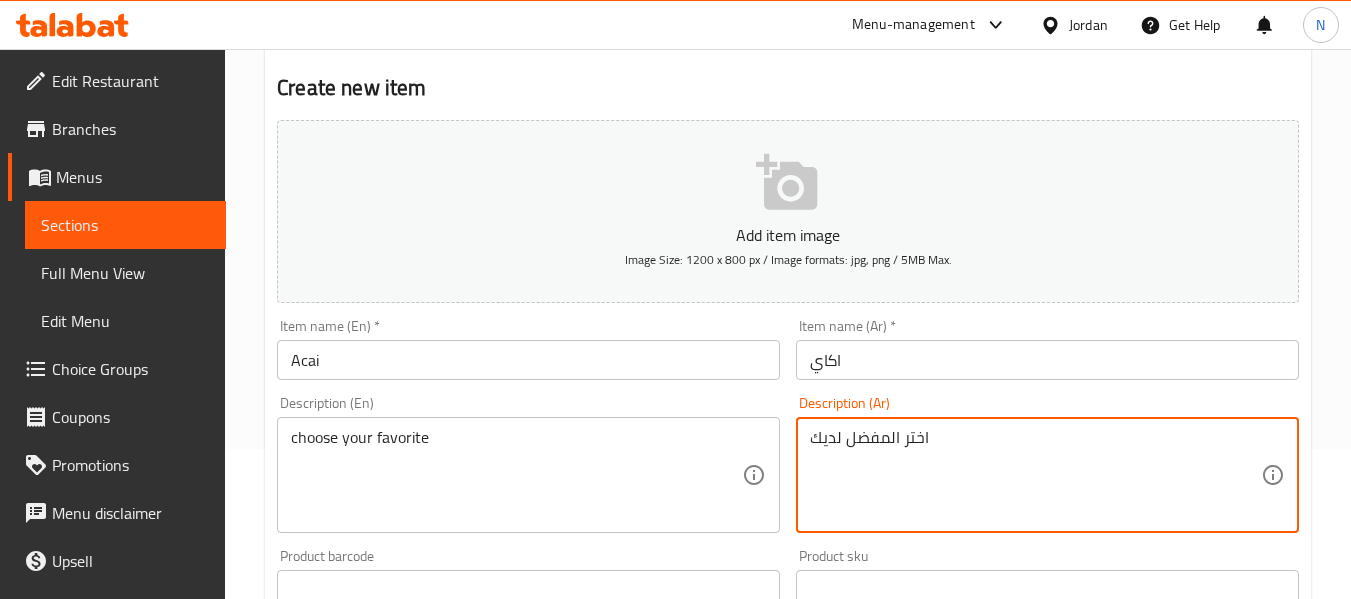 click on "اختر المفضل لديك" at bounding box center (1035, 475) 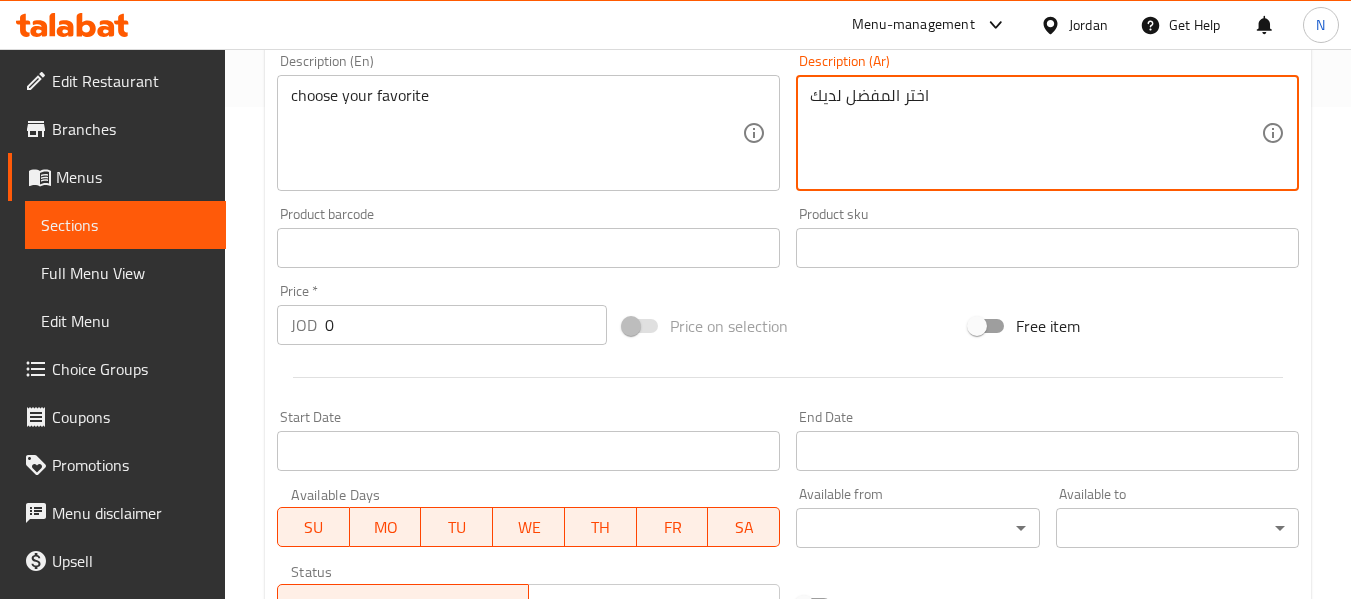 scroll, scrollTop: 493, scrollLeft: 0, axis: vertical 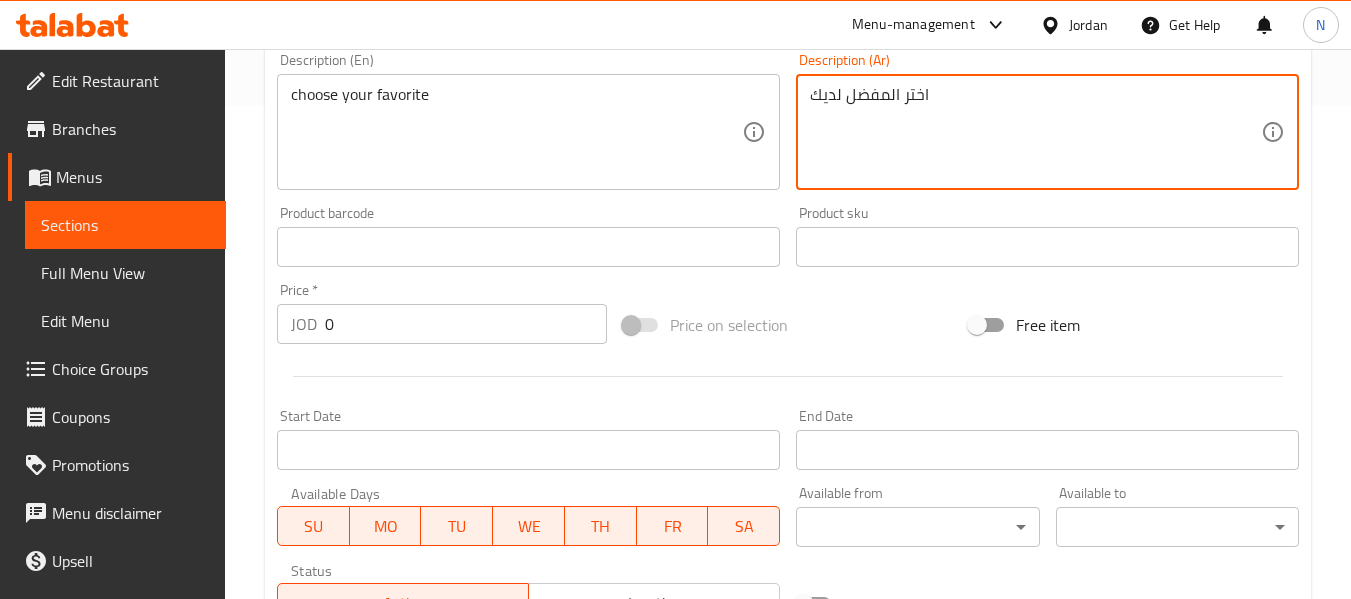 type on "اختر المفضل لديك" 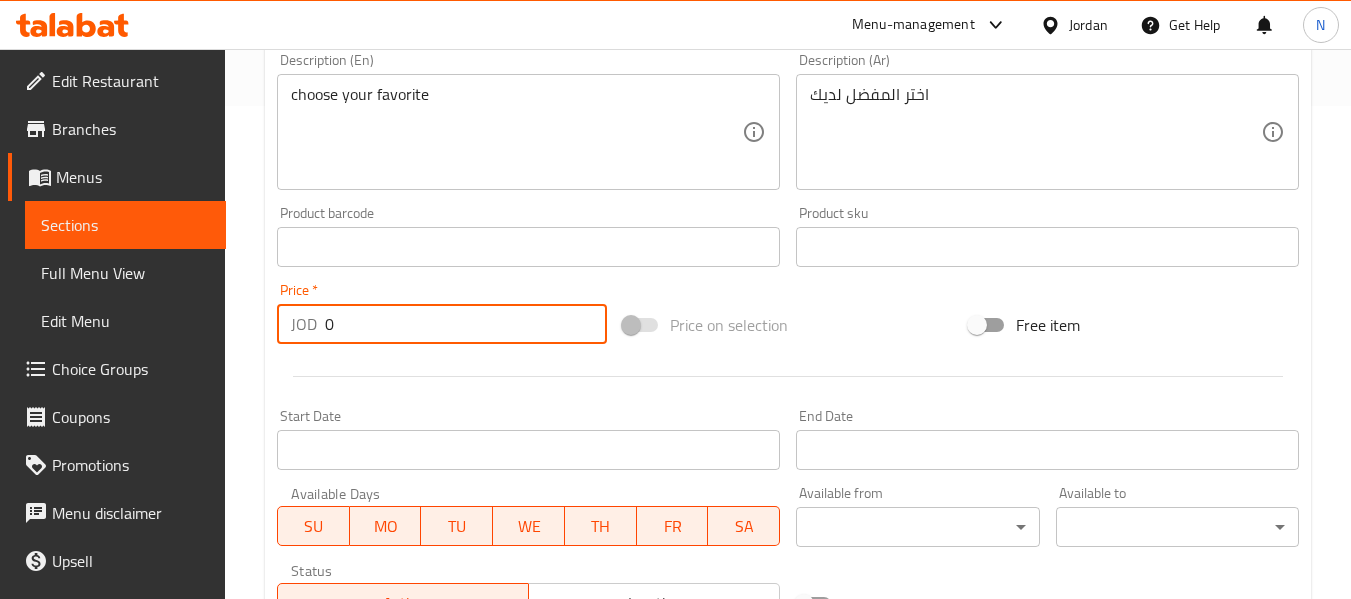 click on "0" at bounding box center (466, 324) 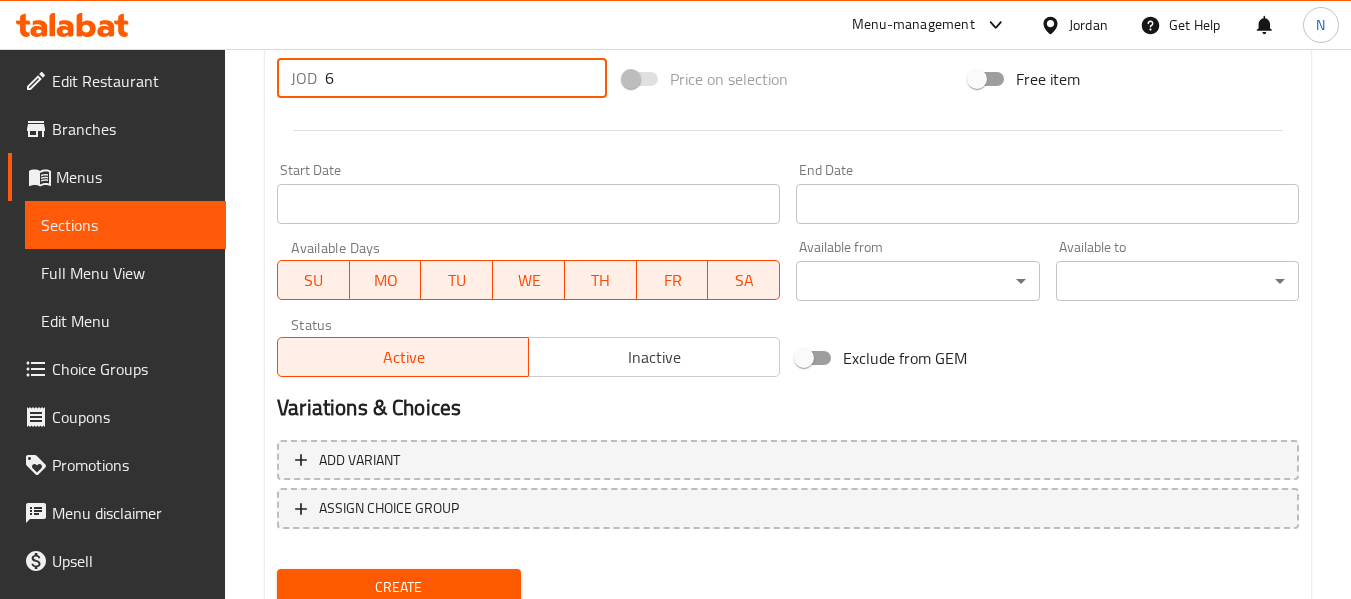 scroll, scrollTop: 735, scrollLeft: 0, axis: vertical 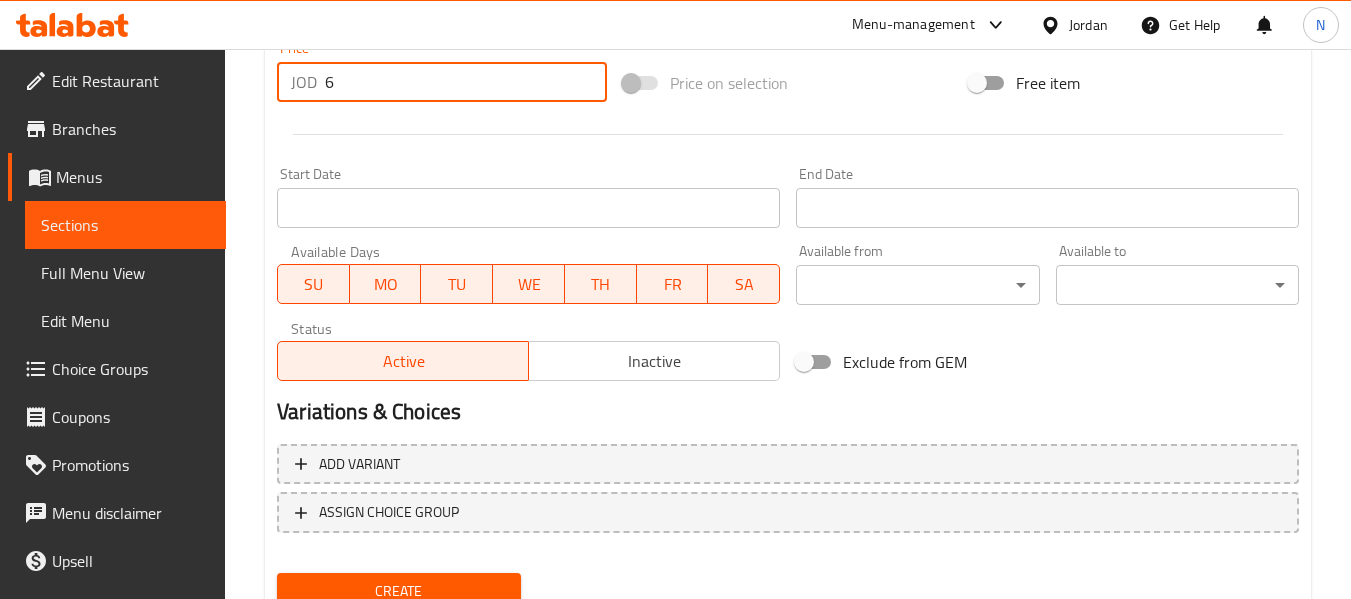 click on "6" at bounding box center (466, 82) 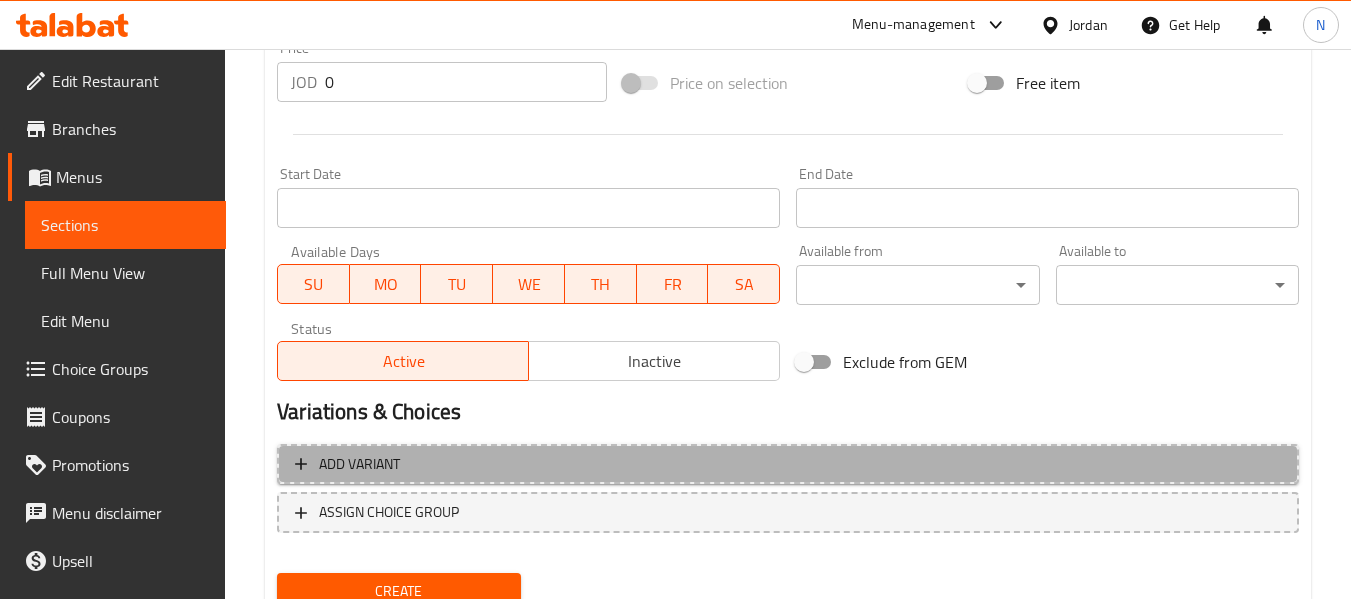 click on "Add variant" at bounding box center (788, 464) 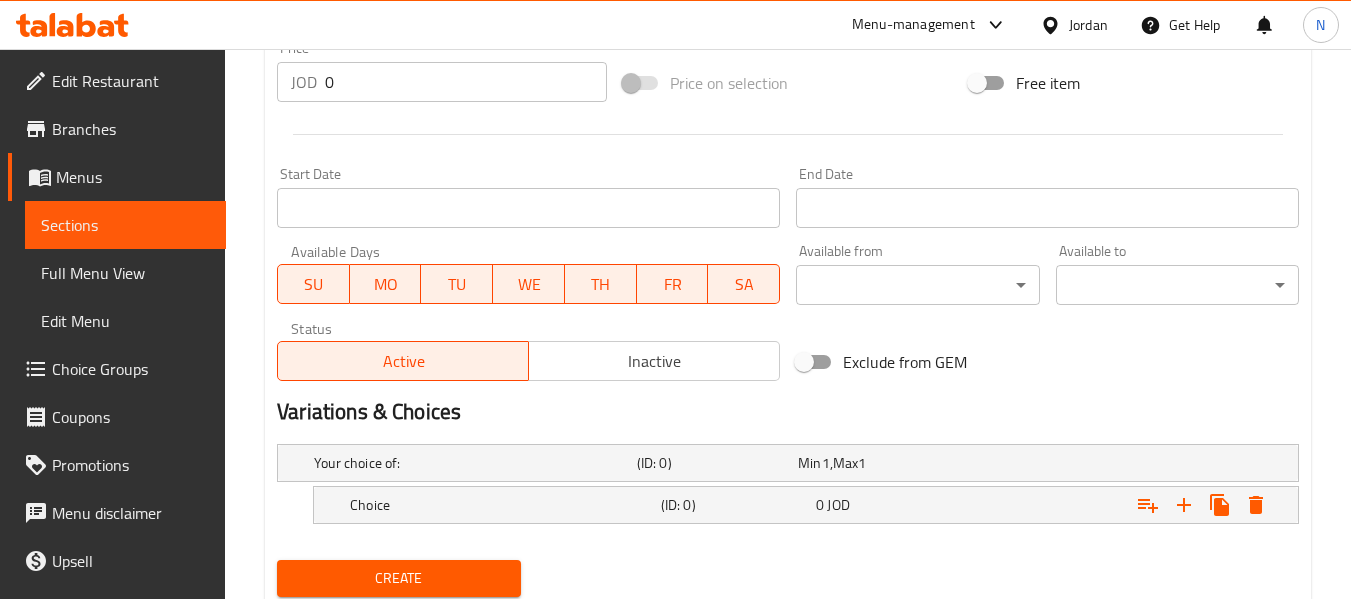 scroll, scrollTop: 801, scrollLeft: 0, axis: vertical 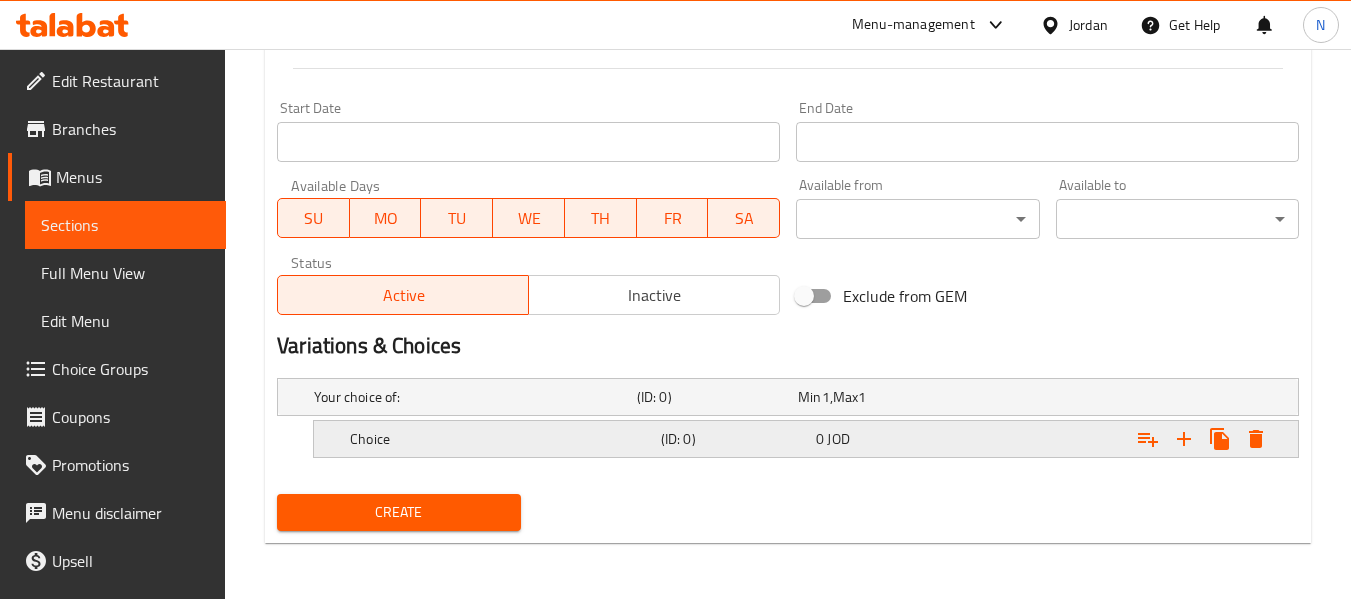 click on "Choice" at bounding box center [471, 397] 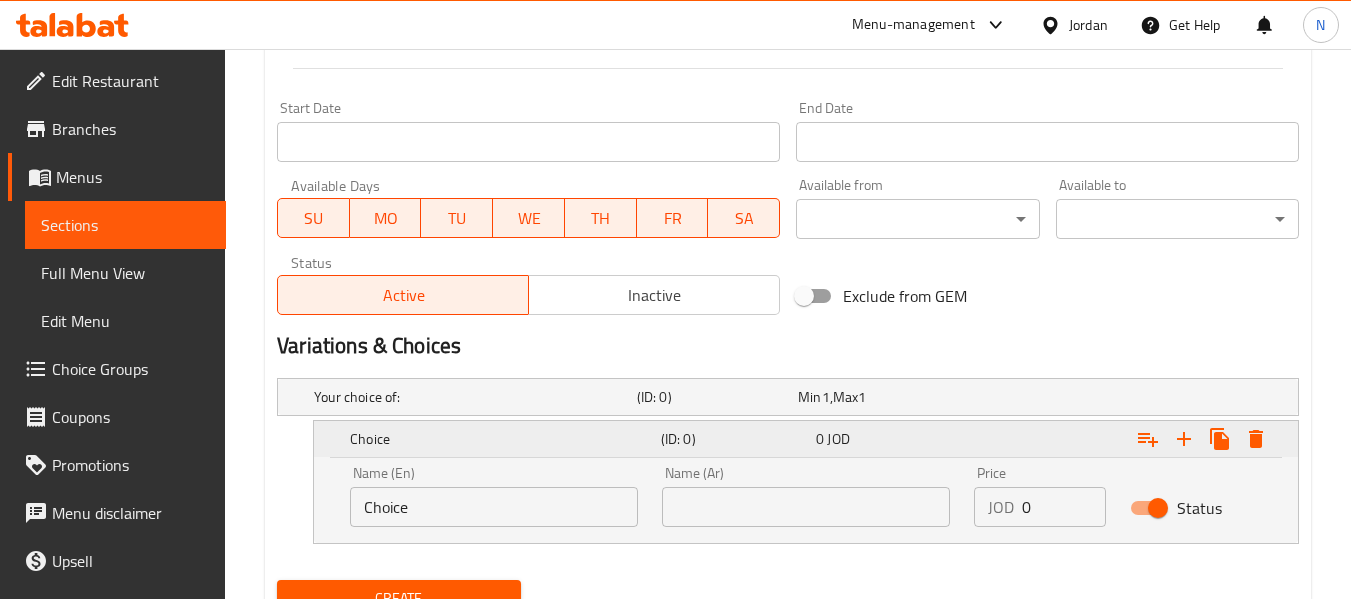 scroll, scrollTop: 887, scrollLeft: 0, axis: vertical 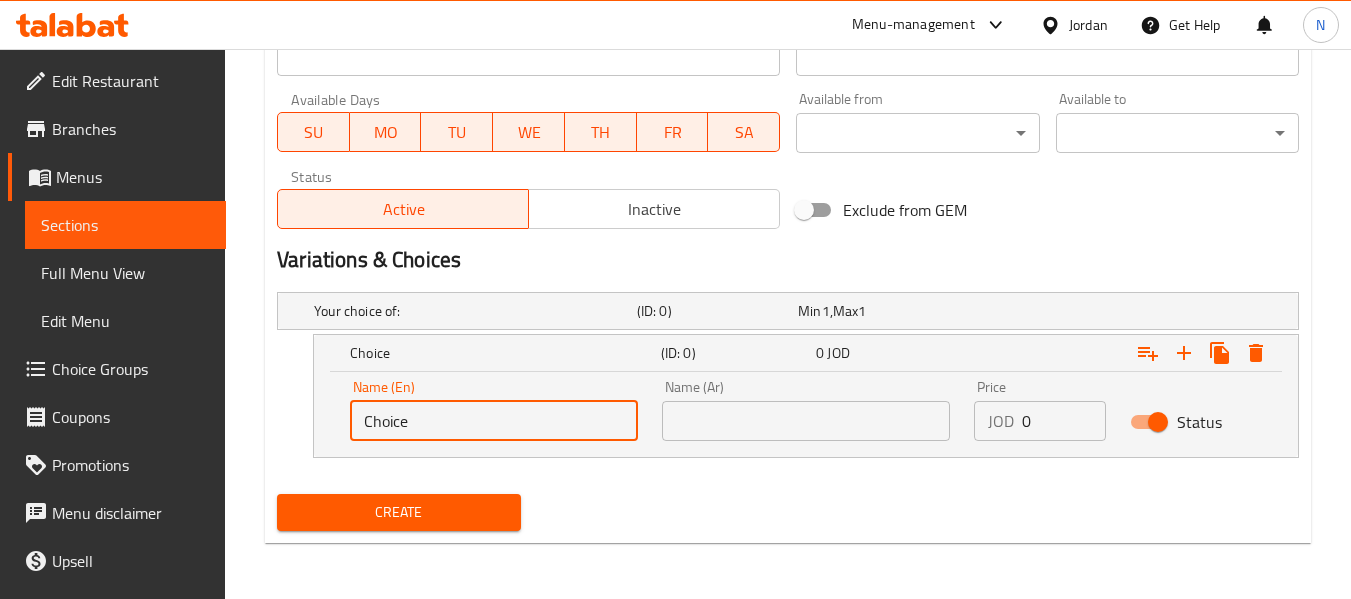 click on "Choice" at bounding box center [494, 421] 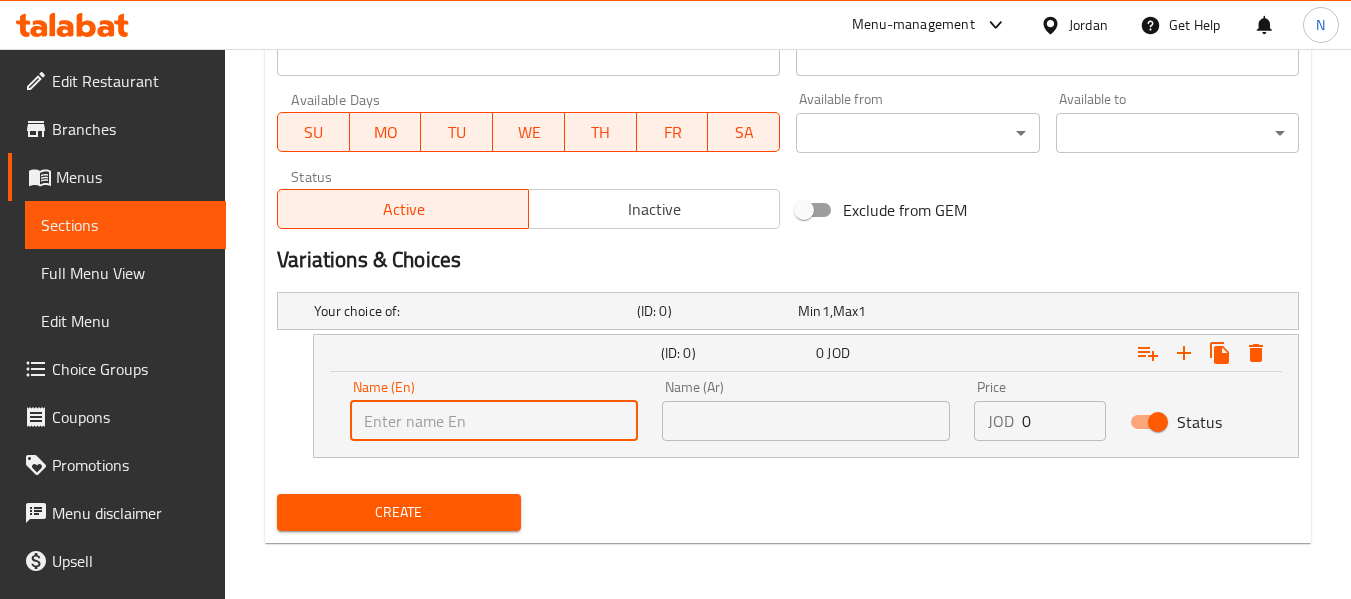 paste on "Crunch Me Outside!" 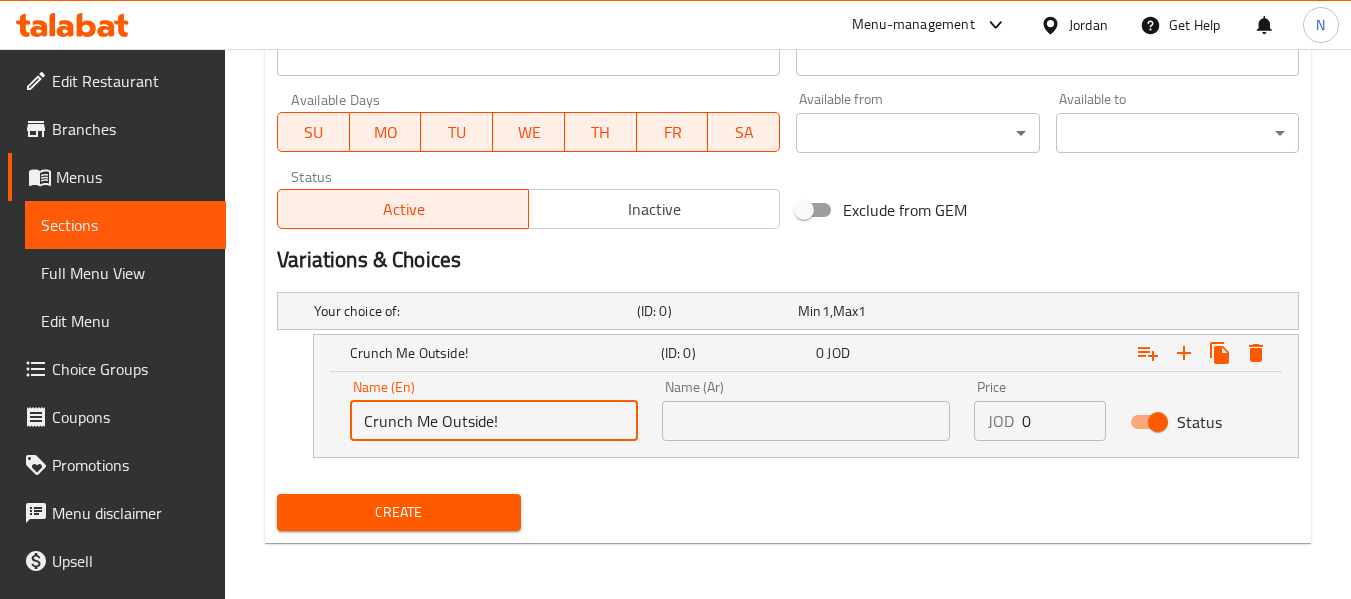 type on "Crunch Me Outside!" 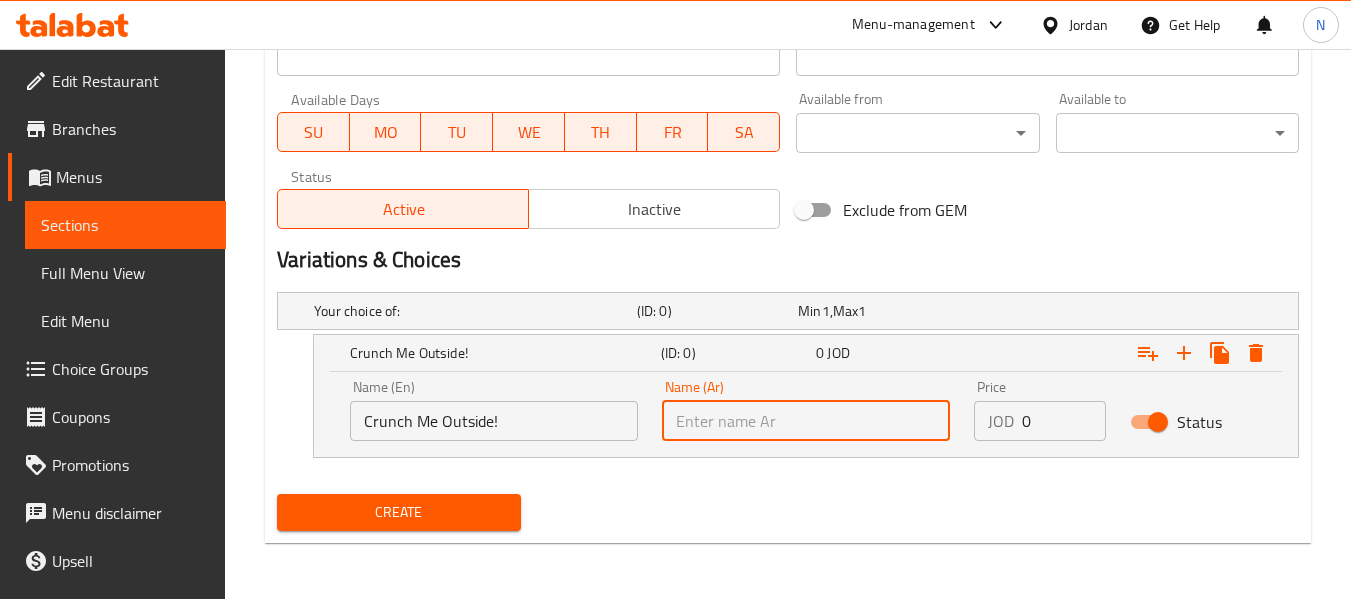 click at bounding box center [806, 421] 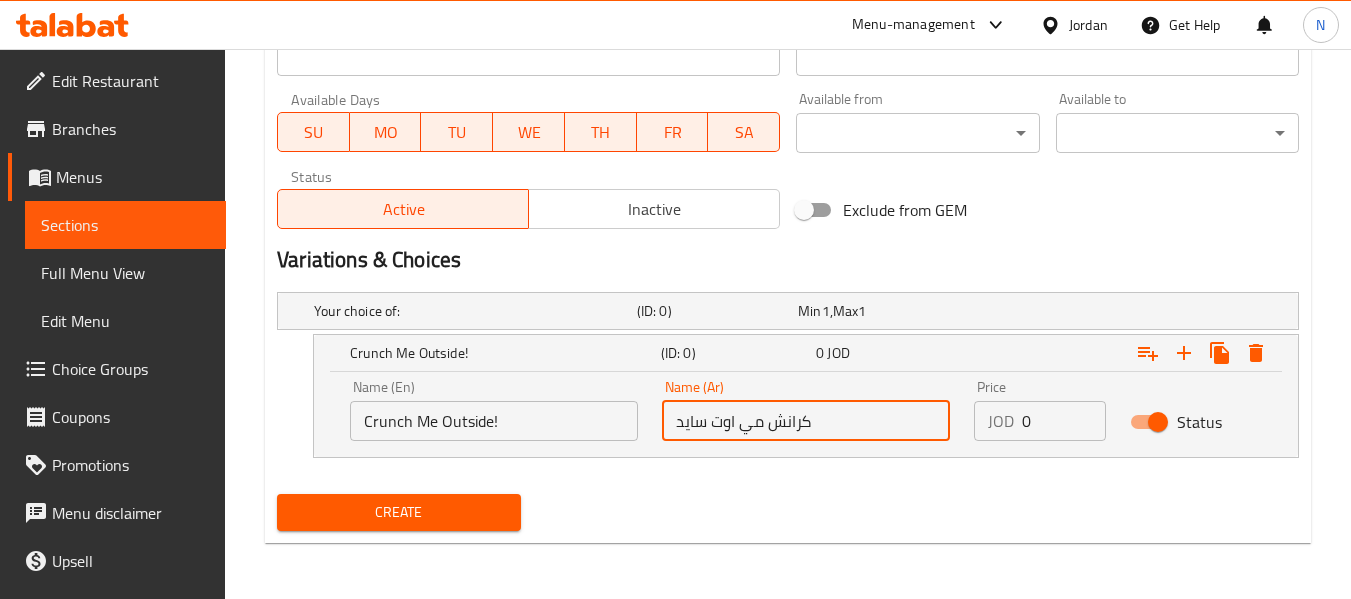 type on "كرانش مي اوت سايد" 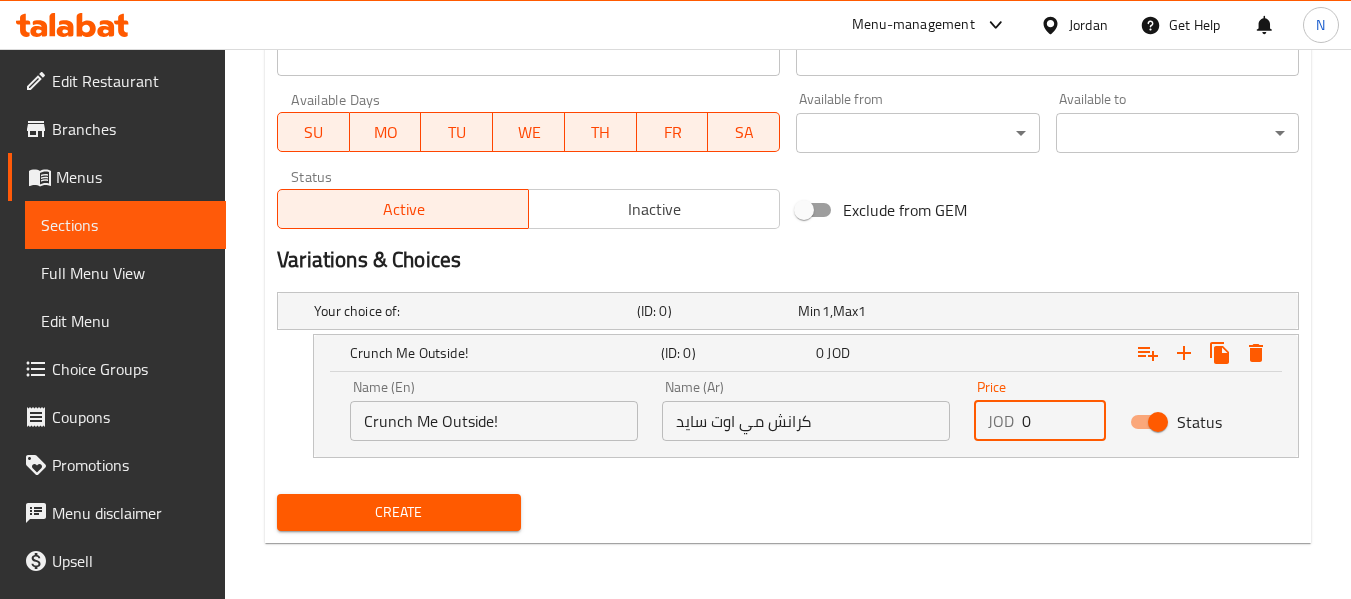 click on "0" at bounding box center (1064, 421) 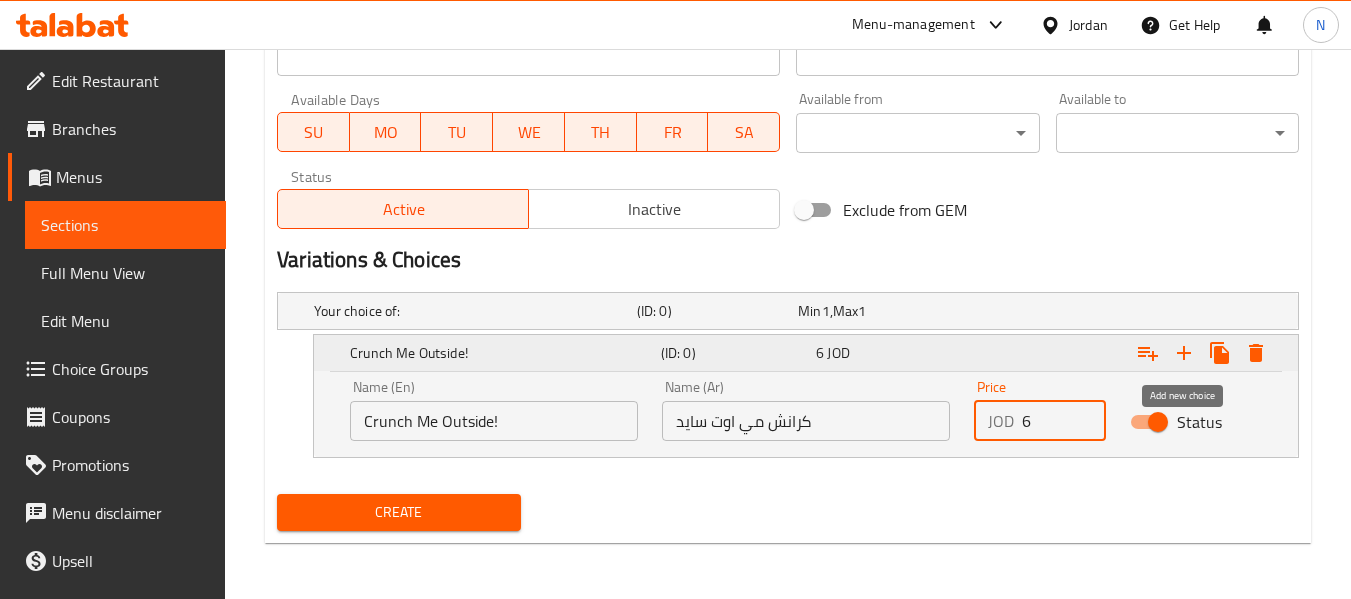 type on "6" 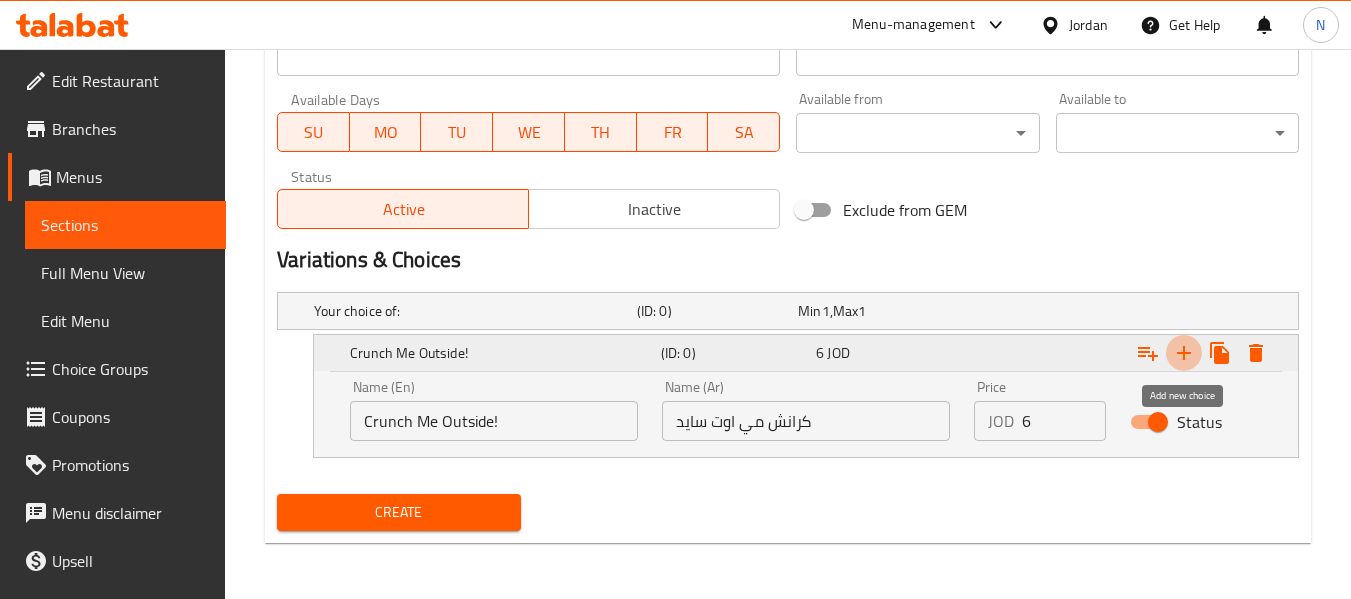 click 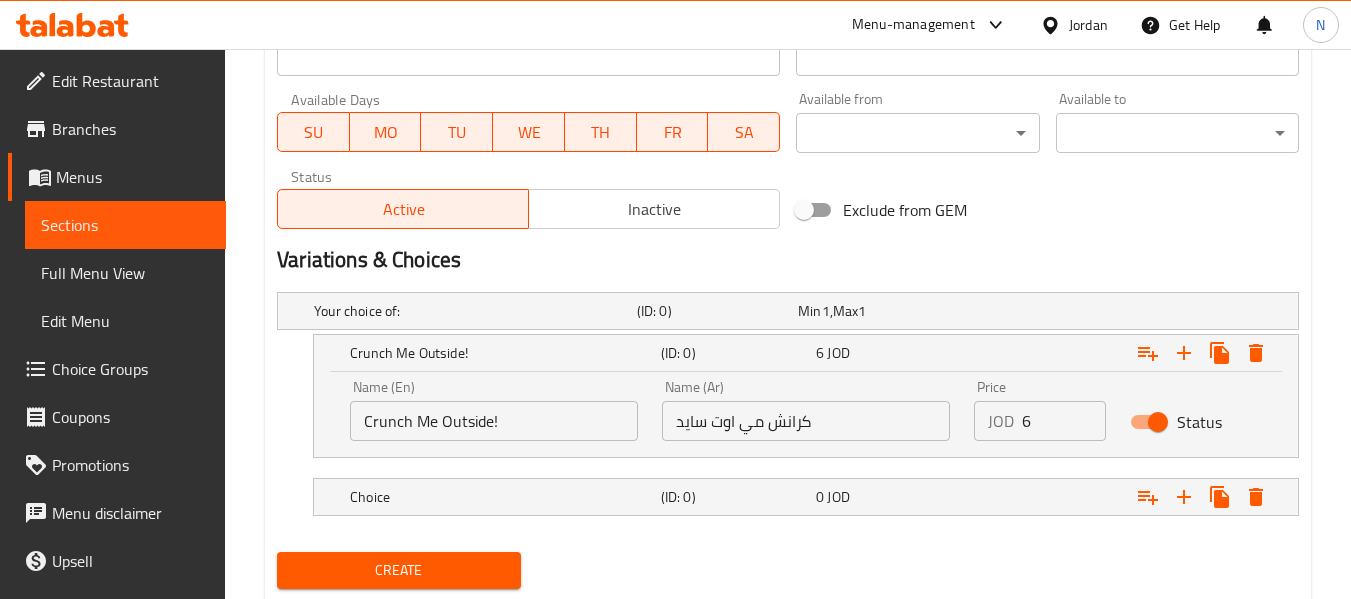 scroll, scrollTop: 945, scrollLeft: 0, axis: vertical 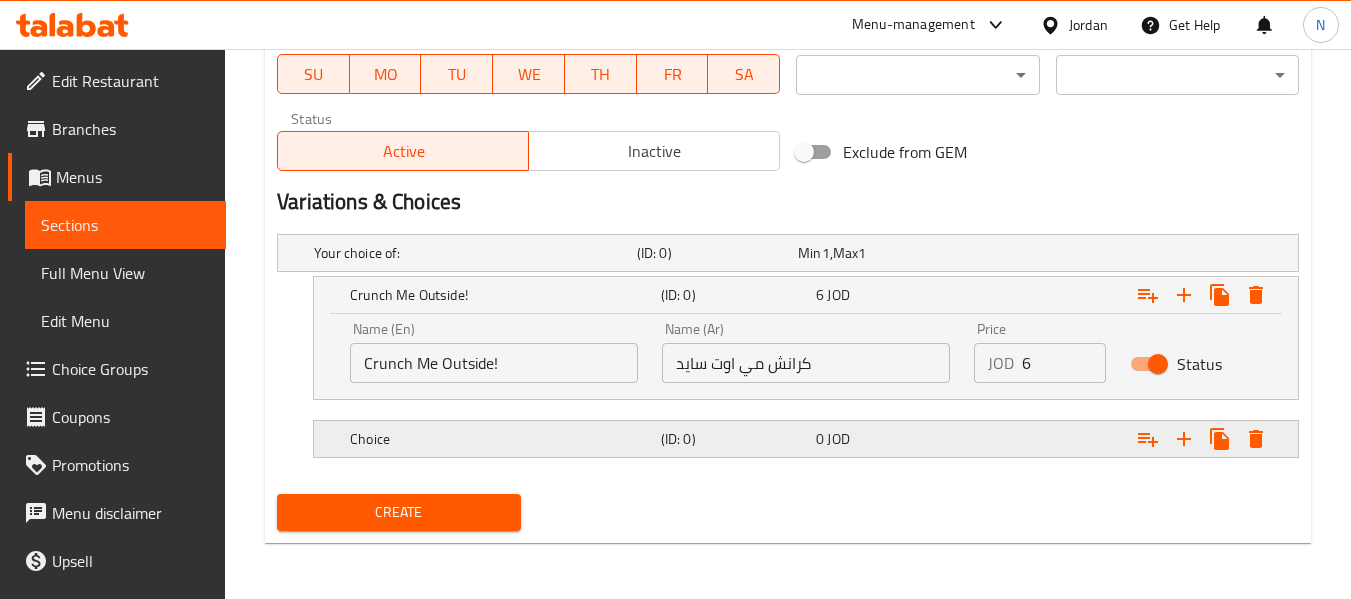 click on "Choice" at bounding box center [471, 253] 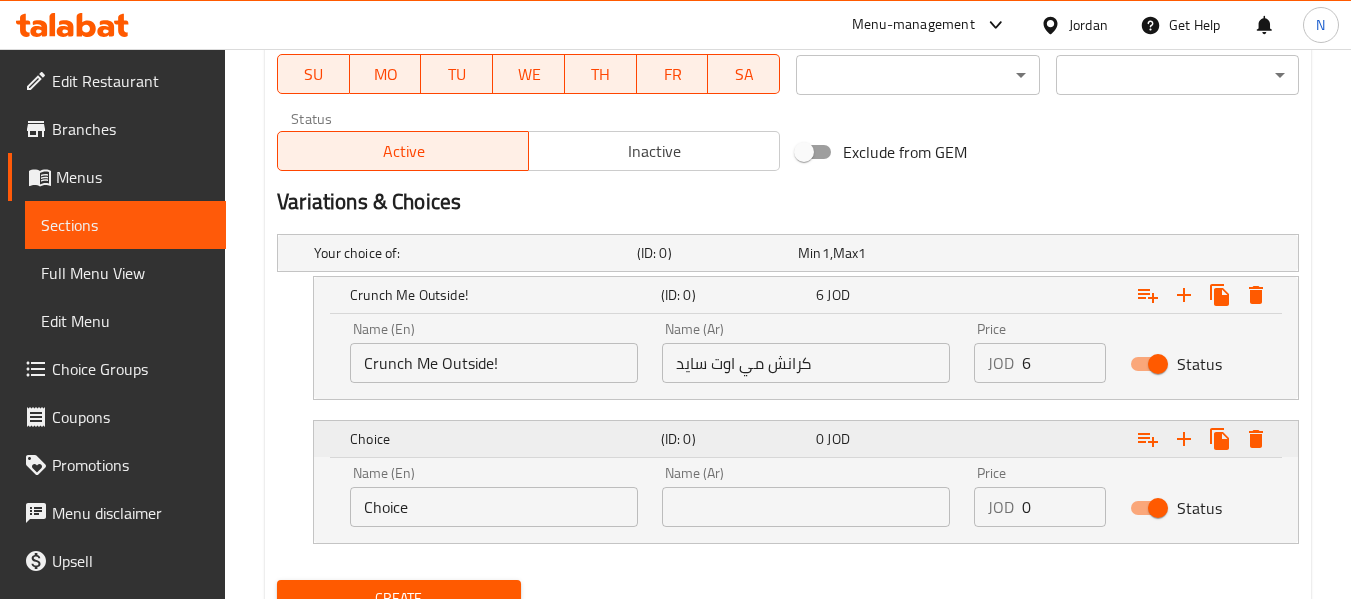 scroll, scrollTop: 1031, scrollLeft: 0, axis: vertical 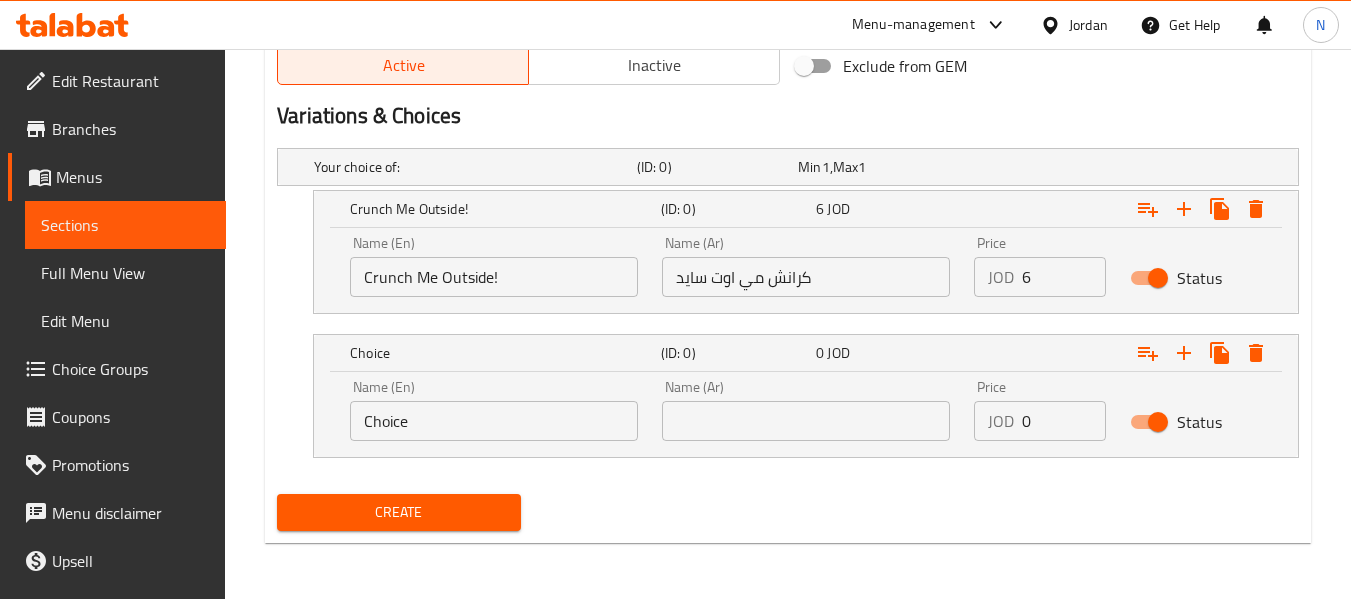 click on "Choice" at bounding box center (494, 421) 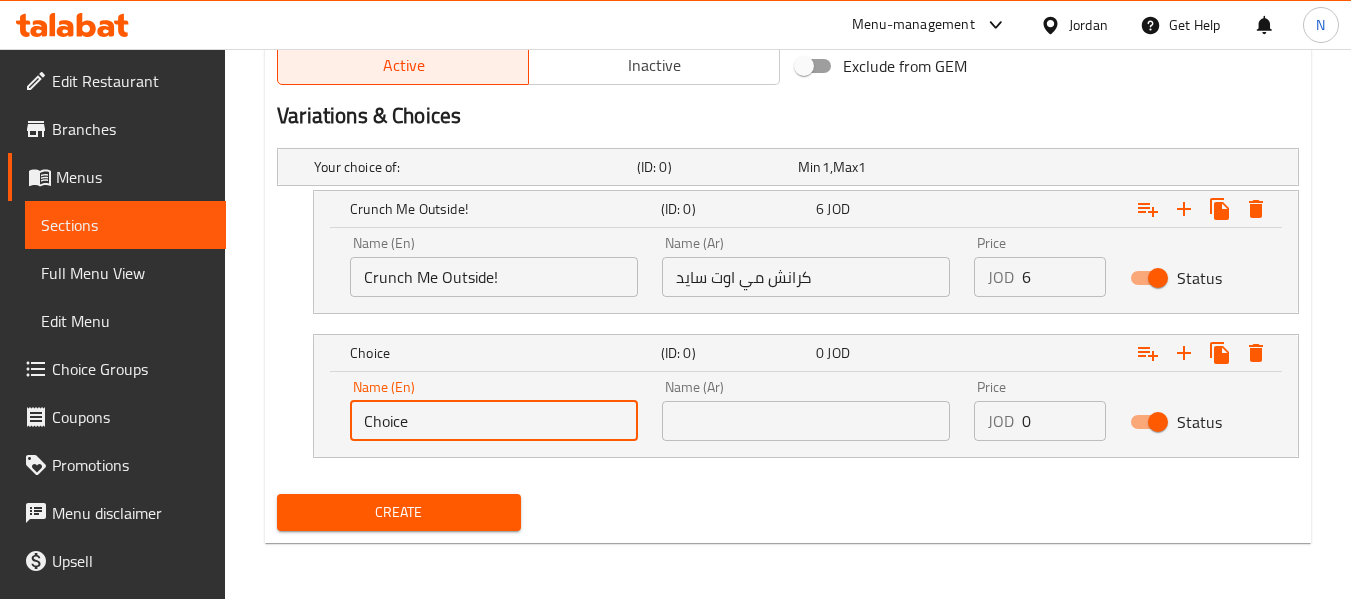 click on "Choice" at bounding box center [494, 421] 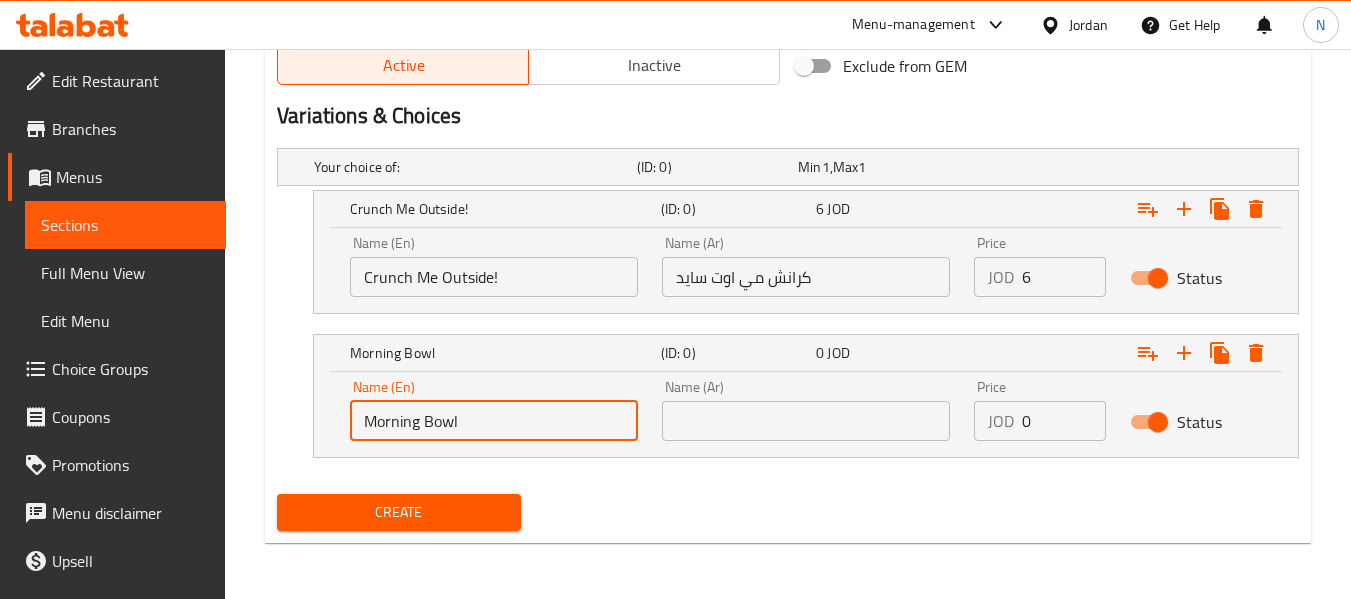 type on "Morning Bowl" 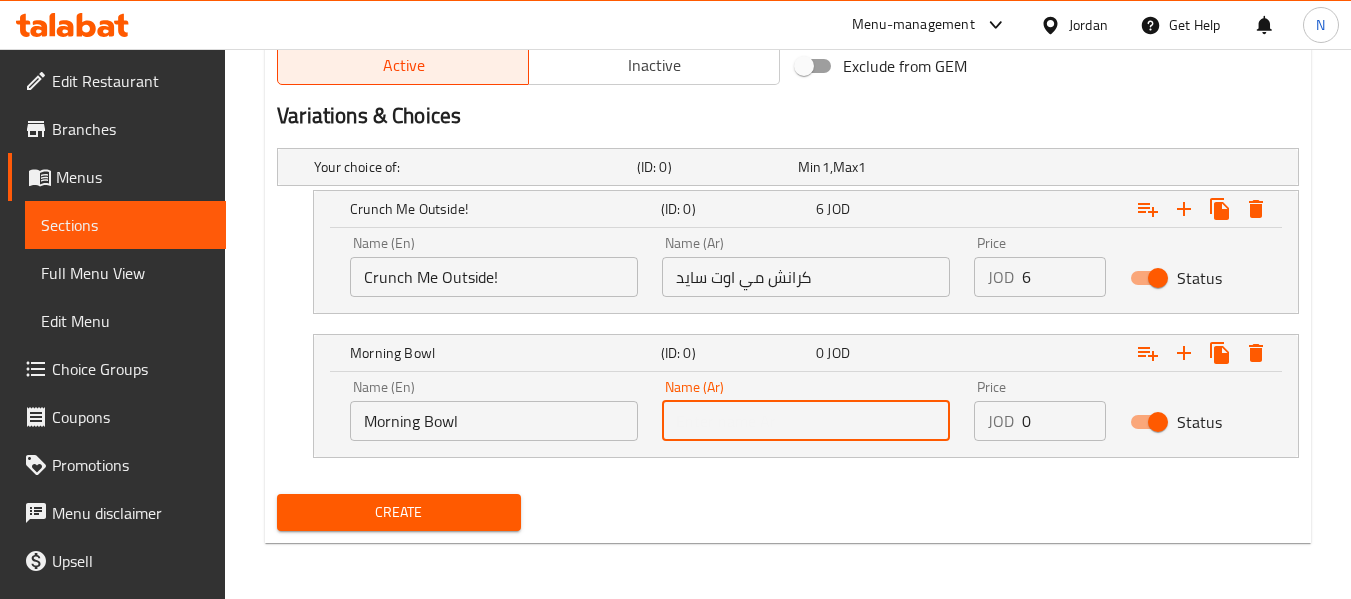 click at bounding box center (806, 421) 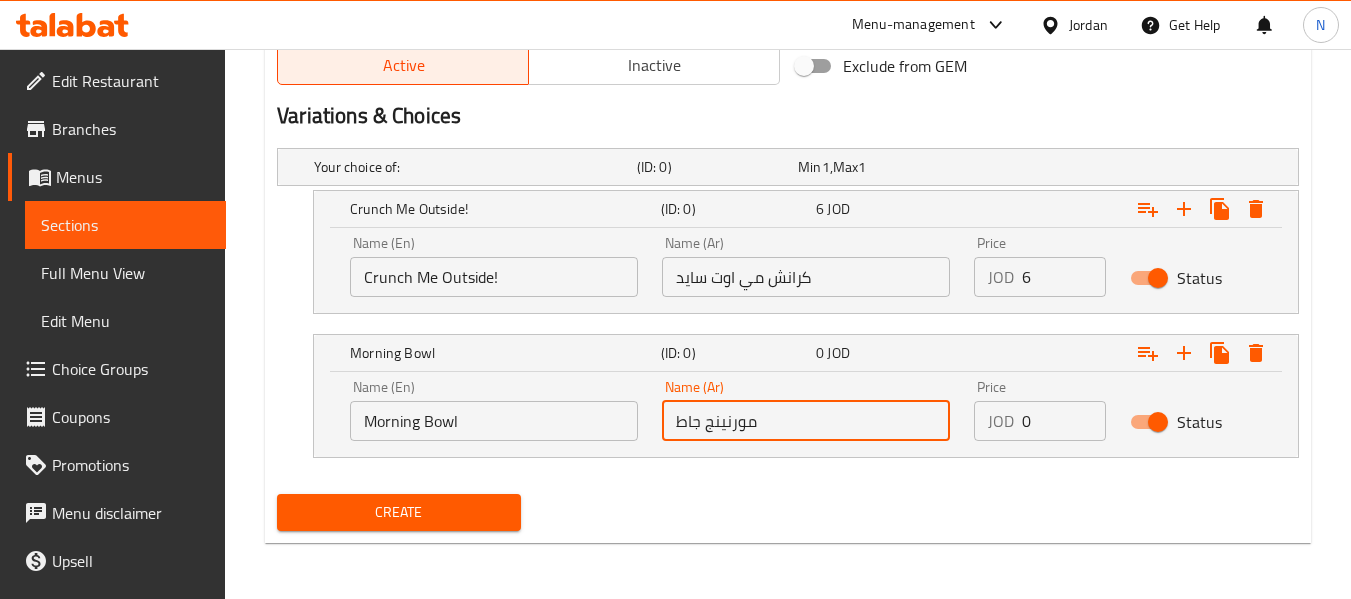 type on "مورنينج جاط" 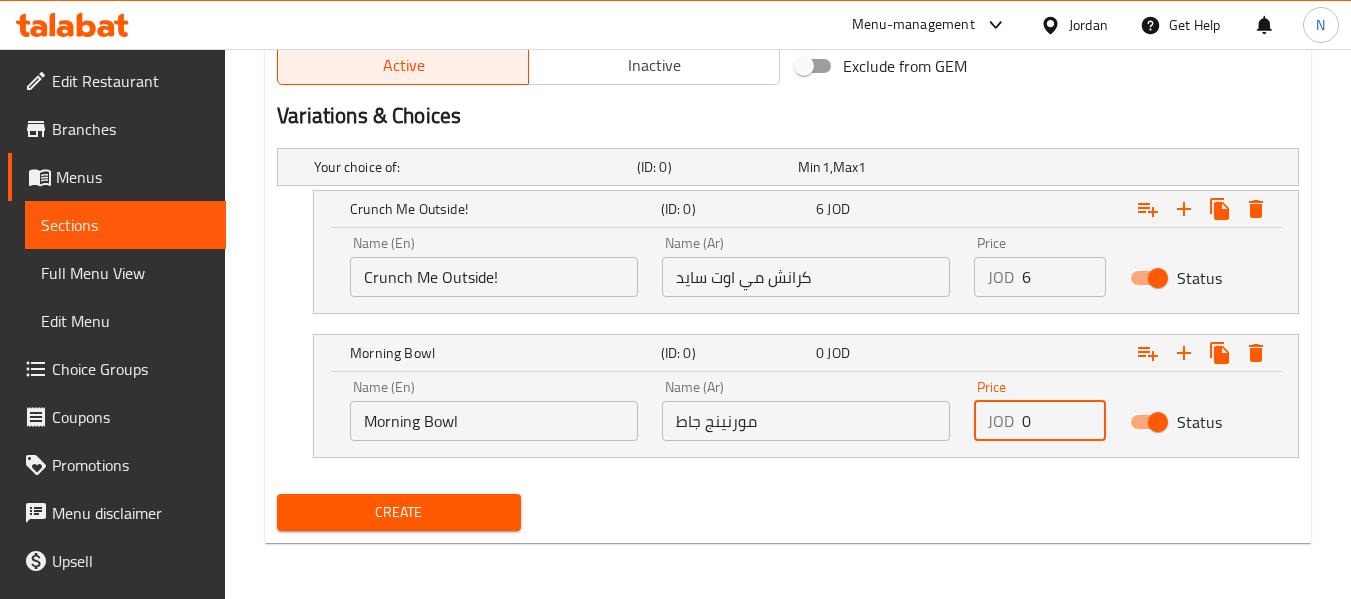 click on "0" at bounding box center (1064, 421) 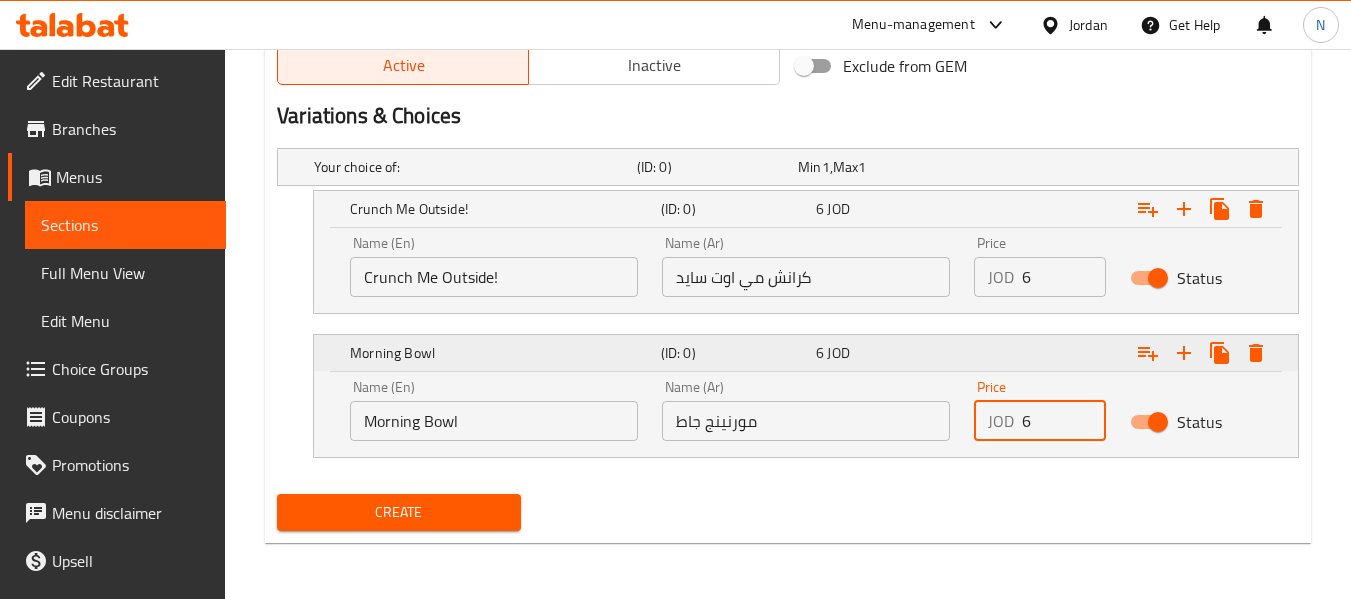 type on "6" 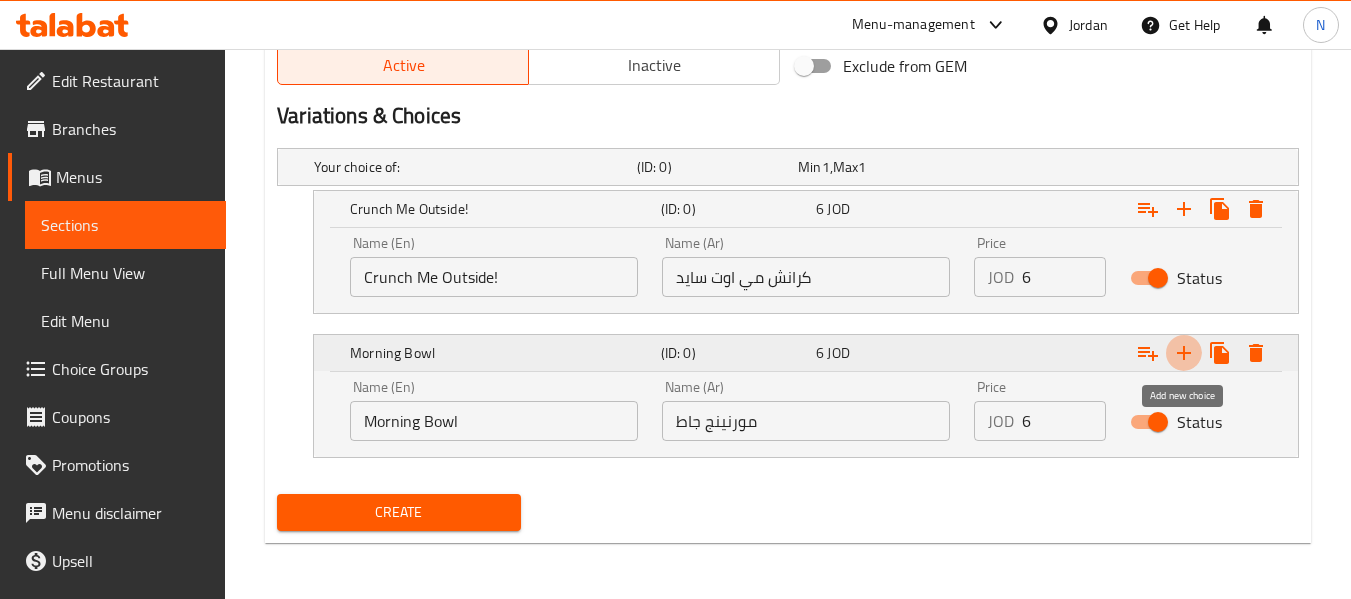 click at bounding box center (1184, 353) 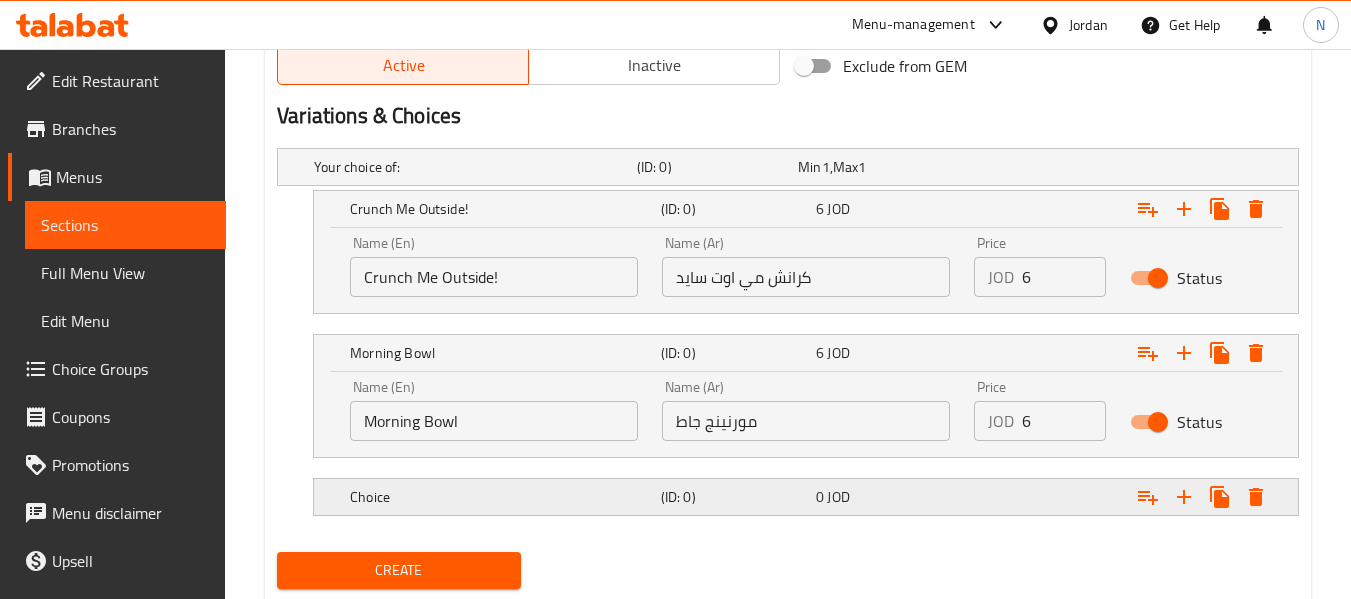 click on "Choice" at bounding box center (471, 167) 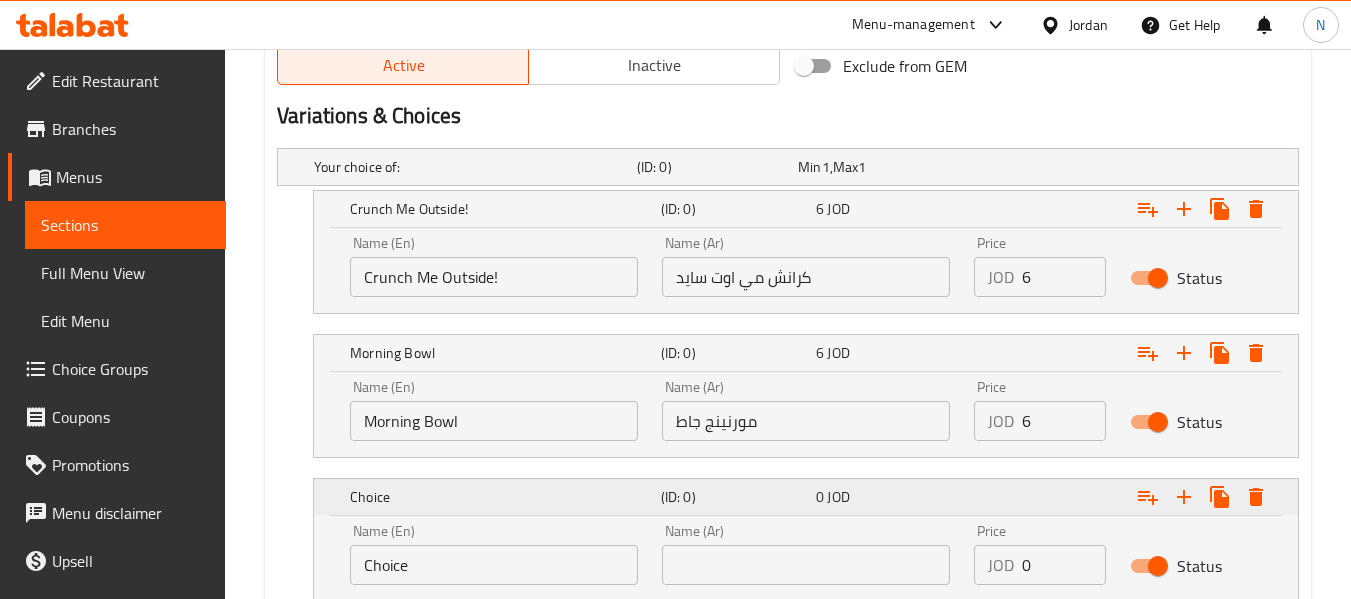 scroll, scrollTop: 1171, scrollLeft: 0, axis: vertical 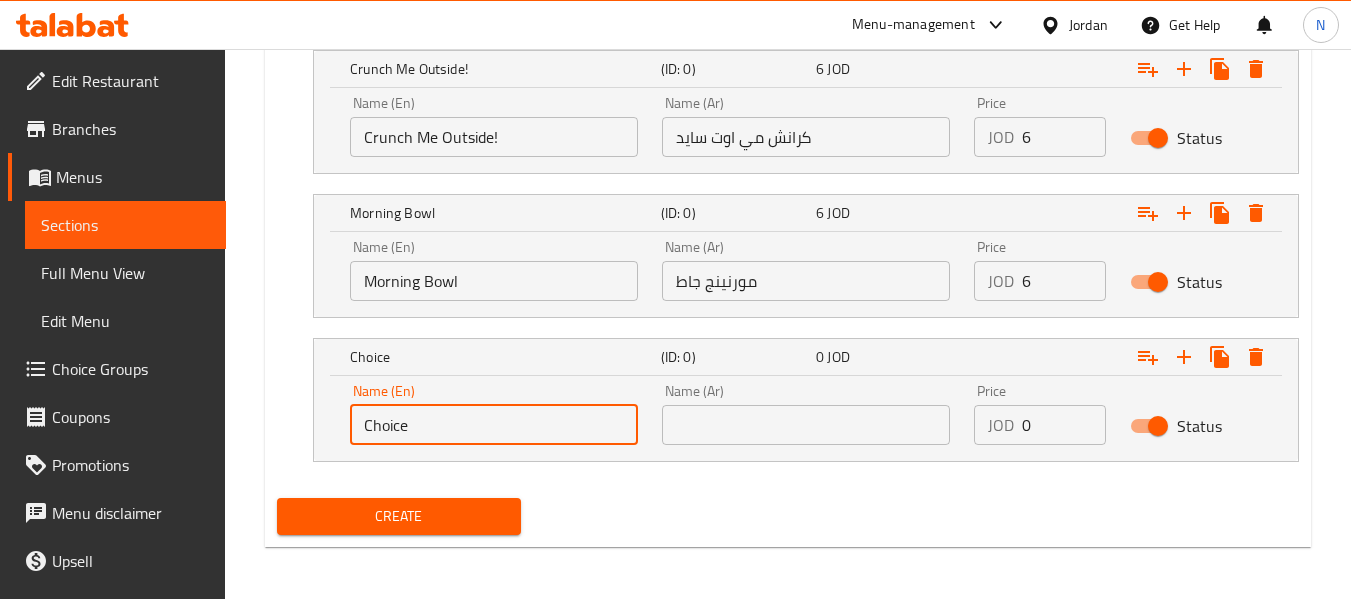 click on "Choice" at bounding box center [494, 425] 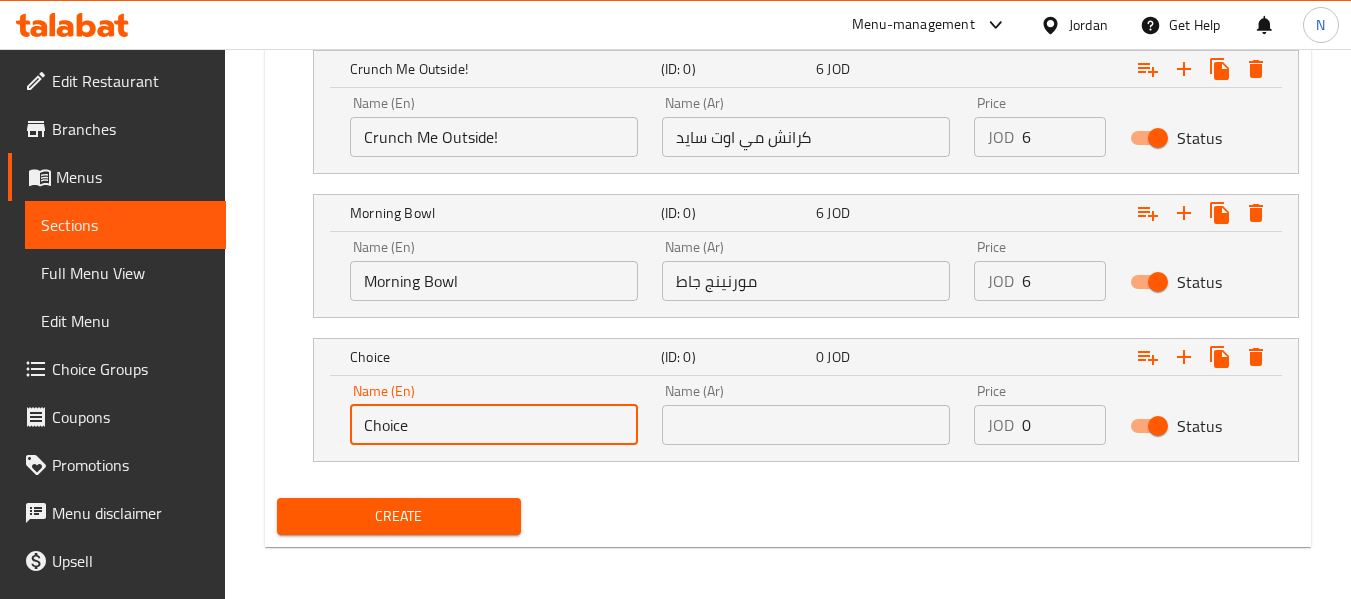 paste on "Gone Choco Bananas" 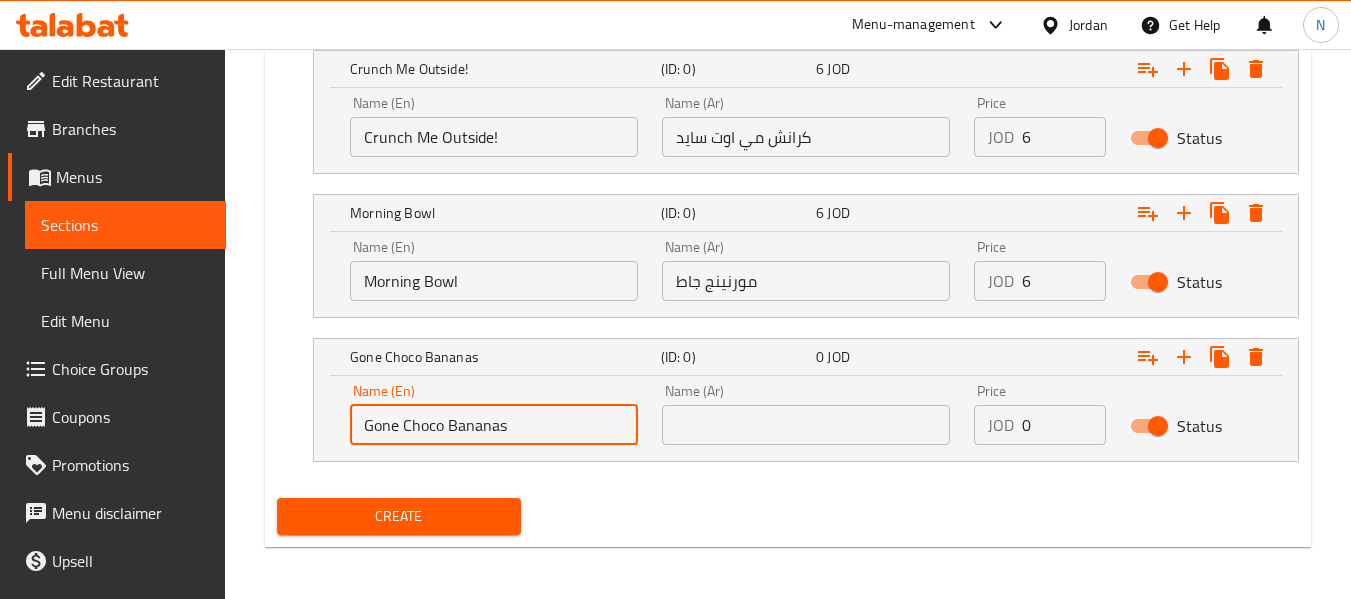 type on "Gone Choco Bananas" 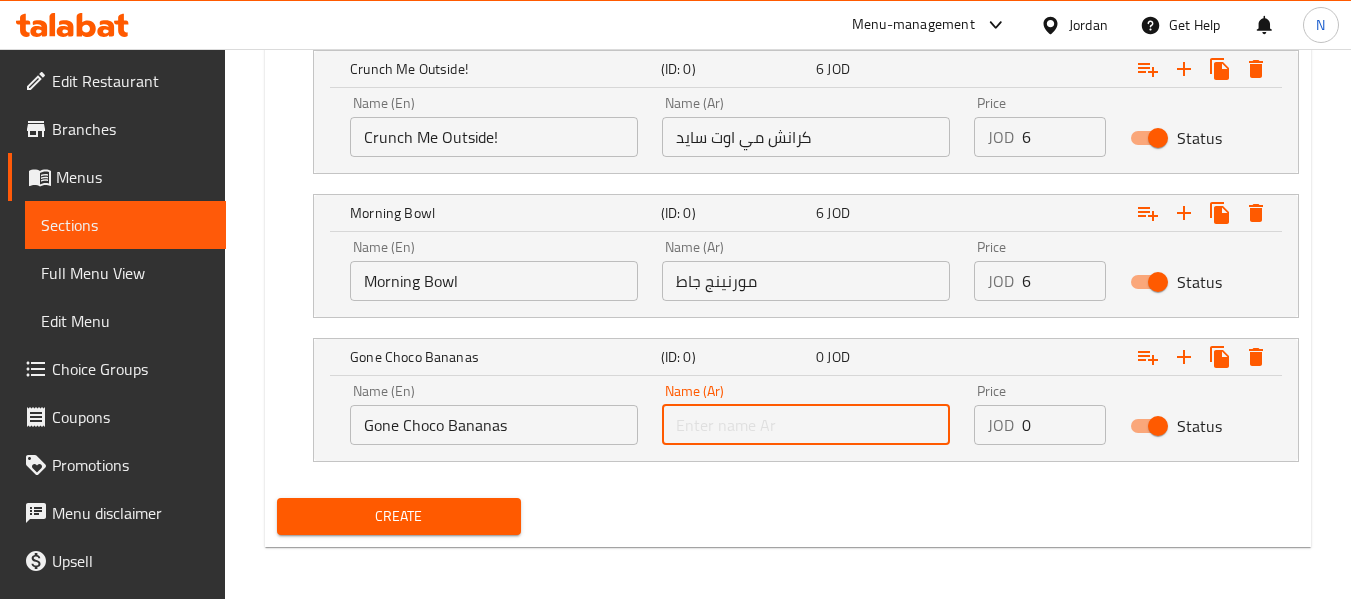 click at bounding box center (806, 425) 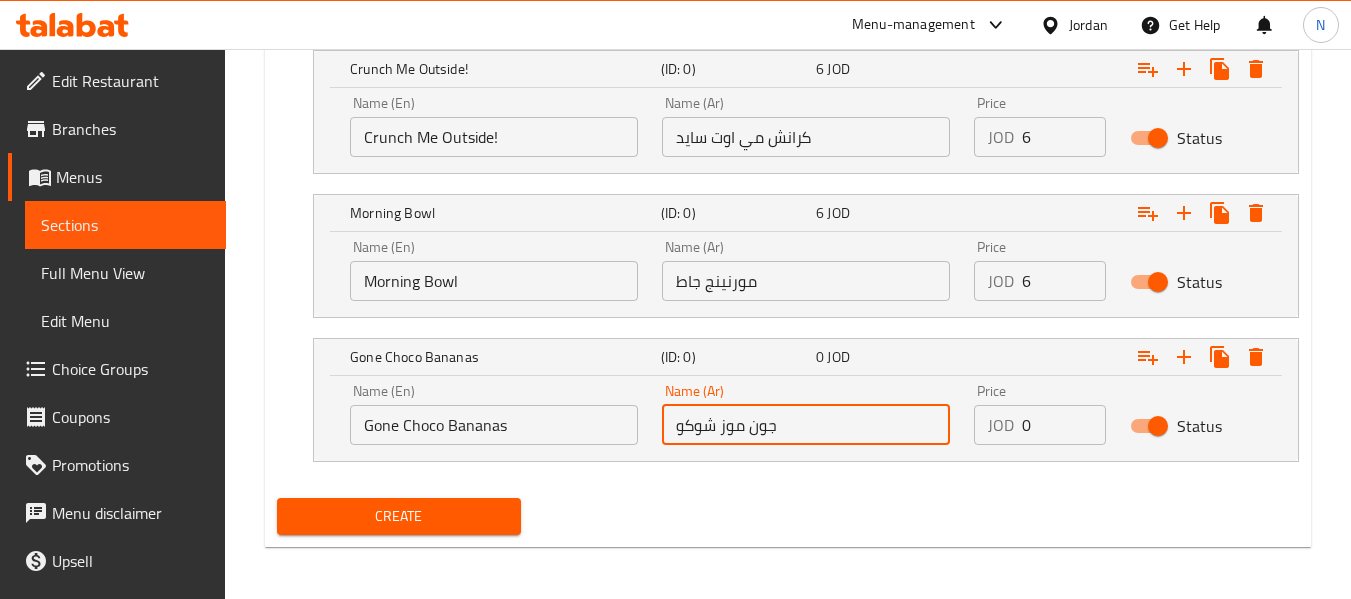 type on "جون موز شوكو" 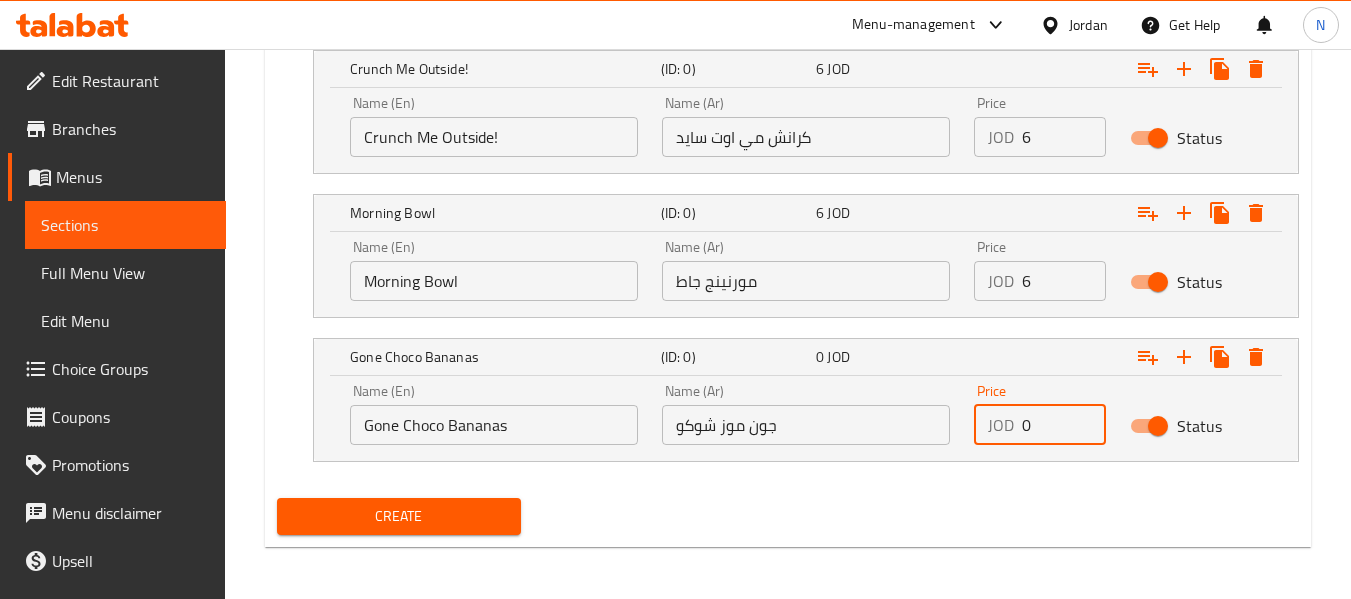 click on "0" at bounding box center [1064, 425] 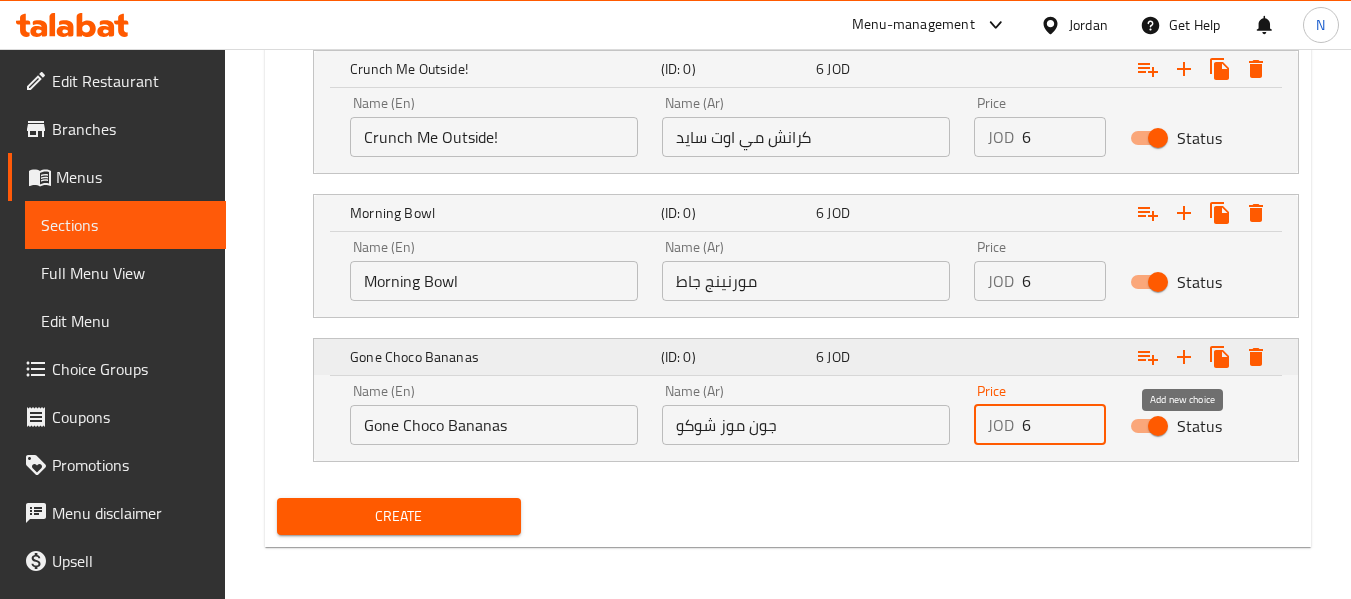 type on "6" 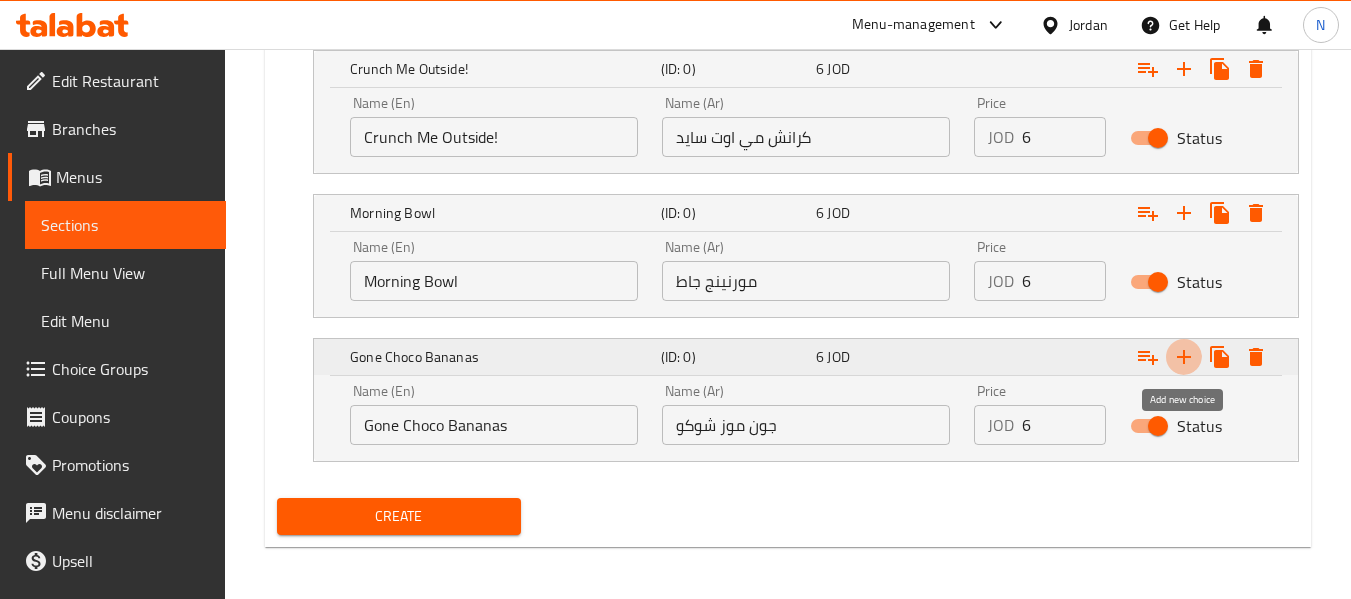 click 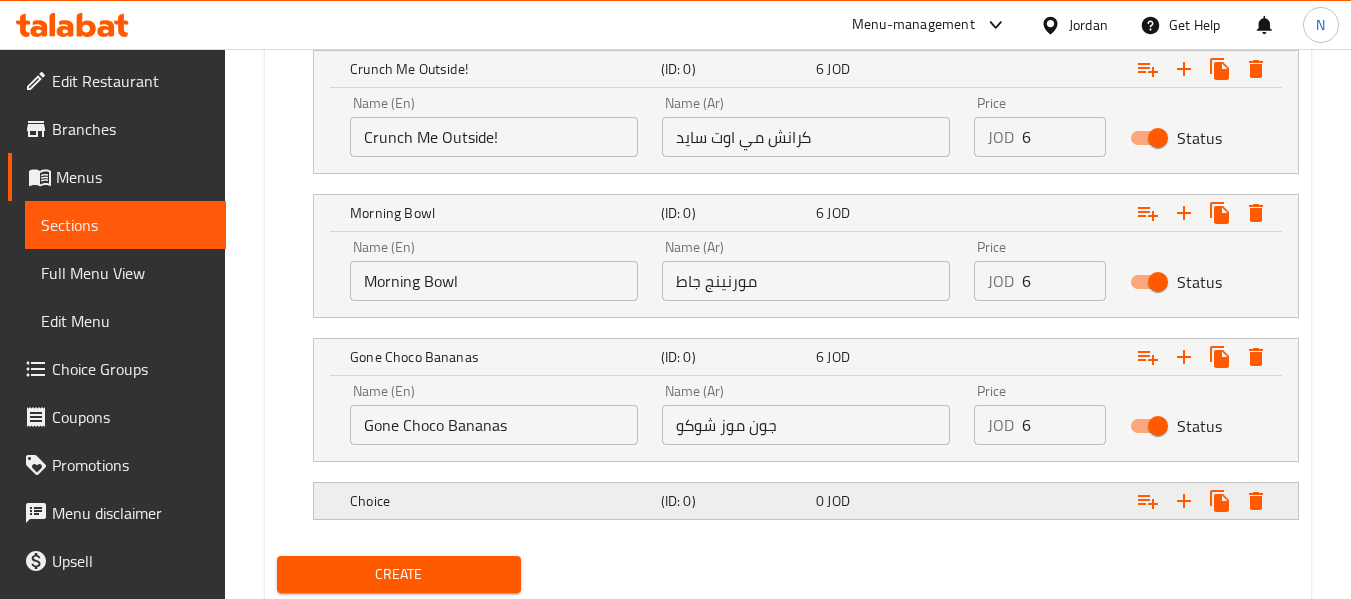 click on "Choice (ID: 0) 0   JOD" at bounding box center [794, 27] 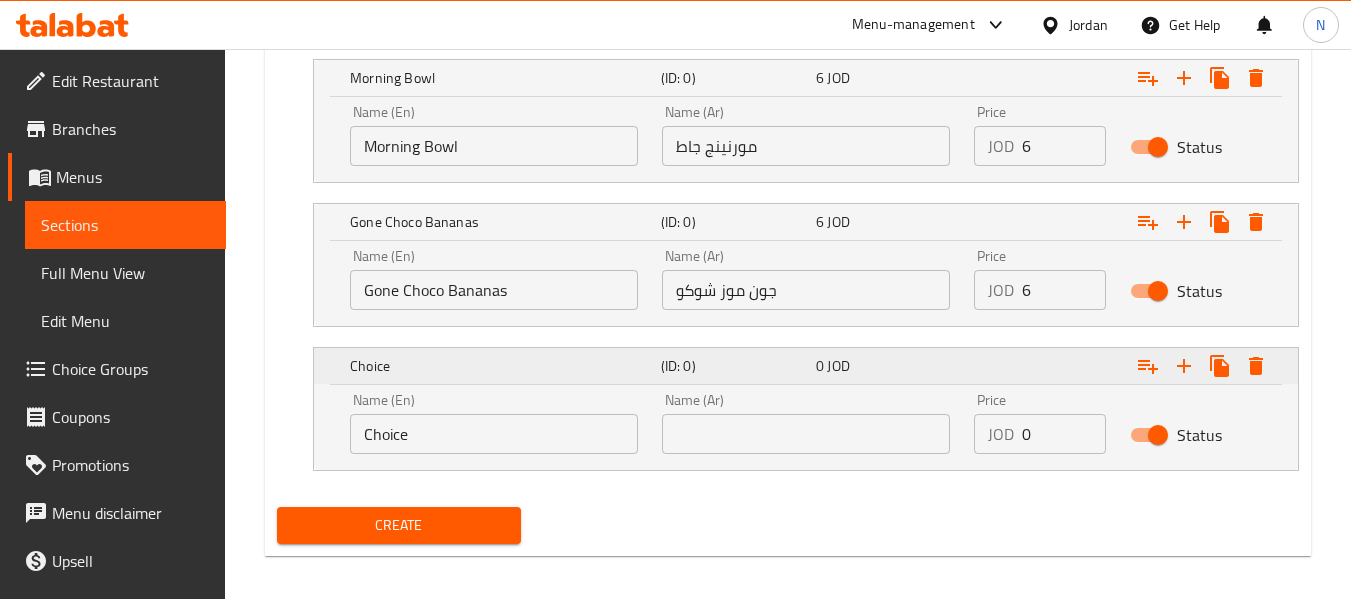 scroll, scrollTop: 1309, scrollLeft: 0, axis: vertical 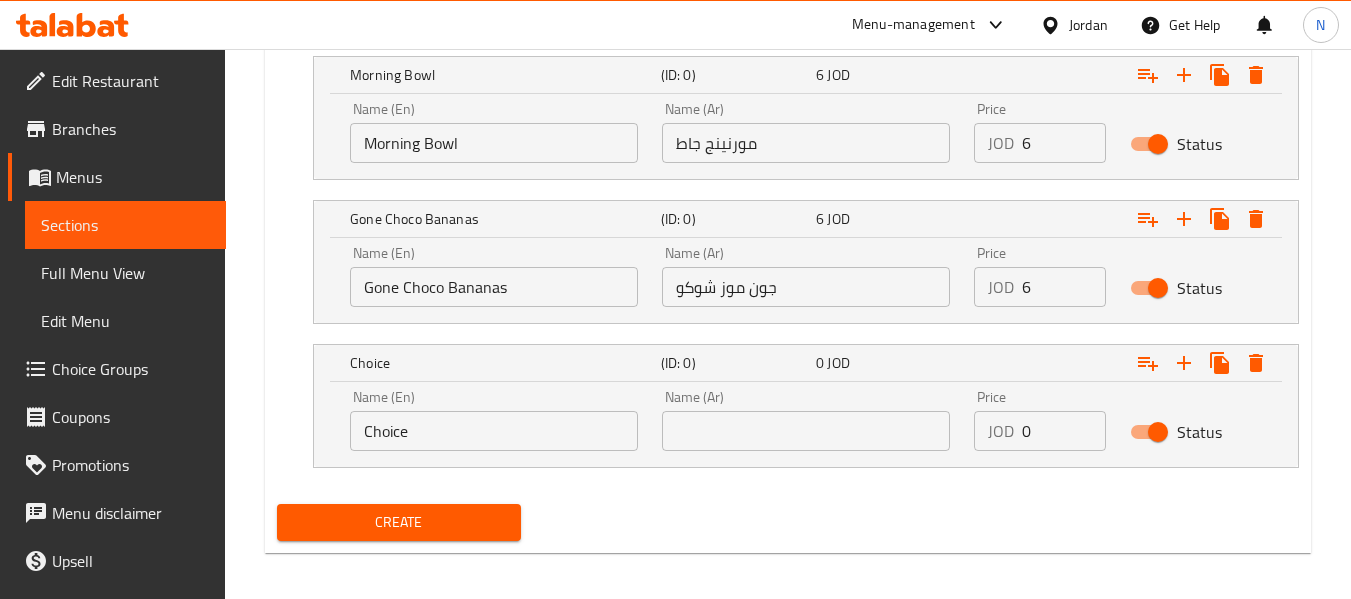 click on "Choice" at bounding box center [494, 431] 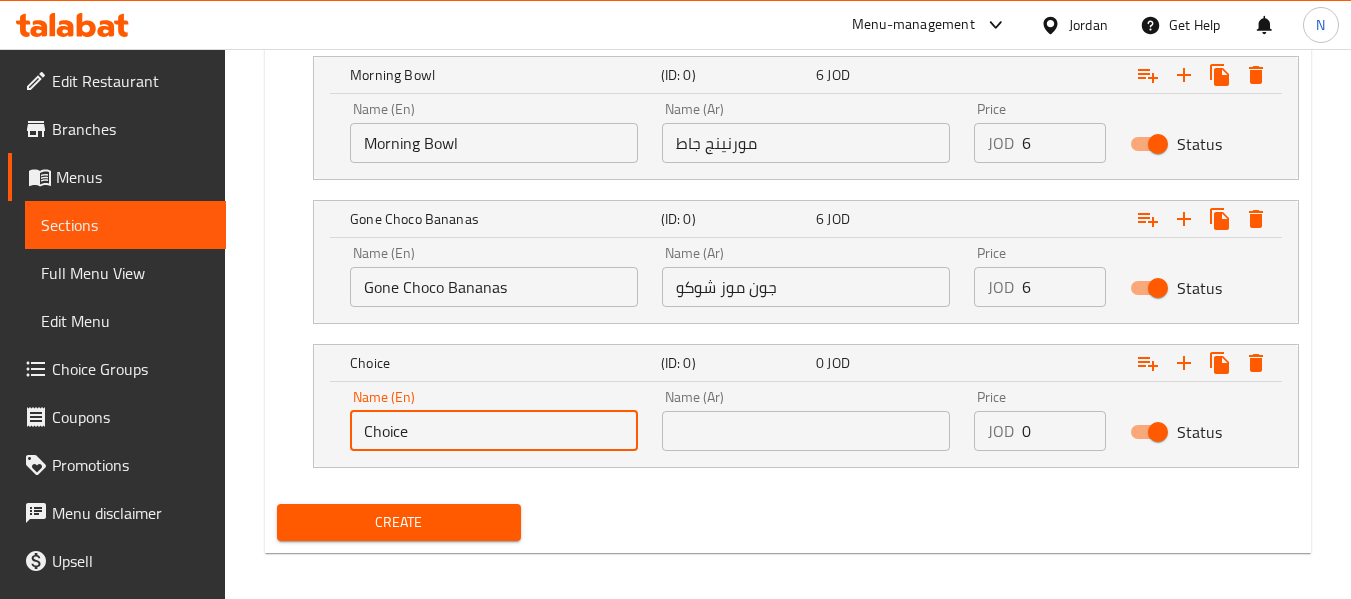 click on "Choice" at bounding box center (494, 431) 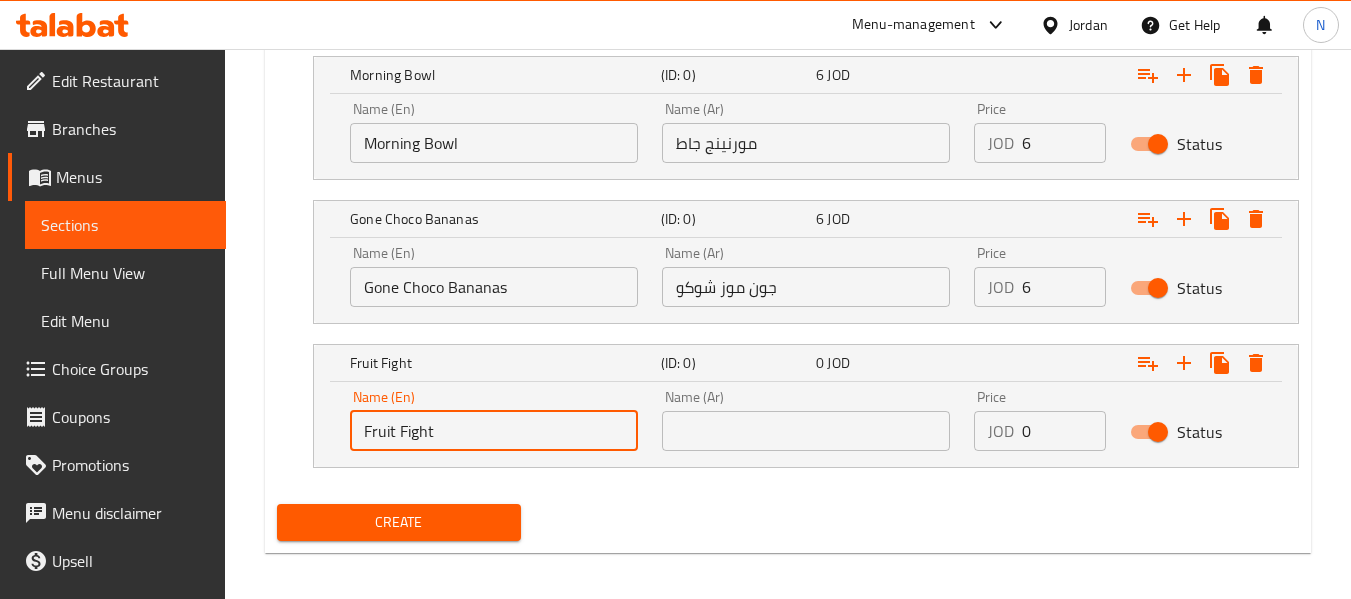 type on "Fruit Fight" 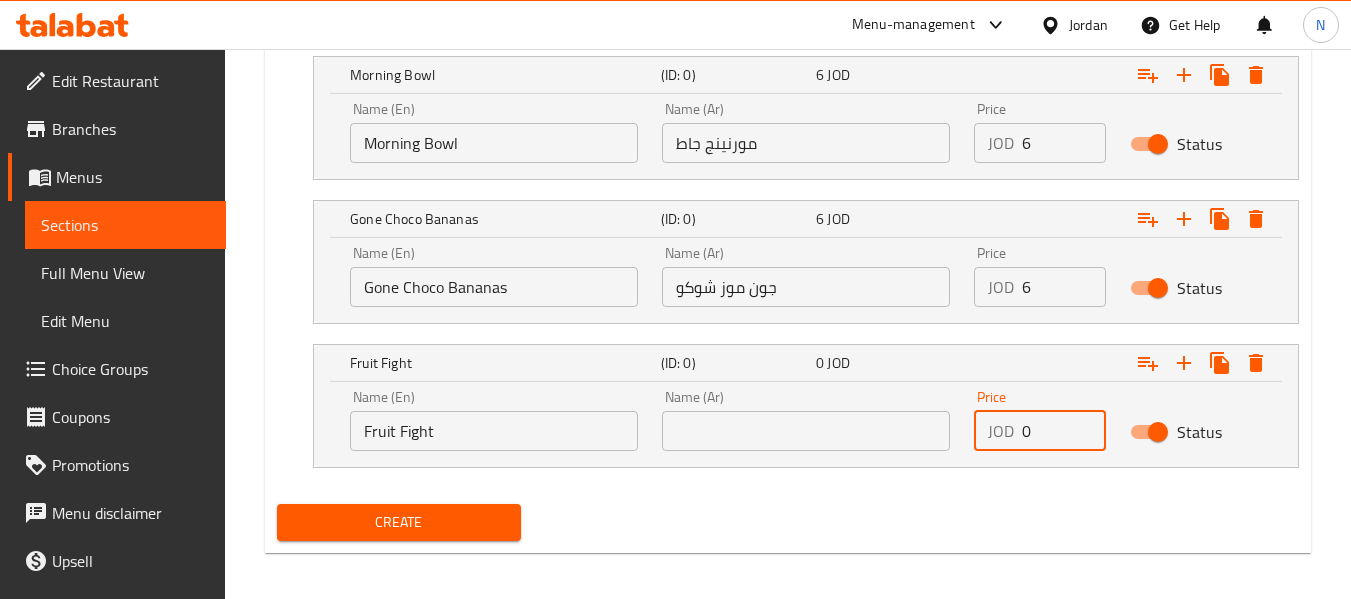 click on "0" at bounding box center [1064, 431] 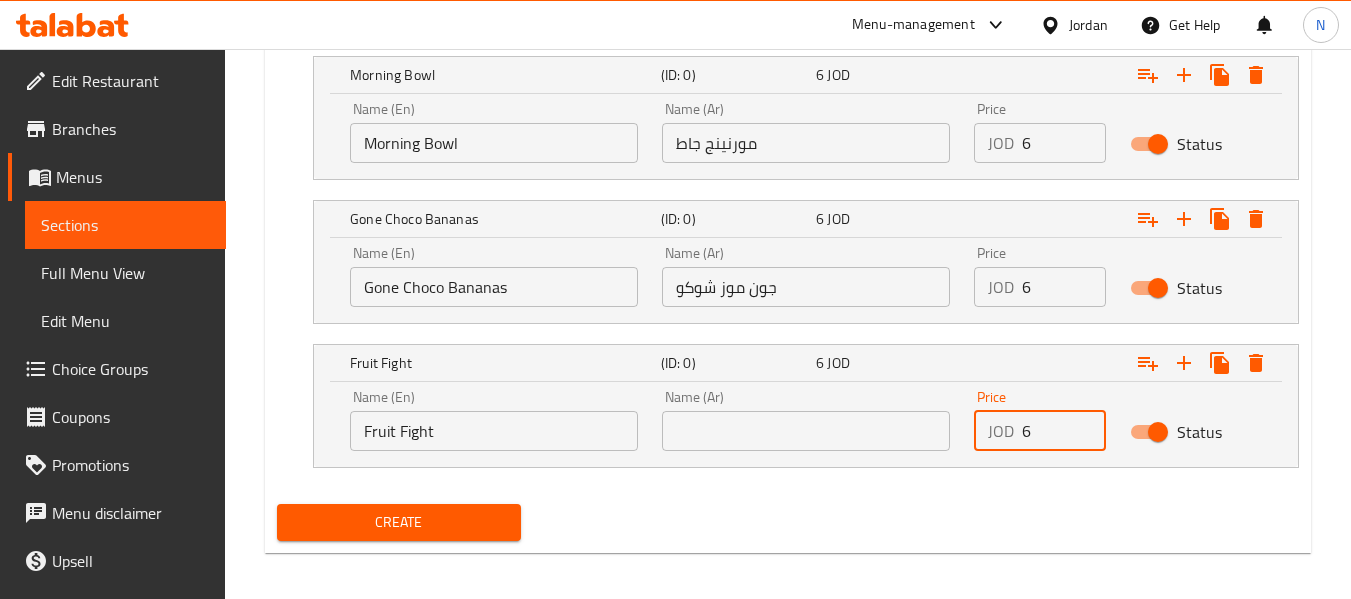 click on "6" at bounding box center [1064, 431] 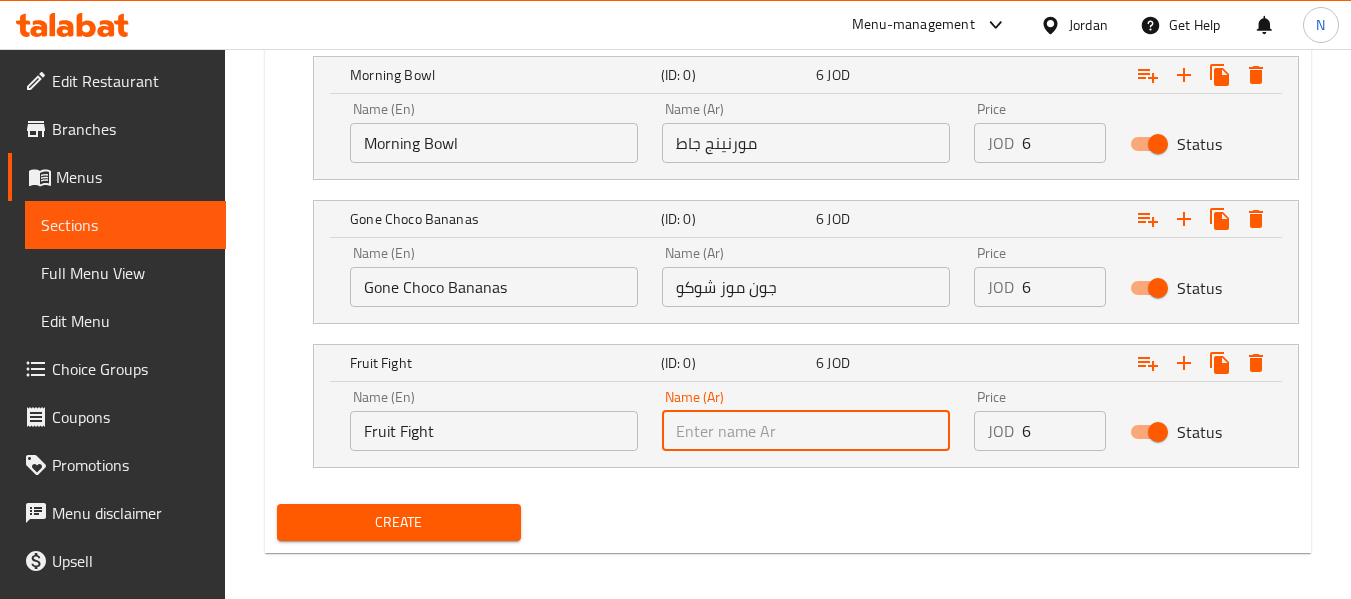 click at bounding box center [806, 431] 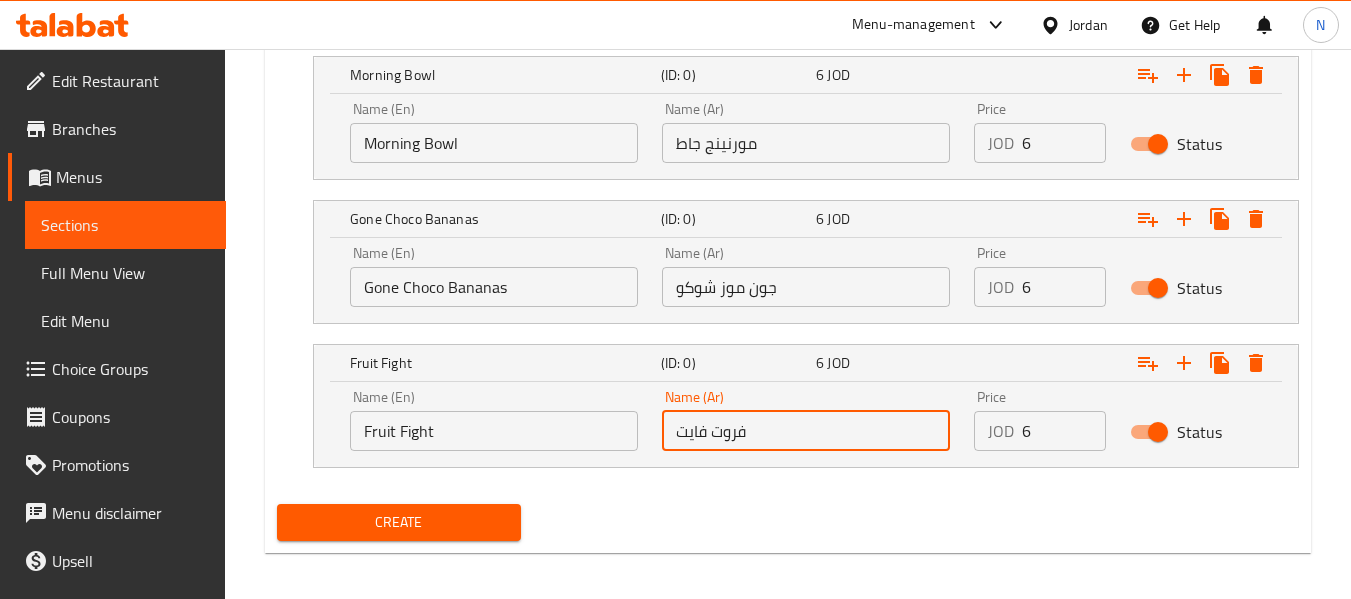 type on "فروت فايت" 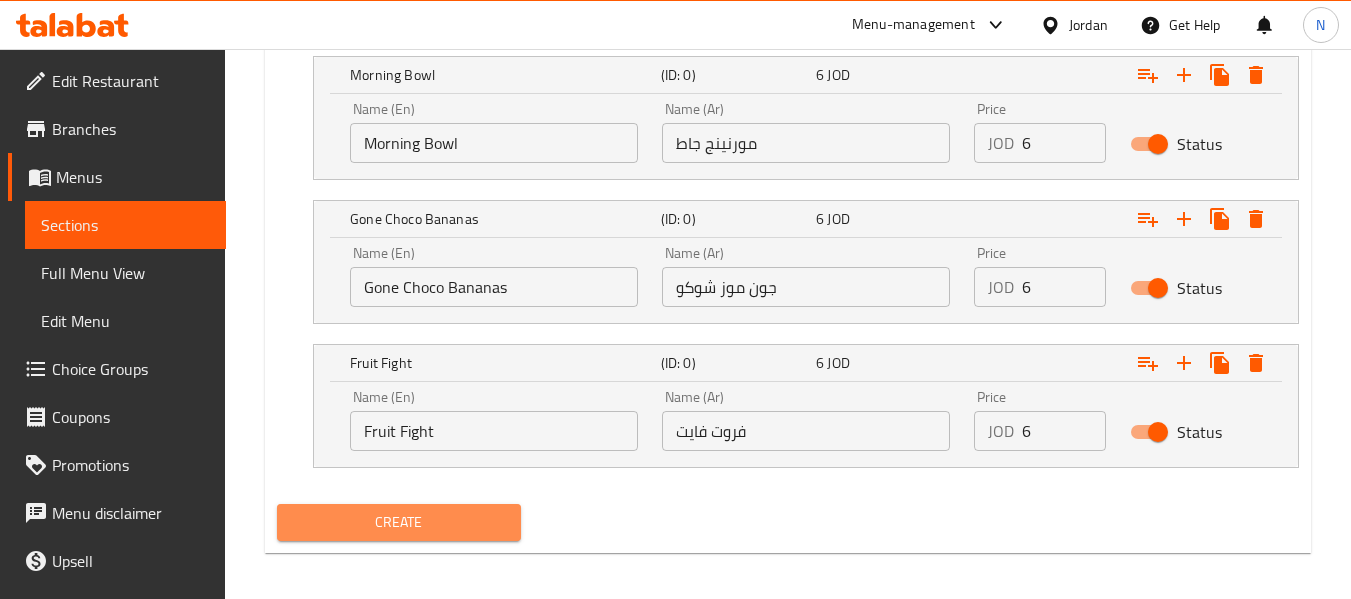 click on "Create" at bounding box center [398, 522] 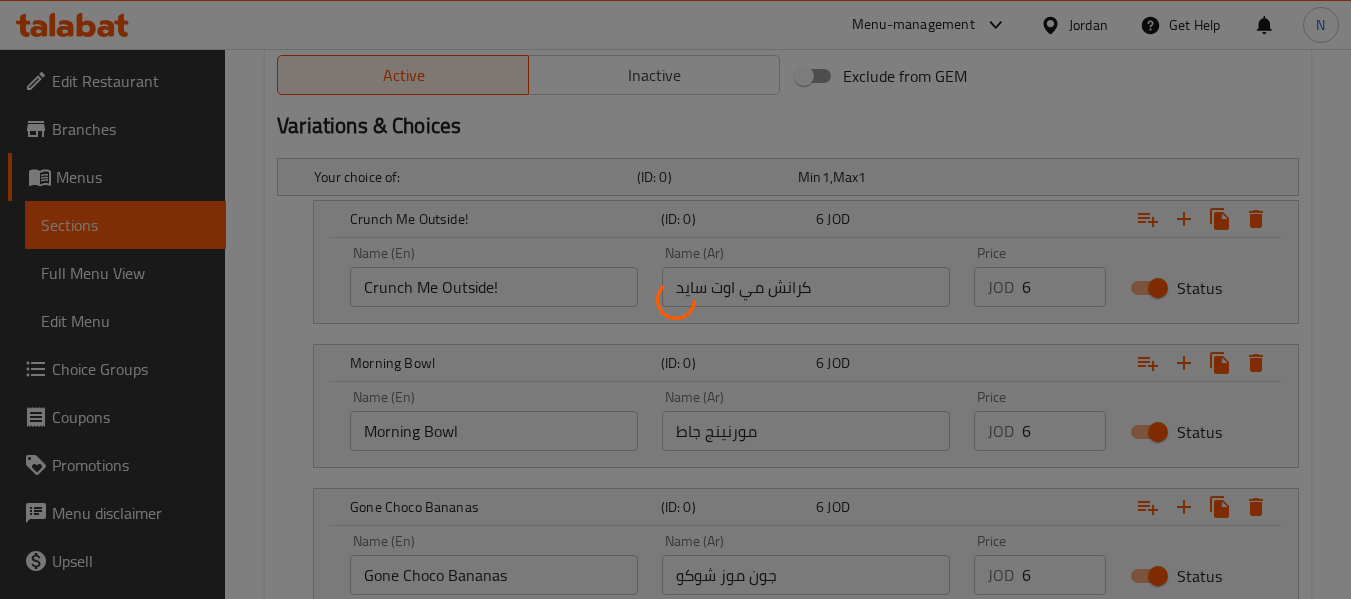 scroll, scrollTop: 1019, scrollLeft: 0, axis: vertical 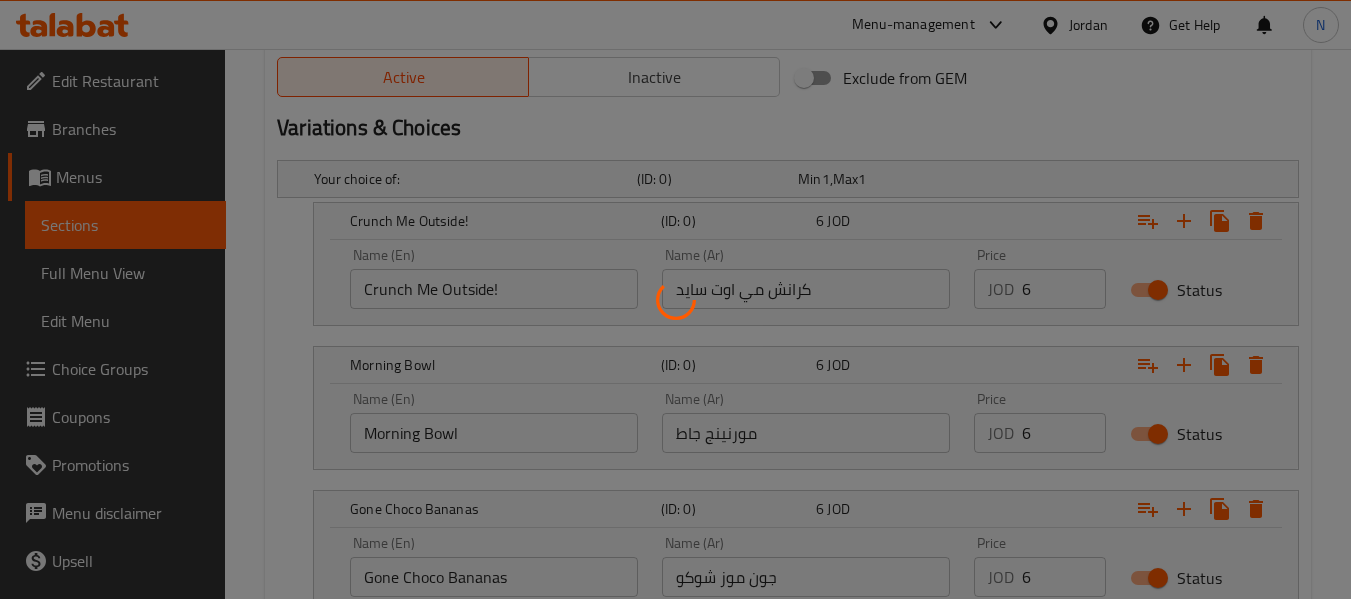 type 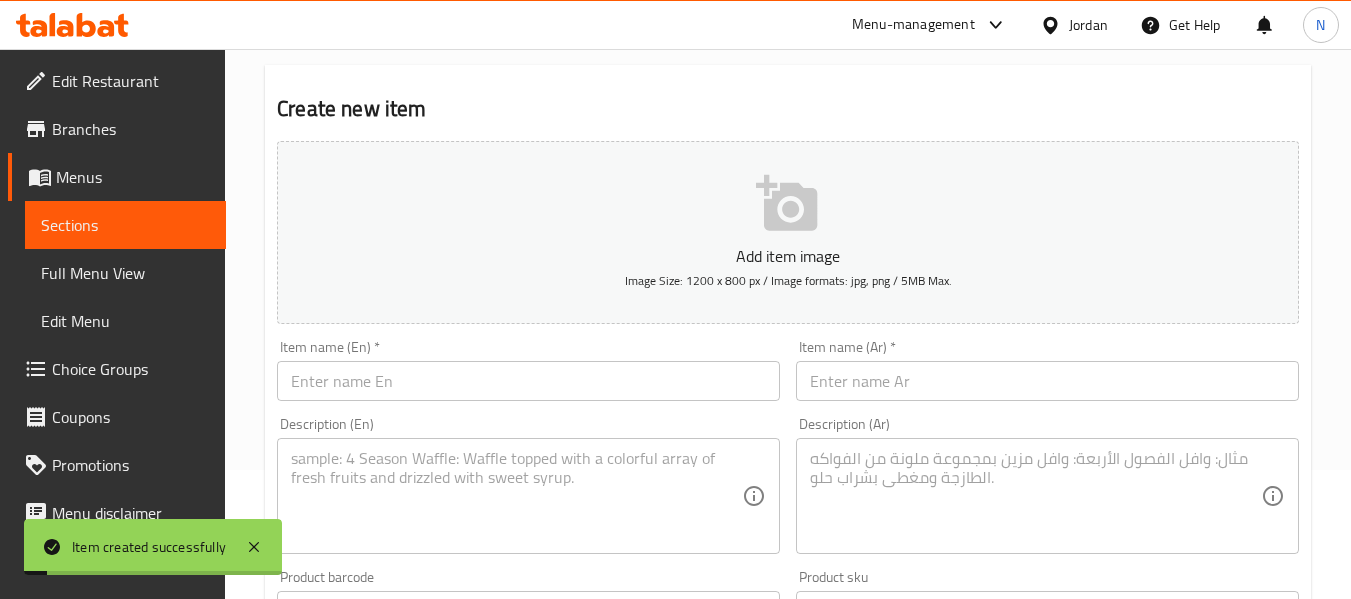 scroll, scrollTop: 0, scrollLeft: 0, axis: both 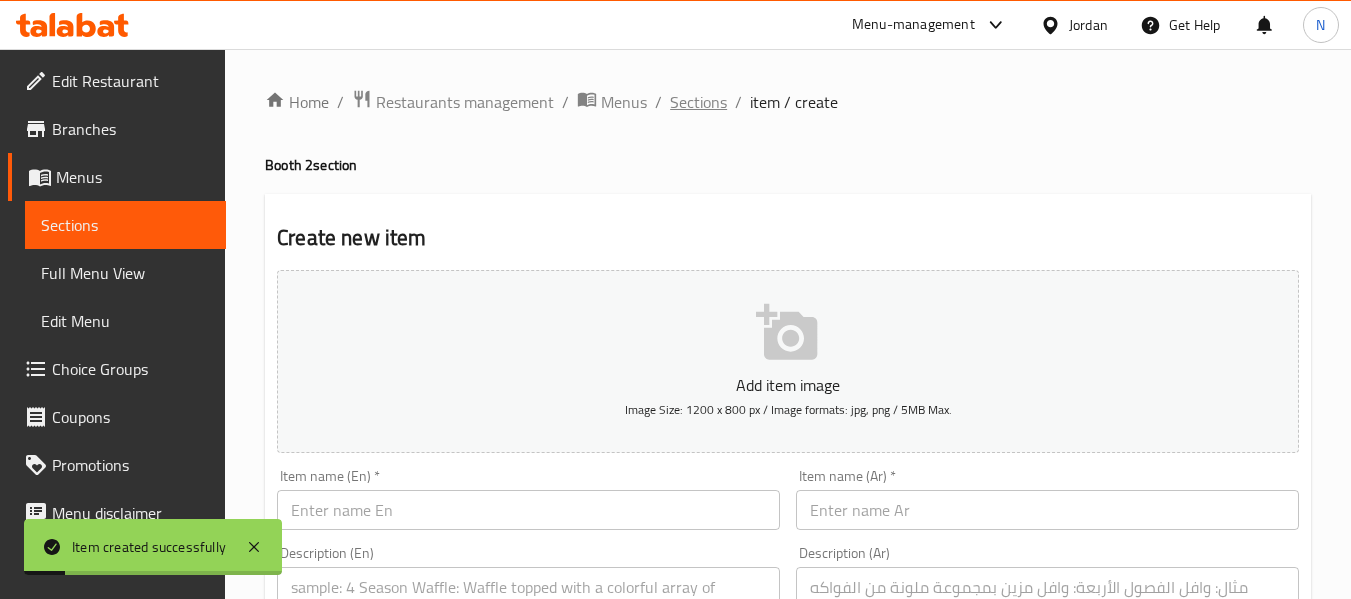 click on "Sections" at bounding box center [698, 102] 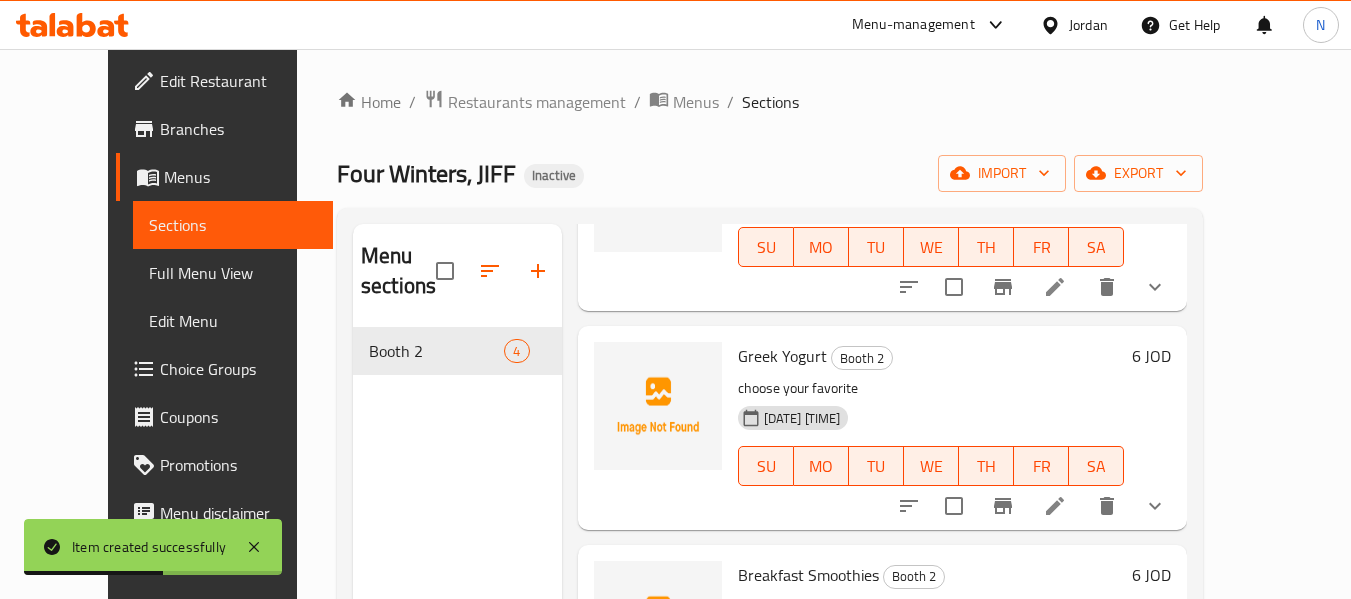 scroll, scrollTop: 212, scrollLeft: 0, axis: vertical 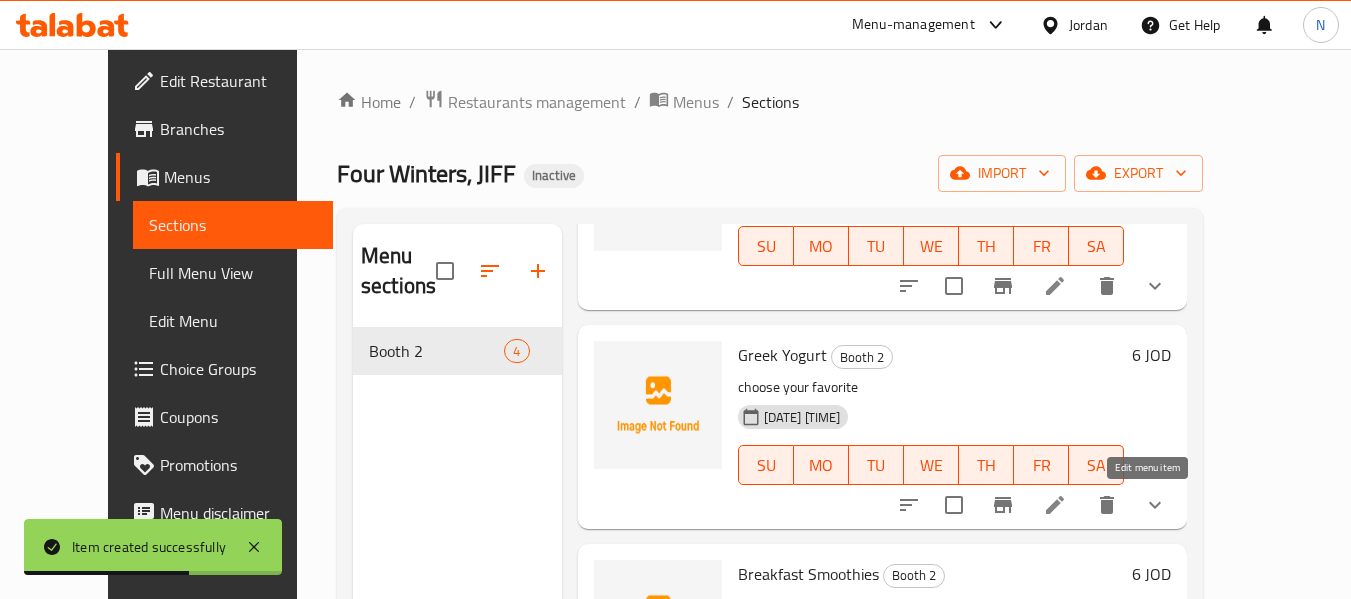 click 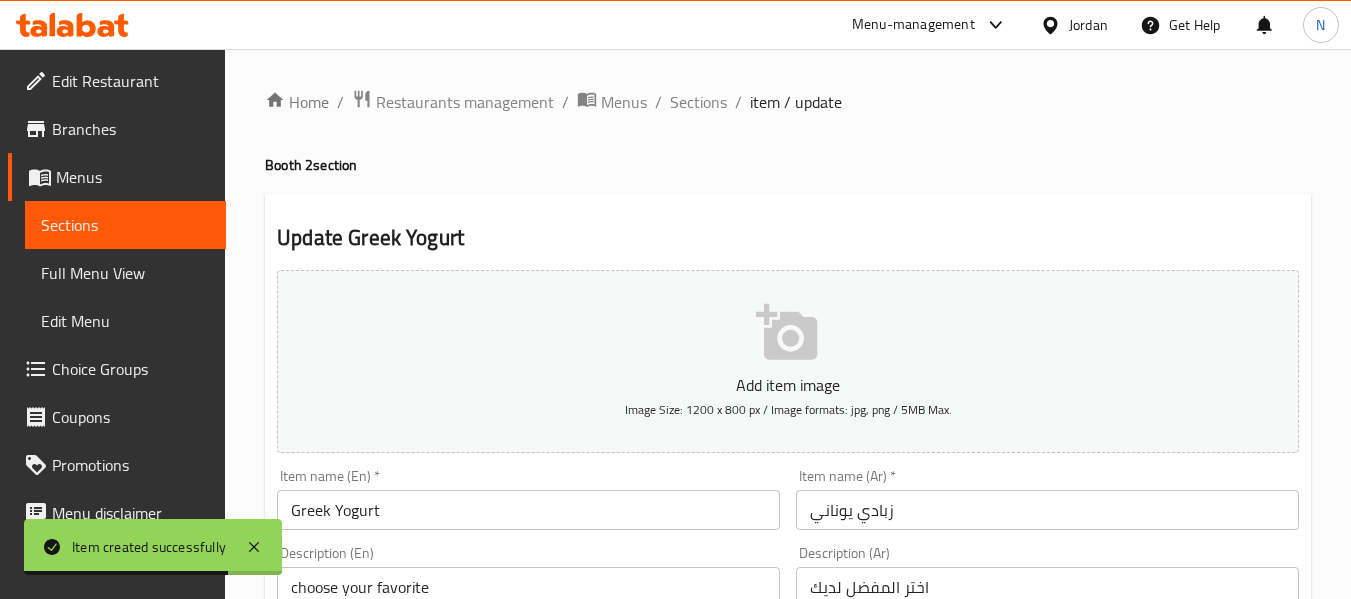 scroll, scrollTop: 847, scrollLeft: 0, axis: vertical 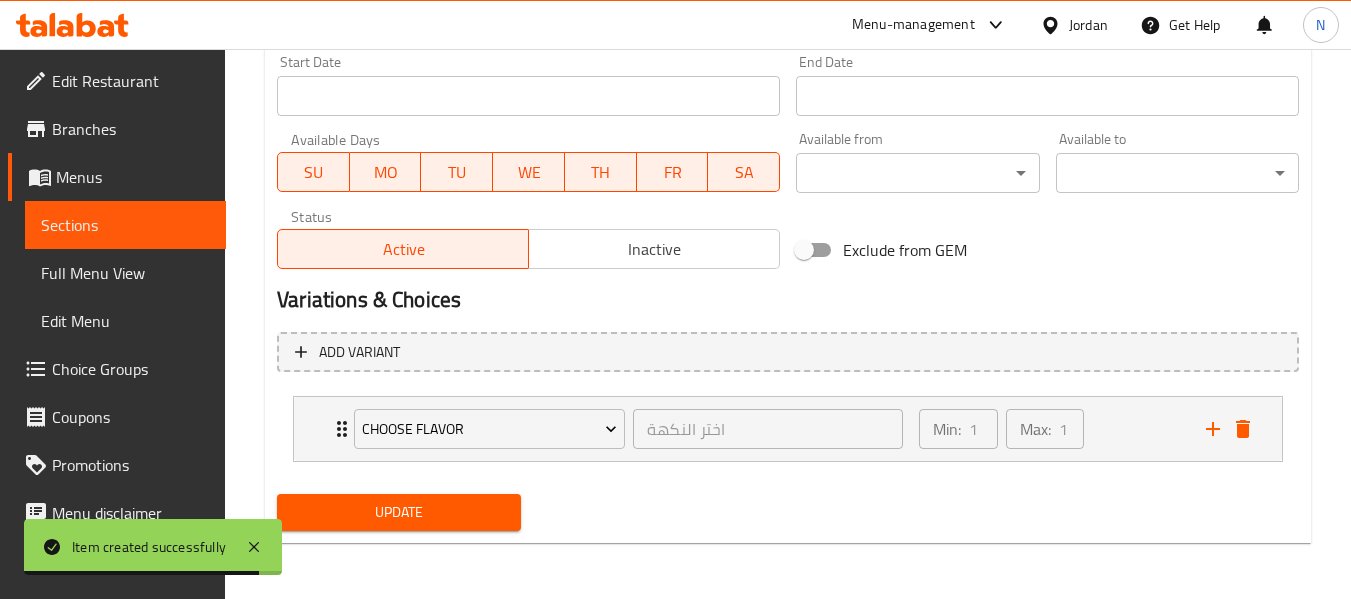 click on "Choose Flavor اختر النكهة ​ Min: 1 ​ Max: 1 ​ Mango (ID: [ID]) 6 JOD Name (En) Mango Name (En) Name (Ar) مانجو Name (Ar) Price JOD 6 Price Status Strawberry (ID: [ID]) 6 JOD Name (En) Strawberry Name (En) Name (Ar) الفراولة Name (Ar) Price JOD 6 Price Status Pineapple (ID: [ID]) 6 JOD Name (En) Pineapple Name (En) Name (Ar) أناناس Name (Ar) Price JOD 6 Price Status Cherry (ID: [ID]) 6 JOD Name (En) Cherry Name (En) Name (Ar) الكرز Name (Ar) Price JOD 6 Price Status Blueberry (ID: [ID]) 6 JOD Name (En) Blueberry Name (En) Name (Ar) توت Name (Ar) Price JOD 6 Price Status" at bounding box center [788, 429] 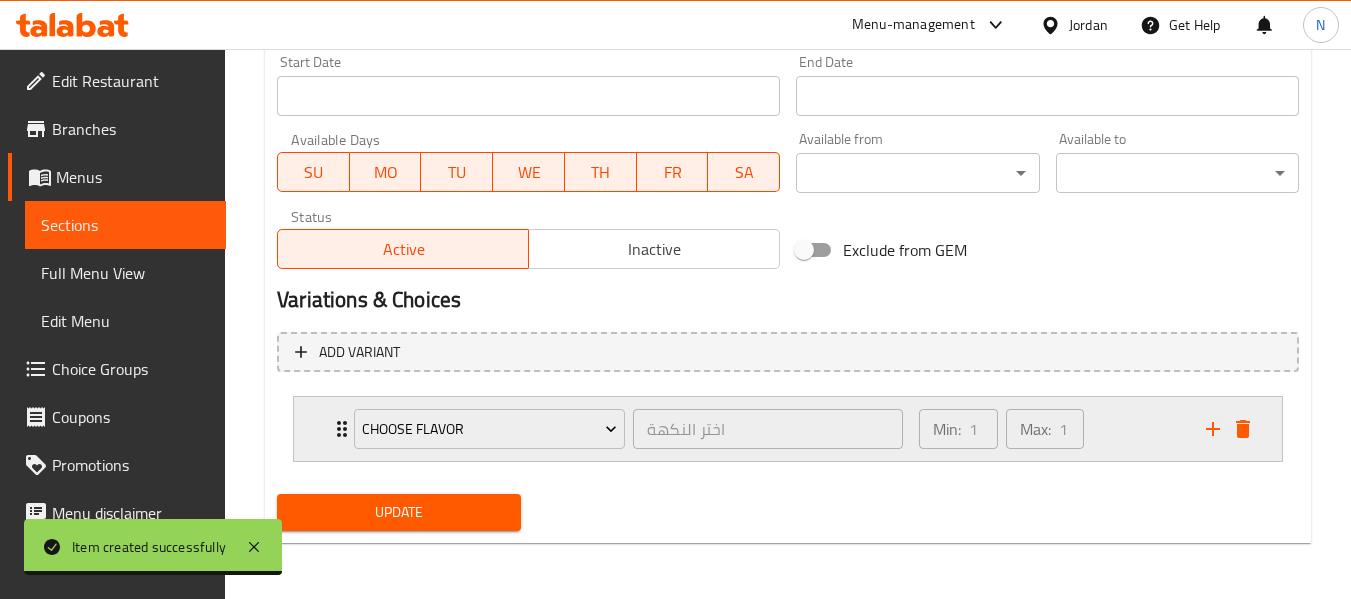 click on "Min: 1 ​ Max: 1 ​" at bounding box center (1050, 429) 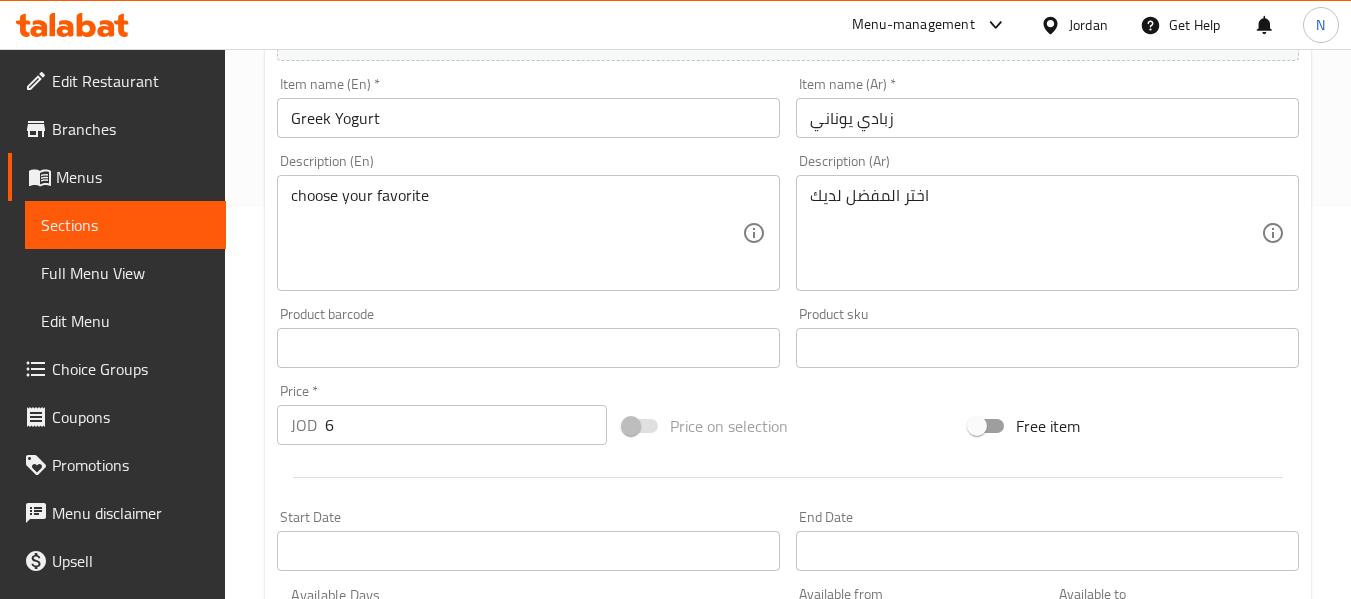 scroll, scrollTop: 391, scrollLeft: 0, axis: vertical 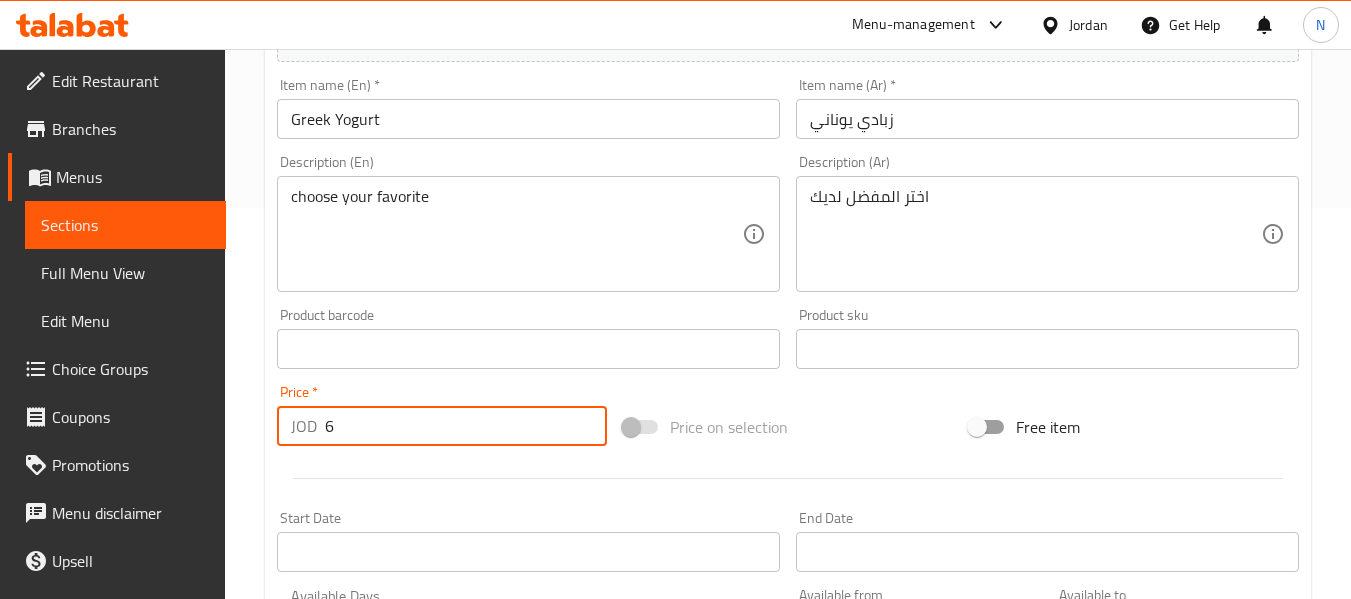 click on "6" at bounding box center [466, 426] 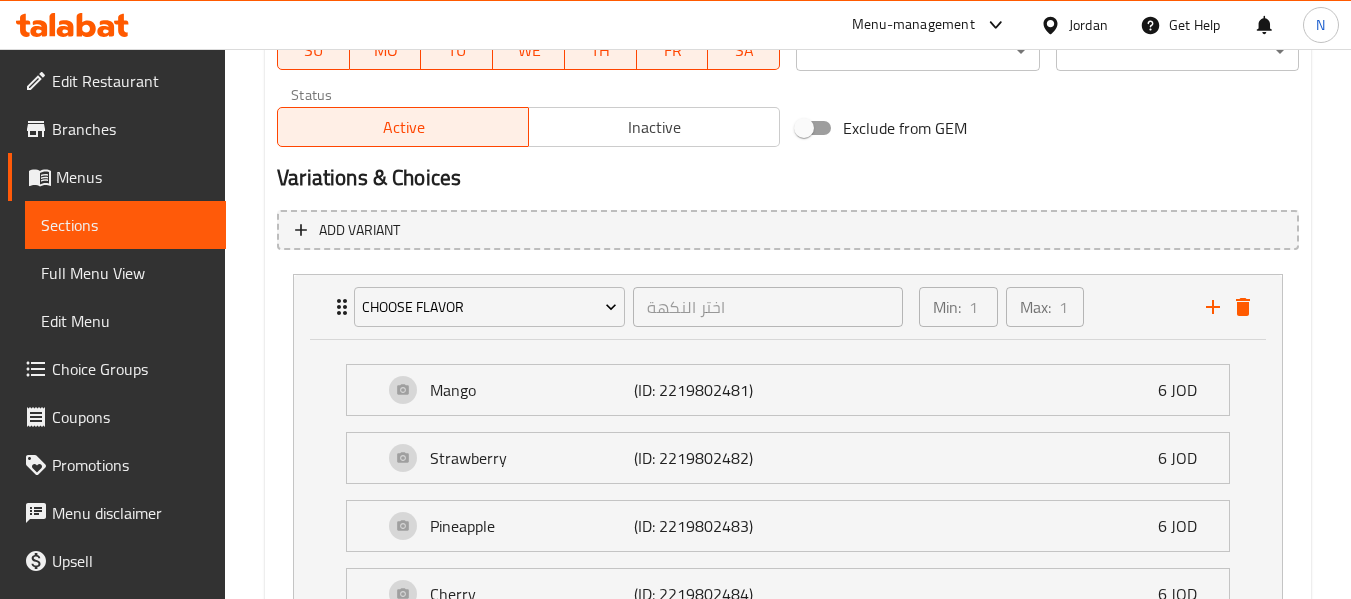 scroll, scrollTop: 1228, scrollLeft: 0, axis: vertical 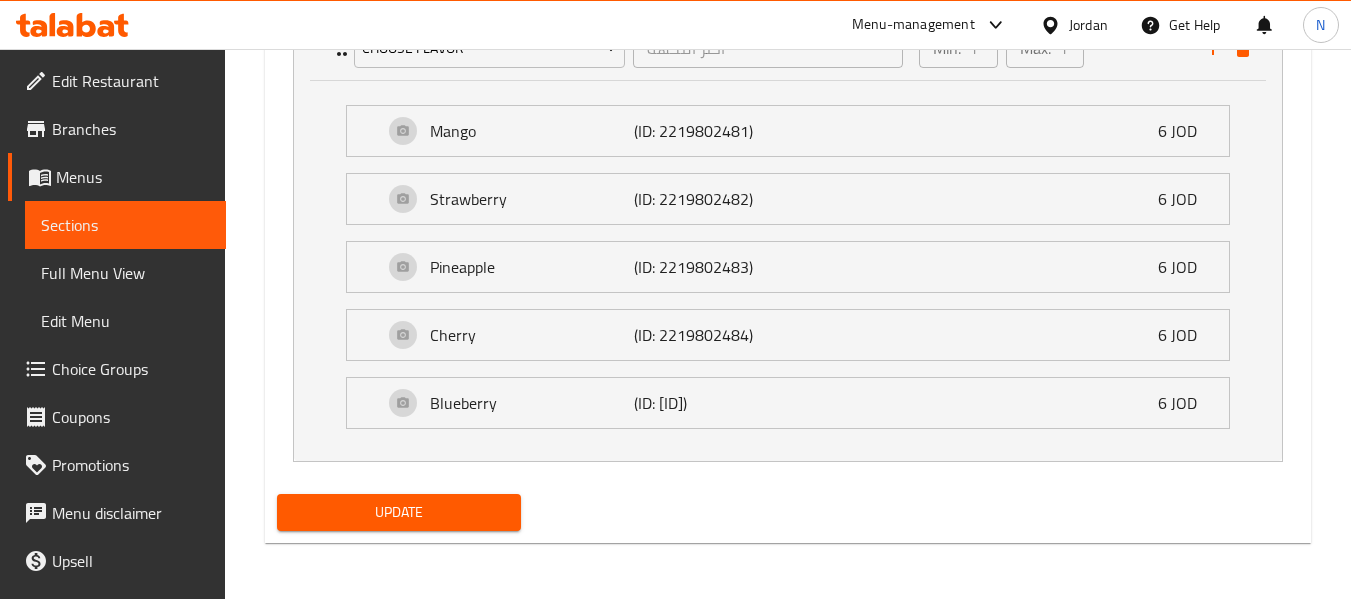 type on "0" 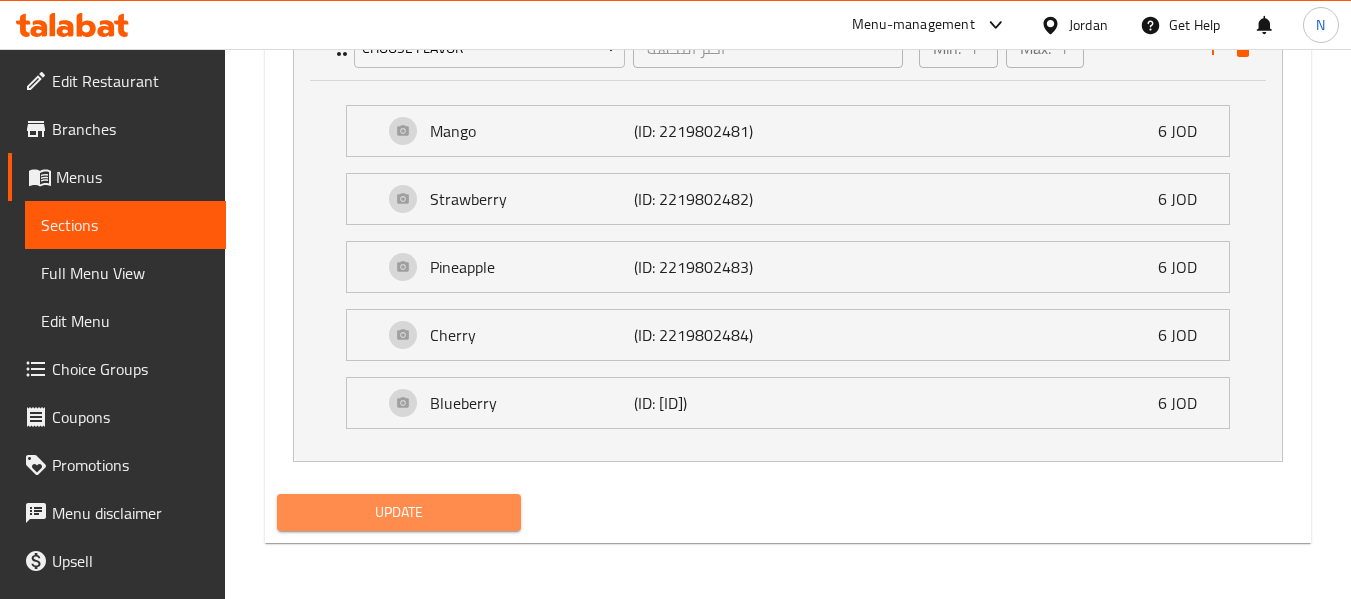 click on "Update" at bounding box center (398, 512) 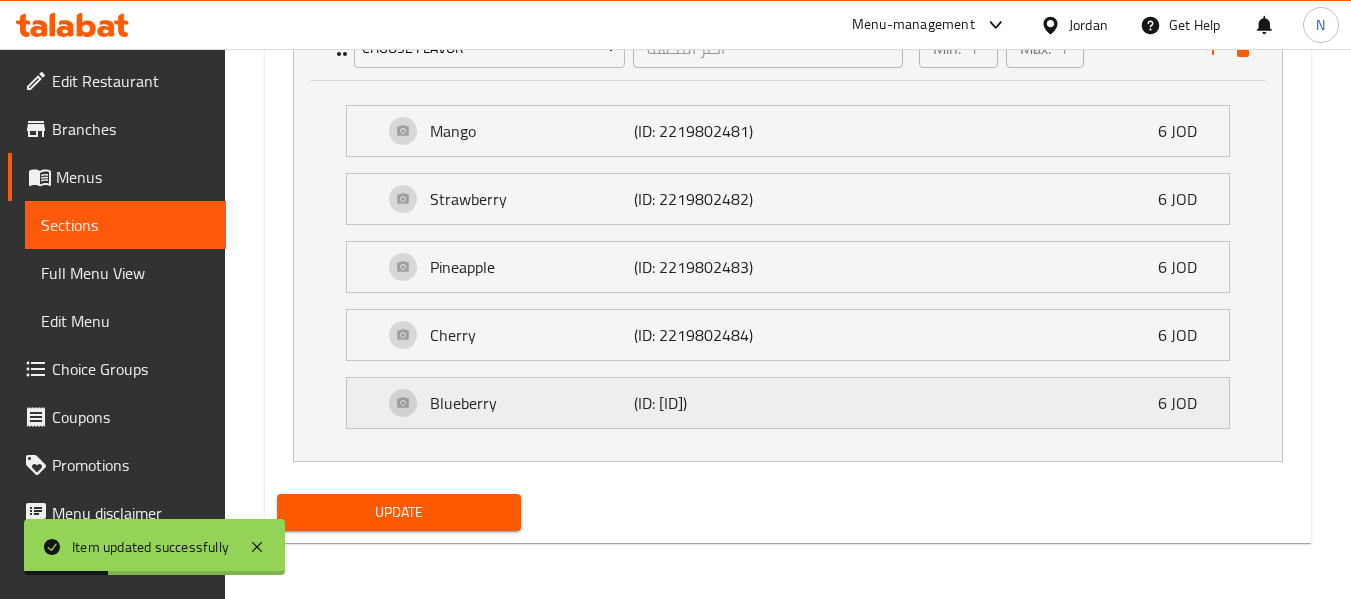 click on "Blueberry (ID: [ID]) 6 JOD" at bounding box center (794, 403) 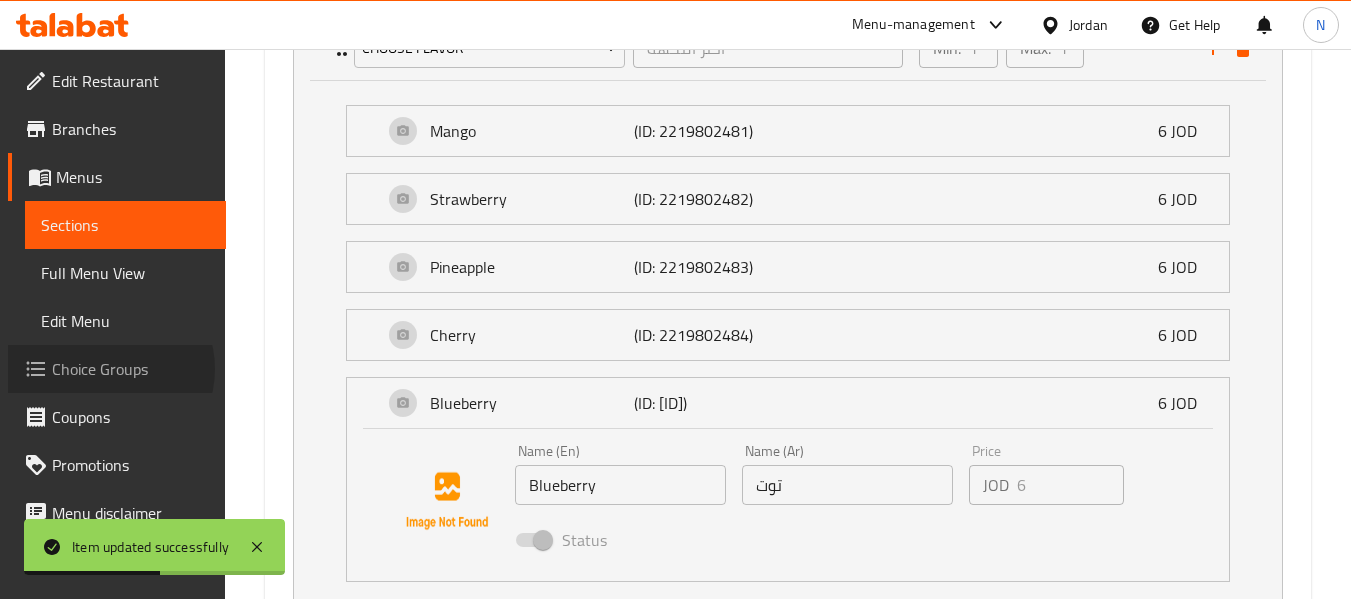 click on "Choice Groups" at bounding box center (131, 369) 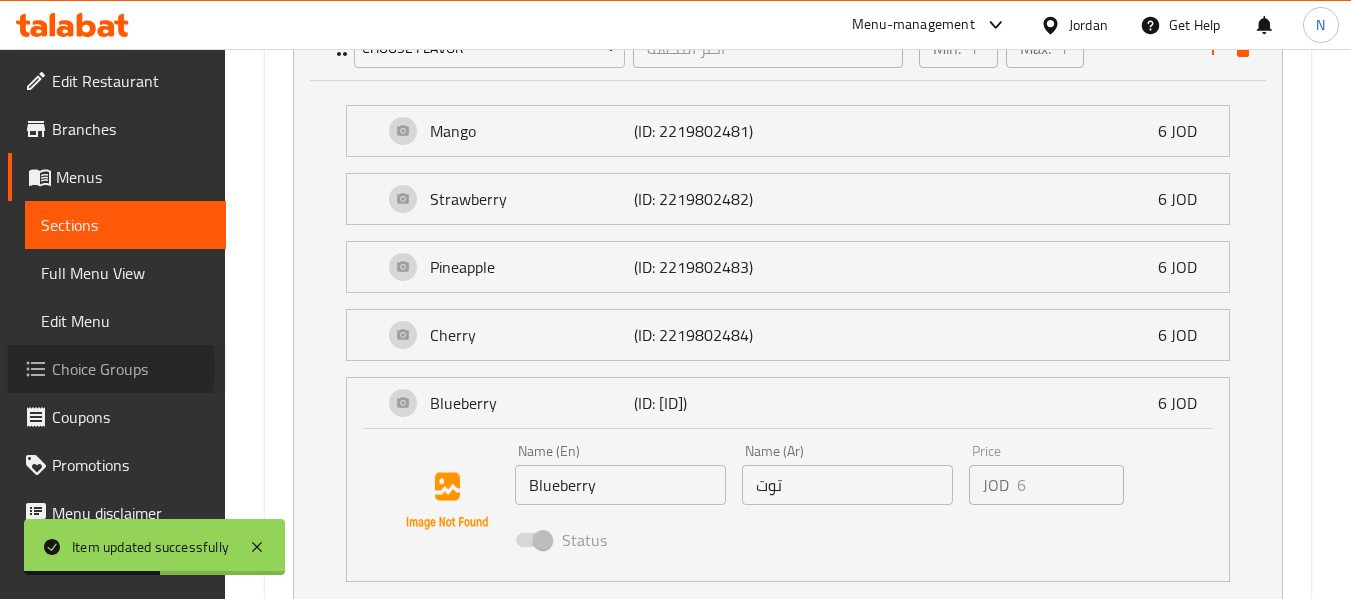 scroll, scrollTop: 283, scrollLeft: 0, axis: vertical 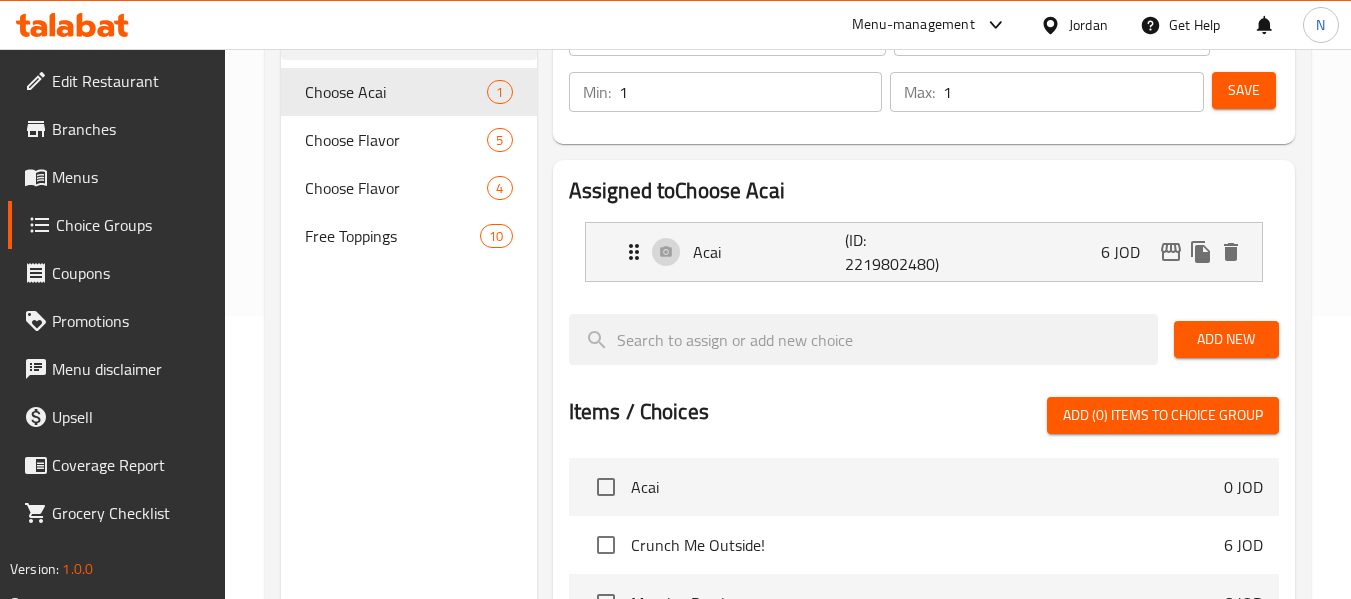 click on "Choose Flavor" at bounding box center [396, 140] 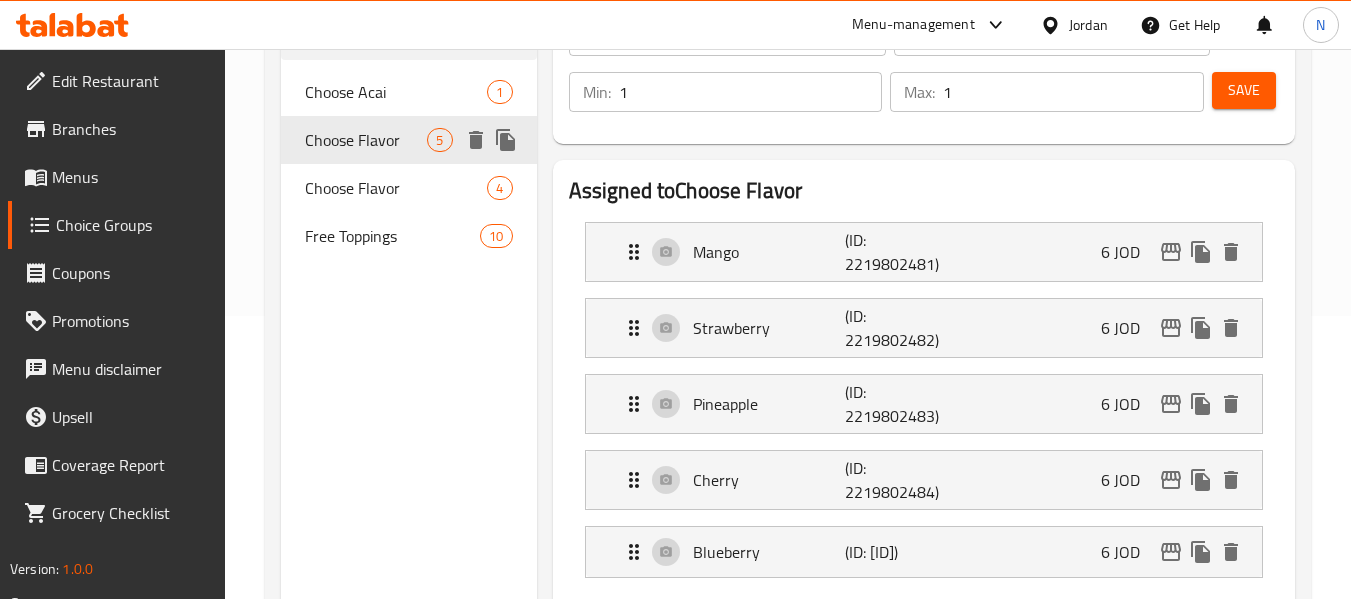 type on "Choose Flavor" 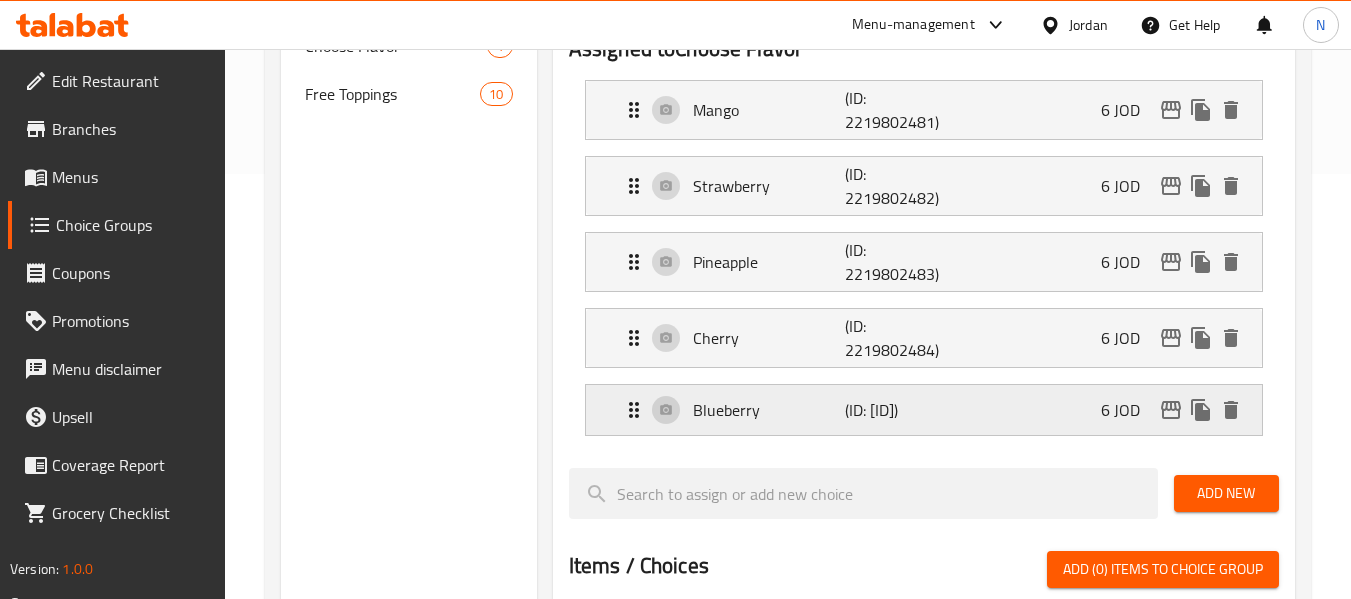 scroll, scrollTop: 426, scrollLeft: 0, axis: vertical 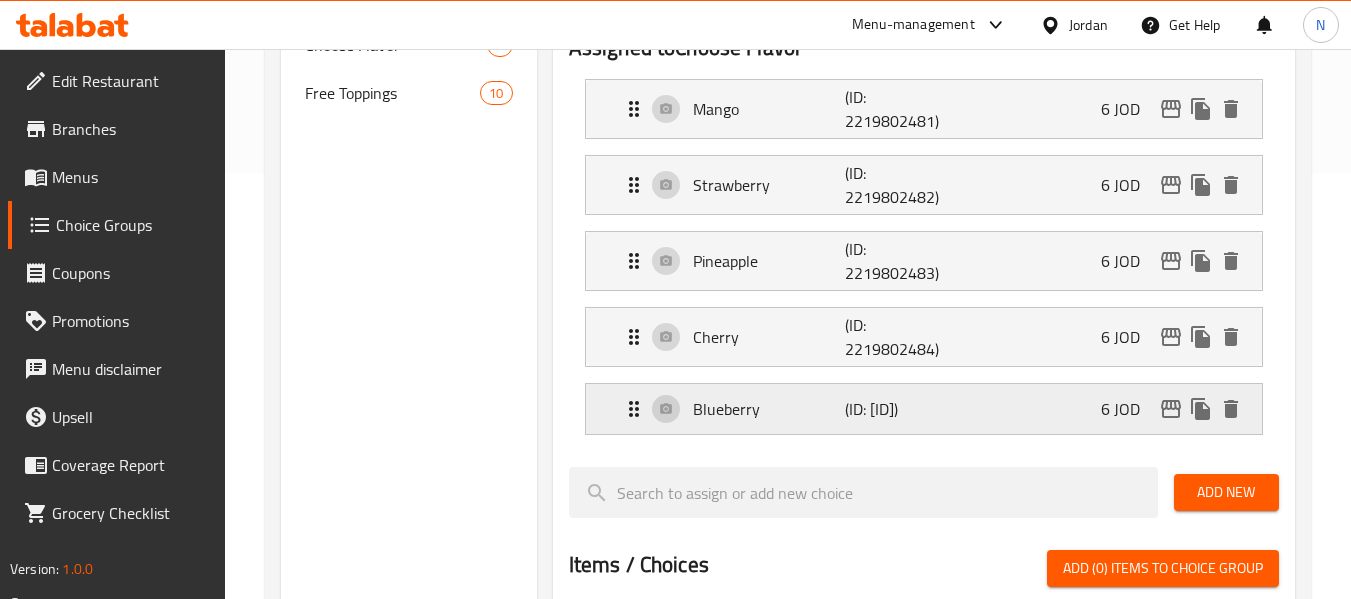 click on "Blueberry" at bounding box center (769, 409) 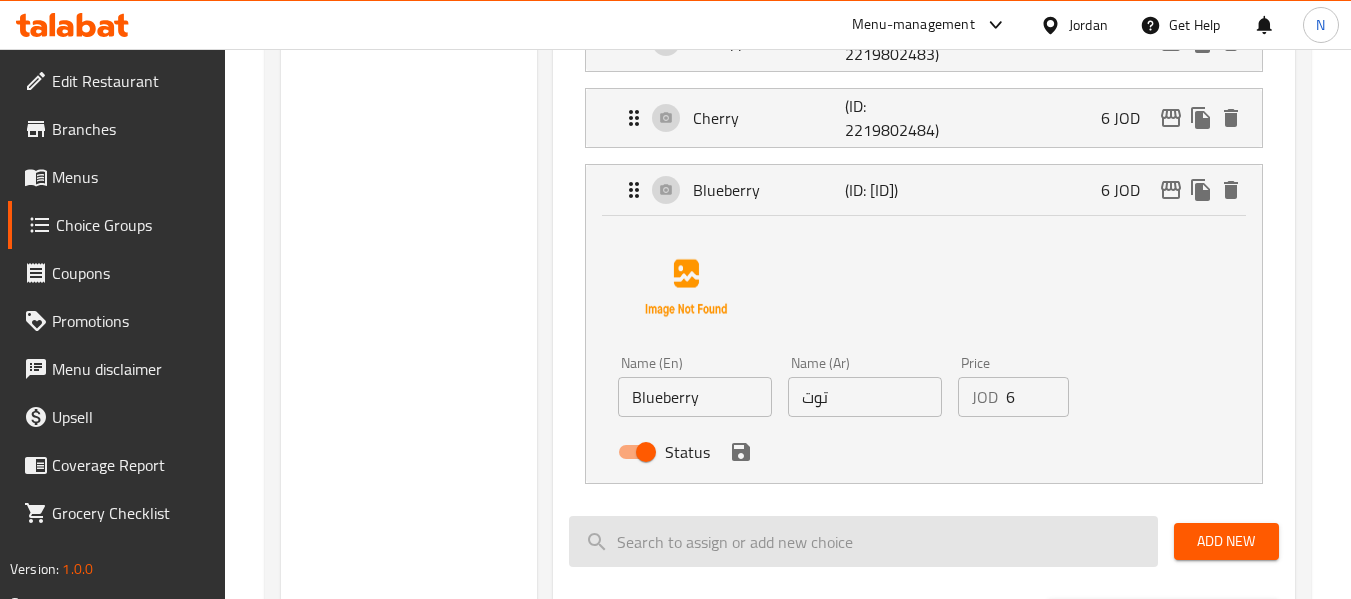 scroll, scrollTop: 646, scrollLeft: 0, axis: vertical 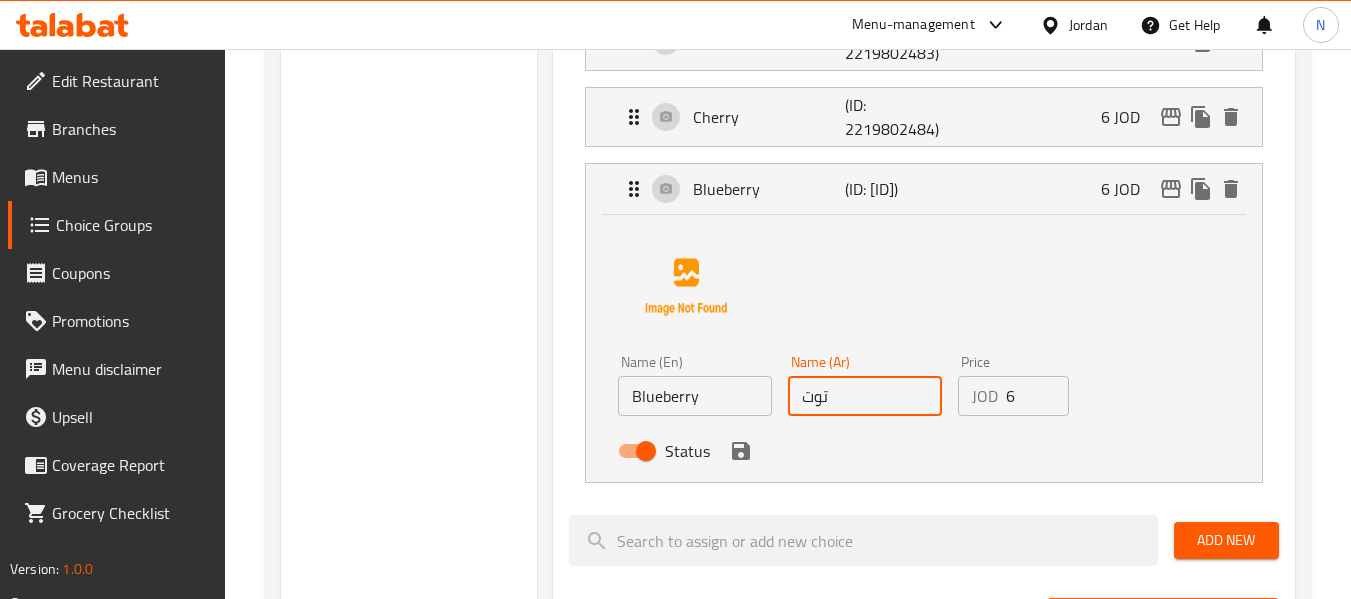 click on "توت" at bounding box center (865, 396) 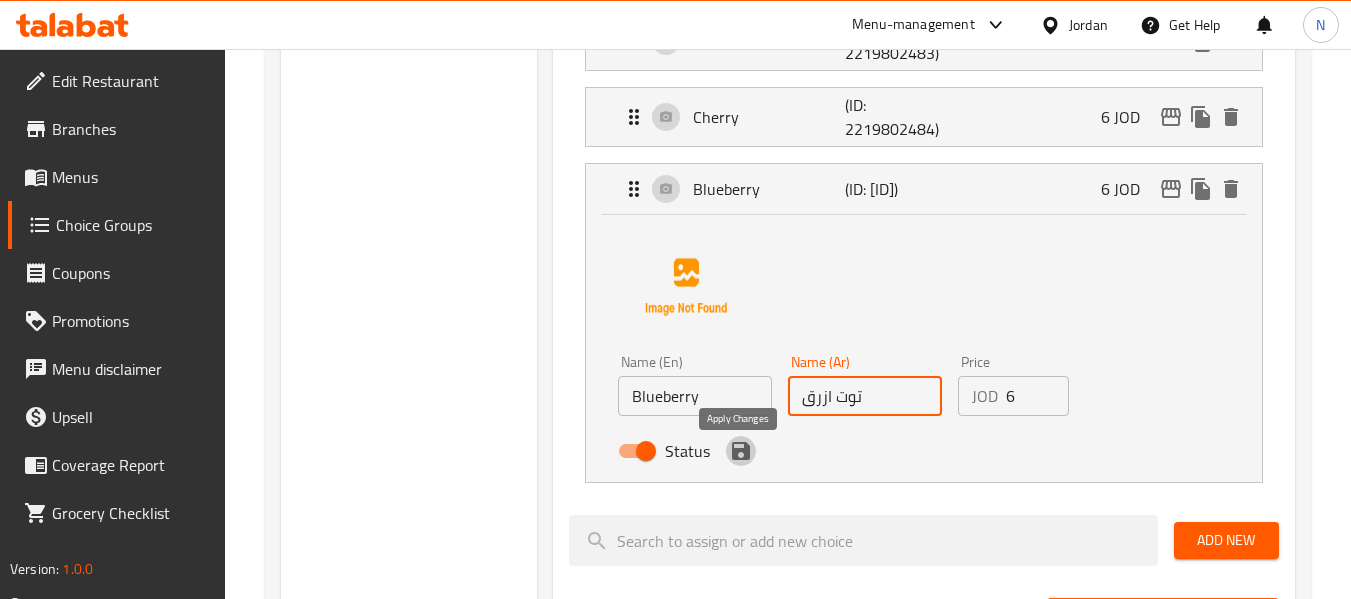 click 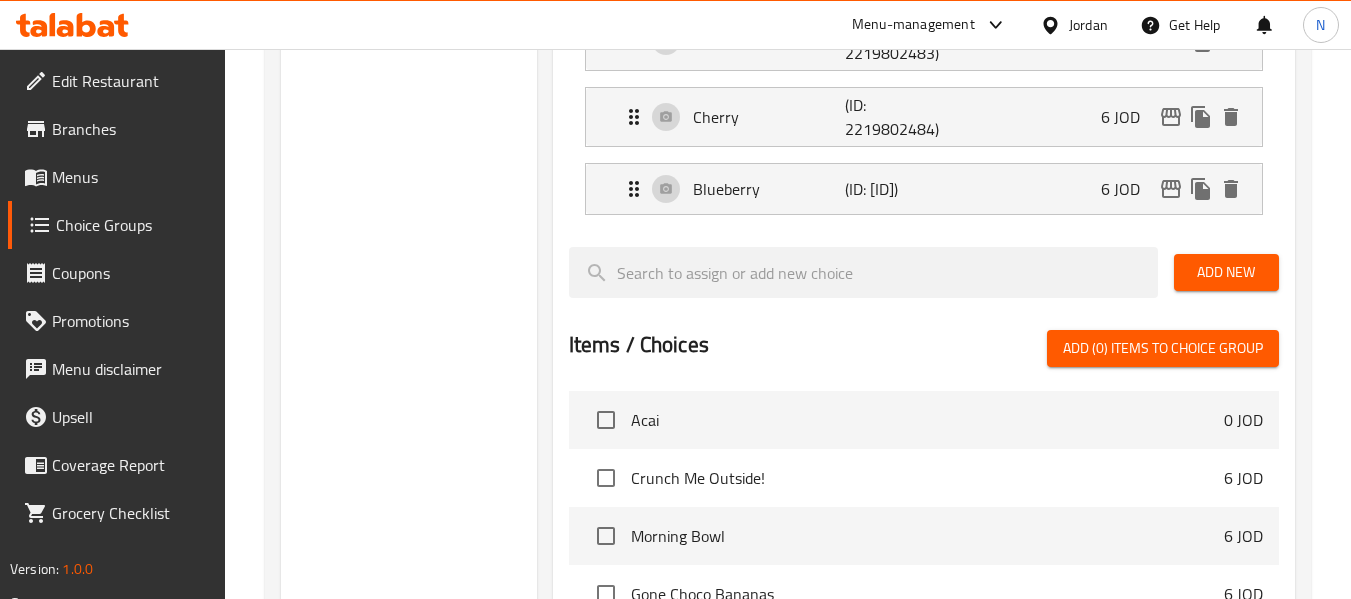 type on "توت ازرق" 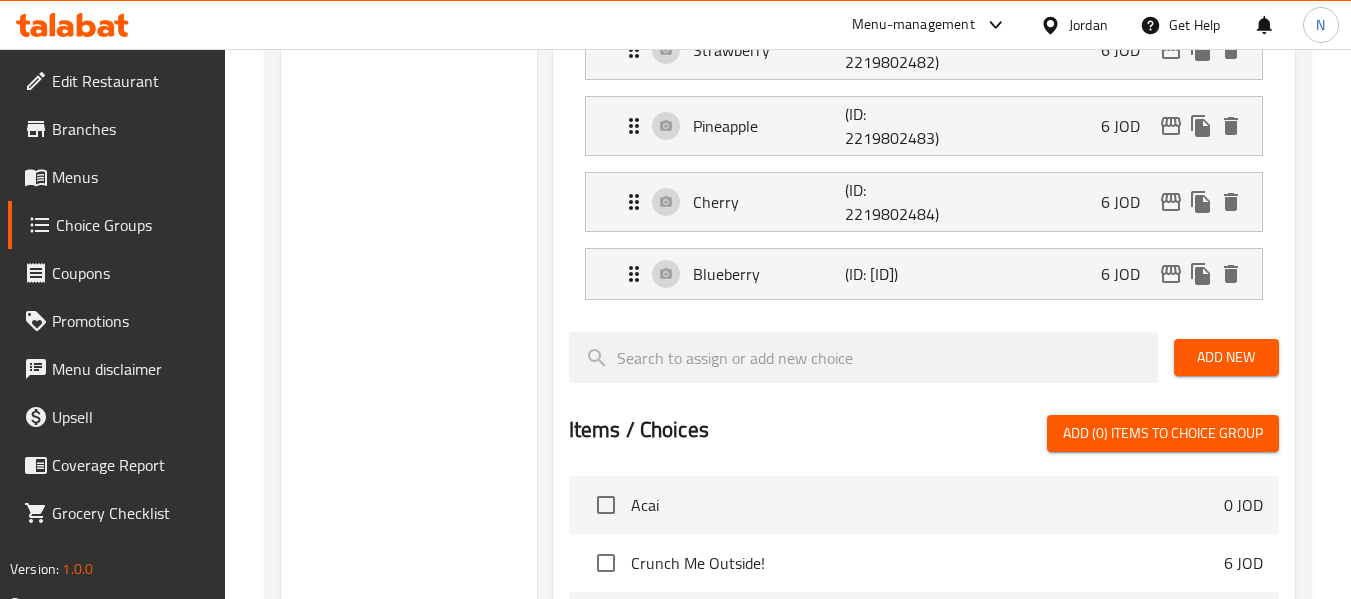 scroll, scrollTop: 559, scrollLeft: 0, axis: vertical 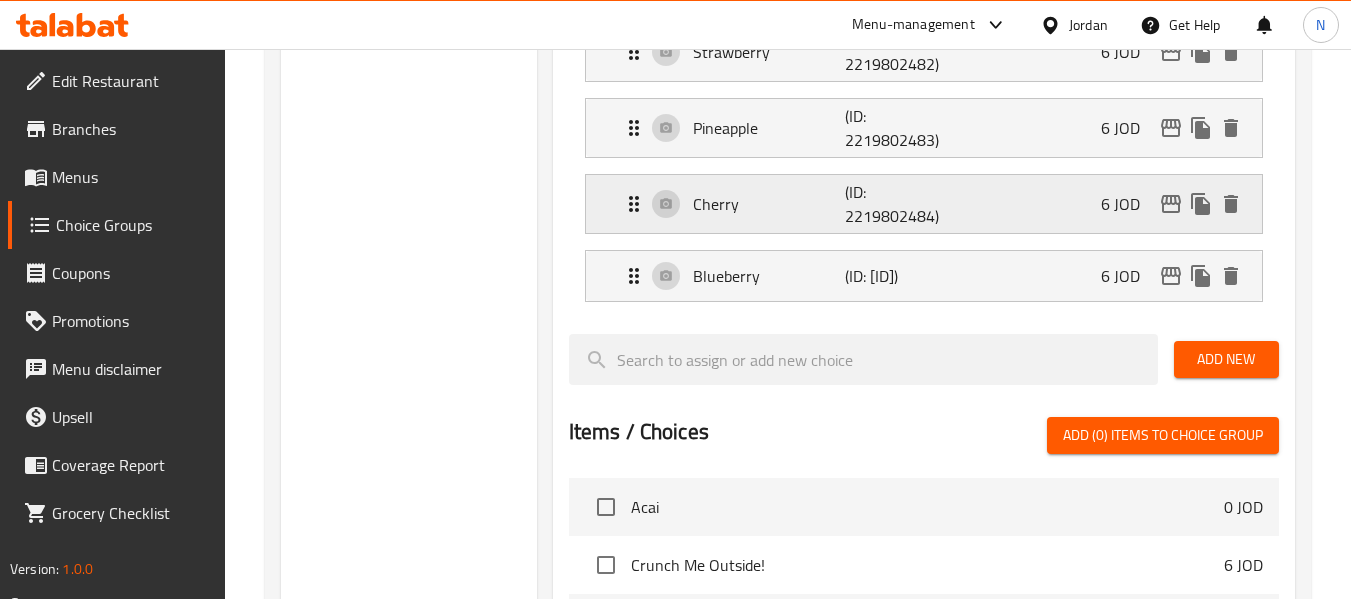 click on "Cherry (ID: [ID]) 6 JOD" at bounding box center (930, 204) 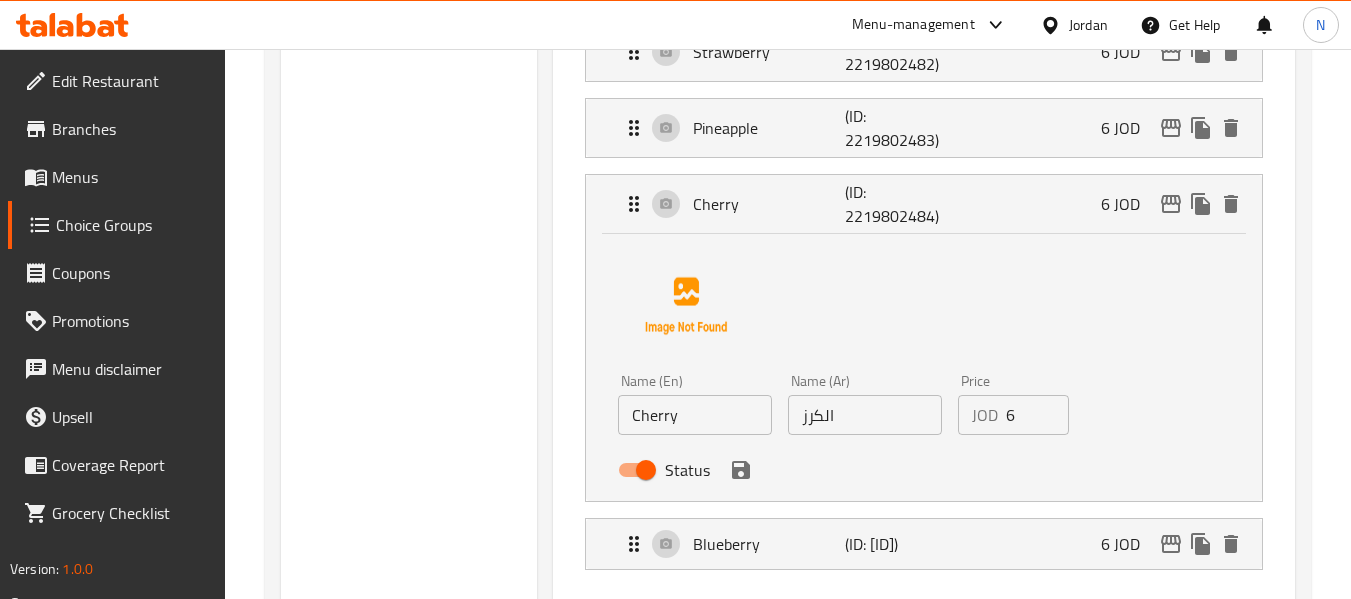 click on "الكرز" at bounding box center [865, 415] 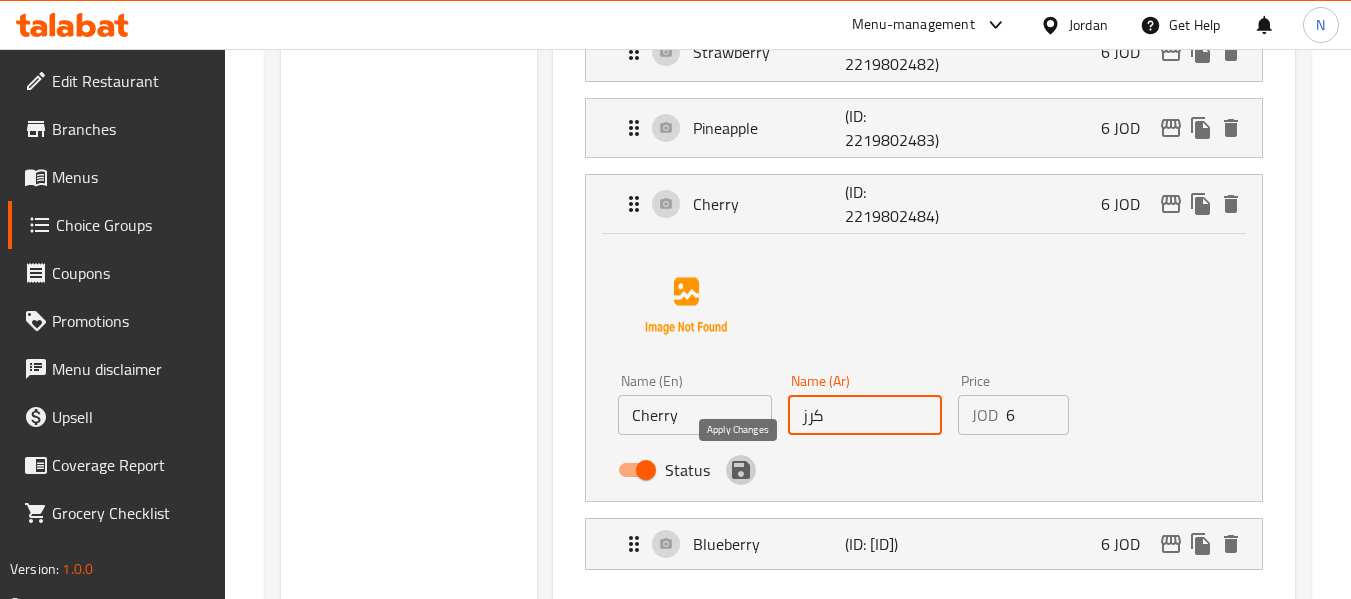 click 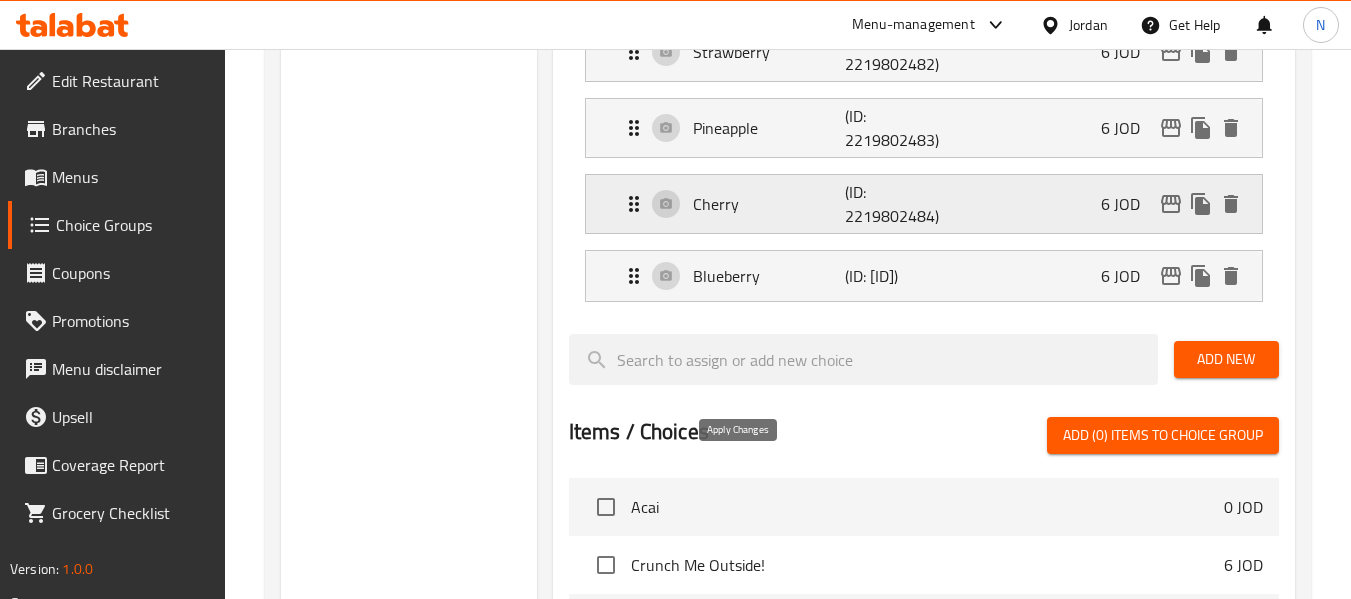 type on "كرز" 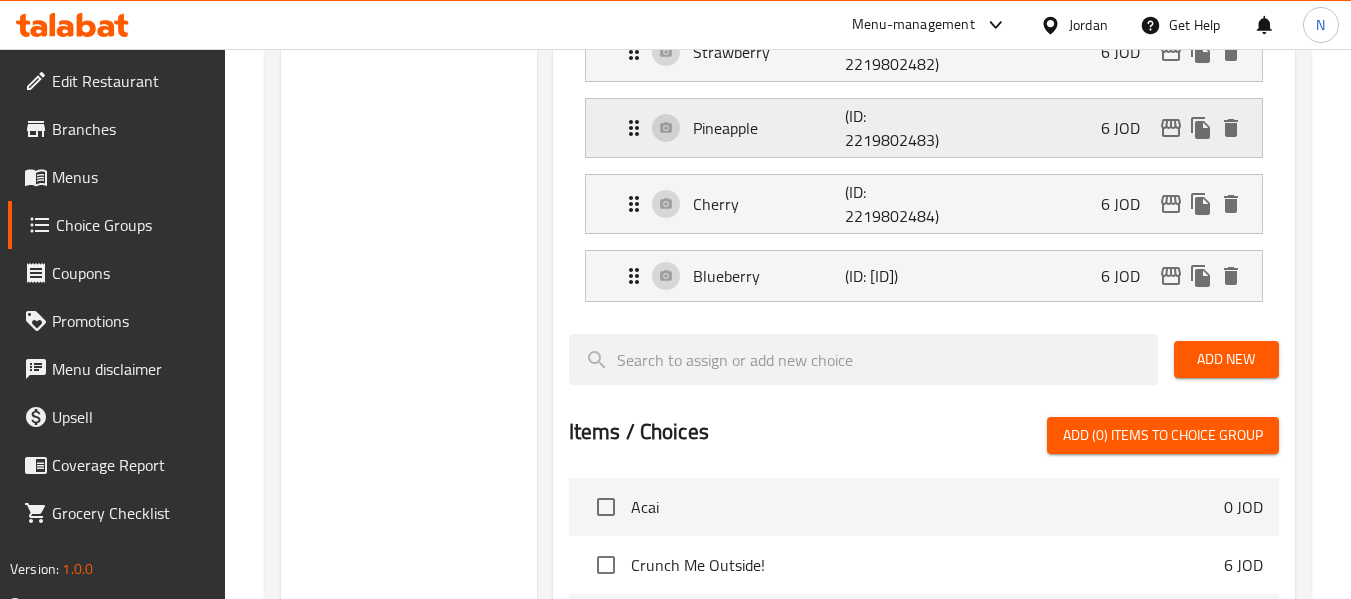 click on "Pineapple" at bounding box center (769, 128) 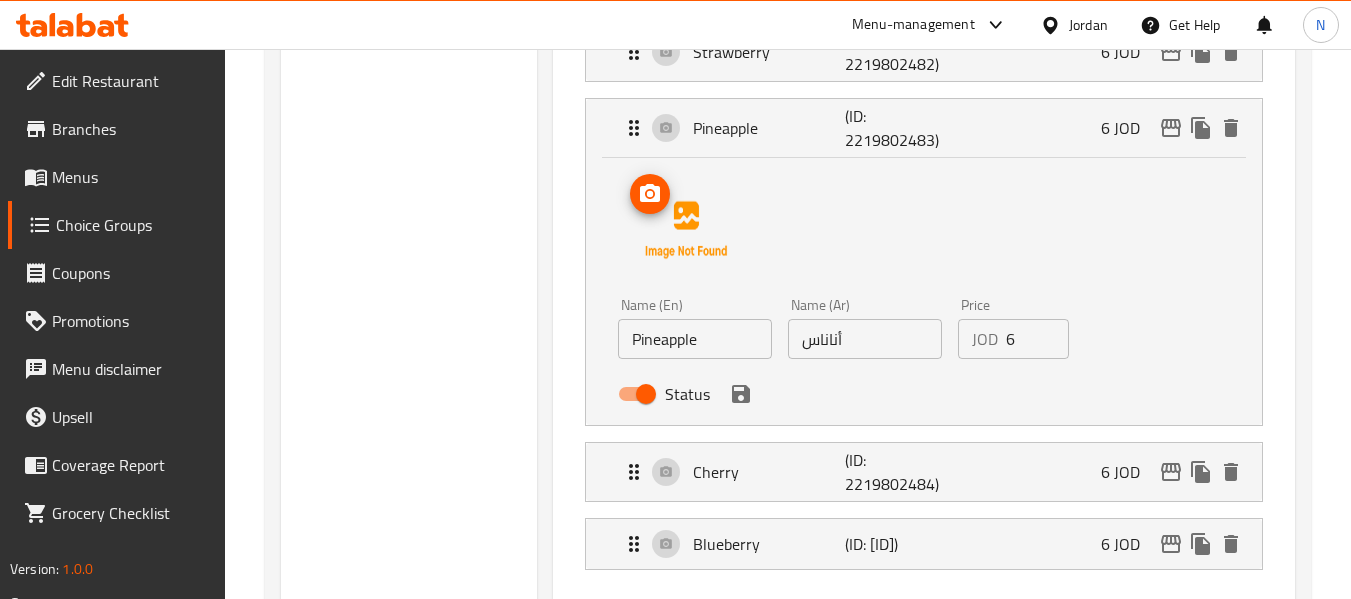 scroll, scrollTop: 385, scrollLeft: 0, axis: vertical 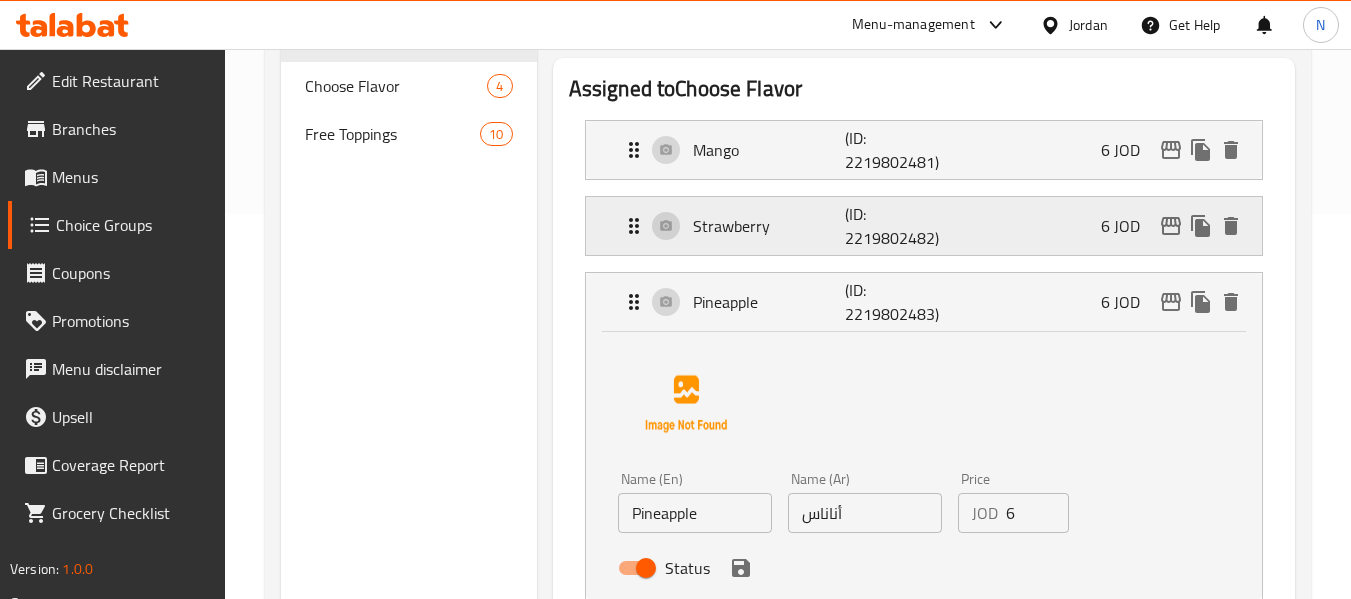 click on "Strawberry (ID: [ID]) 6 JOD" at bounding box center (930, 226) 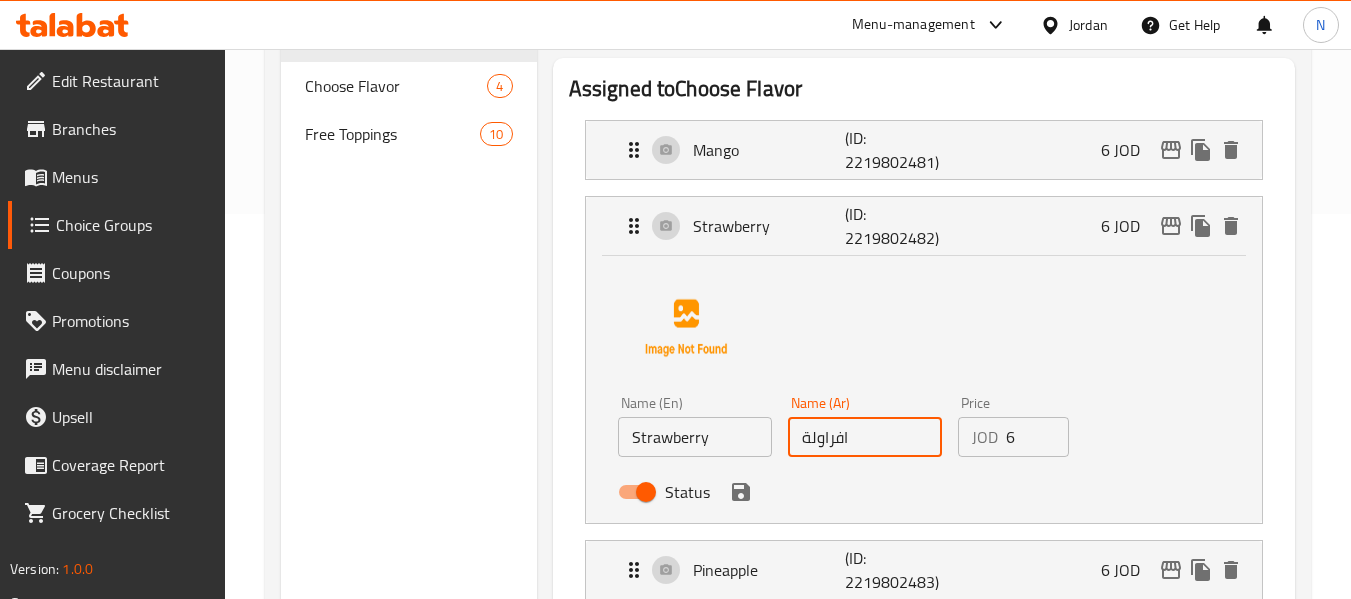 click on "افراولة" at bounding box center [865, 437] 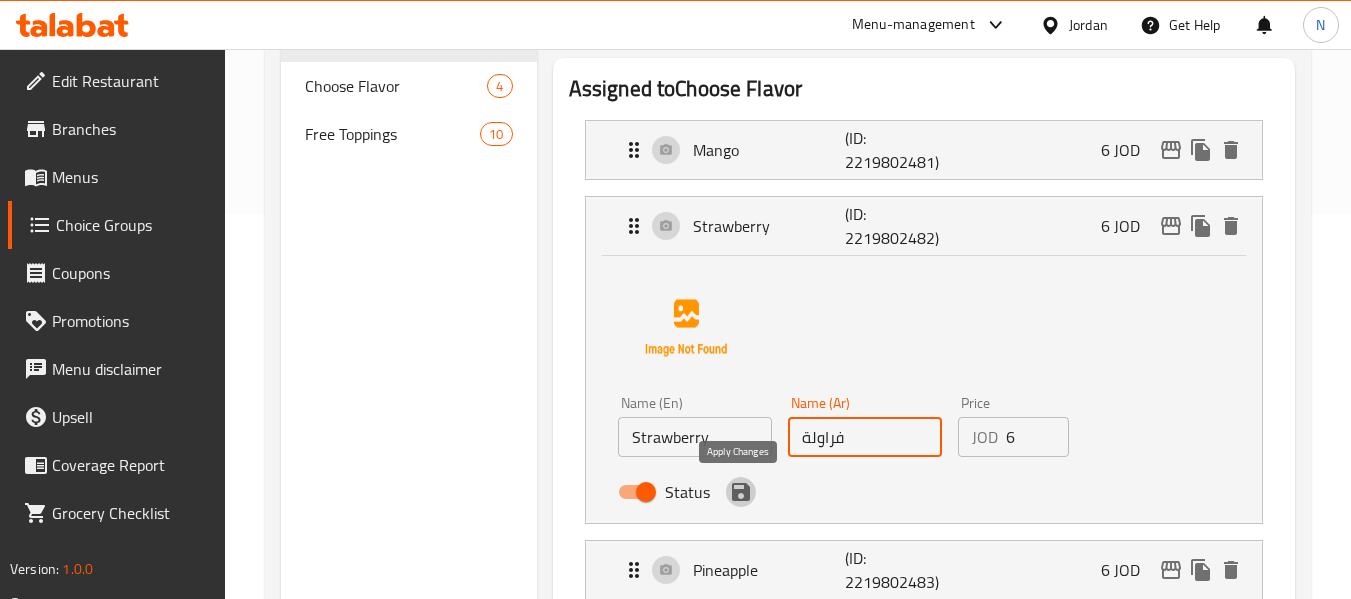 click 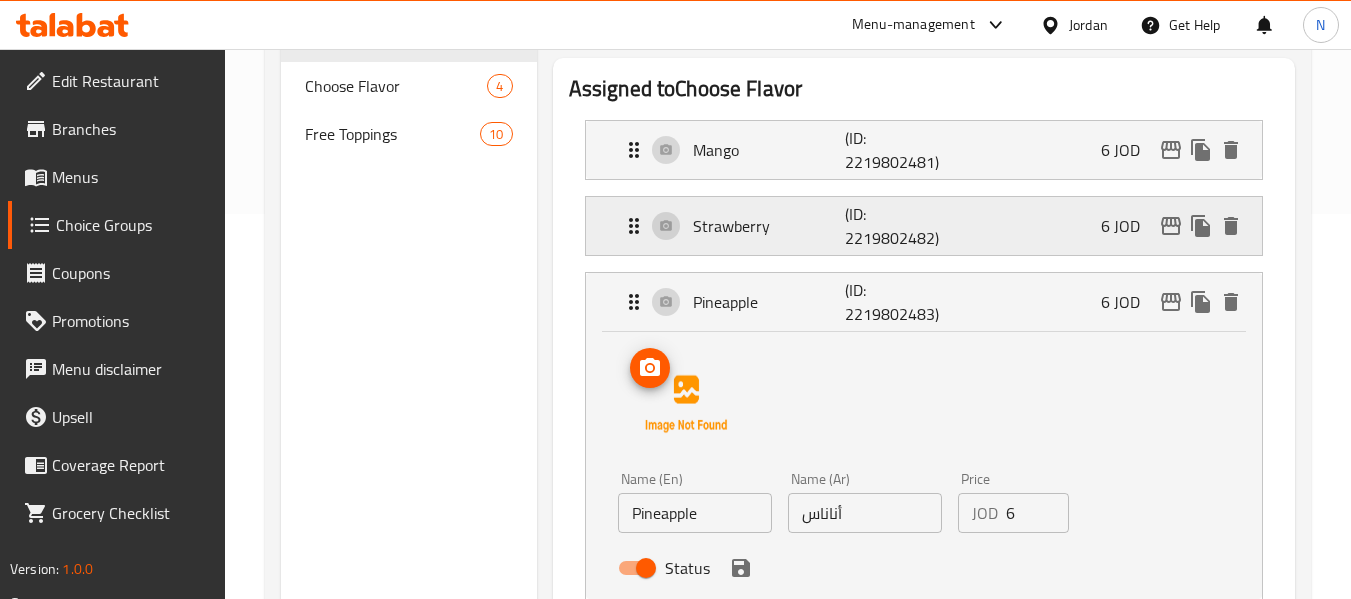 type on "فراولة" 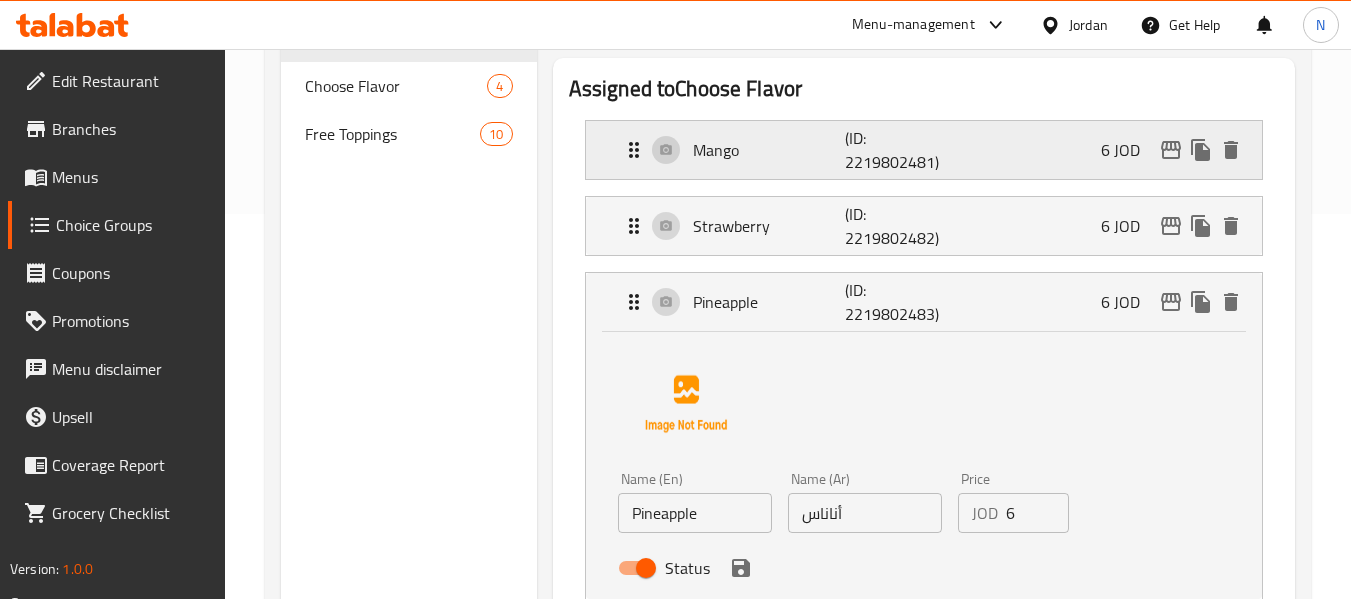 click on "Mango" at bounding box center (769, 150) 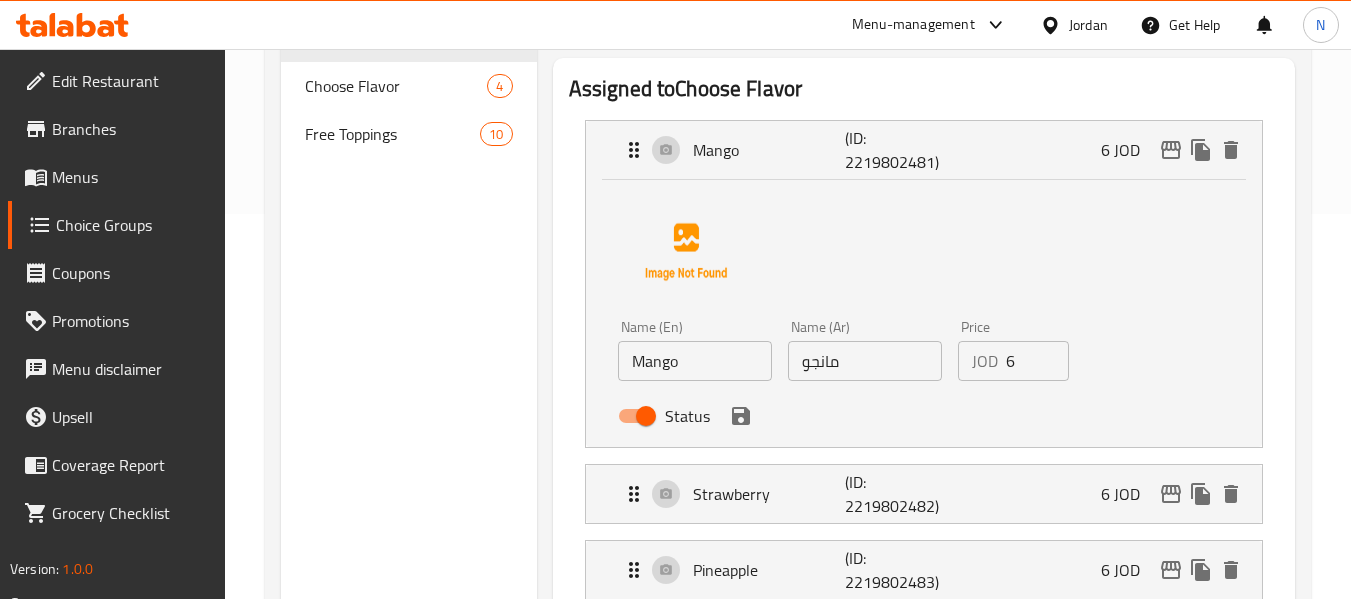 scroll, scrollTop: 0, scrollLeft: 0, axis: both 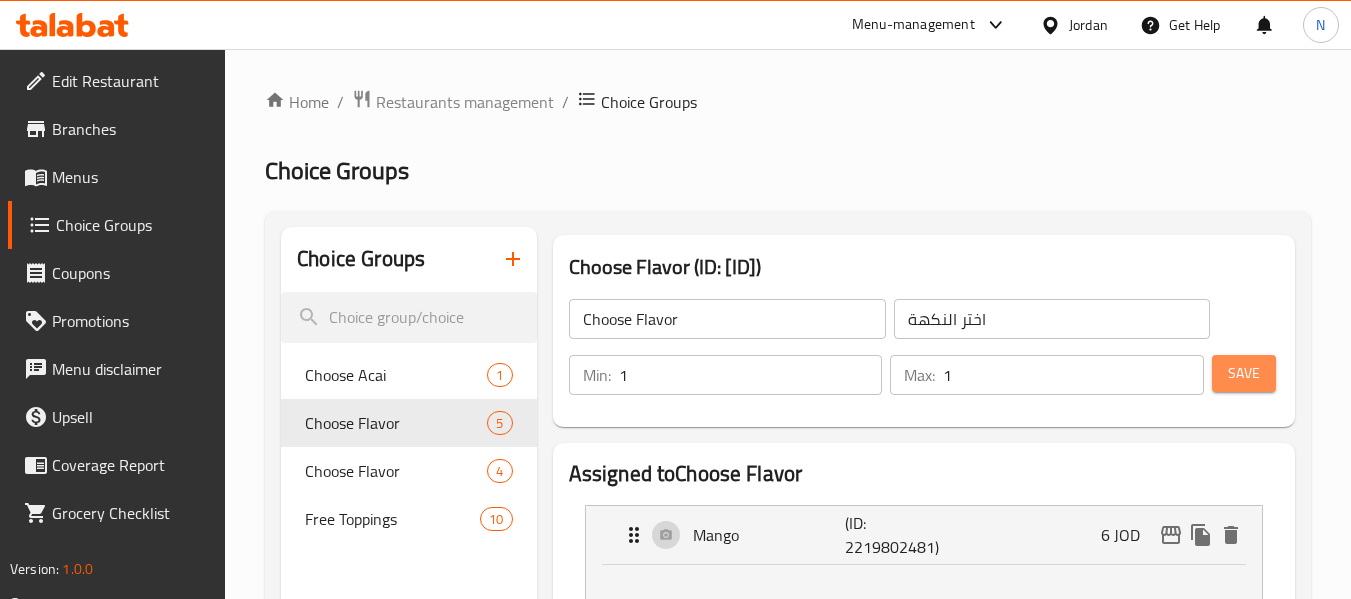 click on "Save" at bounding box center [1244, 373] 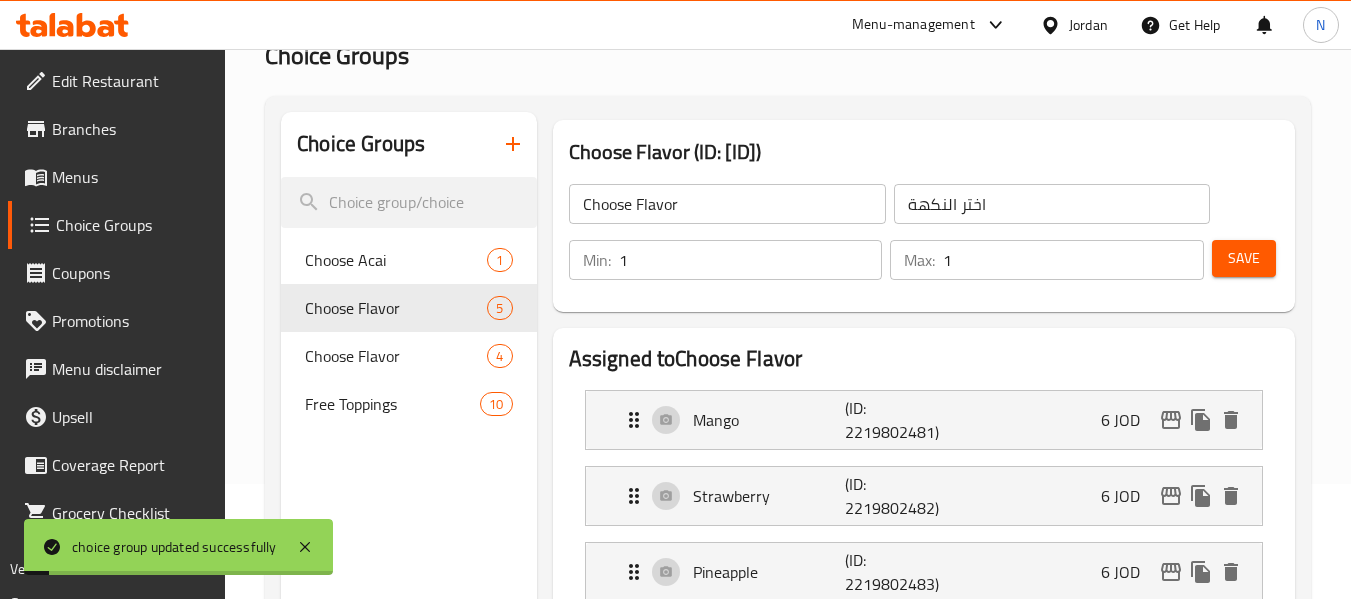scroll, scrollTop: 121, scrollLeft: 0, axis: vertical 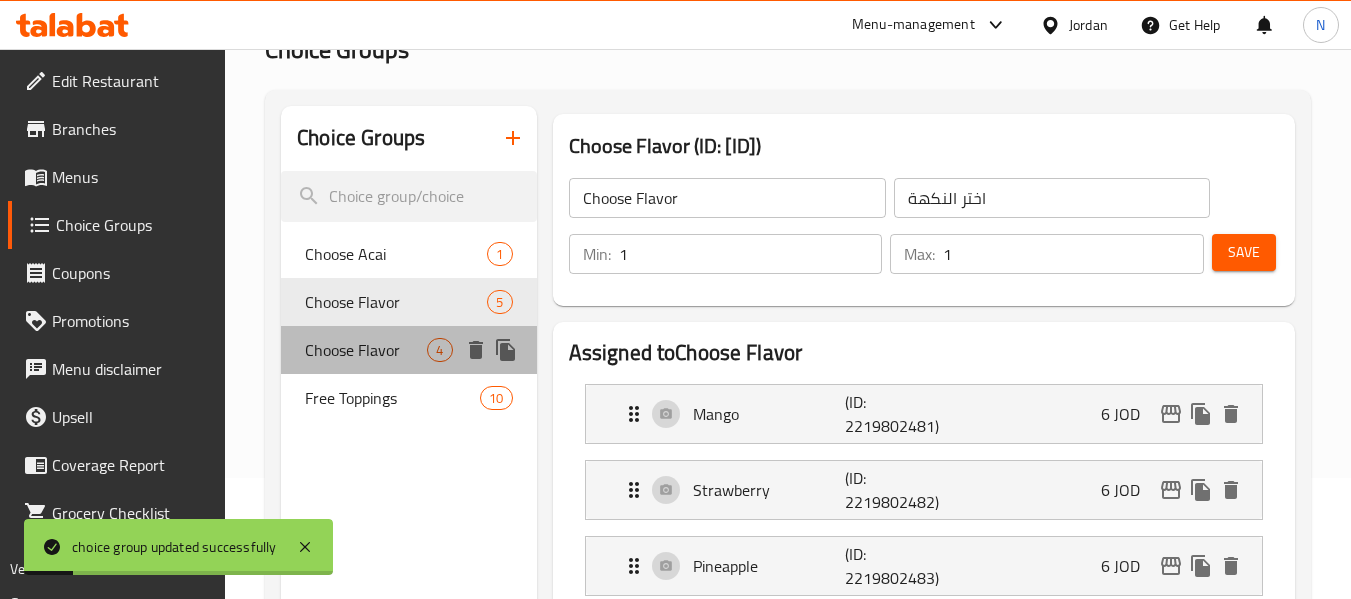 click on "Choose Flavor" at bounding box center [366, 350] 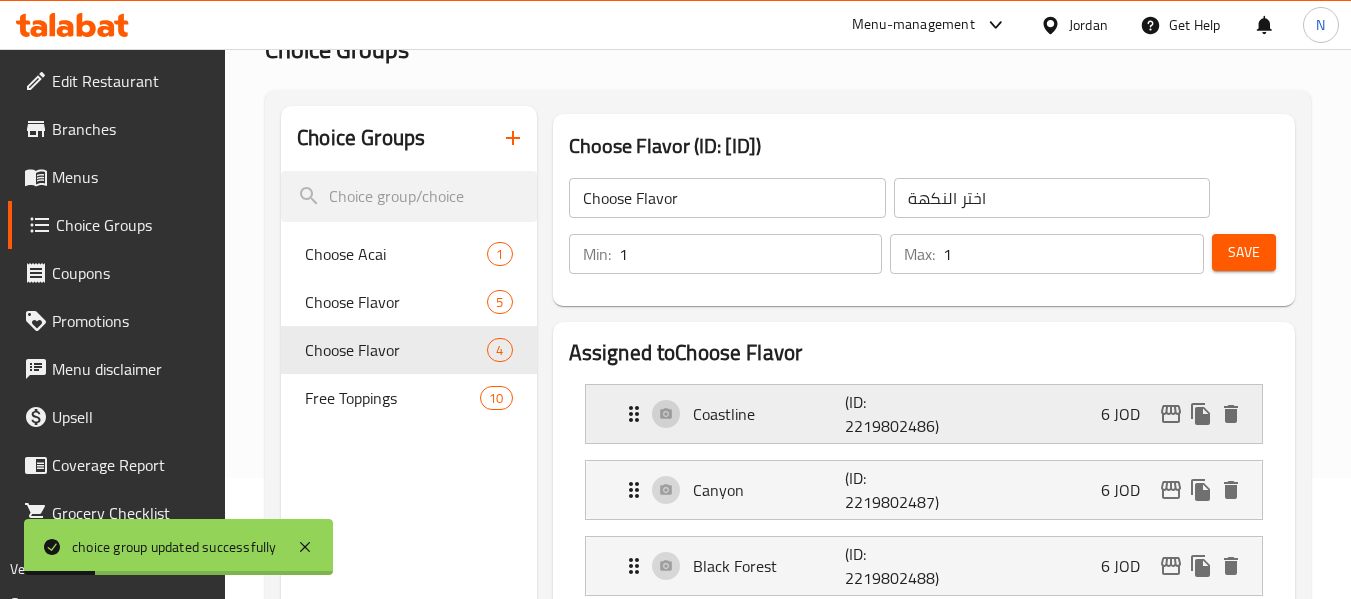 scroll, scrollTop: 169, scrollLeft: 0, axis: vertical 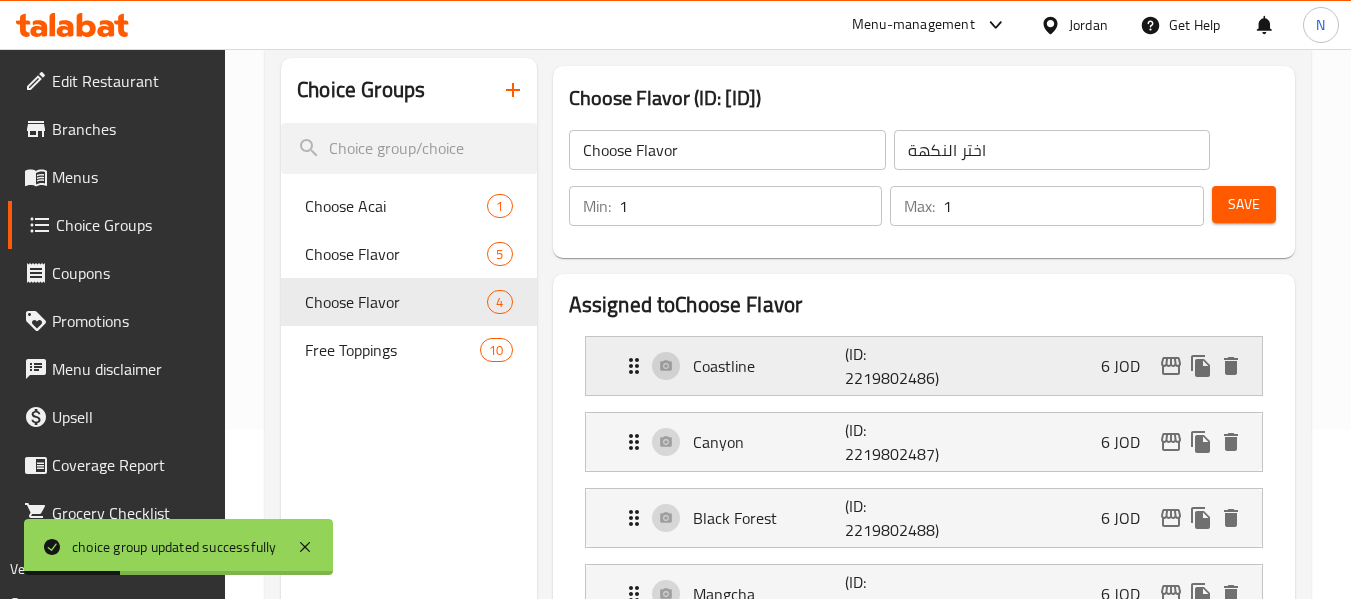 click on "Coastline" at bounding box center [769, 366] 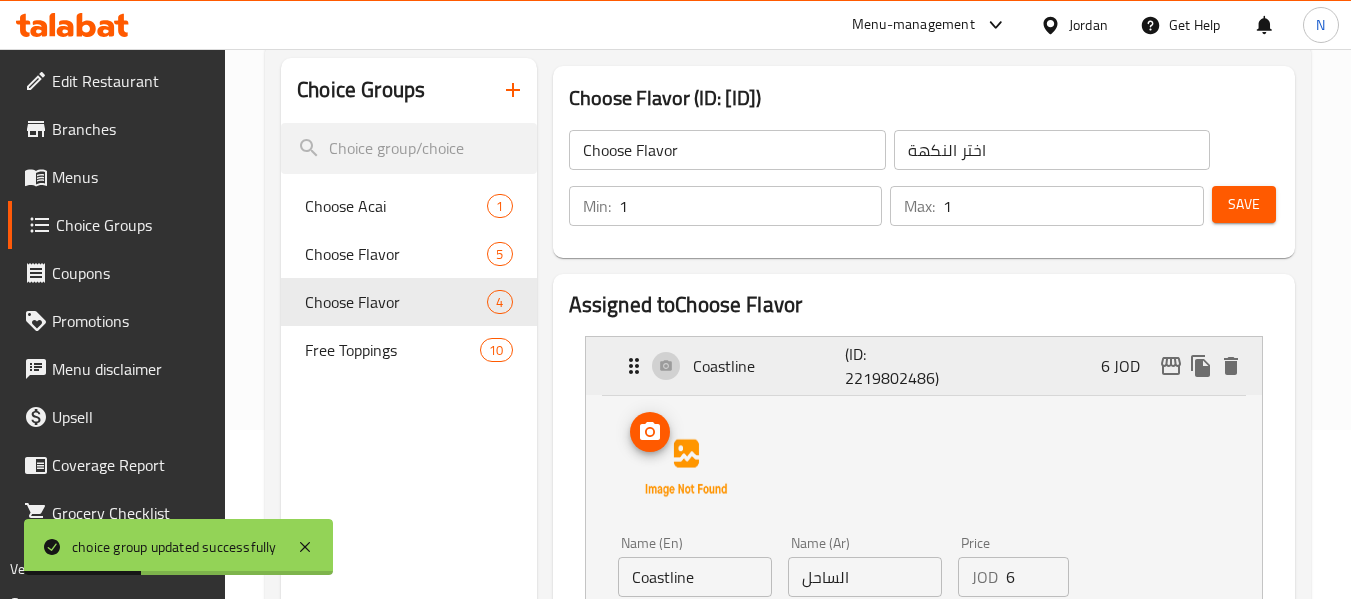 scroll, scrollTop: 298, scrollLeft: 0, axis: vertical 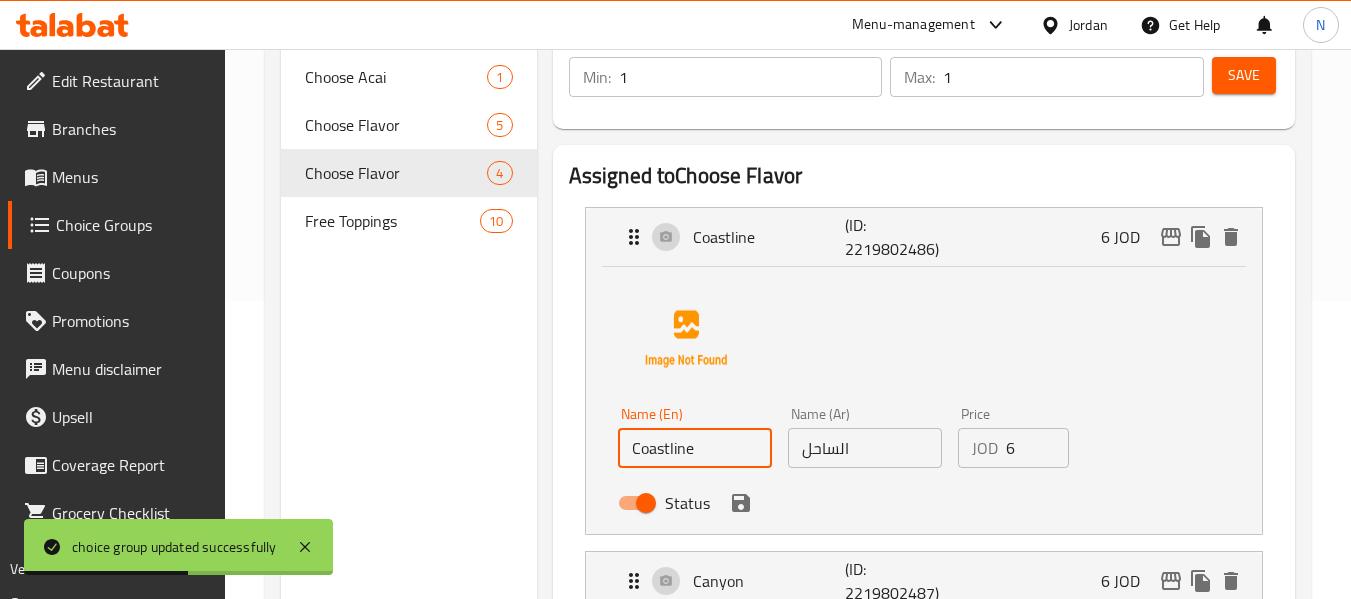 click on "Coastline" at bounding box center [695, 448] 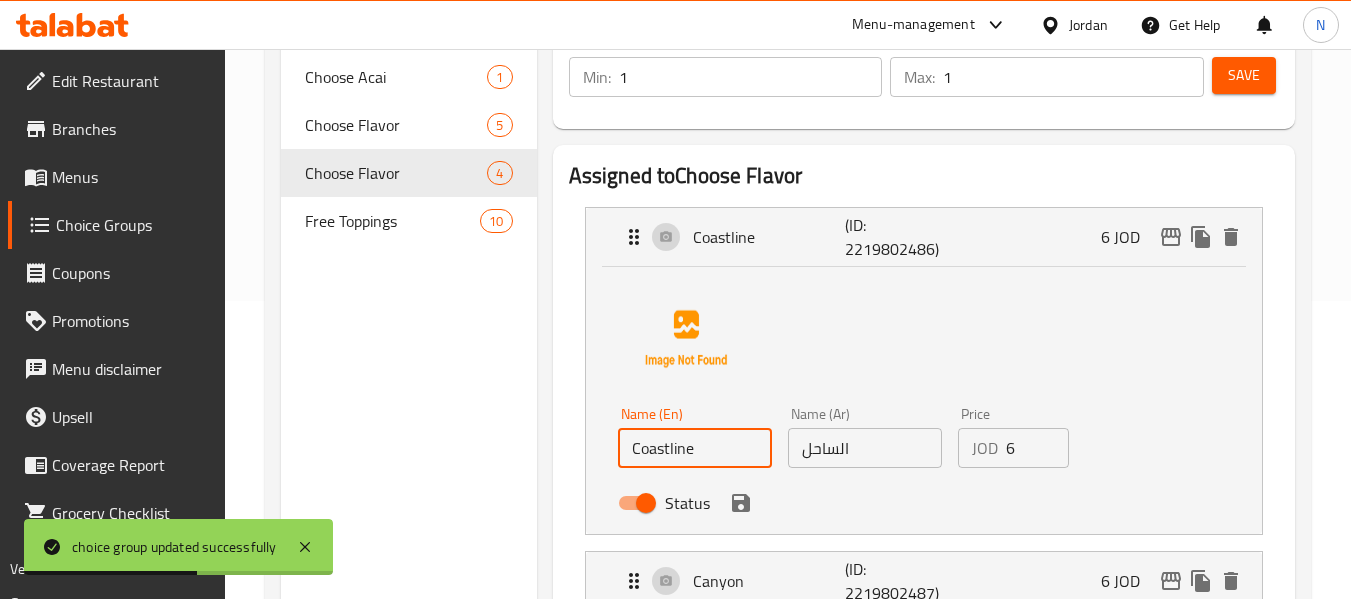 click on "Coastline" at bounding box center (695, 448) 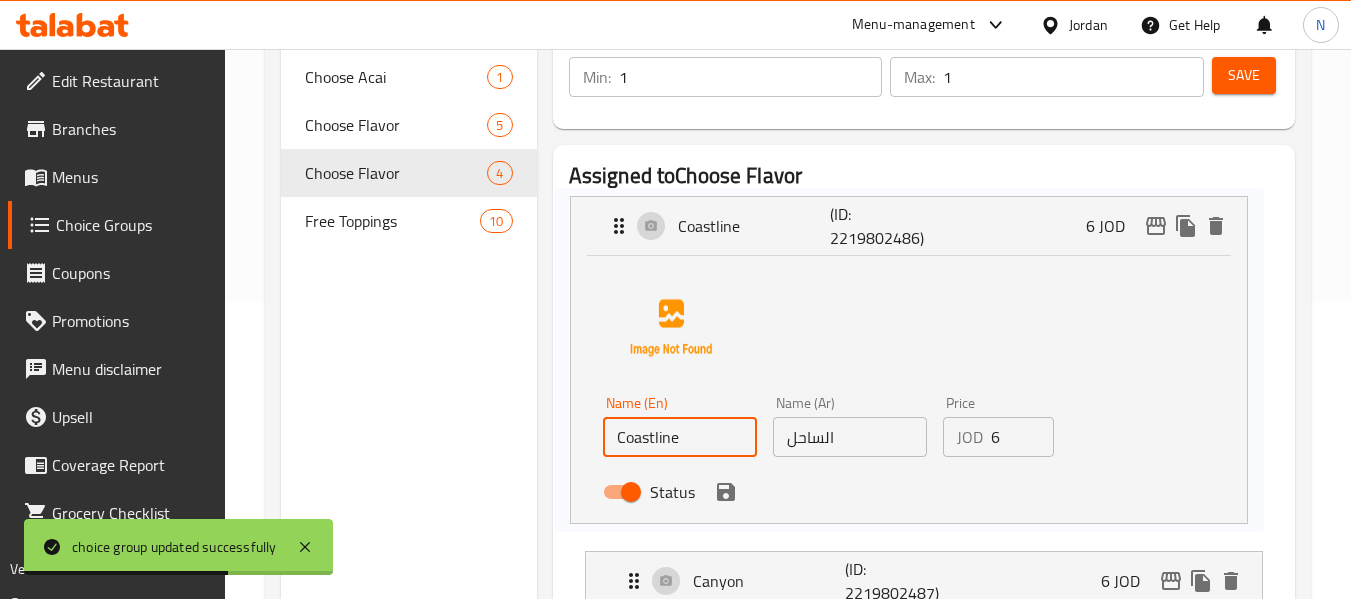 scroll, scrollTop: 299, scrollLeft: 0, axis: vertical 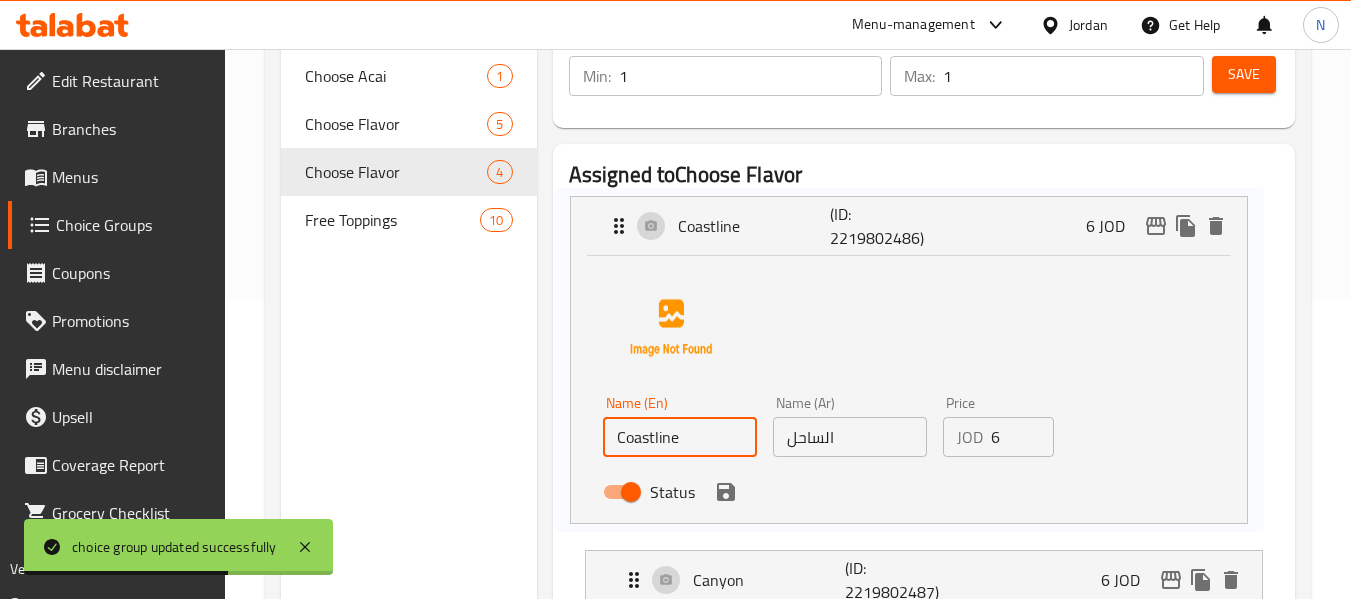 drag, startPoint x: 881, startPoint y: 475, endPoint x: 854, endPoint y: 455, distance: 33.600594 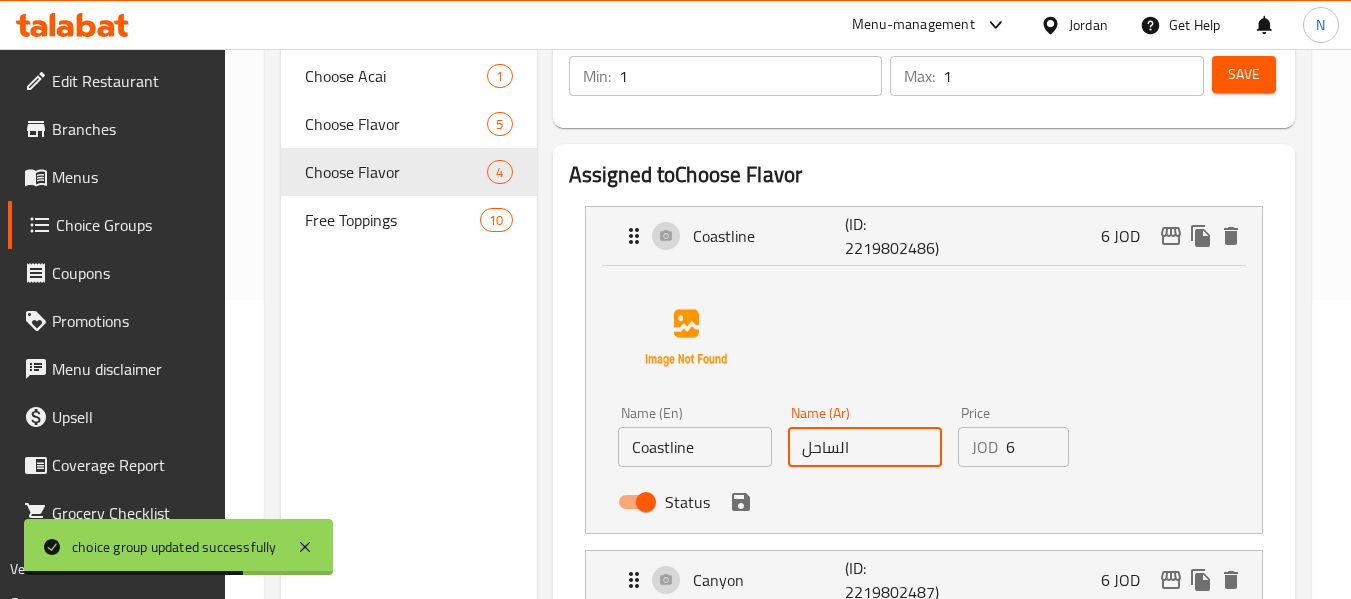 click on "Coastline (ID: [ID]) 6 JOD Name (En) Coastline Name (En) Name (Ar) الساحل Name (Ar) Price JOD 6 Price Status Canyon (ID: [ID]) 6 JOD Name (En) Canyon Name (En) Name (Ar) الوادي Name (Ar) Price JOD 6 Price Status Black Forest (ID: [ID]) 6 JOD Name (En) Black Forest Name (En) Name (Ar) الغابة السوداء Name (Ar) Price JOD 6 Price Status Mangcha (ID: [ID]) 6 JOD Name (En) Mangcha Name (En) Name (Ar) مانجشا Name (Ar) Price JOD 6 Price Status" at bounding box center (924, 484) 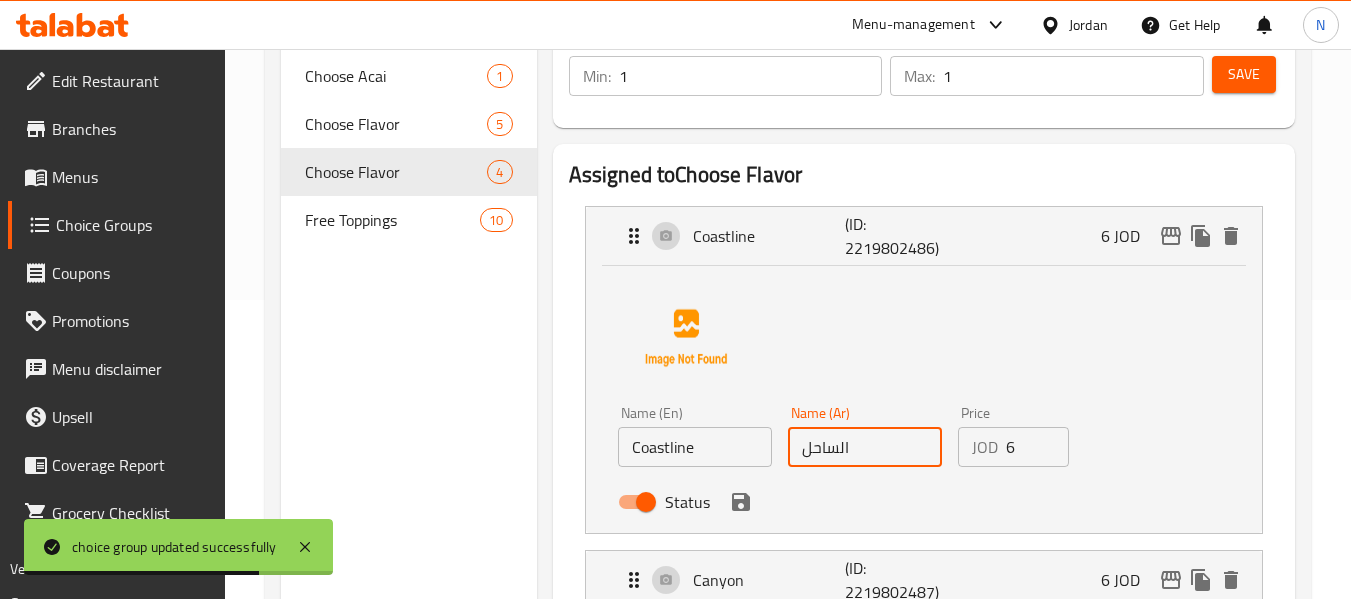 click on "الساحل" at bounding box center (865, 447) 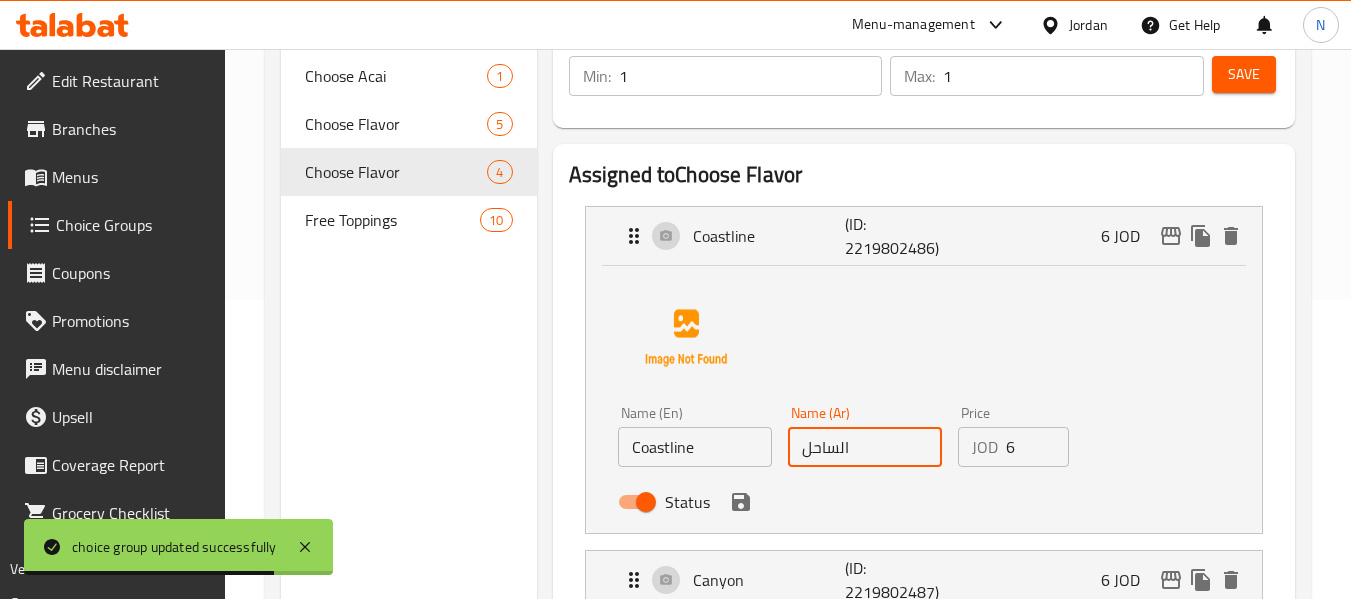 click on "الساحل" at bounding box center [865, 447] 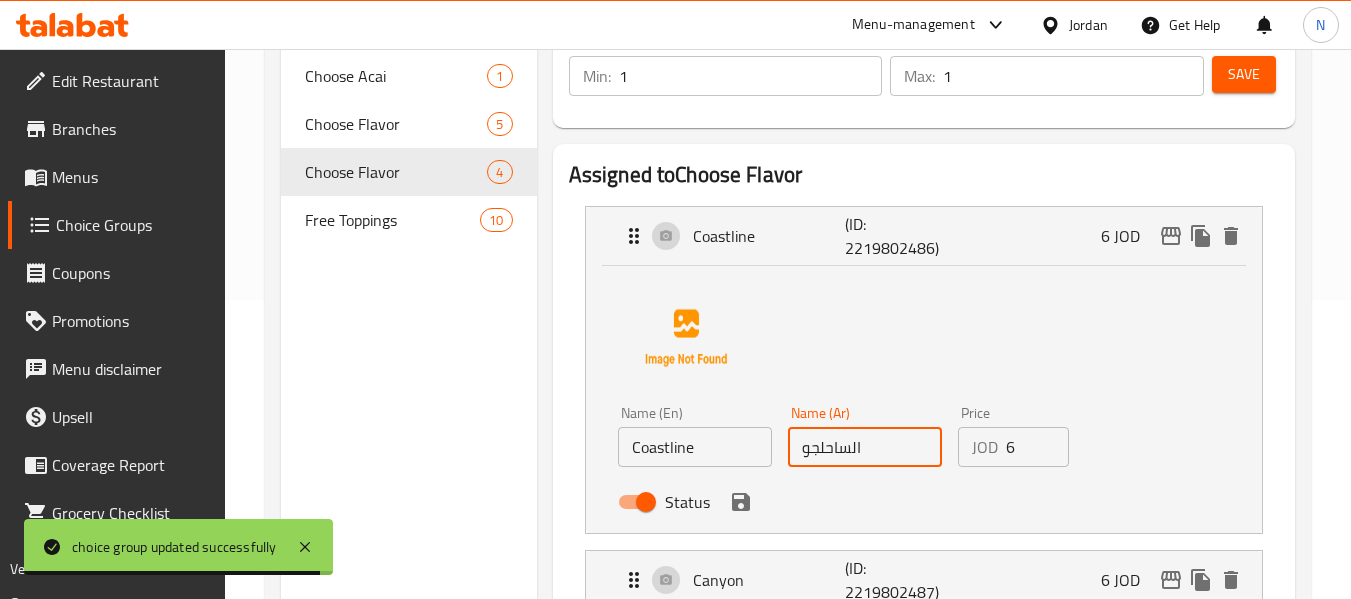 click on "الساحلجو" at bounding box center [865, 447] 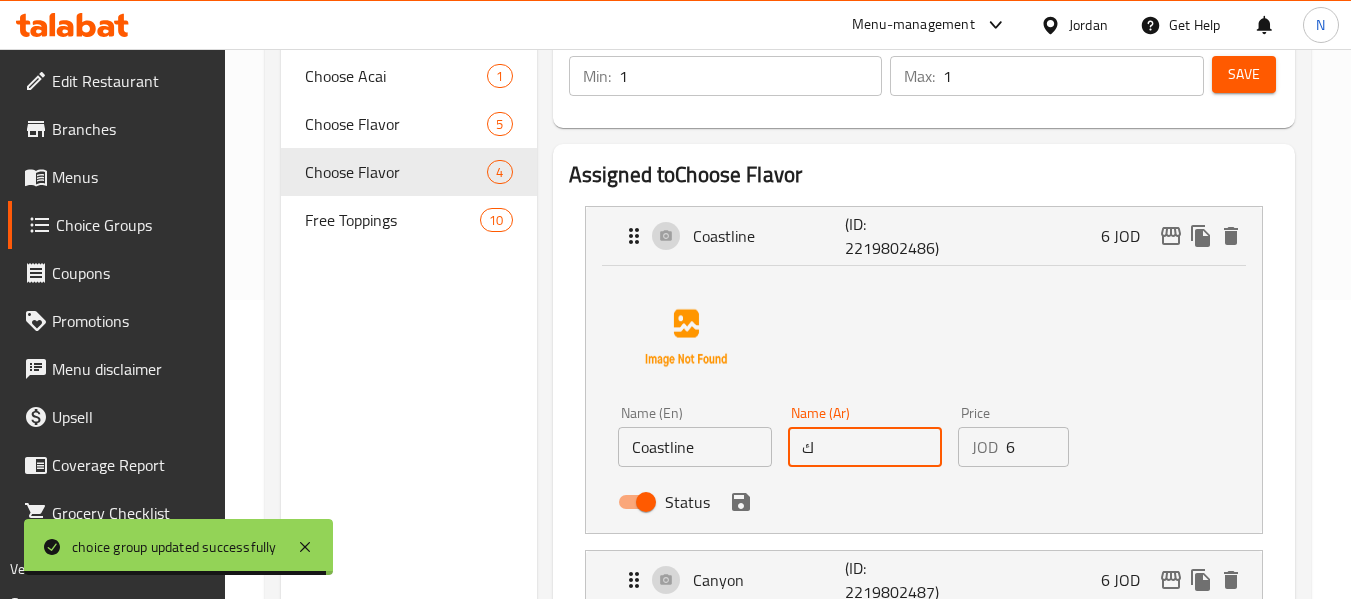 click on "ك" at bounding box center [865, 447] 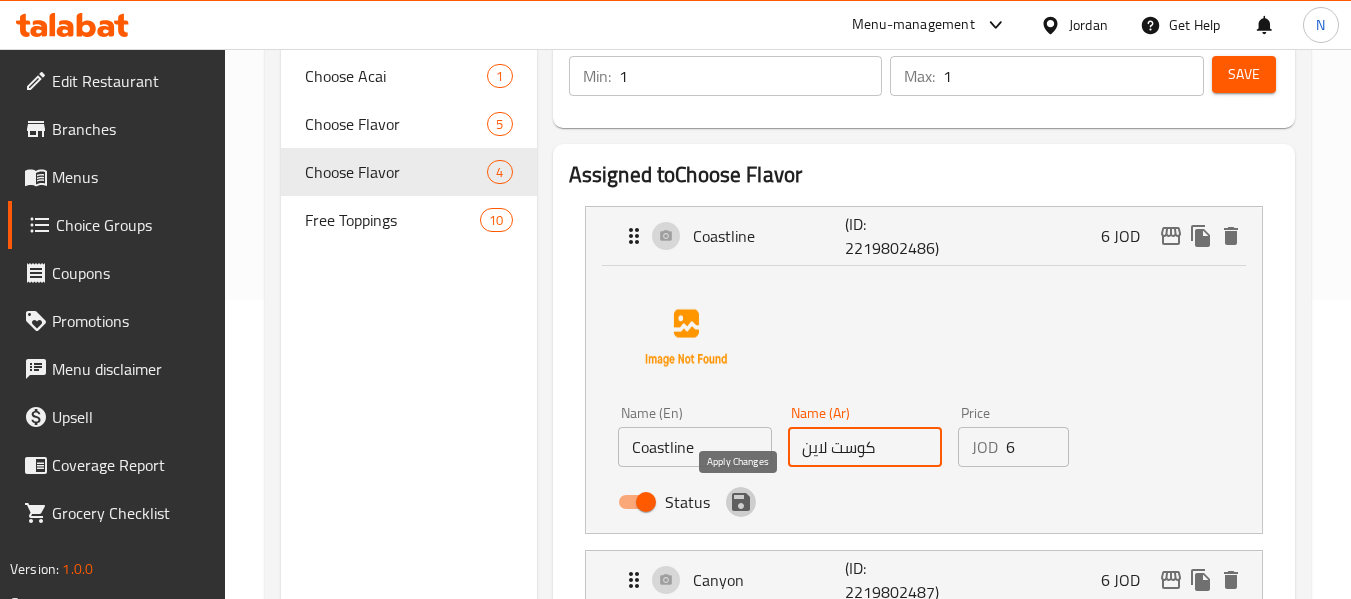 click 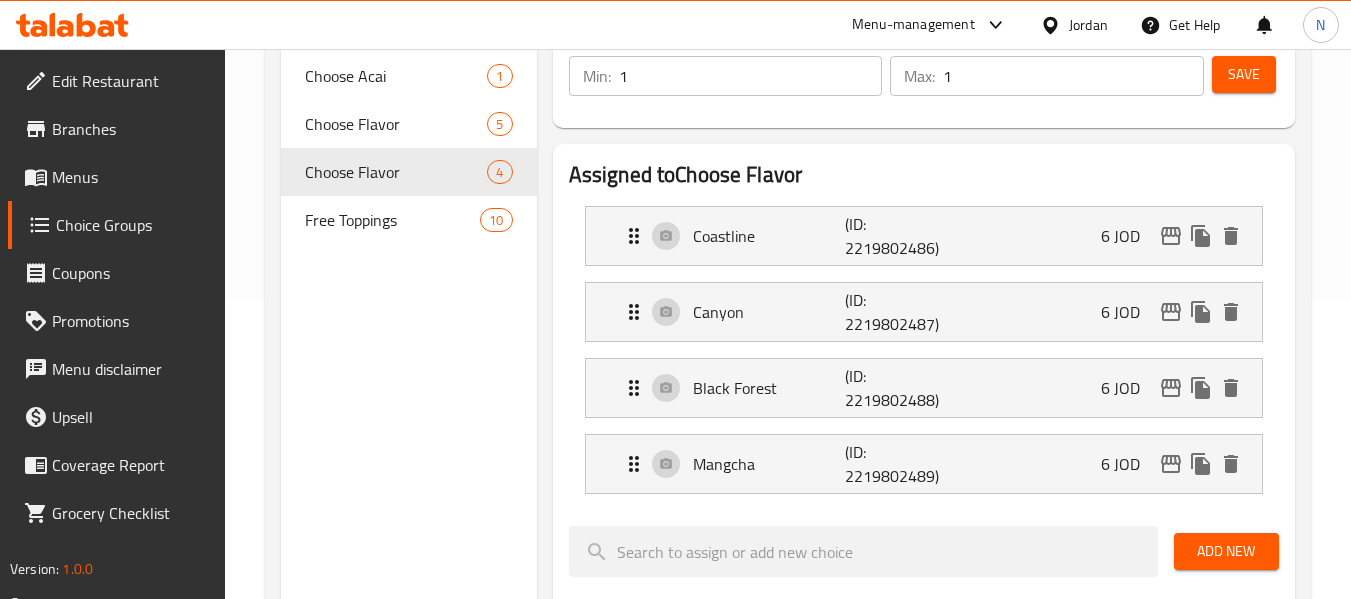 type on "كوست لاين" 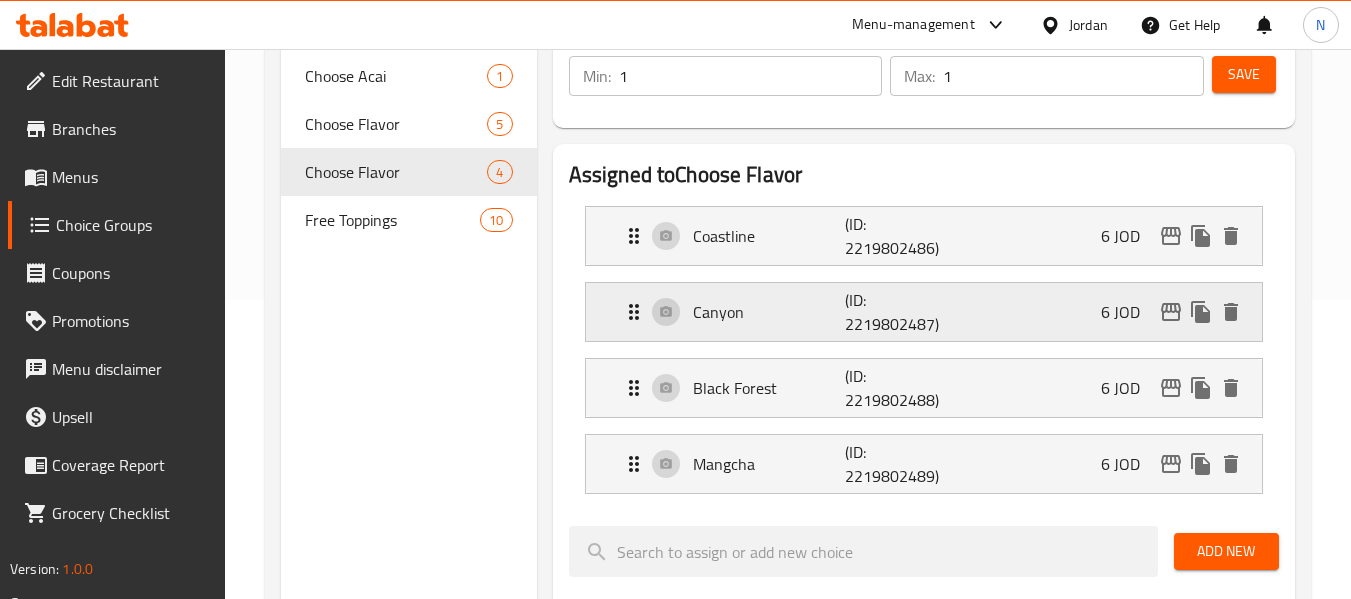click on "Canyon (ID: [ID]) 6 JOD" at bounding box center (930, 312) 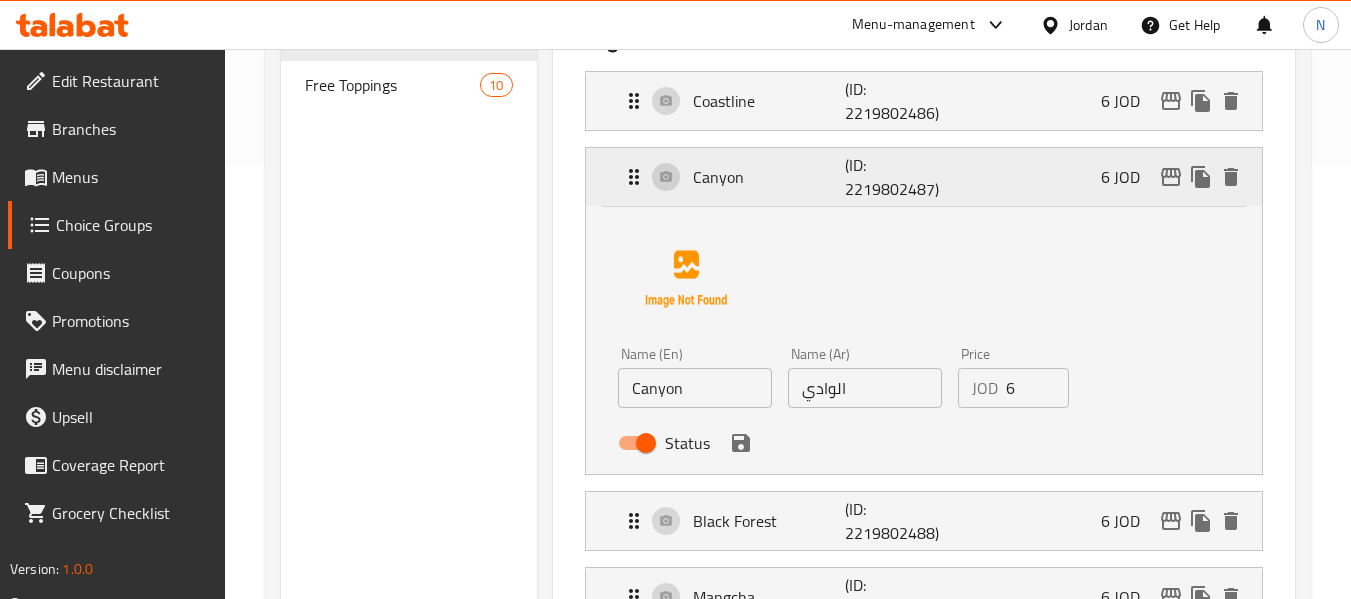 scroll, scrollTop: 435, scrollLeft: 0, axis: vertical 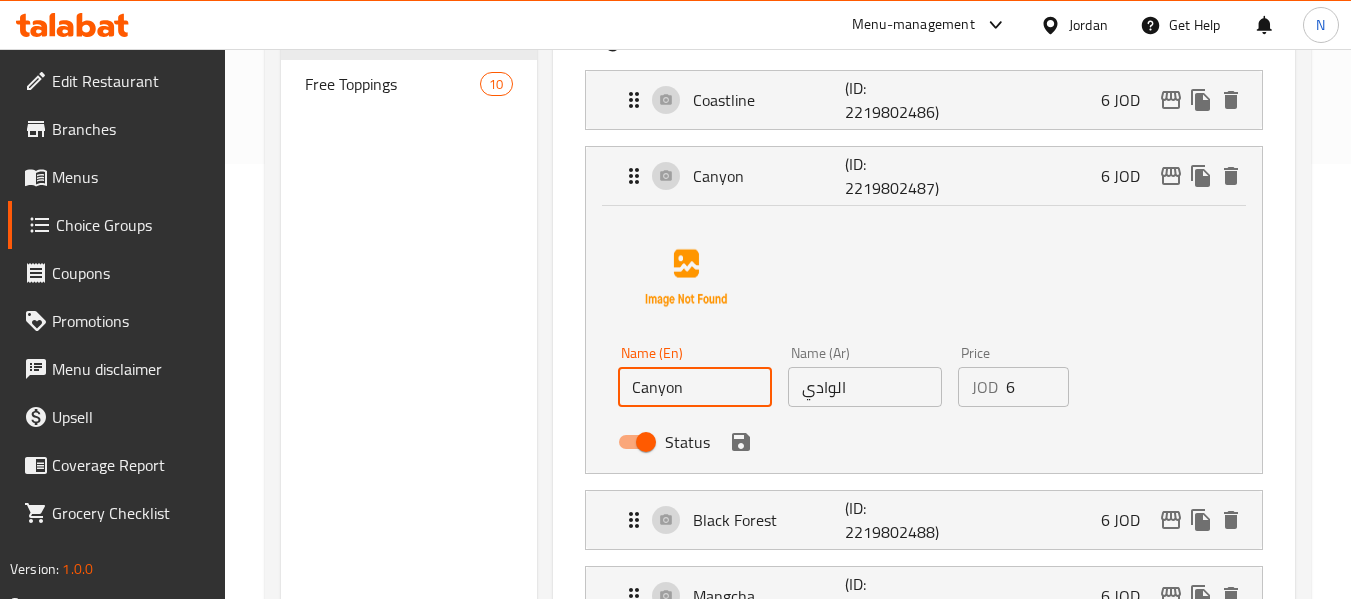 click on "Canyon" at bounding box center [695, 387] 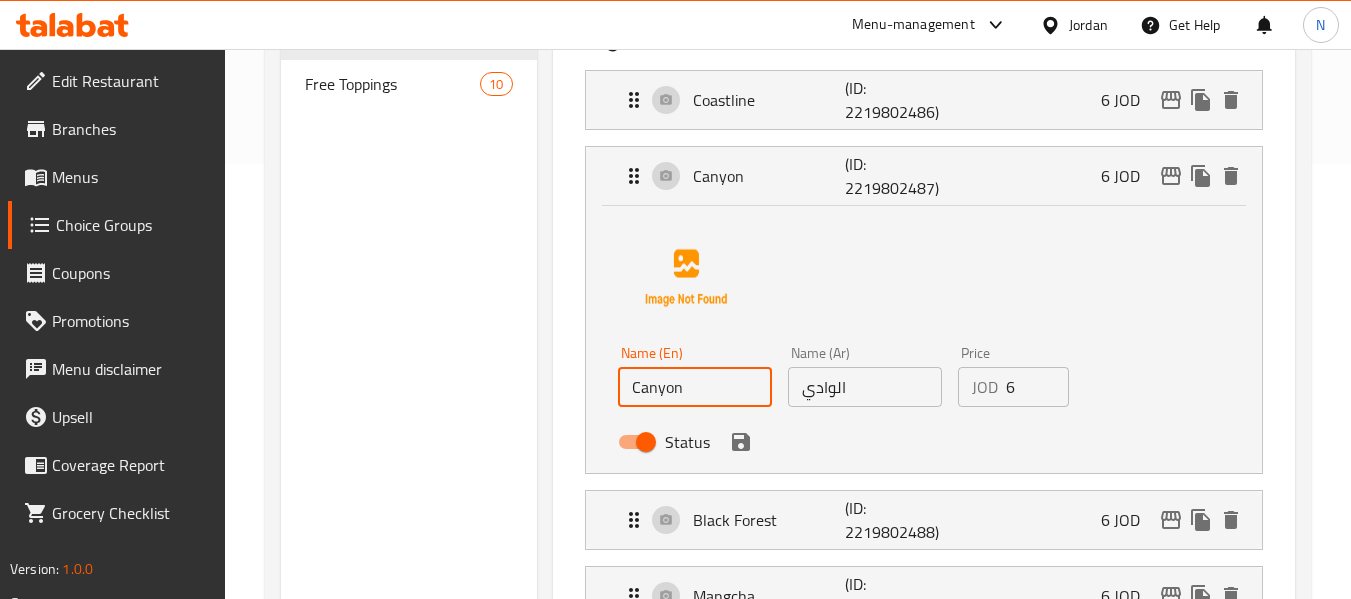 click on "الوادي" at bounding box center [865, 387] 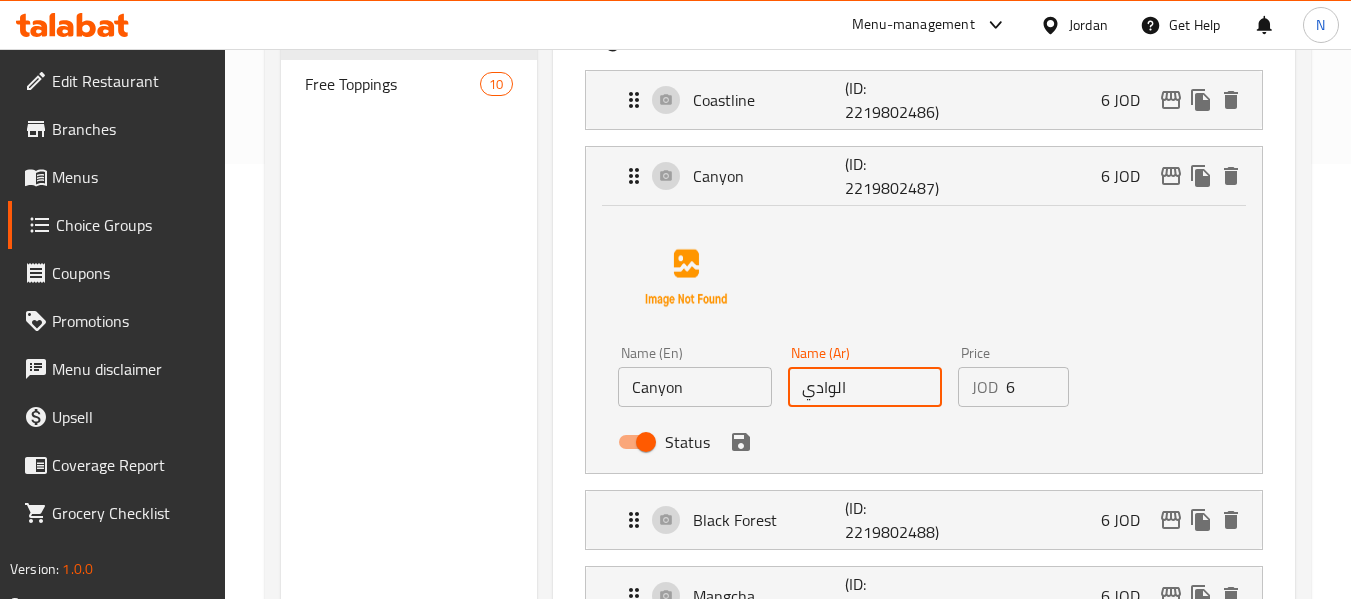 click on "الوادي" at bounding box center (865, 387) 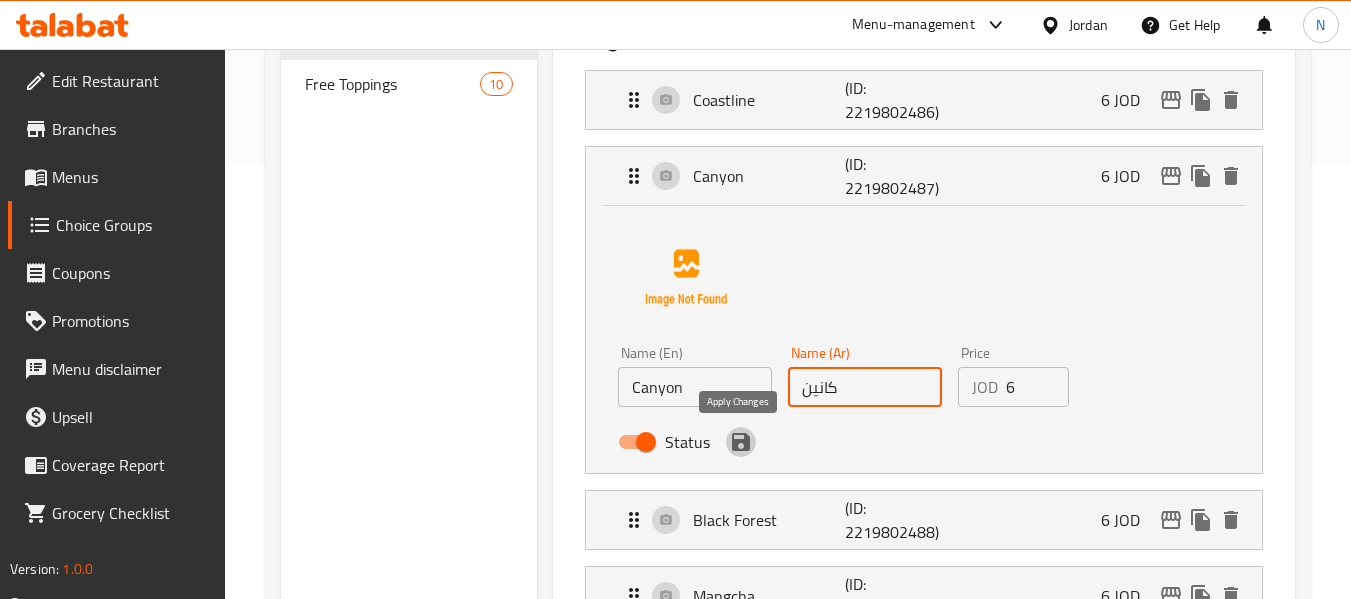 click 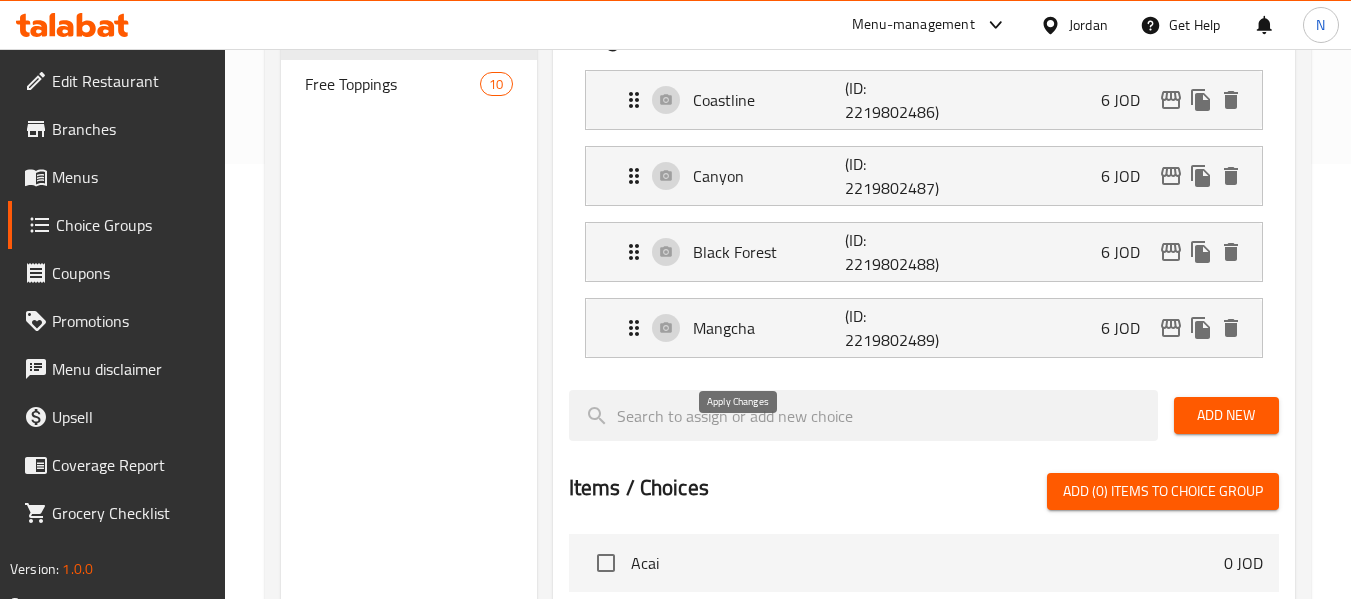 type on "كانين" 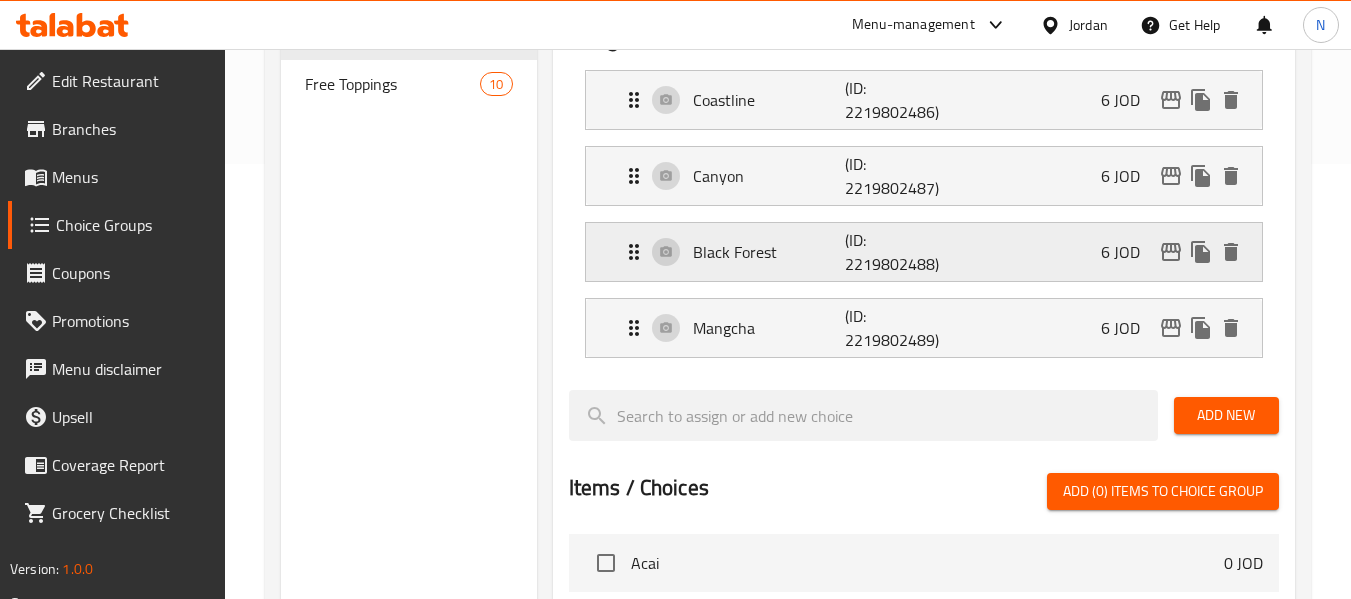 click on "Black Forest" at bounding box center [769, 252] 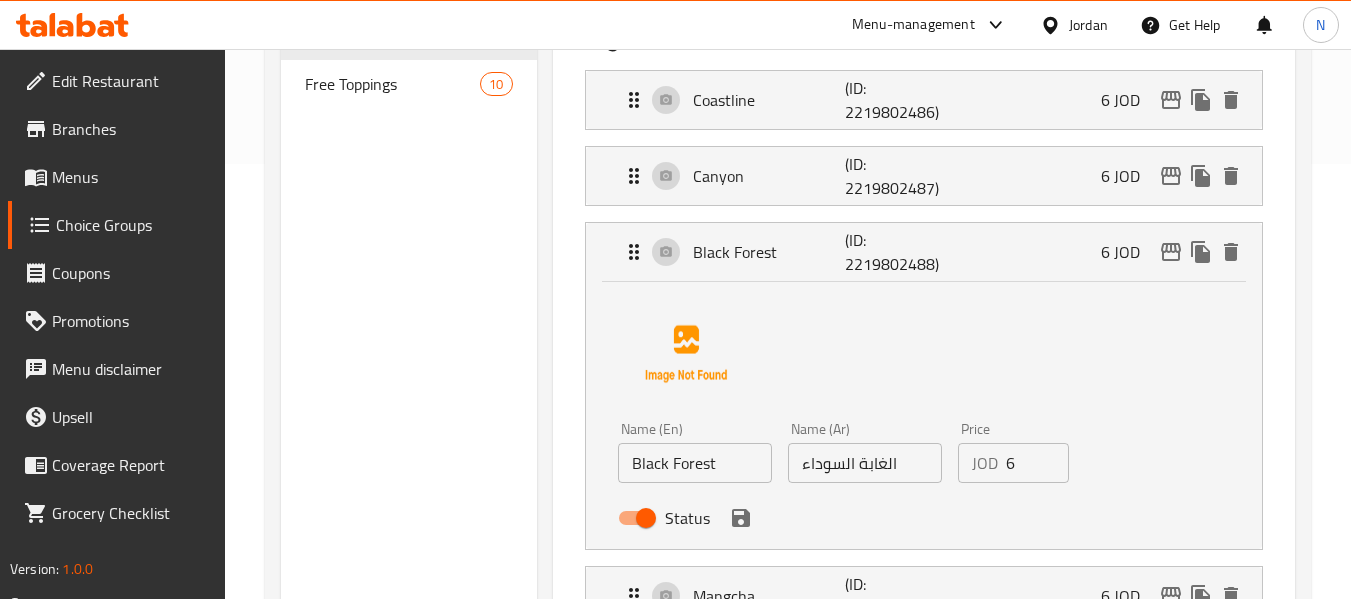 click on "الغابة السوداء" at bounding box center [865, 463] 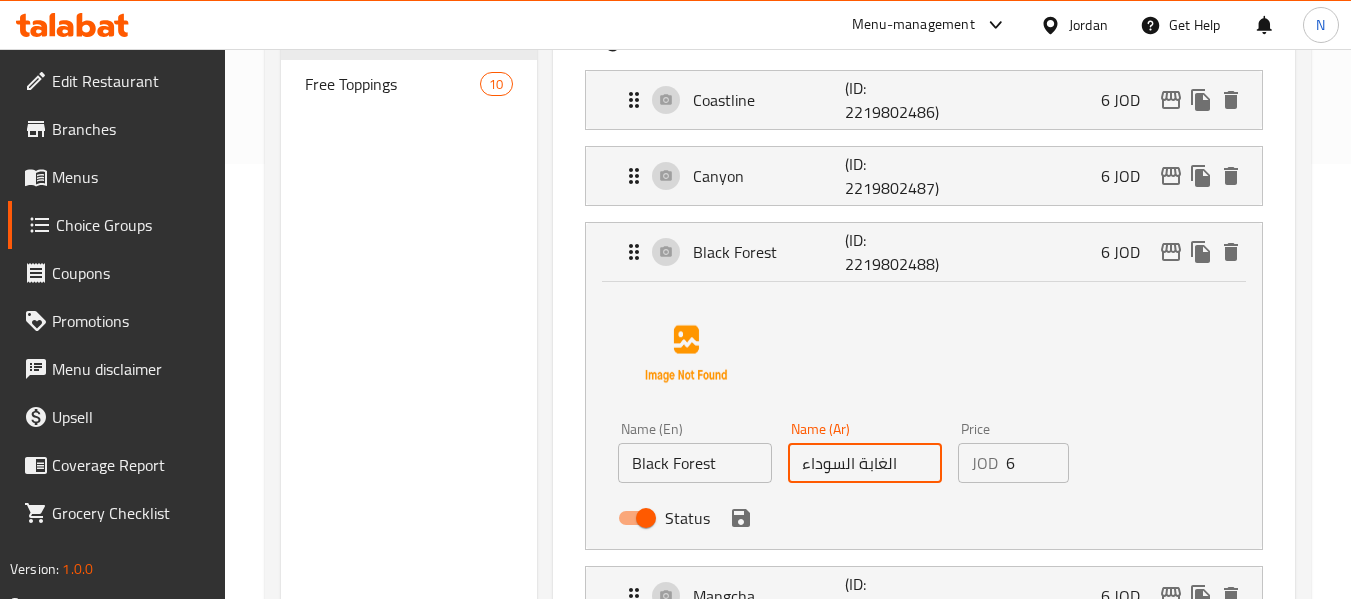 click on "الغابة السوداء" at bounding box center [865, 463] 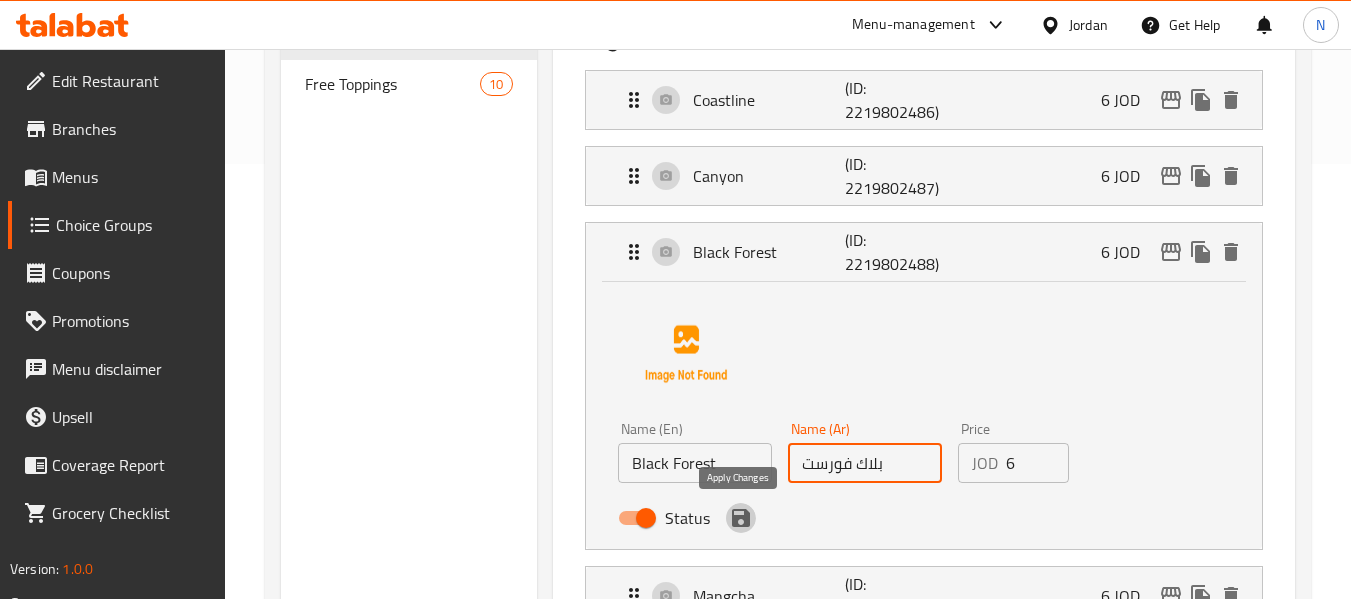 click 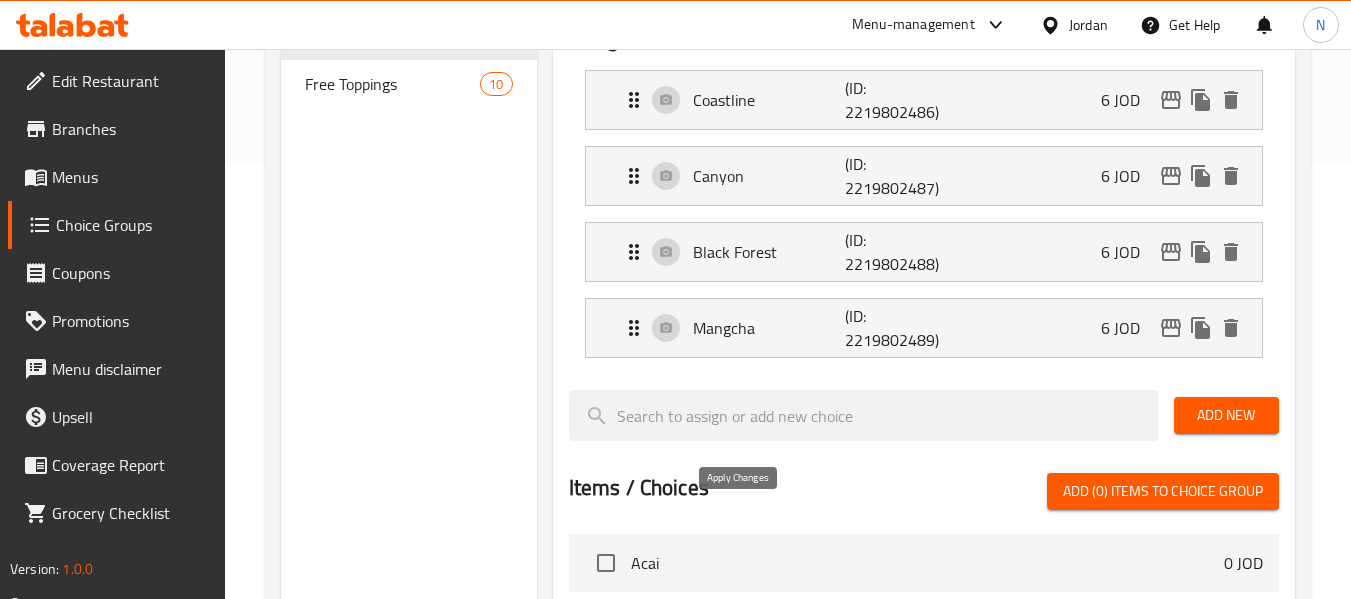 type on "بلاك فورست" 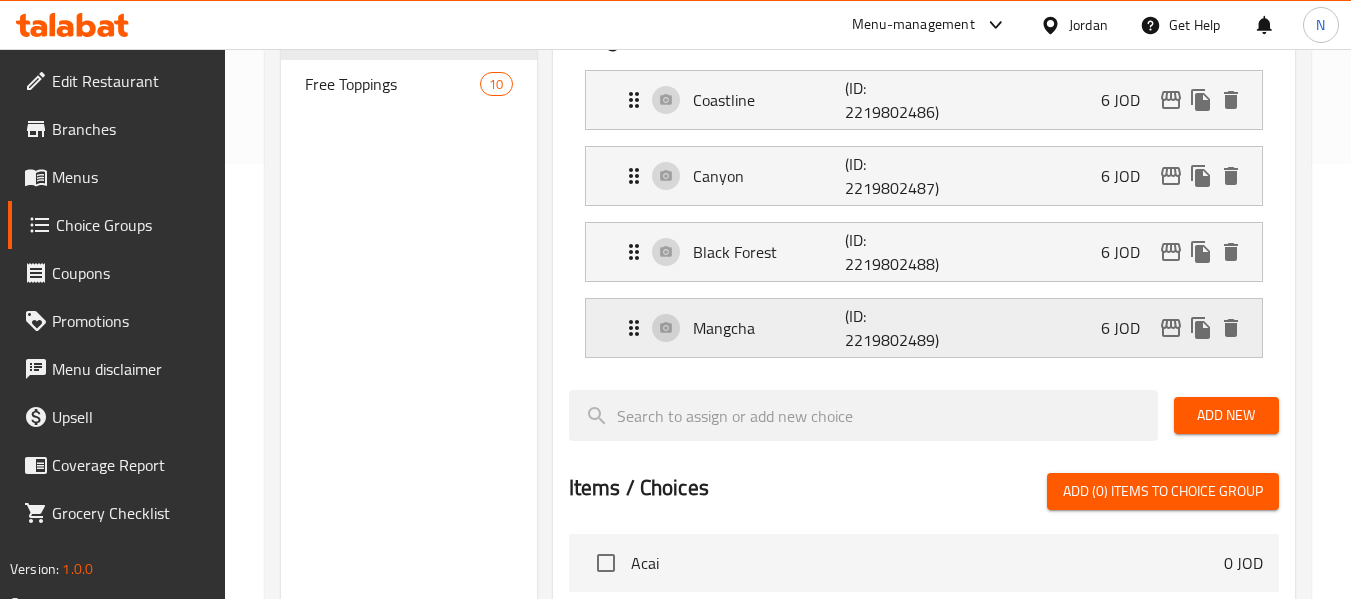 click on "Mangcha" at bounding box center [769, 328] 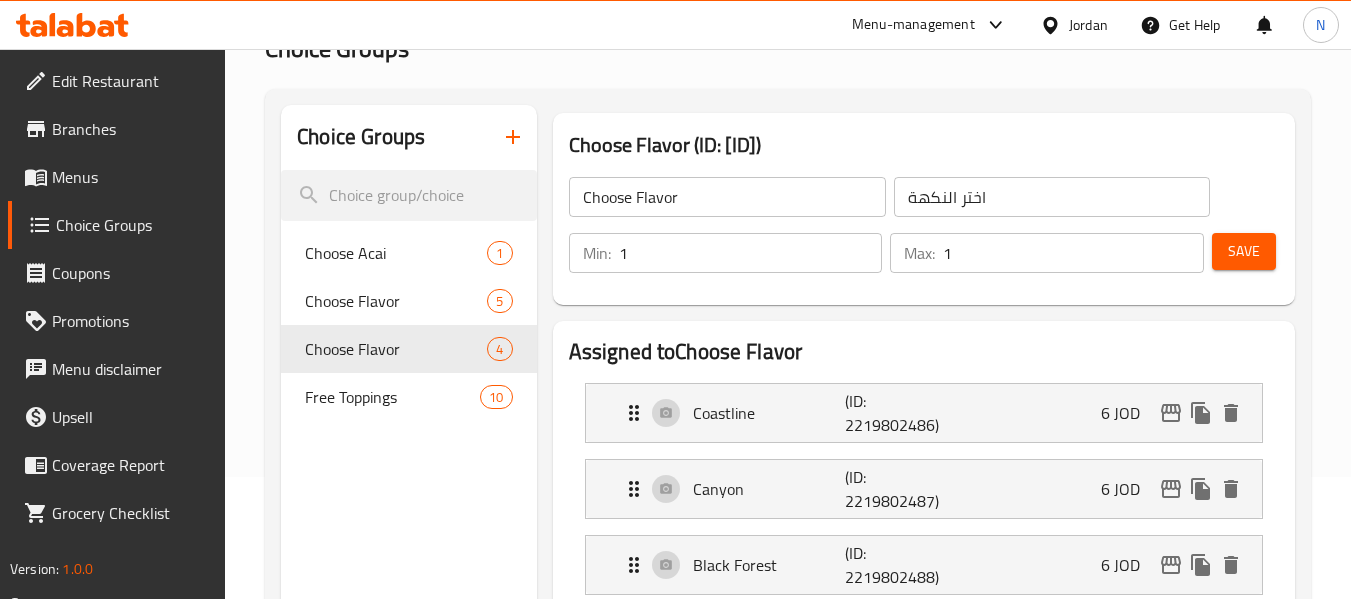 scroll, scrollTop: 119, scrollLeft: 0, axis: vertical 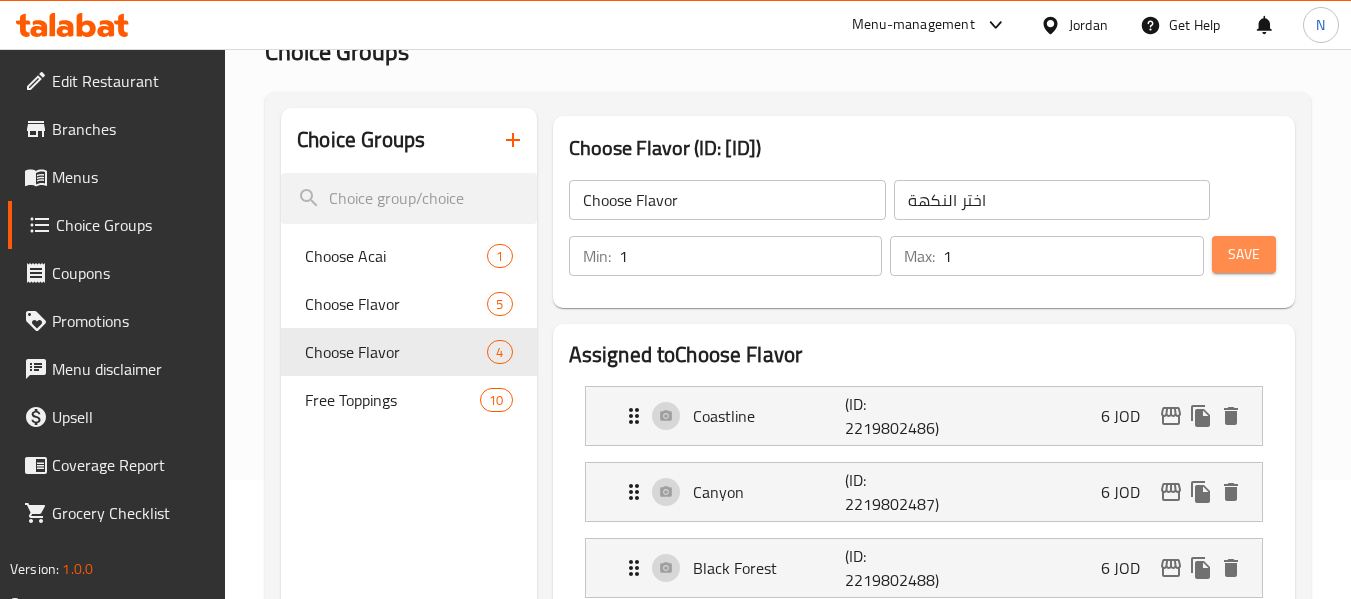 click on "Save" at bounding box center [1244, 254] 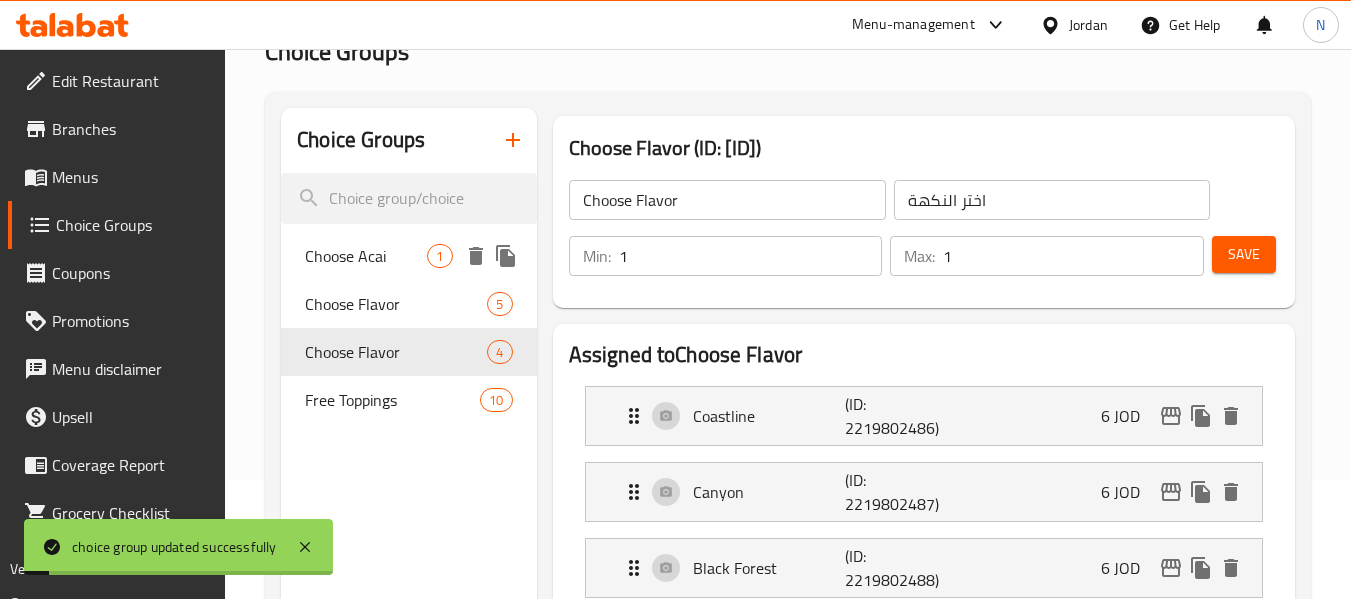 click on "Choose Acai" at bounding box center (366, 256) 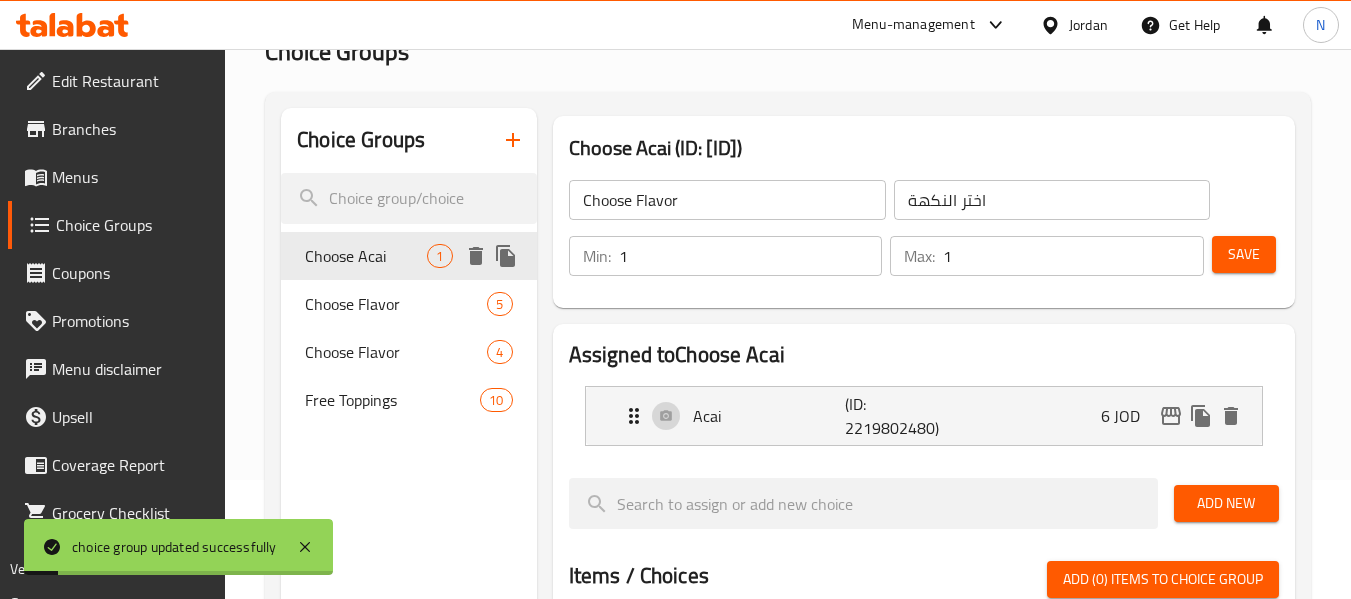type on "Choose Acai" 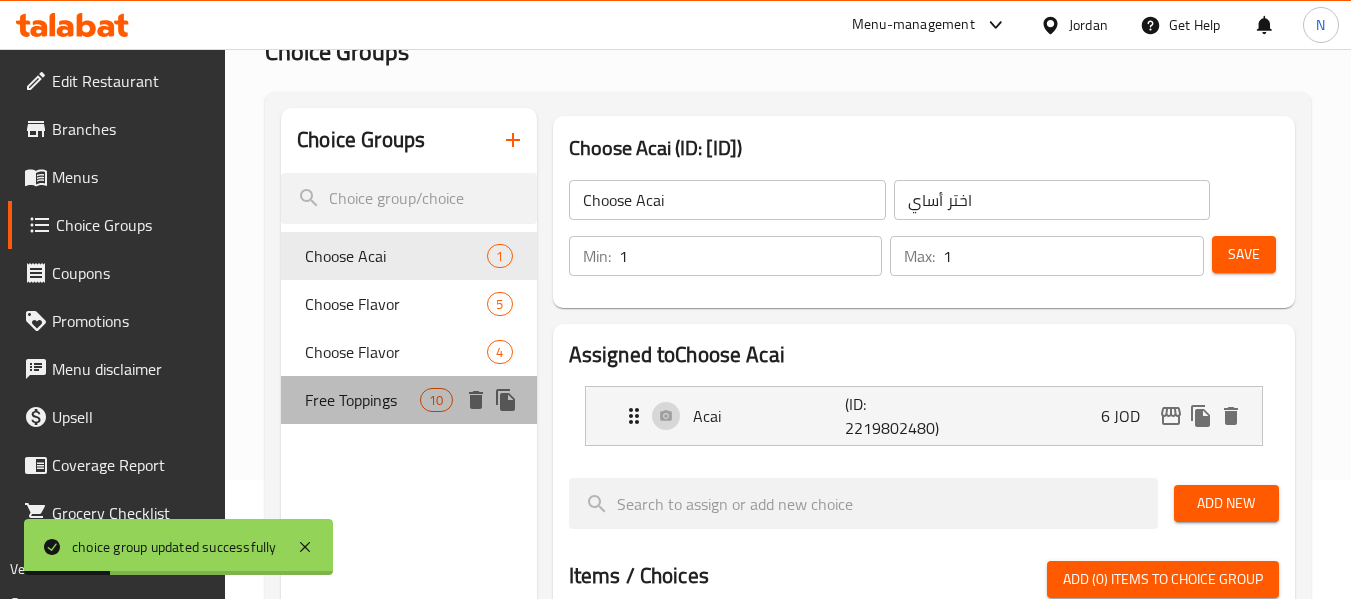 click on "Free Toppings 10" at bounding box center (408, 400) 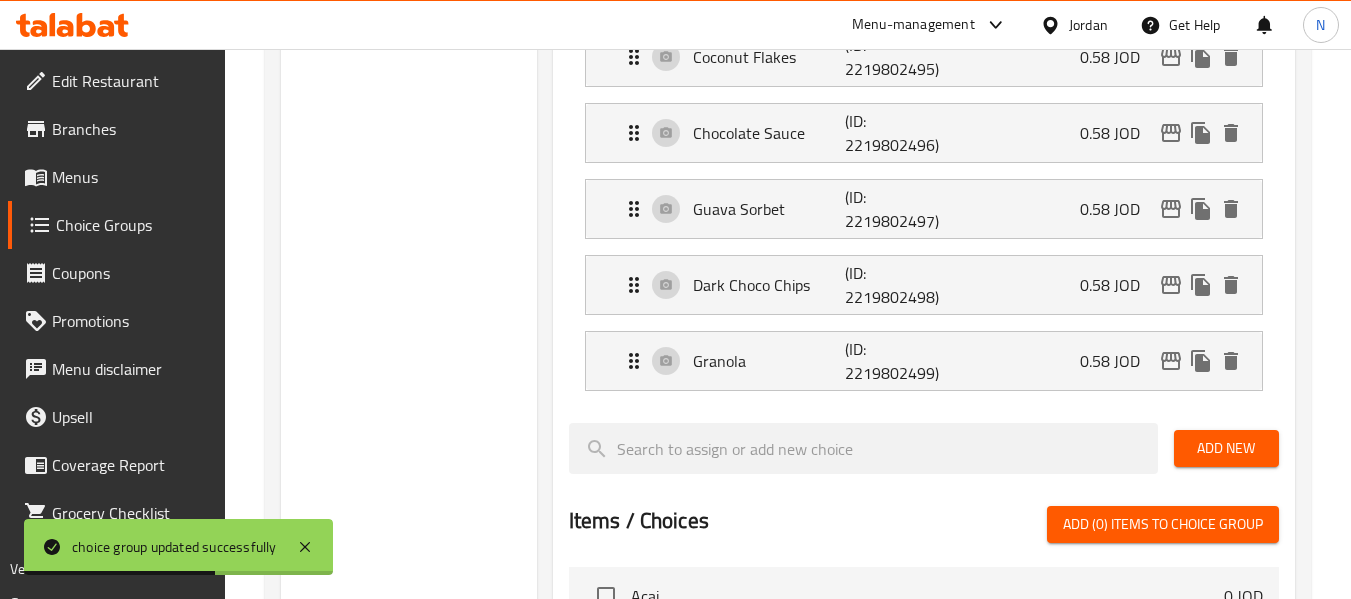 scroll, scrollTop: 862, scrollLeft: 0, axis: vertical 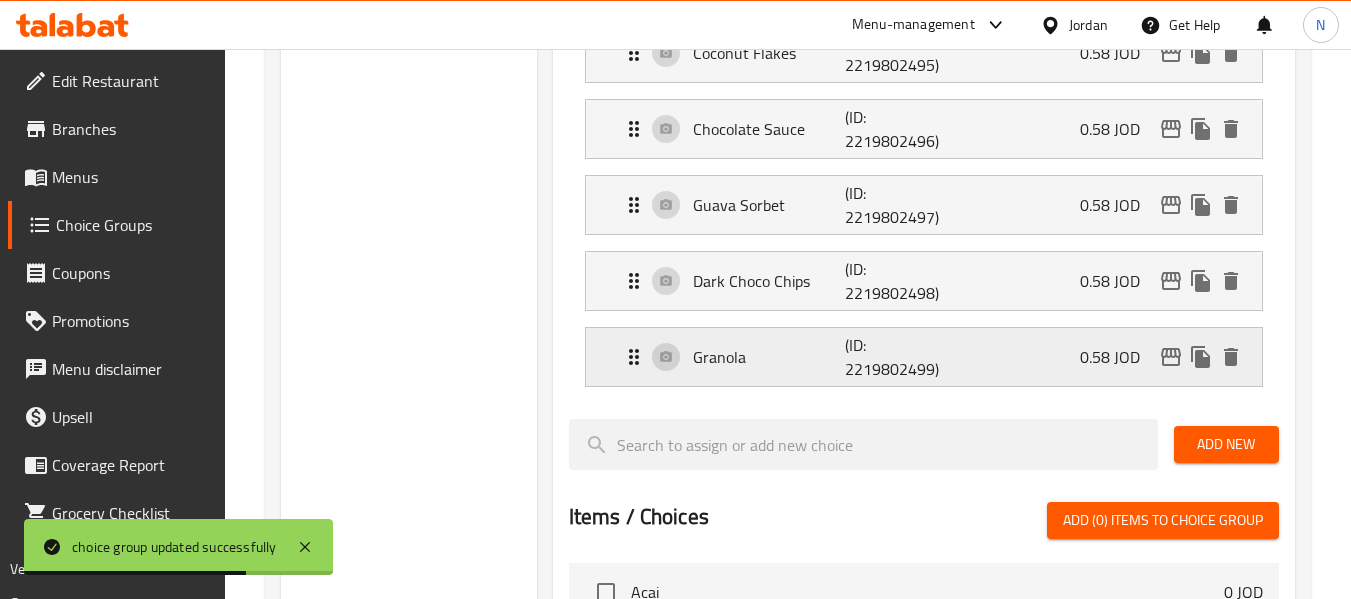 click on "Granola (ID: [ID]) 0.58 JOD" at bounding box center (930, 357) 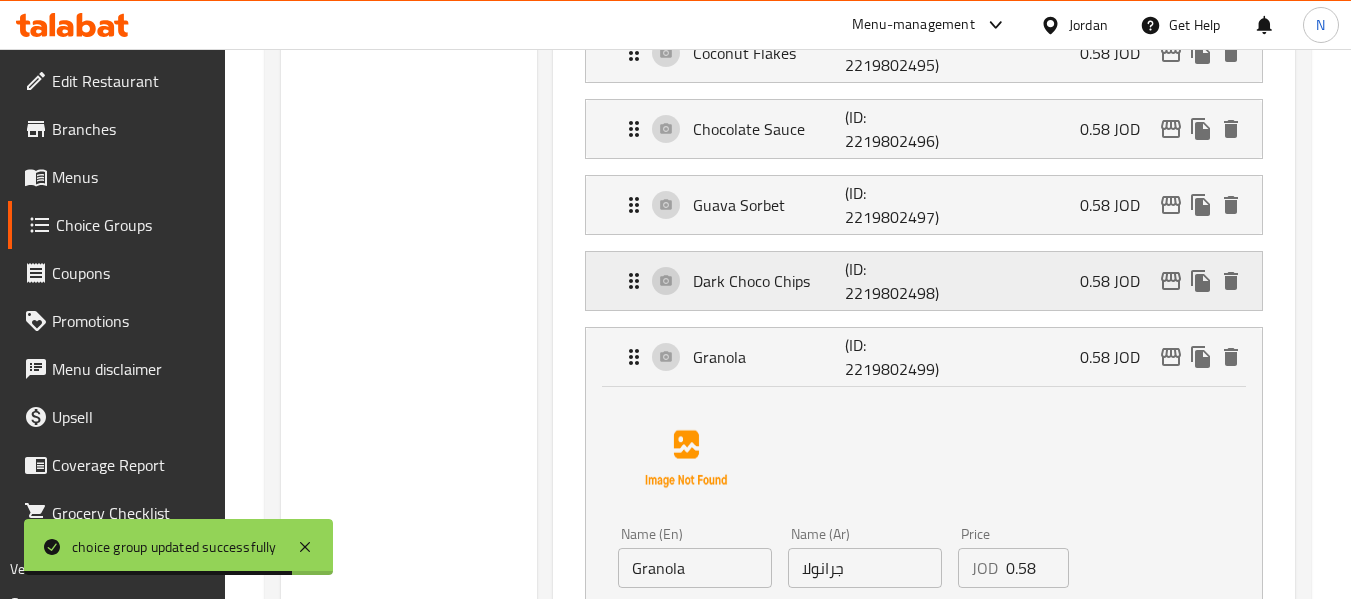 click on "Dark Choco Chips (ID: 2219802498) 0.58 JOD" at bounding box center [930, 281] 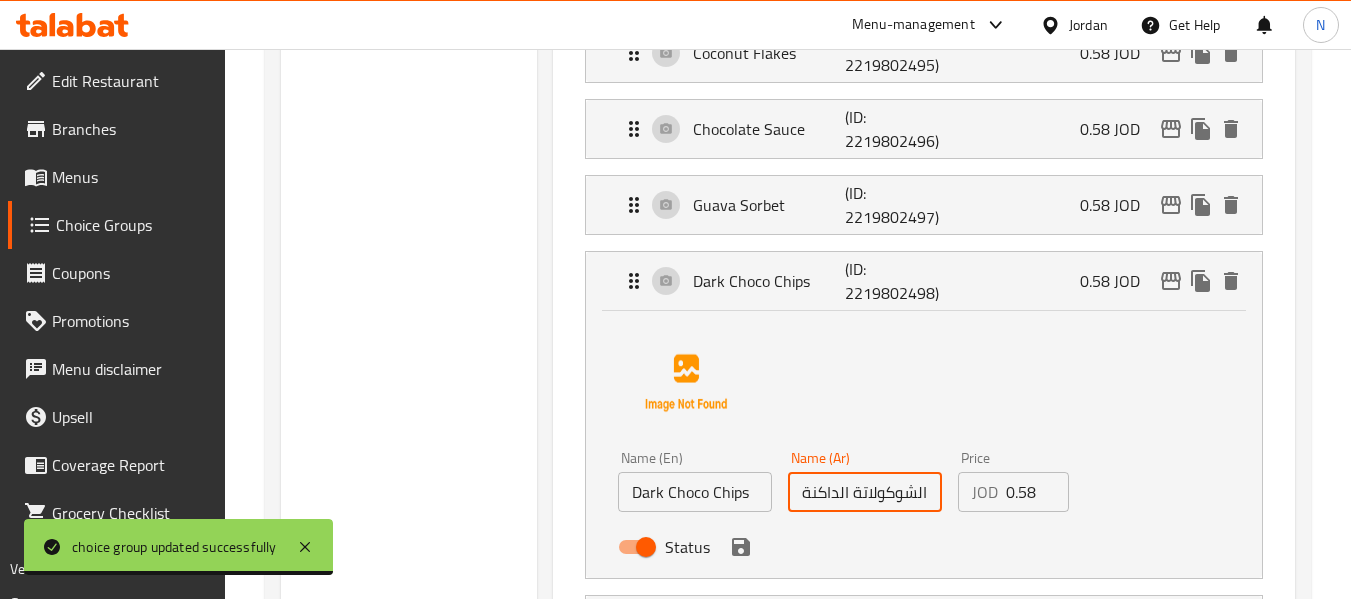 click on "رقائق الشوكولاتة الداكنة" at bounding box center (865, 492) 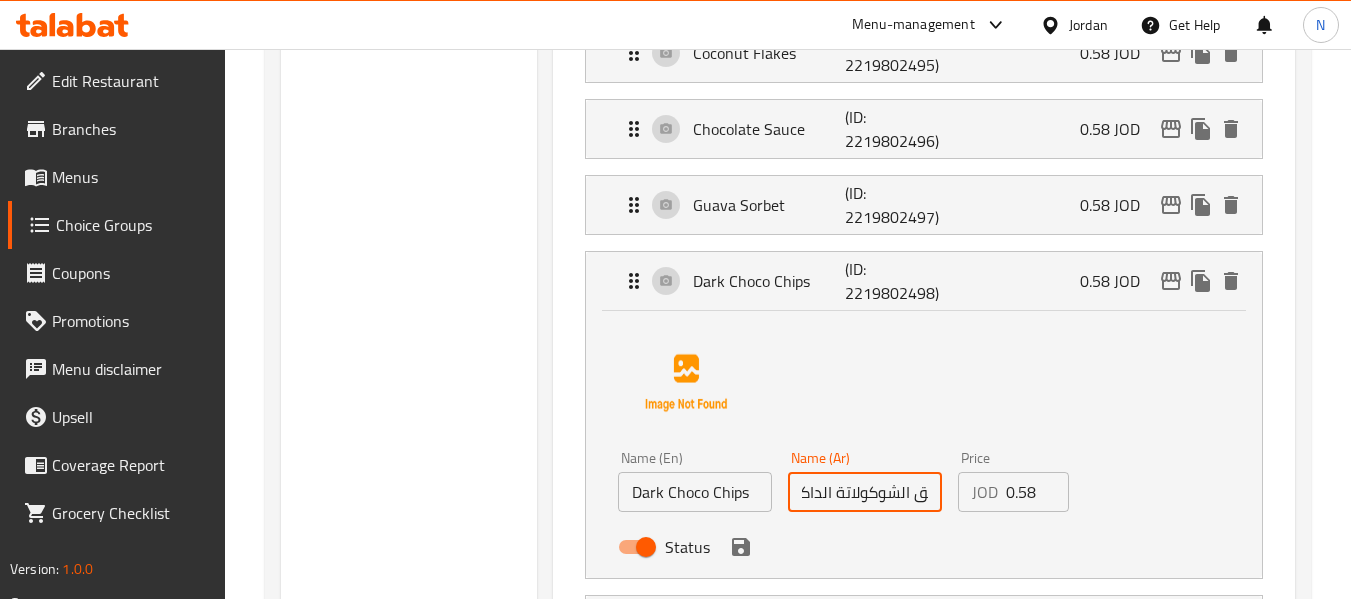 scroll, scrollTop: 0, scrollLeft: 0, axis: both 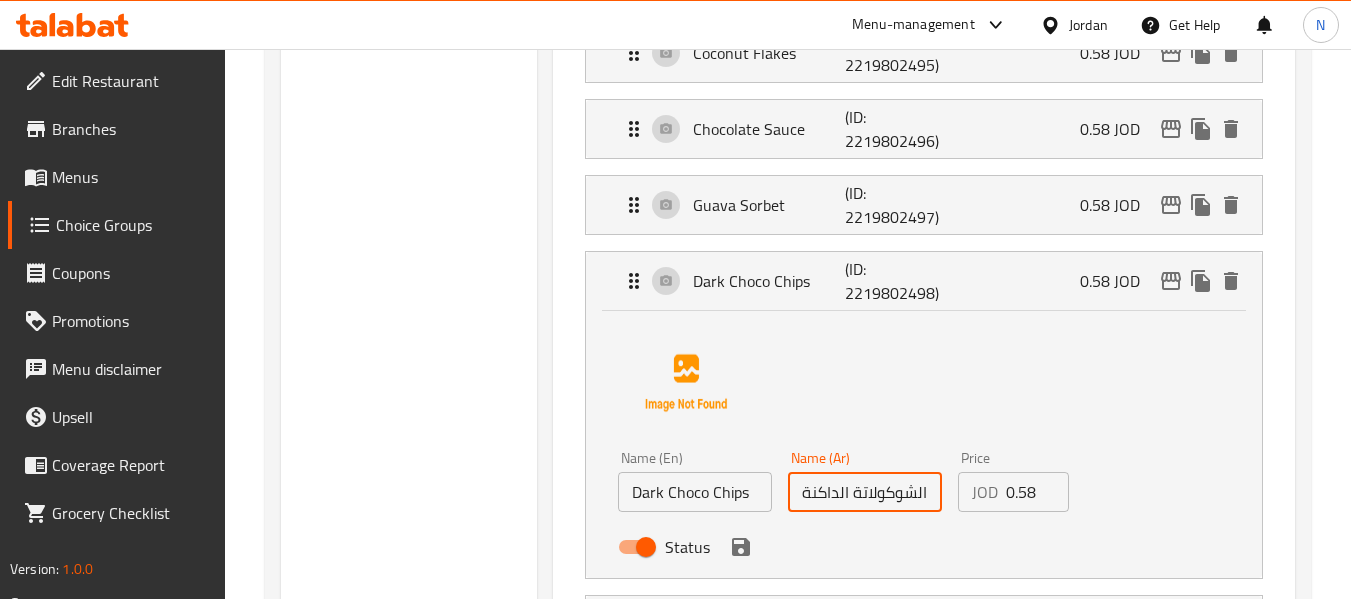 click on "رقائق الشوكولاتة الداكنة" at bounding box center [865, 492] 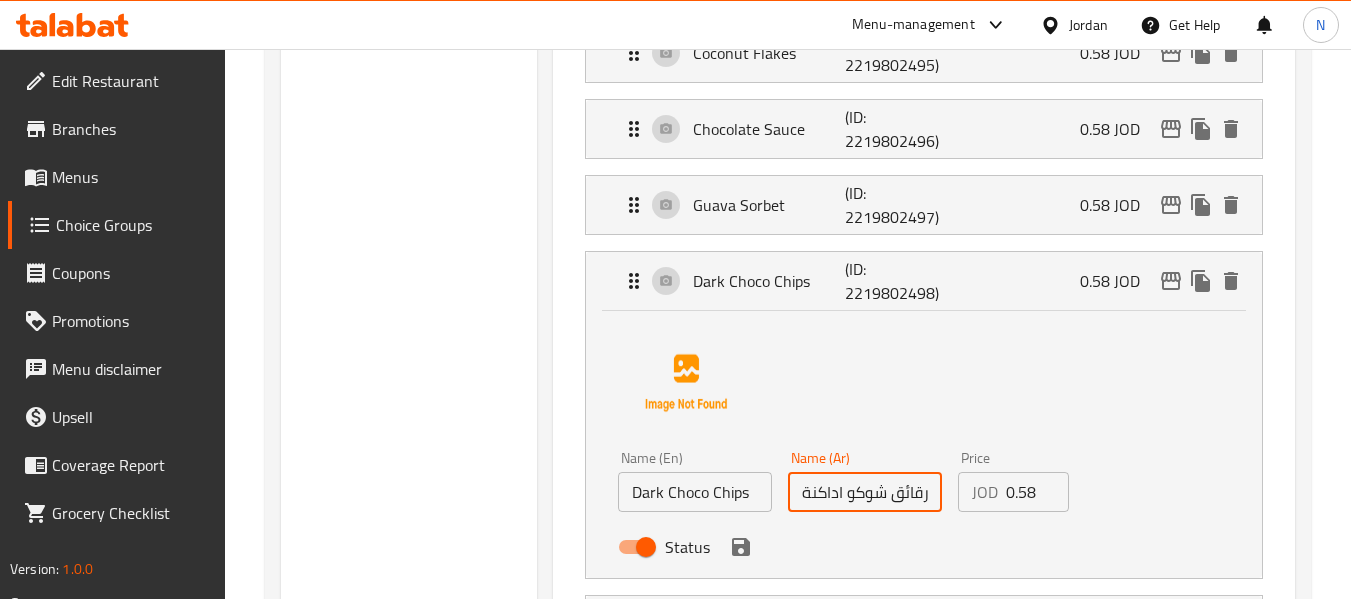 click on "رقائق شوكو اداكنة" at bounding box center (865, 492) 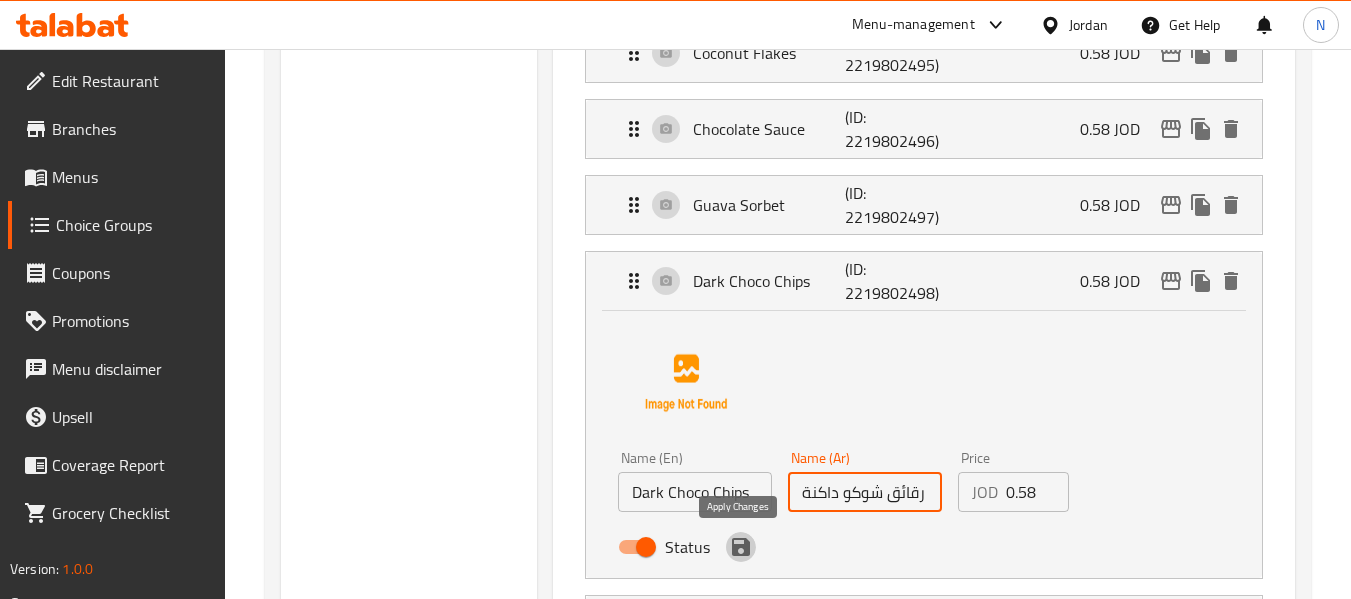 click 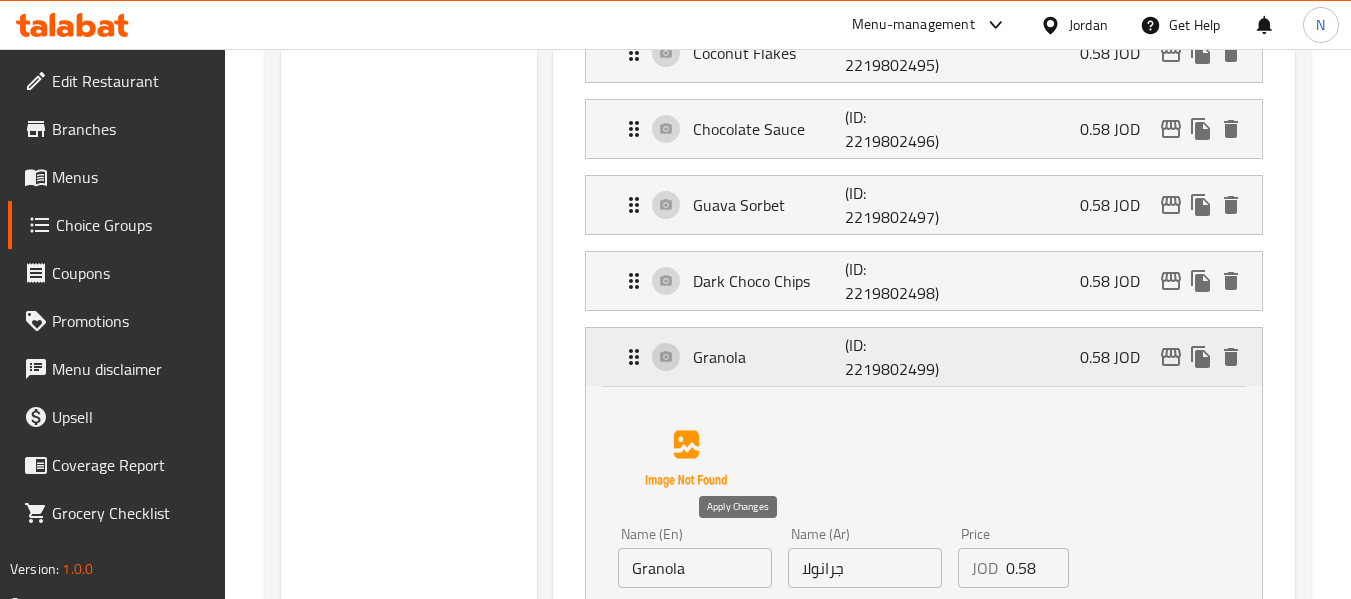 type on "رقائق شوكو داكنة" 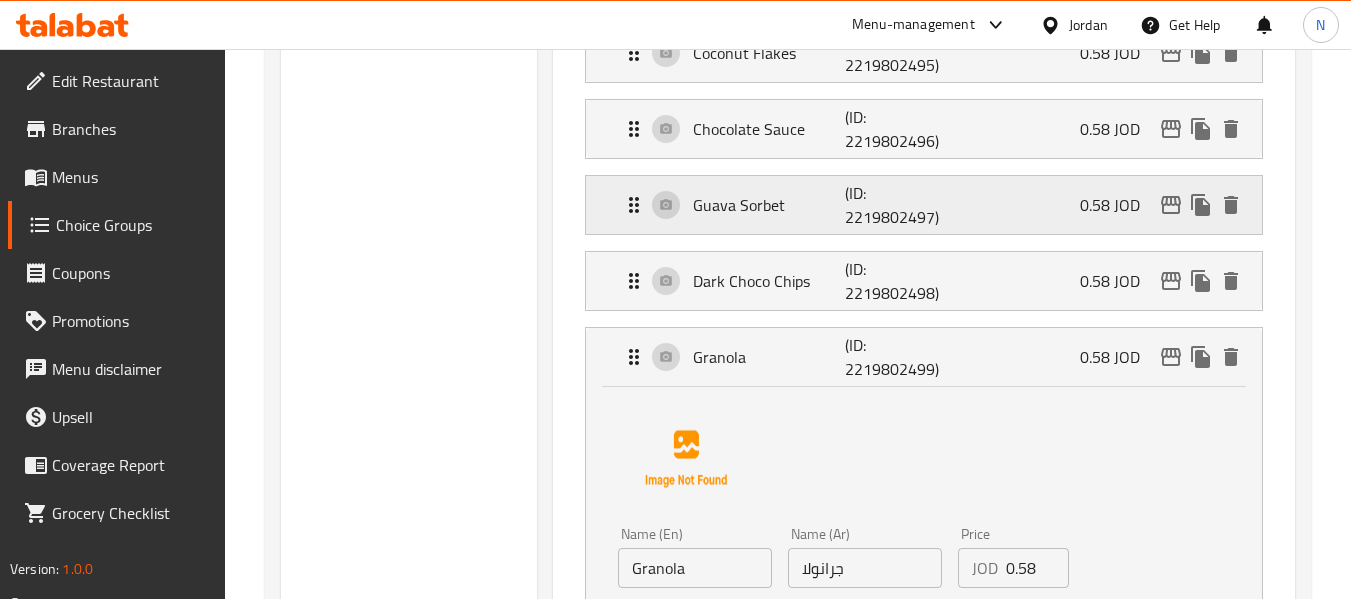 click on "Guava Sorbet" at bounding box center [769, 205] 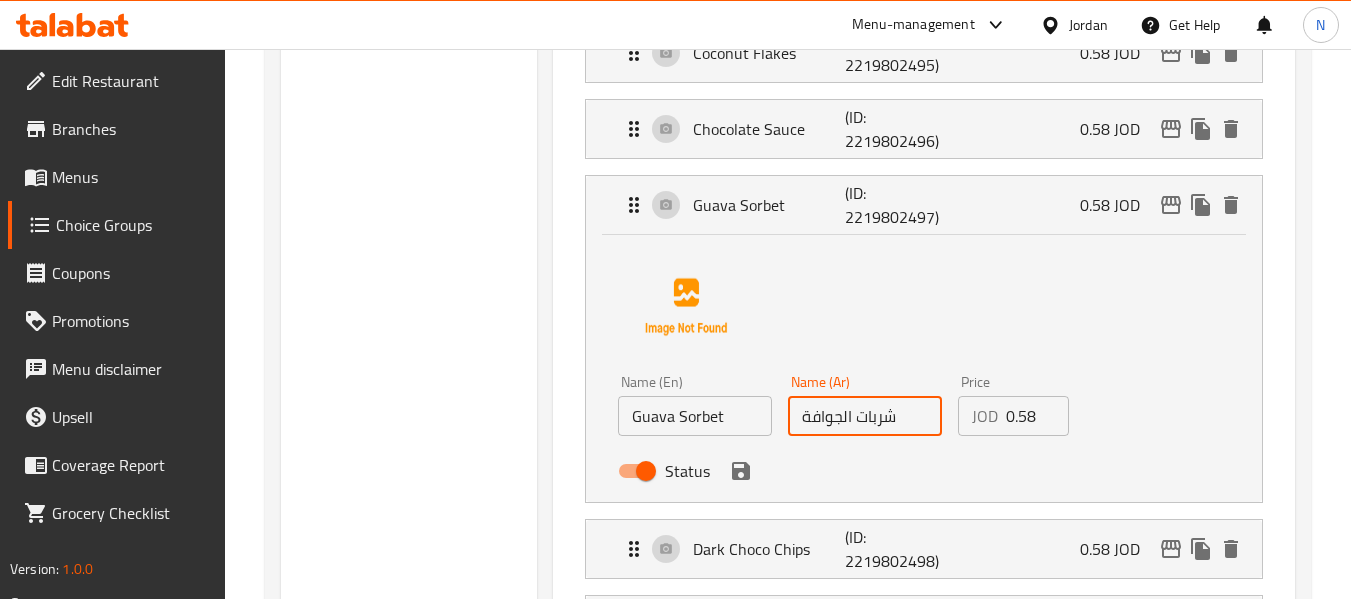 click on "شربات الجوافة" at bounding box center (865, 416) 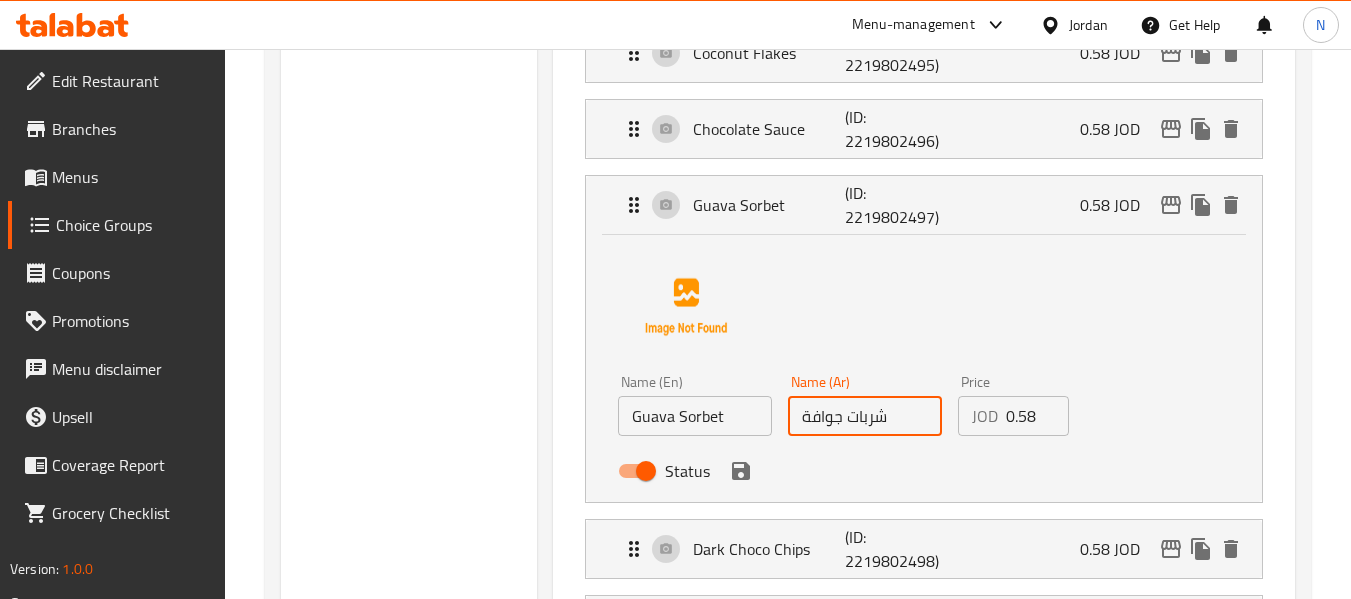 type on "شربات جوافة" 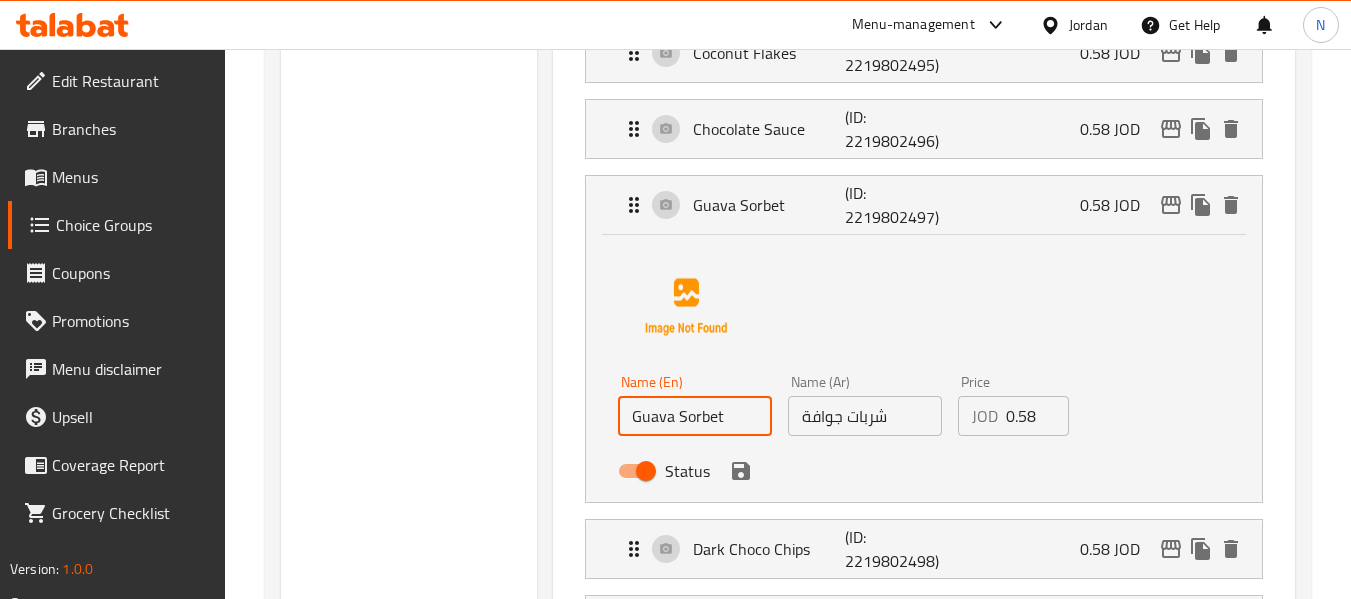click on "Guava Sorbet" at bounding box center [695, 416] 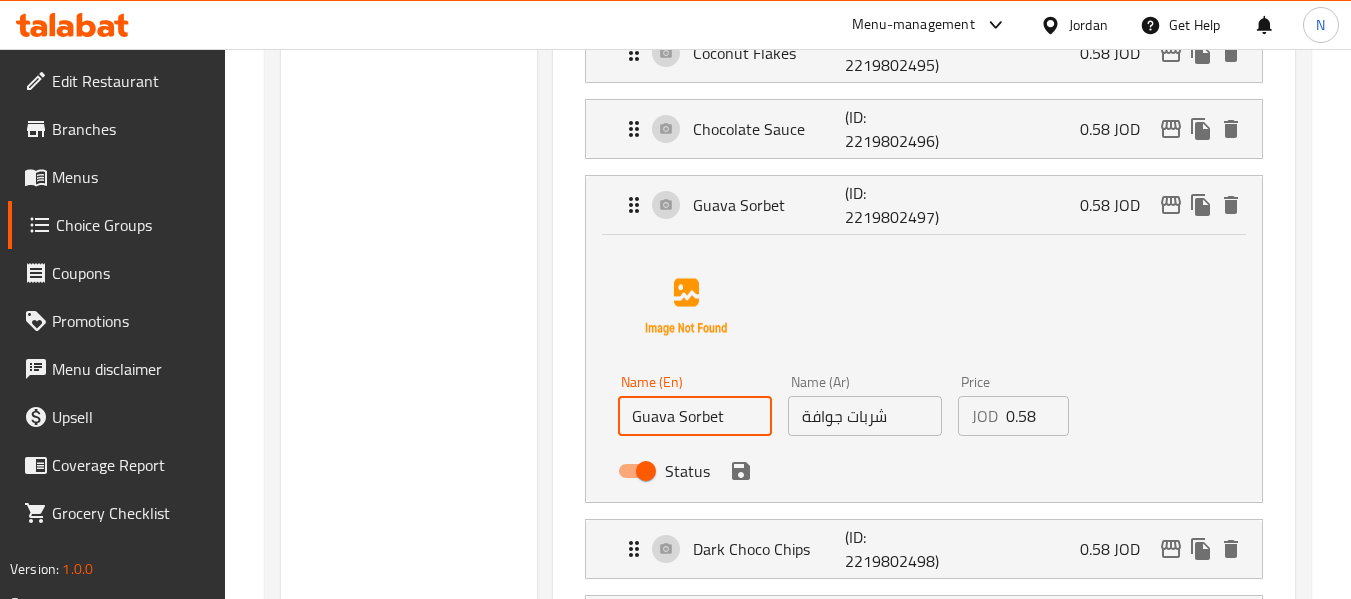 click on "Guava Sorbet" at bounding box center [695, 416] 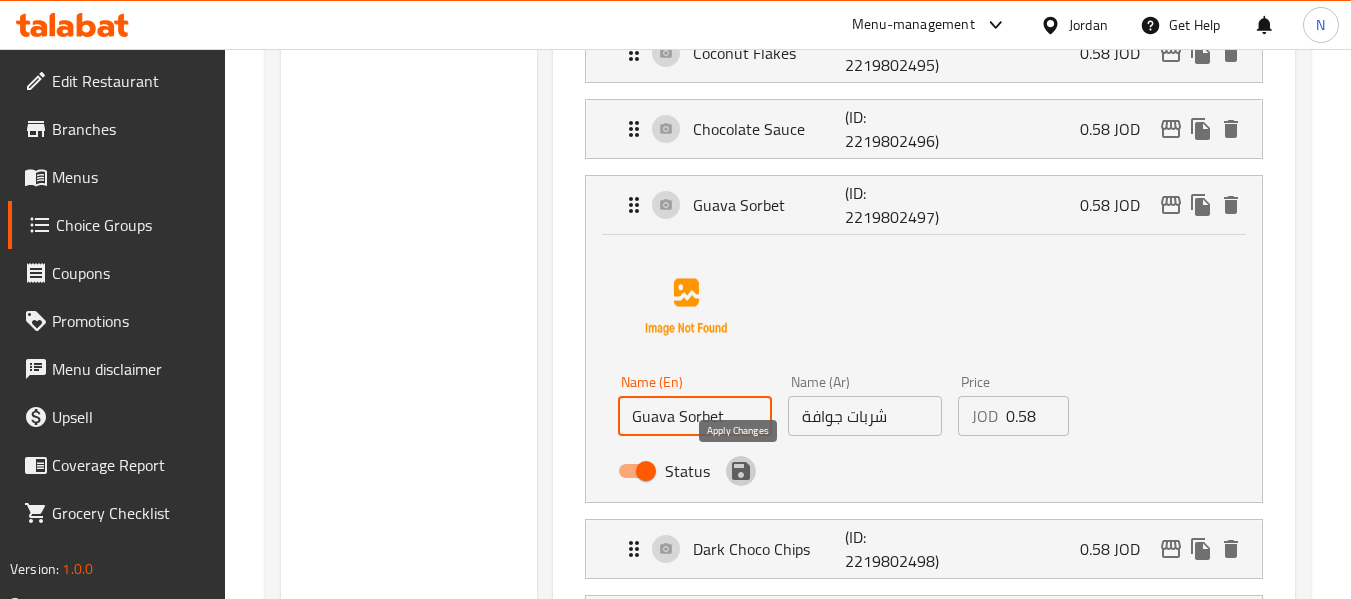 click 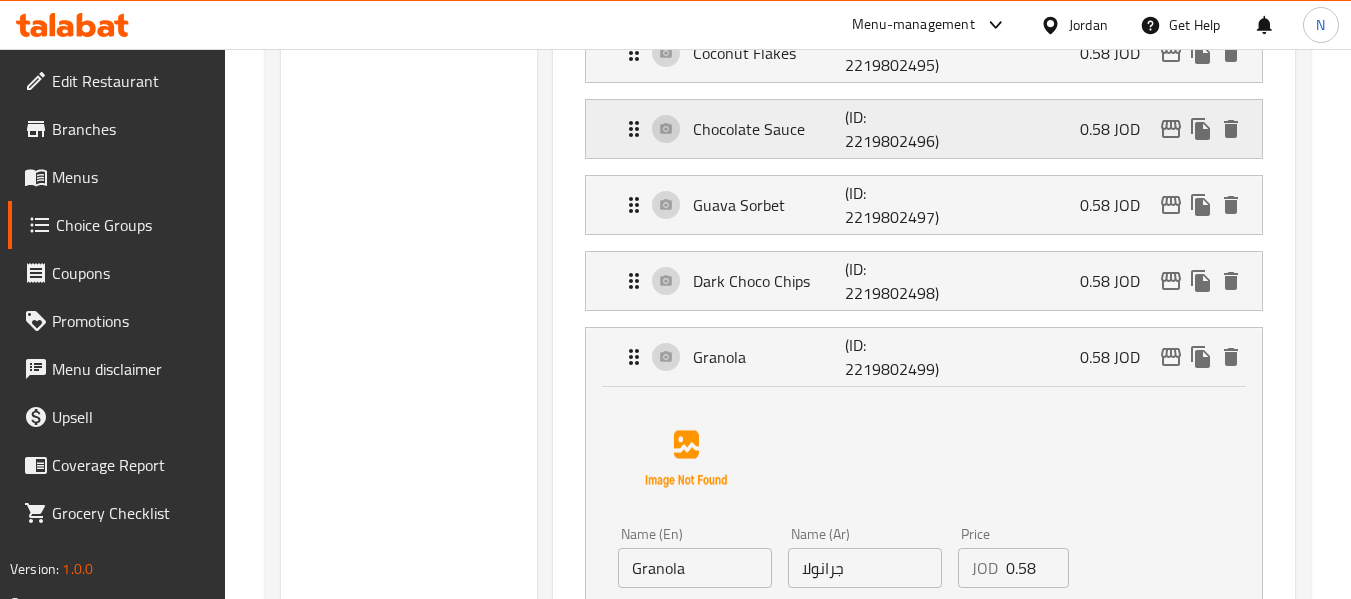 click on "Chocolate Sauce" at bounding box center (769, 129) 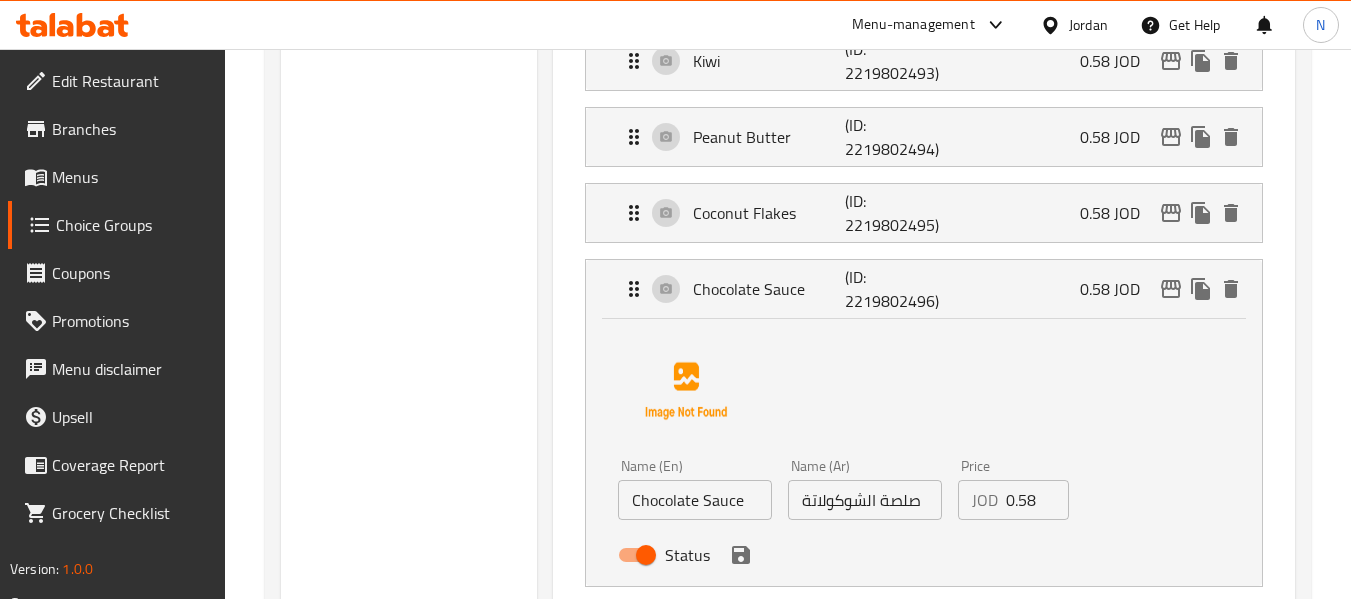 scroll, scrollTop: 700, scrollLeft: 0, axis: vertical 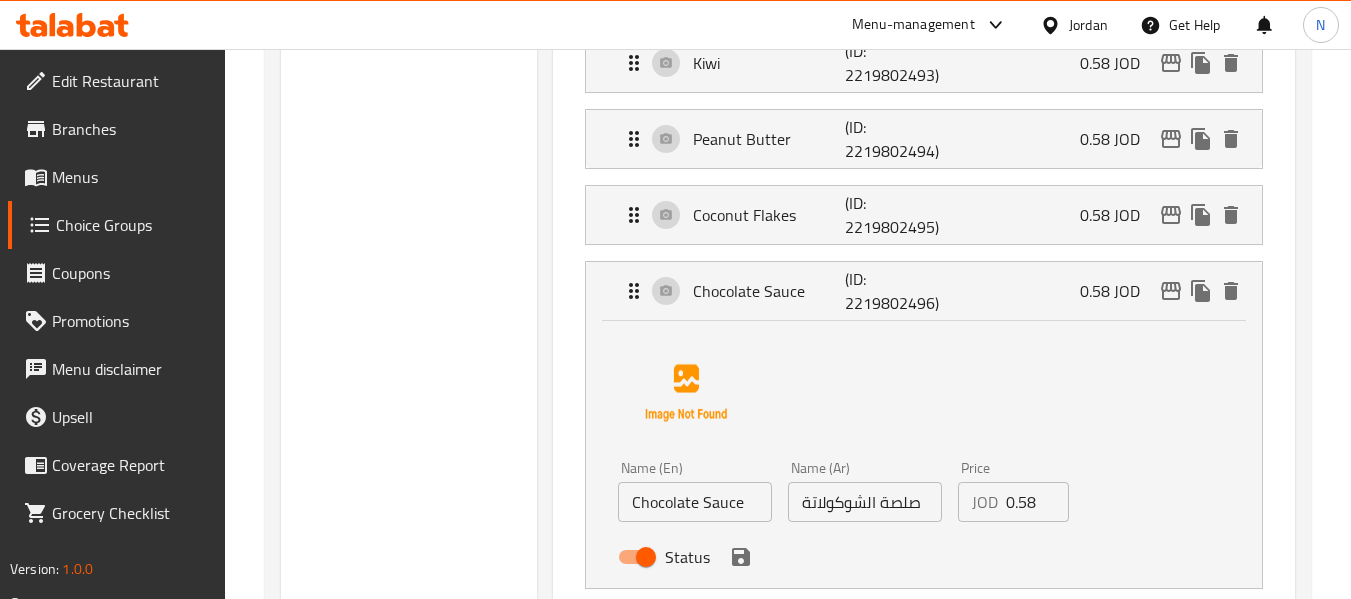 click on "Strawberry (ID: [ID]) 0.58 JOD Name (En) Strawberry Name (En) Name (Ar) الفراولة Name (Ar) Price JOD 0.58 Price Status Pomegranate (ID: [ID]) 0.58 JOD Name (En) Pomegranate Name (En) Name (Ar) رمان Name (Ar) Price JOD 0.58 Price Status Banana (ID: [ID]) 0.58 JOD Name (En) Banana Name (En) Name (Ar) موز Name (Ar) Price JOD 0.58 Price Status Kiwi (ID: [ID]) 0.58 JOD Name (En) Kiwi Name (En) Name (Ar) كيوي Name (Ar) Price JOD 0.58 Price Status Peanut Butter (ID: [ID]) 0.58 JOD Name (En) Peanut Butter Name (En) Name (Ar) زبدة الفول السوداني Name (Ar) Price JOD 0.58 Price Status Coconut Flakes (ID: [ID]) 0.58 JOD Name (En) Coconut Flakes Name (En) Name (Ar) رقائق جوز الهند Name (Ar) Price JOD 0.58 Price Status Chocolate Sauce (ID: [ID]) 0.58 JOD Name (En) Chocolate Sauce Name (En) Name (Ar) صلصة الشوكولاتة Name (Ar) Price JOD 0.58 Price Status Guava Sorbet (ID: [ID]) 0.58 JOD Name (En) Guava Sorbet Price" at bounding box center [924, 445] 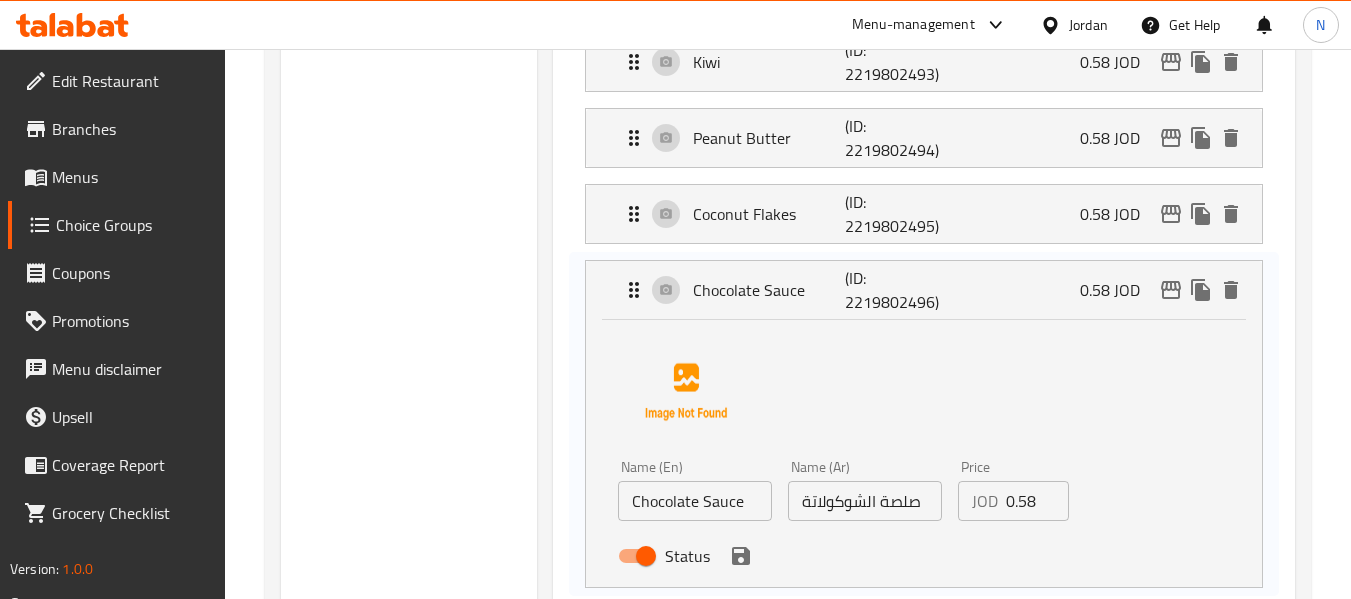click on "Strawberry (ID: [ID]) 0.58 JOD Name (En) Strawberry Name (En) Name (Ar) الفراولة Name (Ar) Price JOD 0.58 Price Status Pomegranate (ID: [ID]) 0.58 JOD Name (En) Pomegranate Name (En) Name (Ar) رمان Name (Ar) Price JOD 0.58 Price Status Banana (ID: [ID]) 0.58 JOD Name (En) Banana Name (En) Name (Ar) موز Name (Ar) Price JOD 0.58 Price Status Kiwi (ID: [ID]) 0.58 JOD Name (En) Kiwi Name (En) Name (Ar) كيوي Name (Ar) Price JOD 0.58 Price Status Peanut Butter (ID: [ID]) 0.58 JOD Name (En) Peanut Butter Name (En) Name (Ar) زبدة الفول السوداني Name (Ar) Price JOD 0.58 Price Status Coconut Flakes (ID: [ID]) 0.58 JOD Name (En) Coconut Flakes Name (En) Name (Ar) رقائق جوز الهند Name (Ar) Price JOD 0.58 Price Status Chocolate Sauce (ID: [ID]) 0.58 JOD Name (En) Chocolate Sauce Name (En) Name (Ar) صلصة الشوكولاتة Name (Ar) Price JOD 0.58 Price Status Guava Sorbet (ID: [ID]) 0.58 JOD Name (En) Guava Sorbet Price" at bounding box center [924, 444] 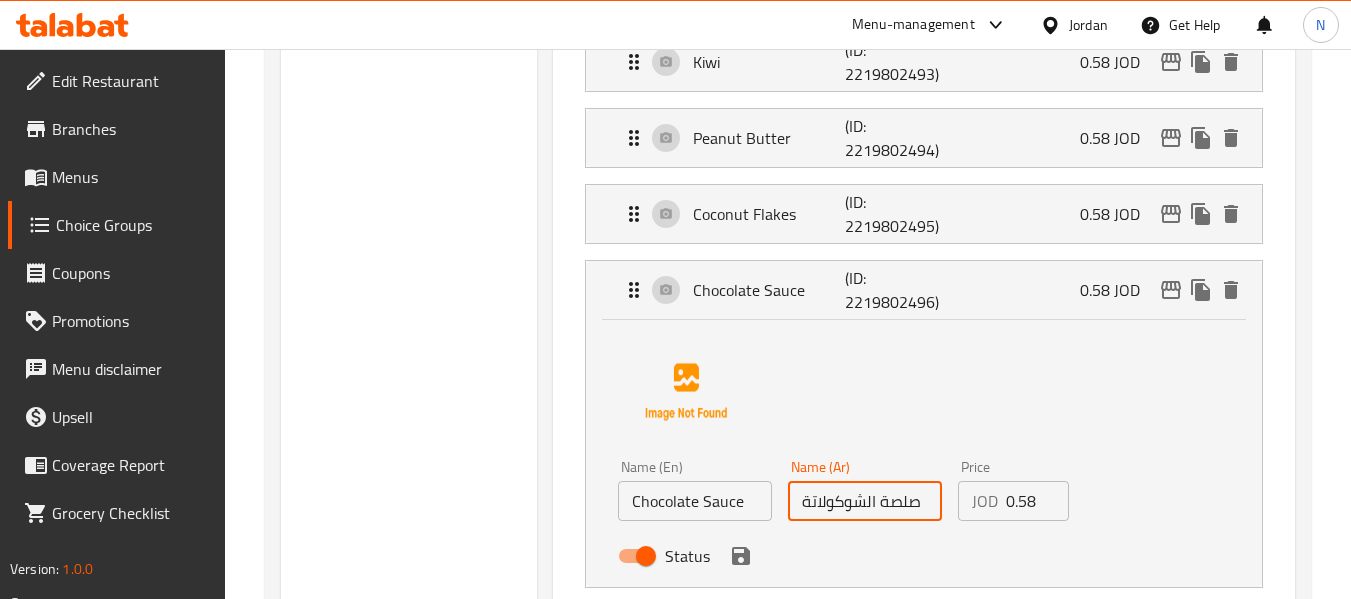 click on "صلصة الشوكولاتة" at bounding box center [865, 501] 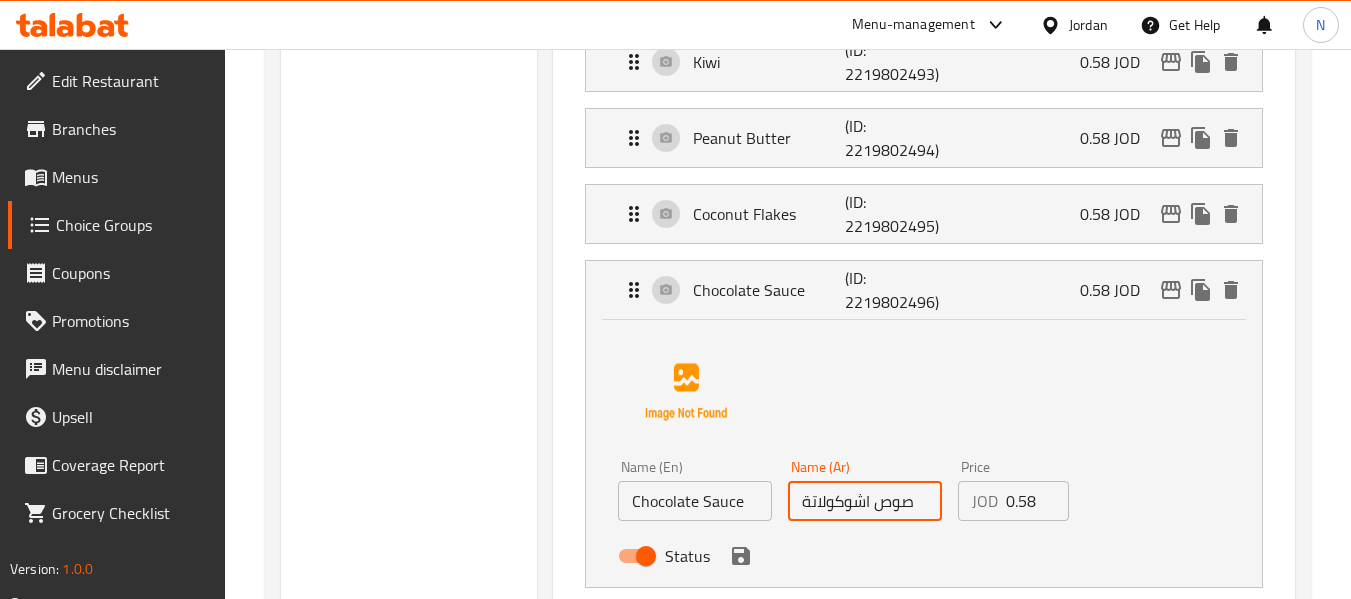 click on "صوص اشوكولاتة" at bounding box center (865, 501) 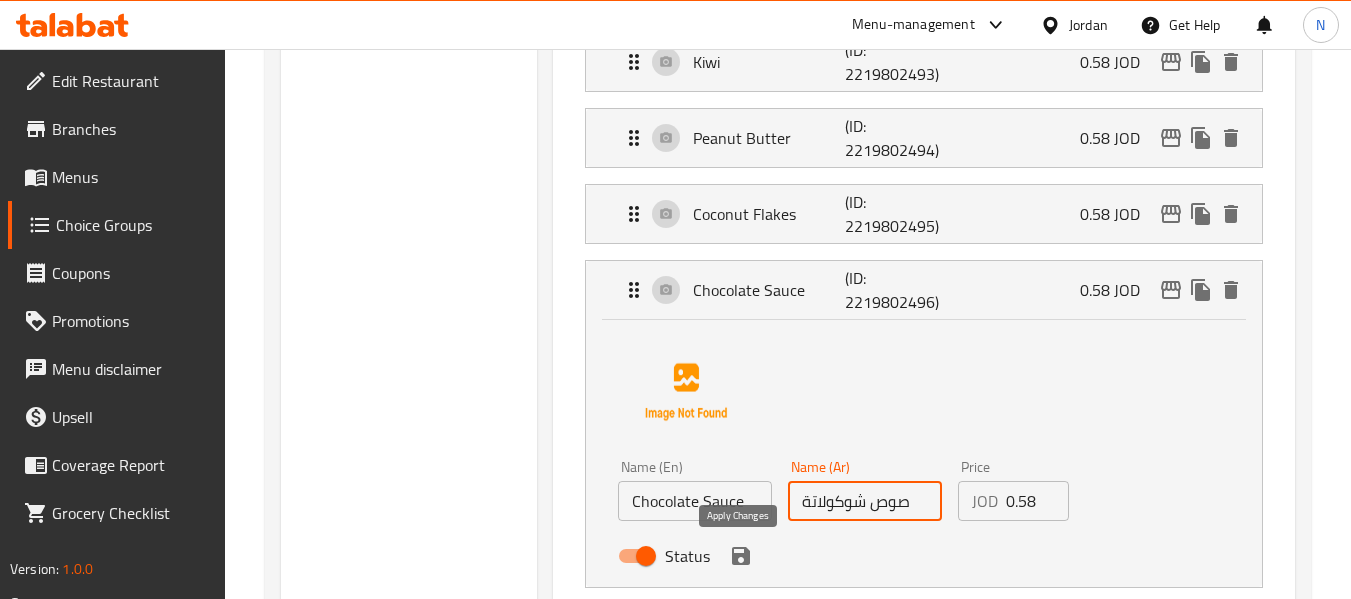 click 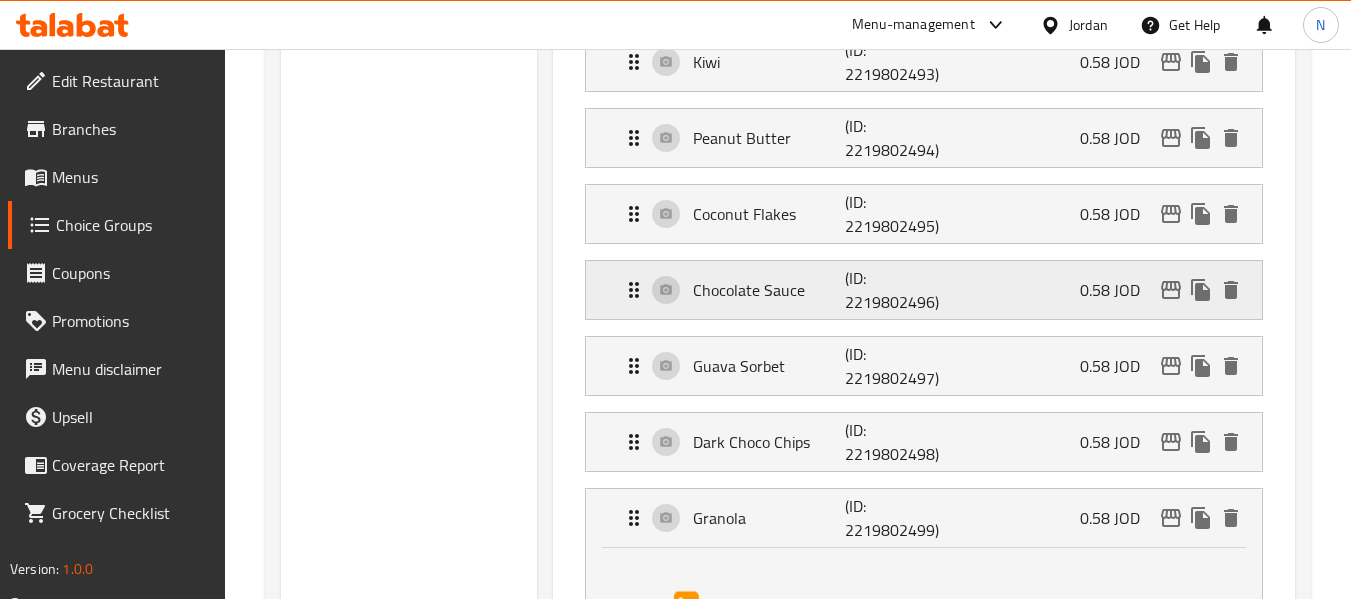 type on "صوص شوكولاتة" 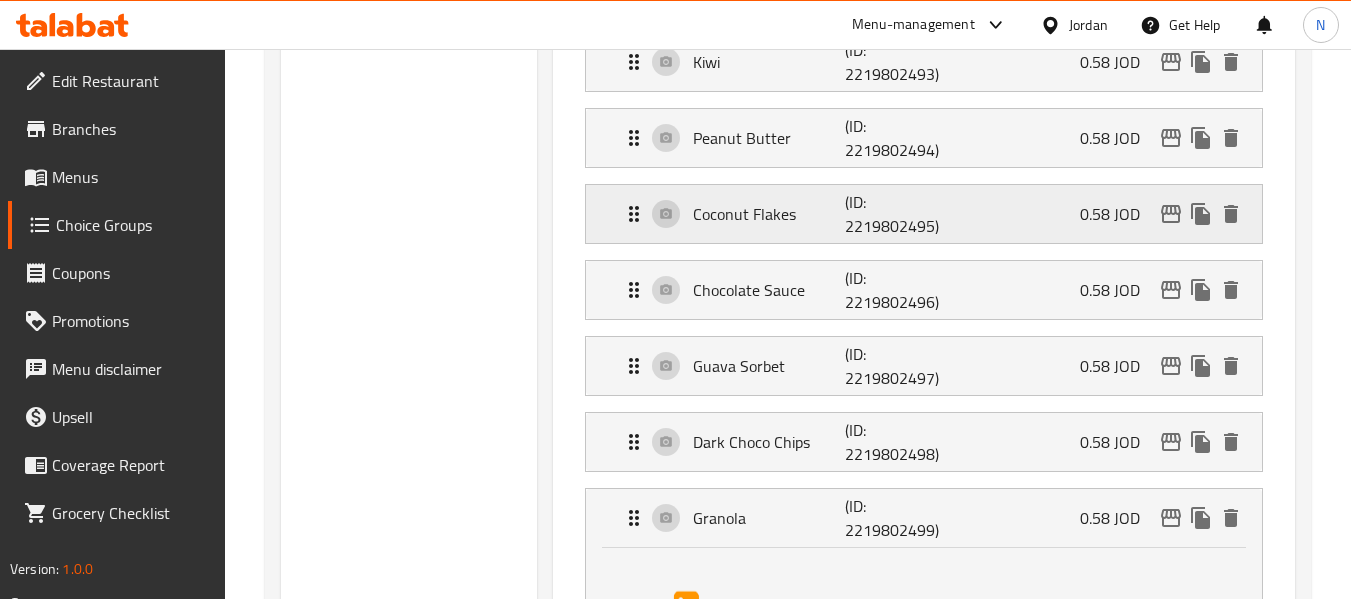 click on "Coconut Flakes (ID: [ID]) 0.58 JOD" at bounding box center (930, 214) 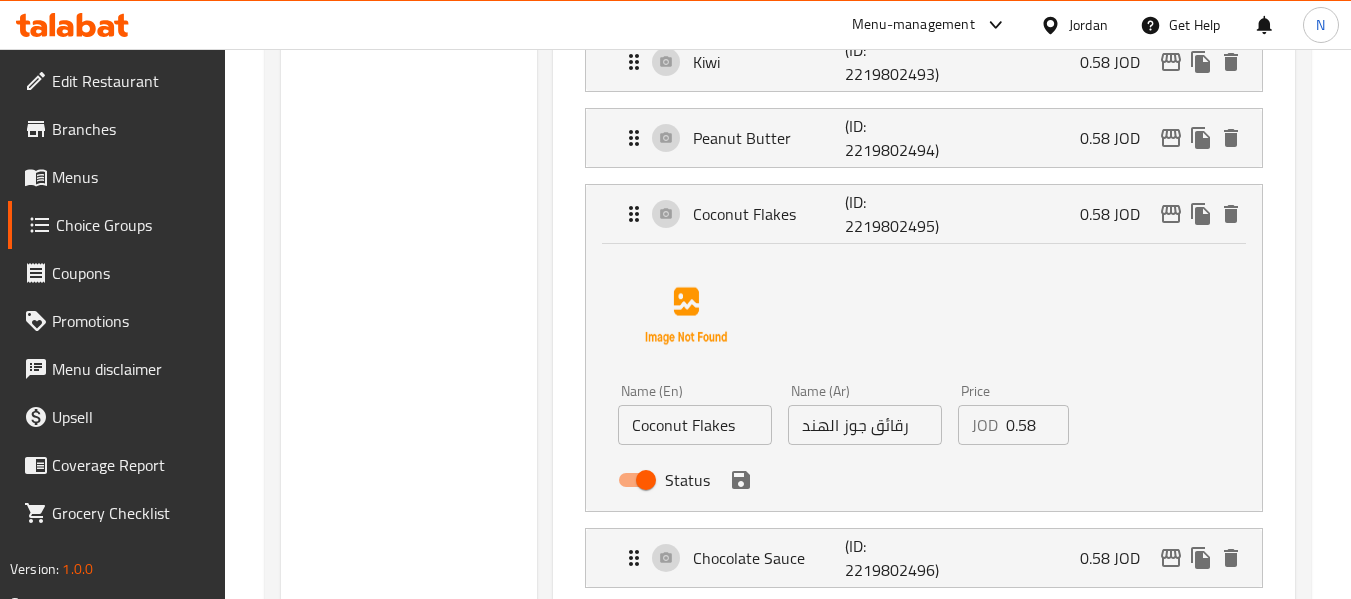 click on "رقائق جوز الهند" at bounding box center [865, 425] 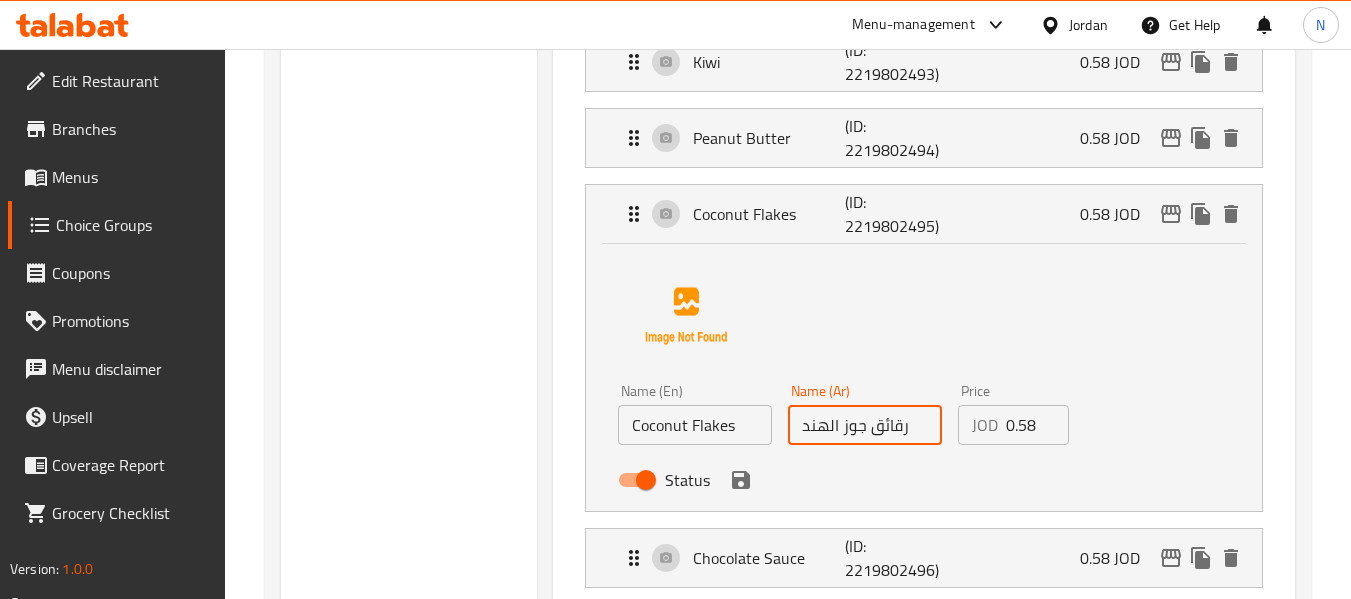click on "رقائق جوز الهند" at bounding box center [865, 425] 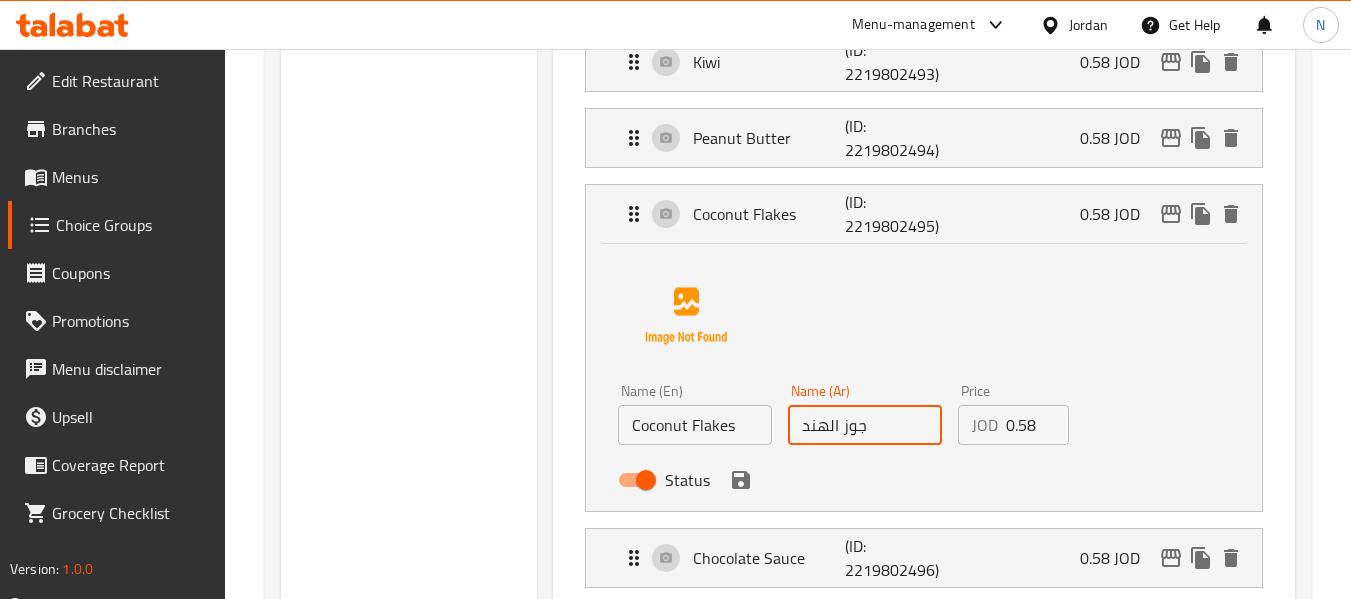 click on "جوز الهند" at bounding box center (865, 425) 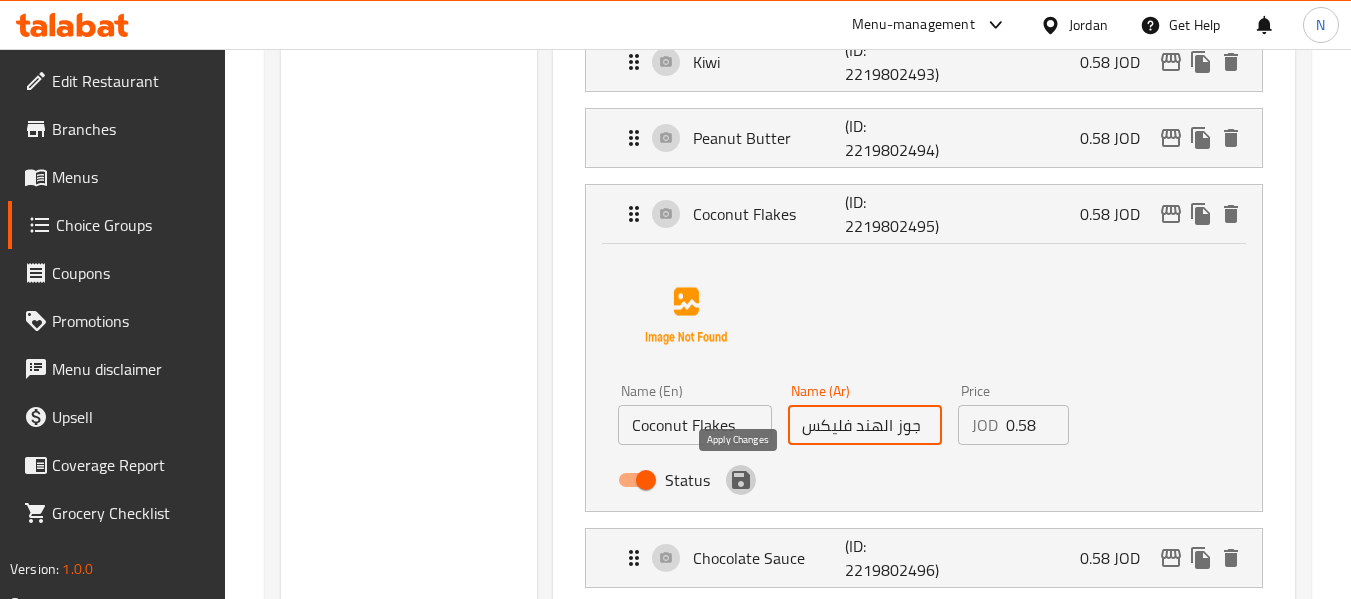 click 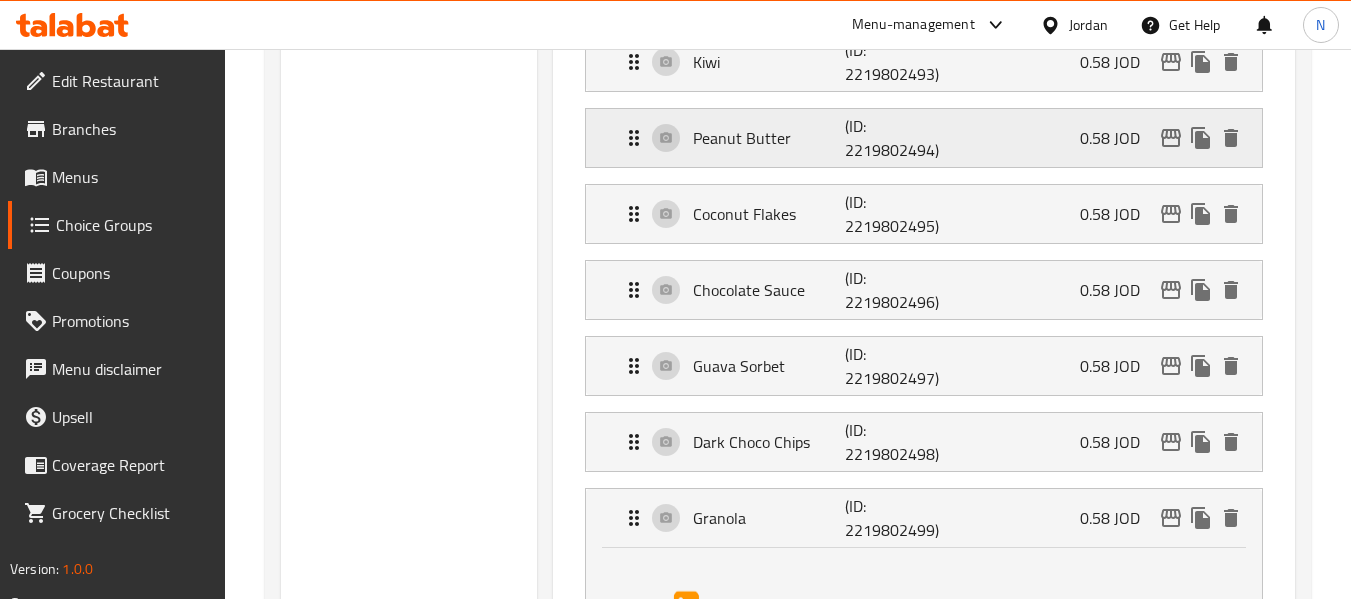 type on "جوز الهند فليكس" 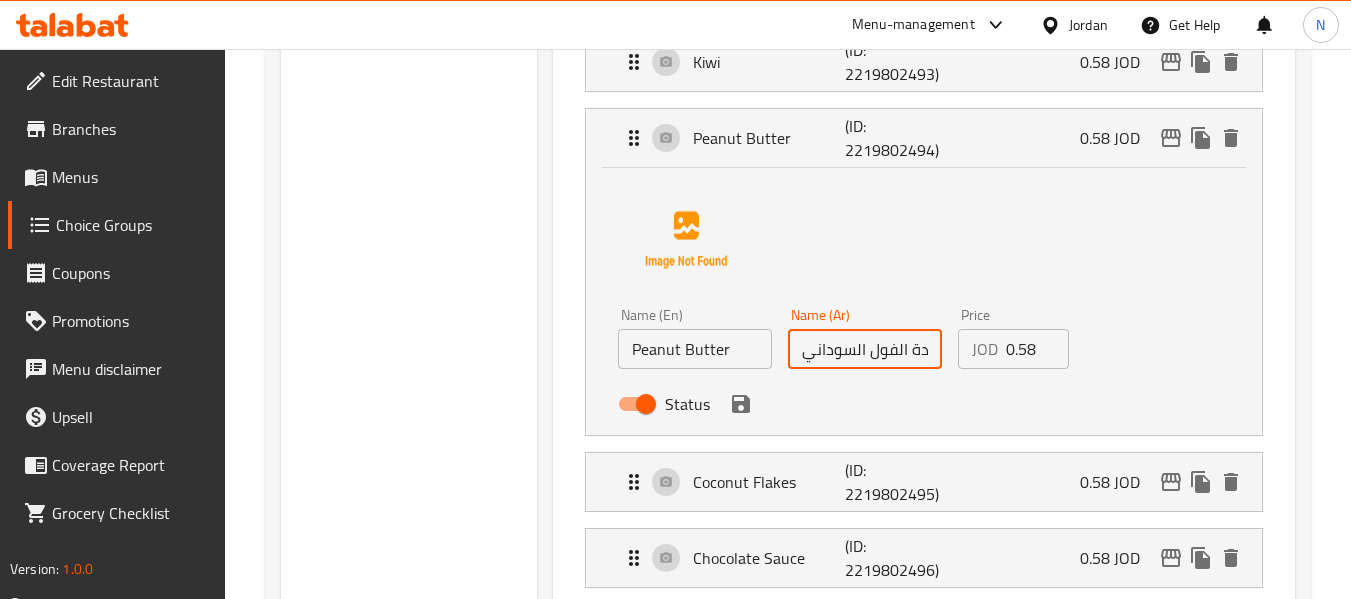 click on "زبدة الفول السوداني" at bounding box center (865, 349) 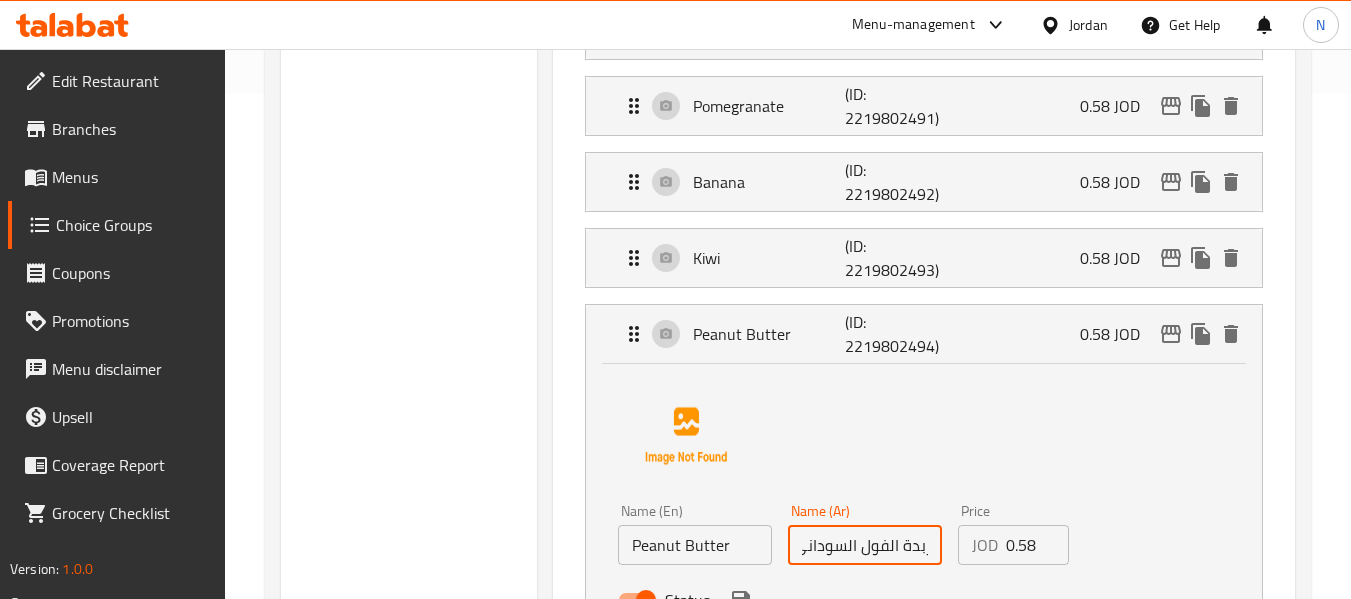 scroll, scrollTop: 497, scrollLeft: 0, axis: vertical 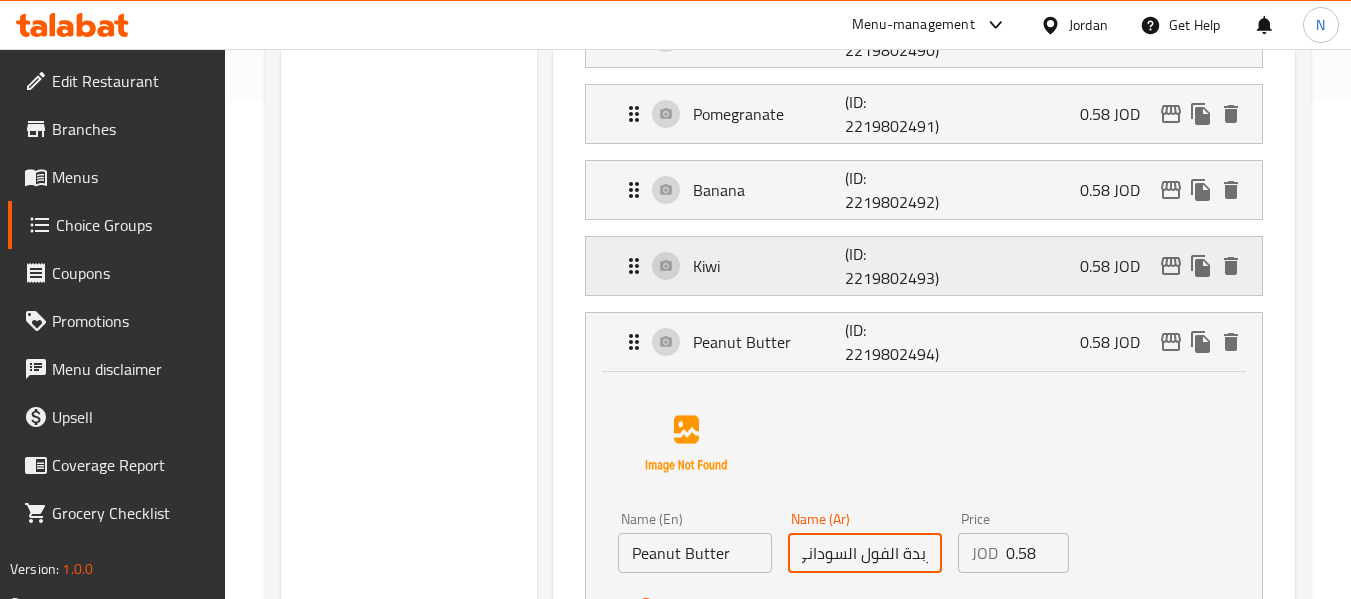click on "Kiwi (ID: [ID]) 0.58 JOD" at bounding box center (930, 266) 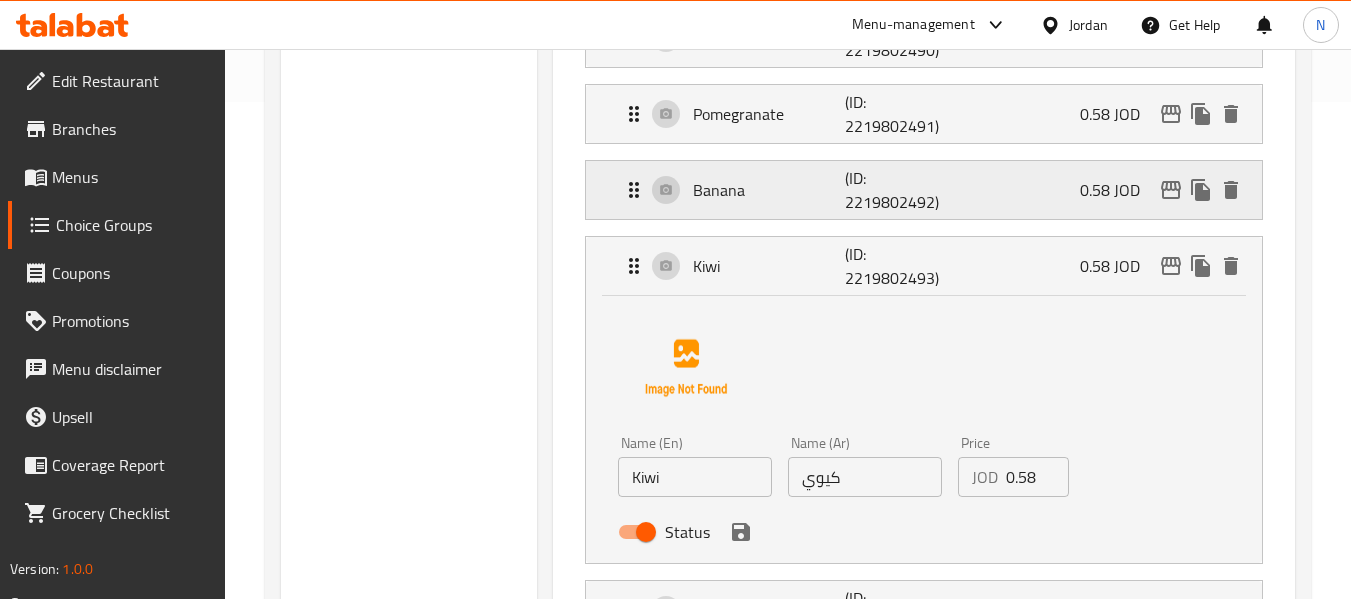 click on "Banana (ID: [ID]) 0.58 JOD" at bounding box center [930, 190] 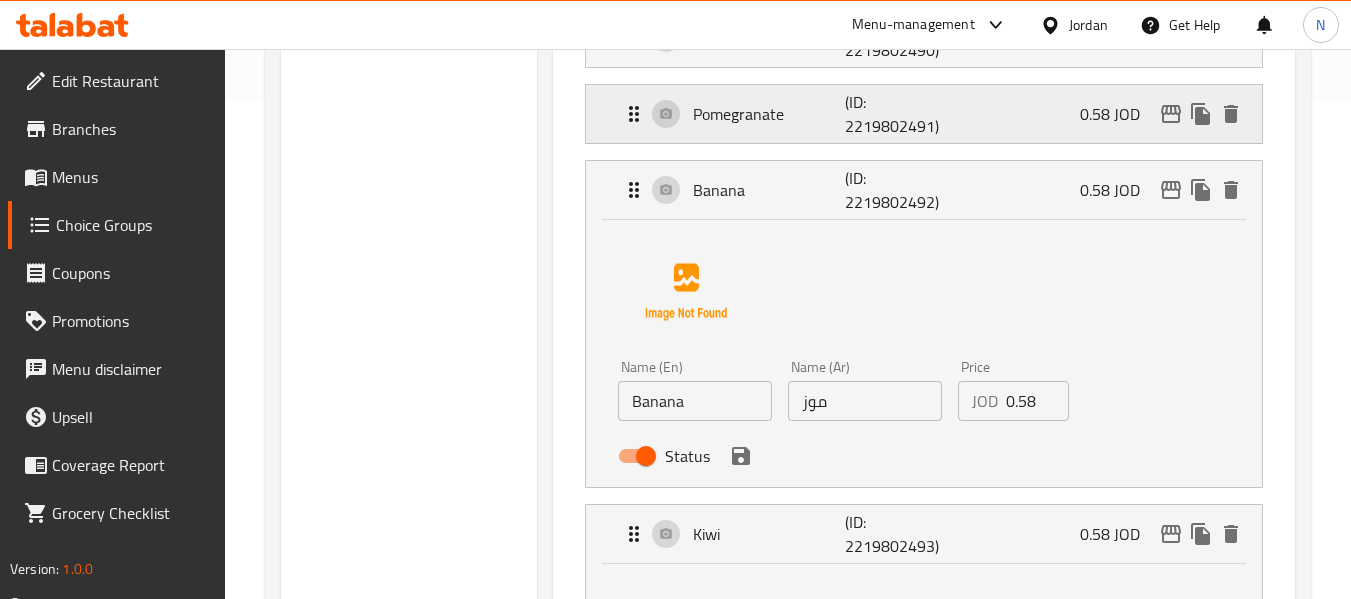 click on "Pomegranate" at bounding box center (769, 114) 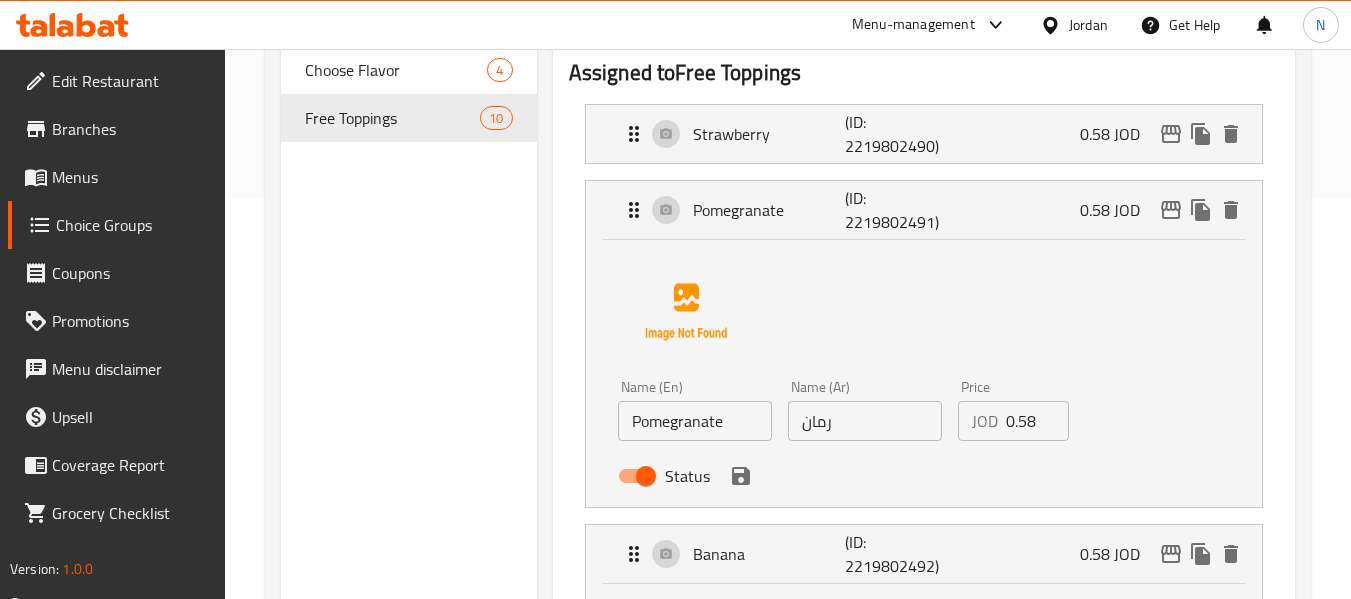 scroll, scrollTop: 400, scrollLeft: 0, axis: vertical 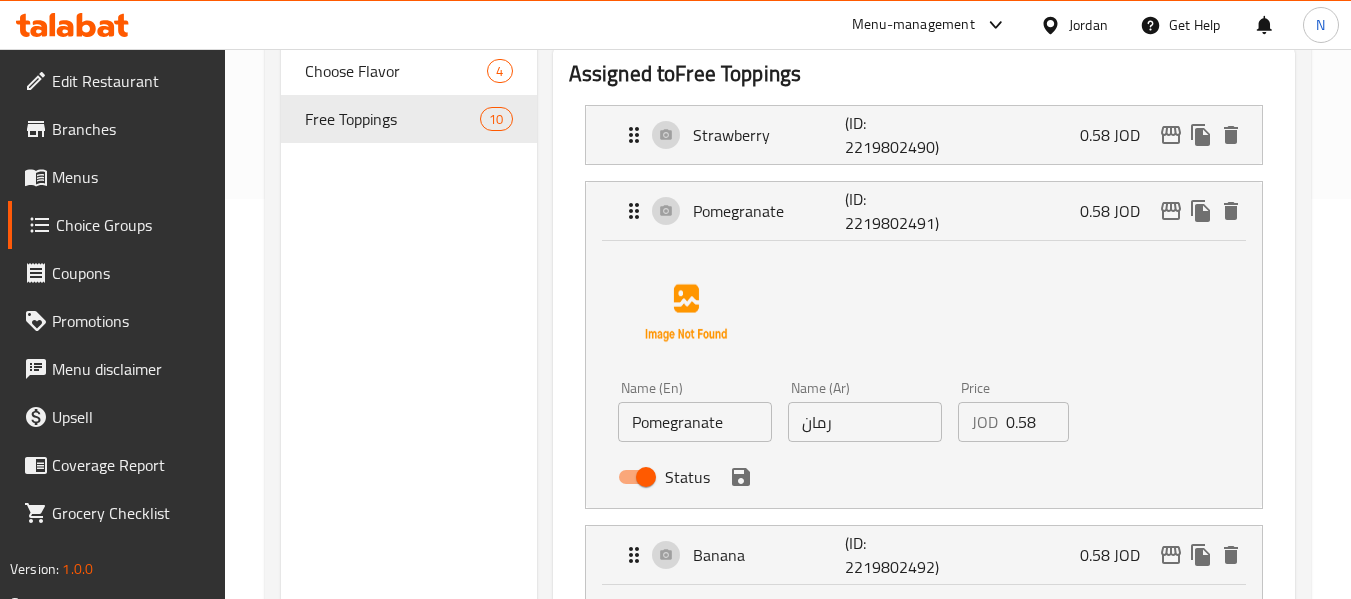 click on "Strawberry (ID: 2219802490) 0.58 JOD" at bounding box center (930, 135) 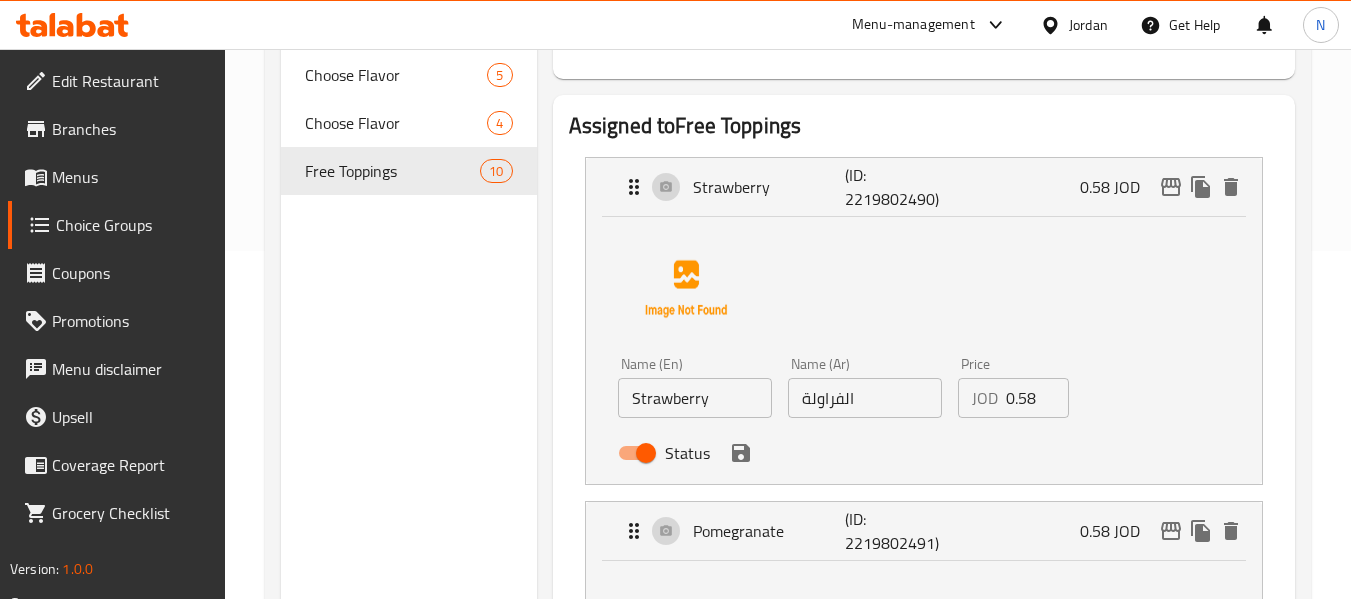 scroll, scrollTop: 347, scrollLeft: 0, axis: vertical 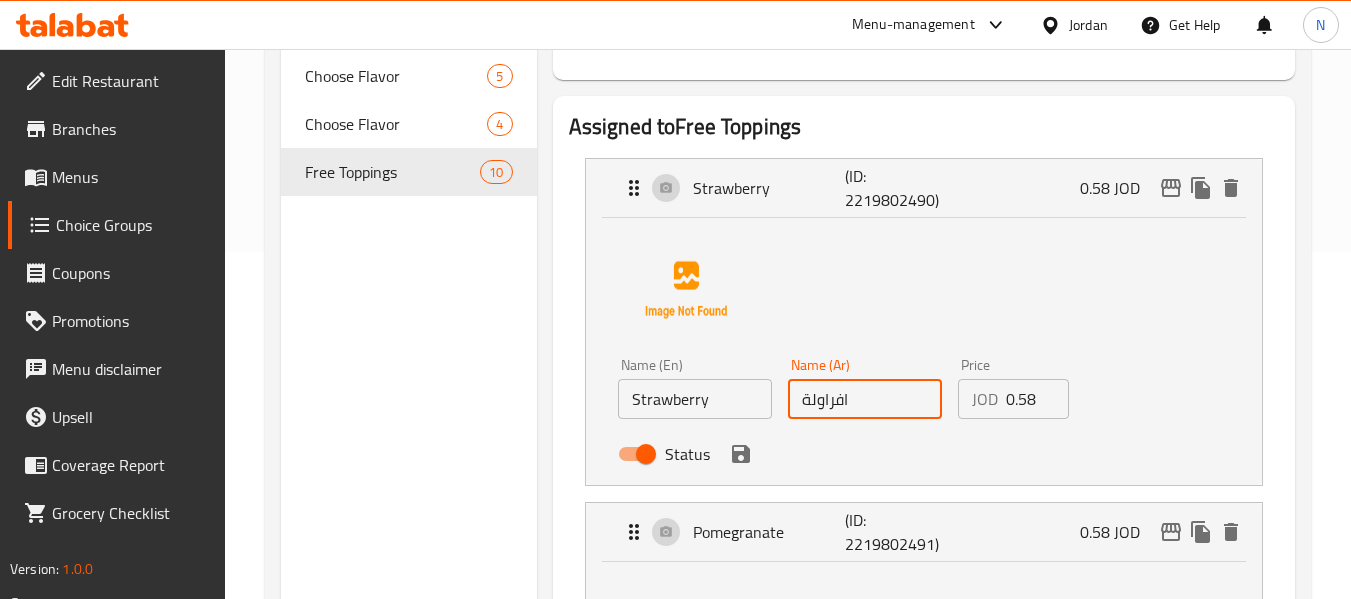 click on "افراولة" at bounding box center (865, 399) 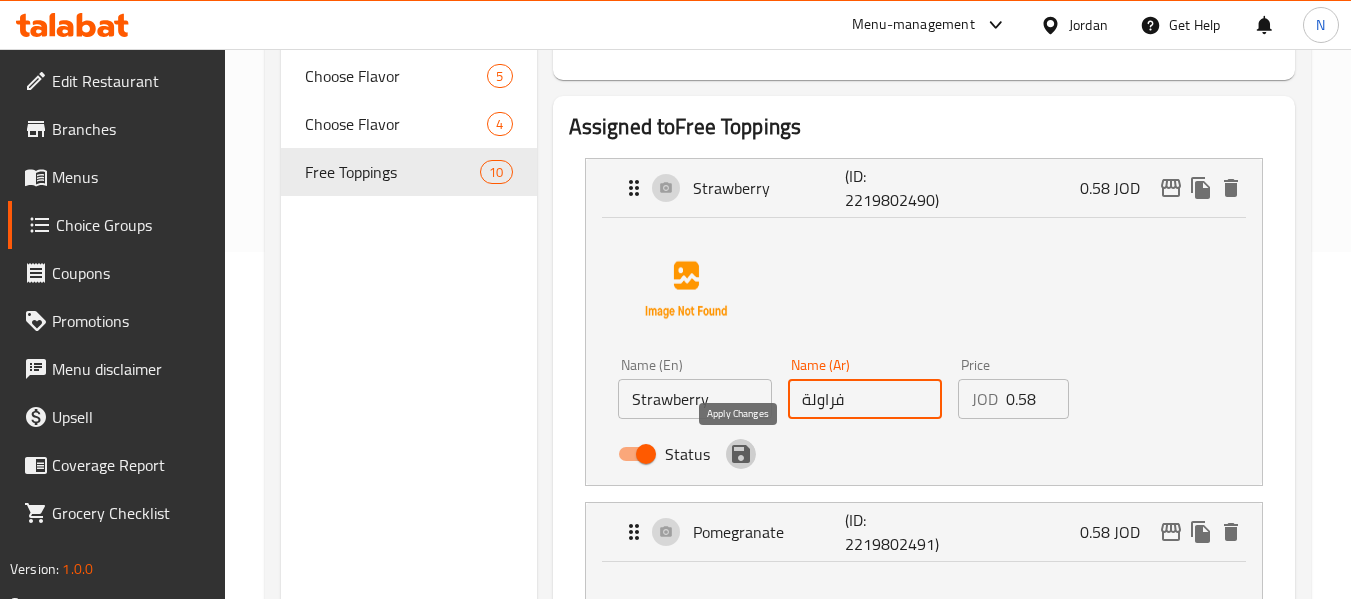 click 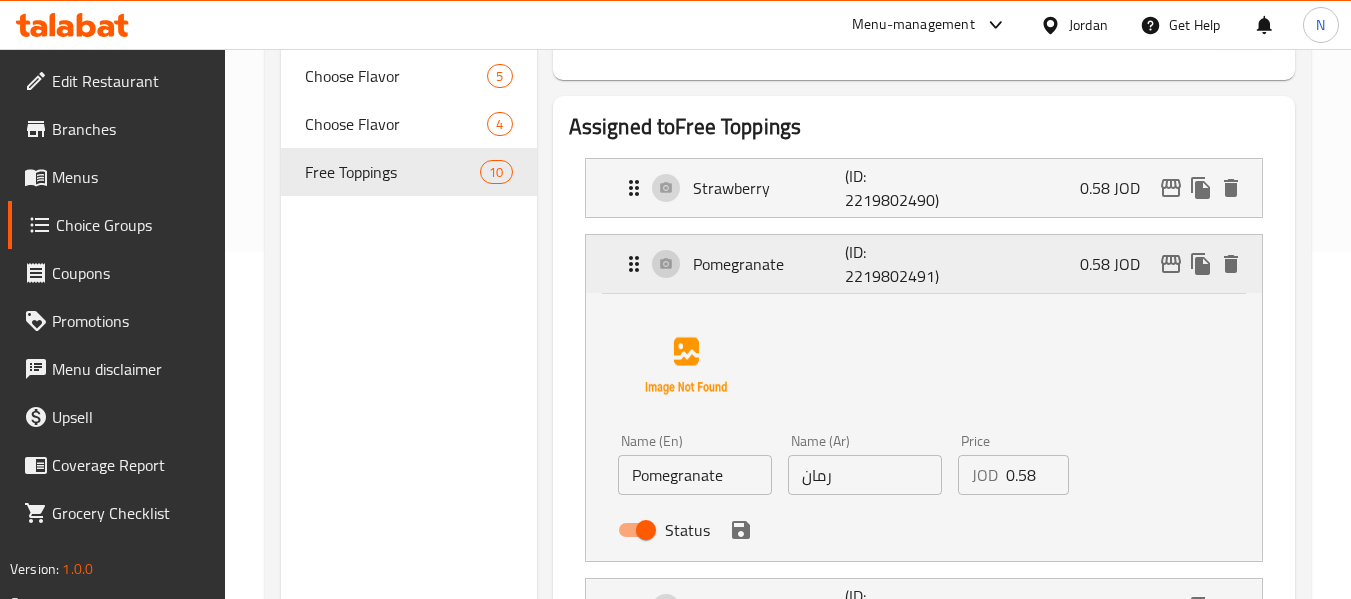 type on "فراولة" 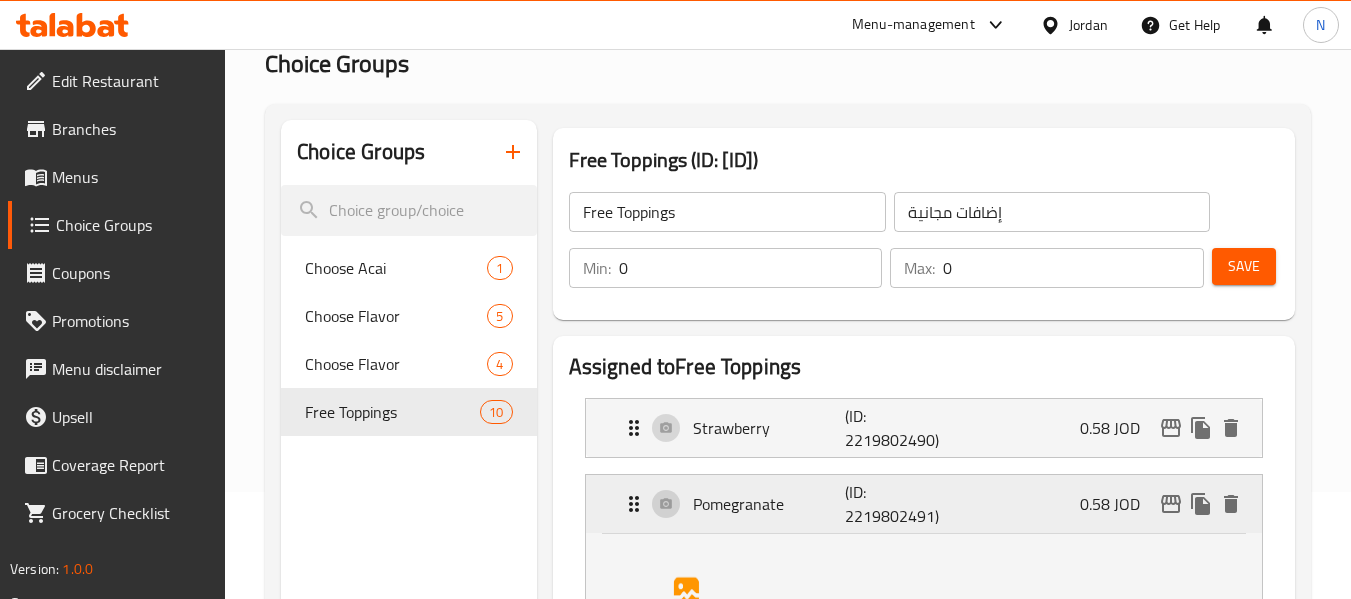 scroll, scrollTop: 106, scrollLeft: 0, axis: vertical 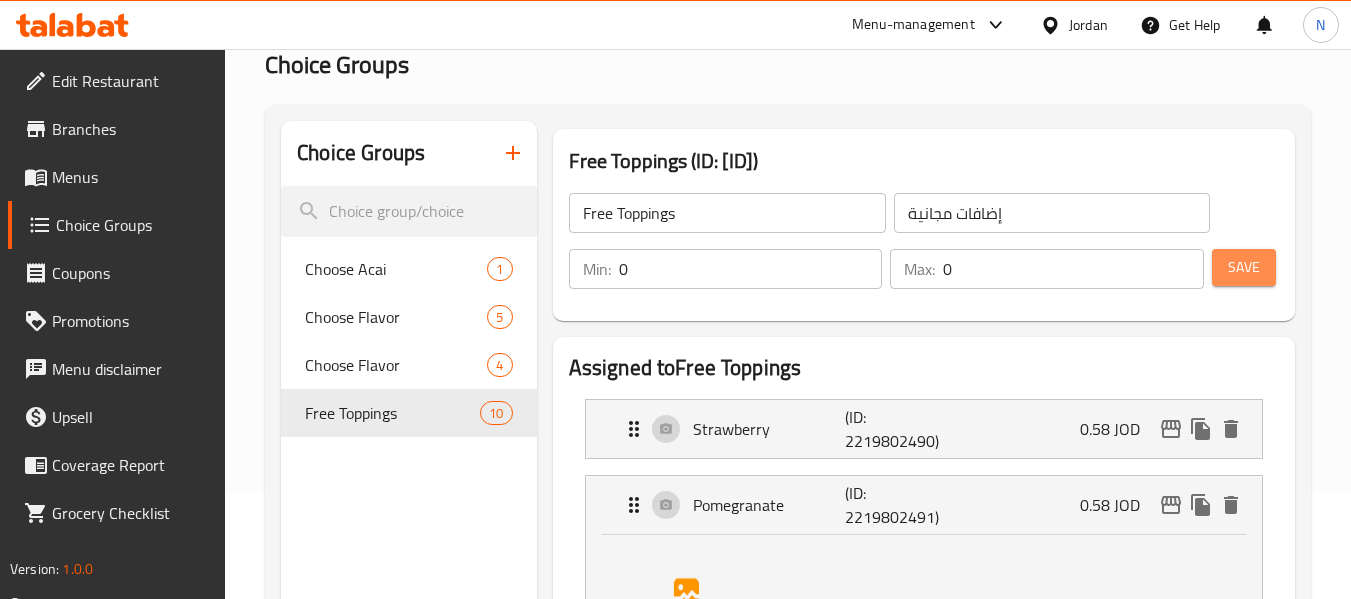 click on "Save" at bounding box center [1244, 267] 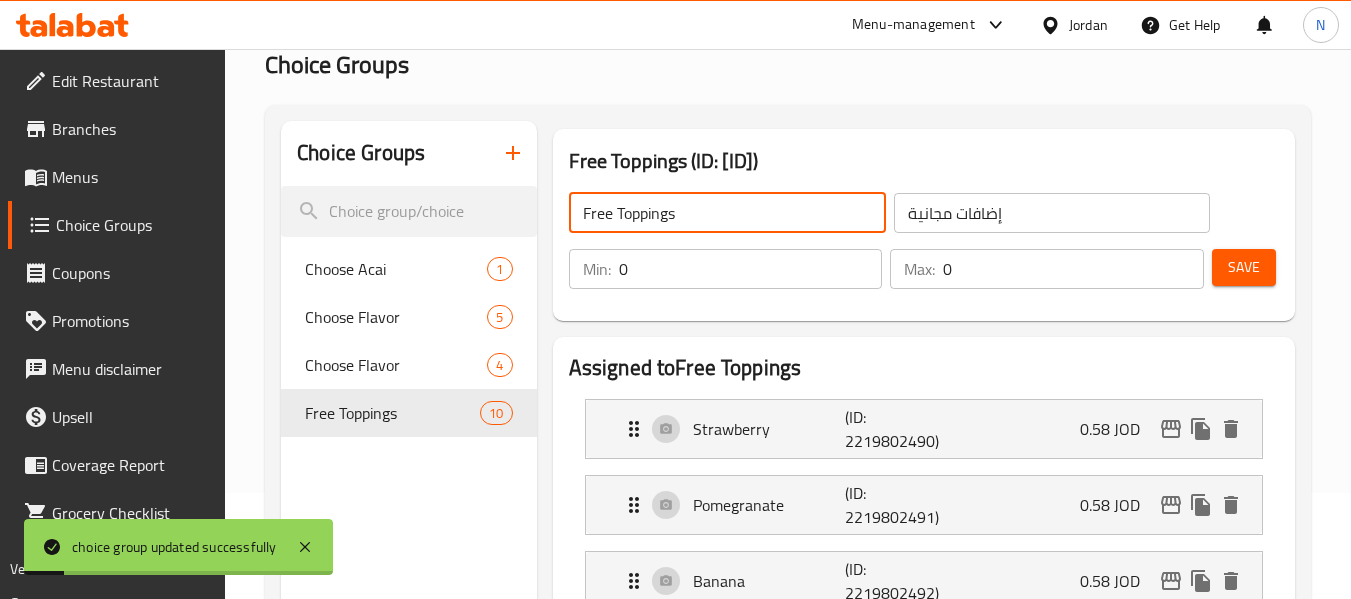 click on "Free Toppings" 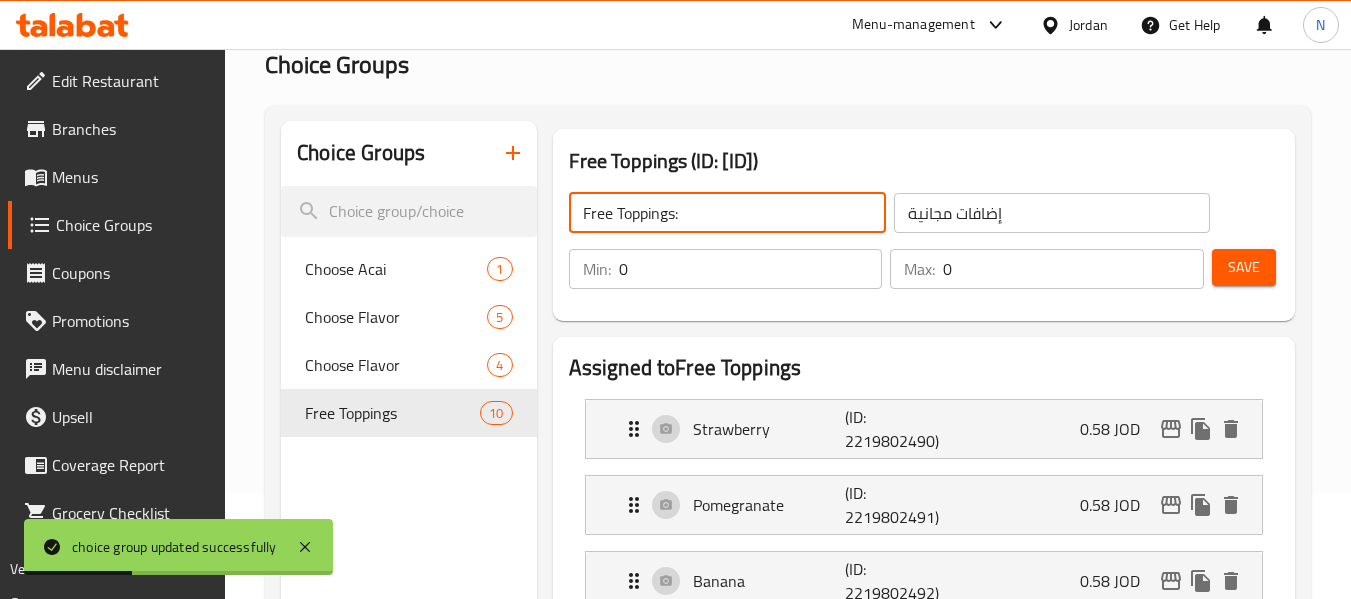 type on "Free Toppings:" 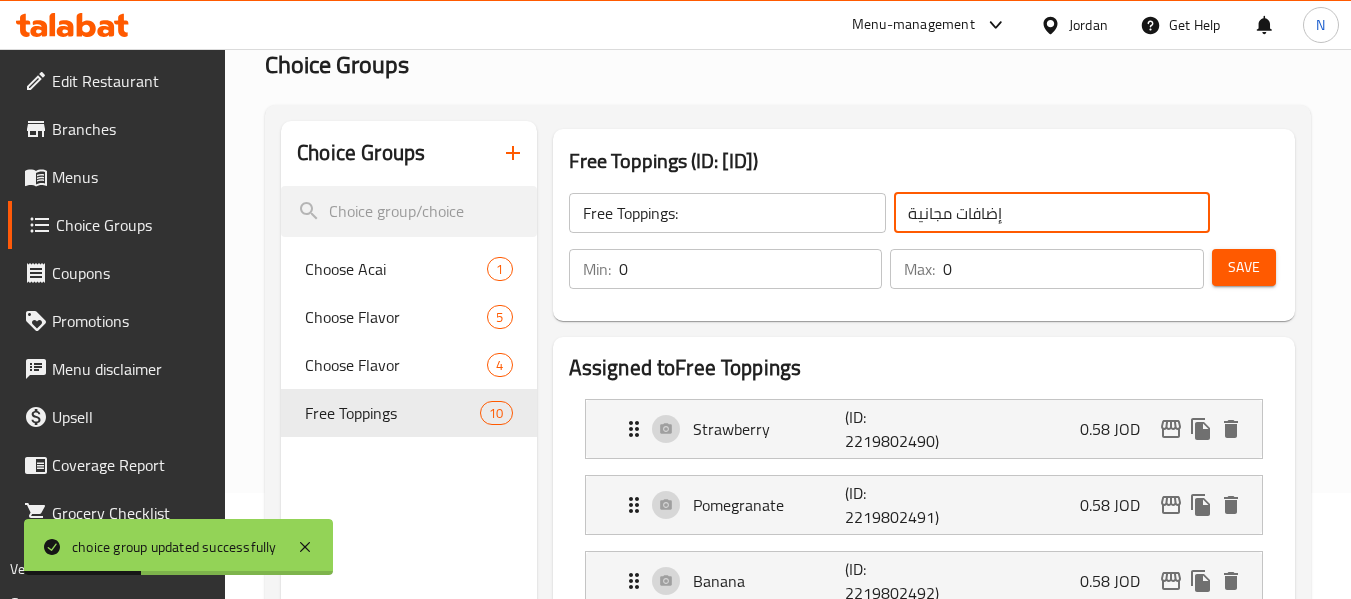 click on "إضافات مجانية" 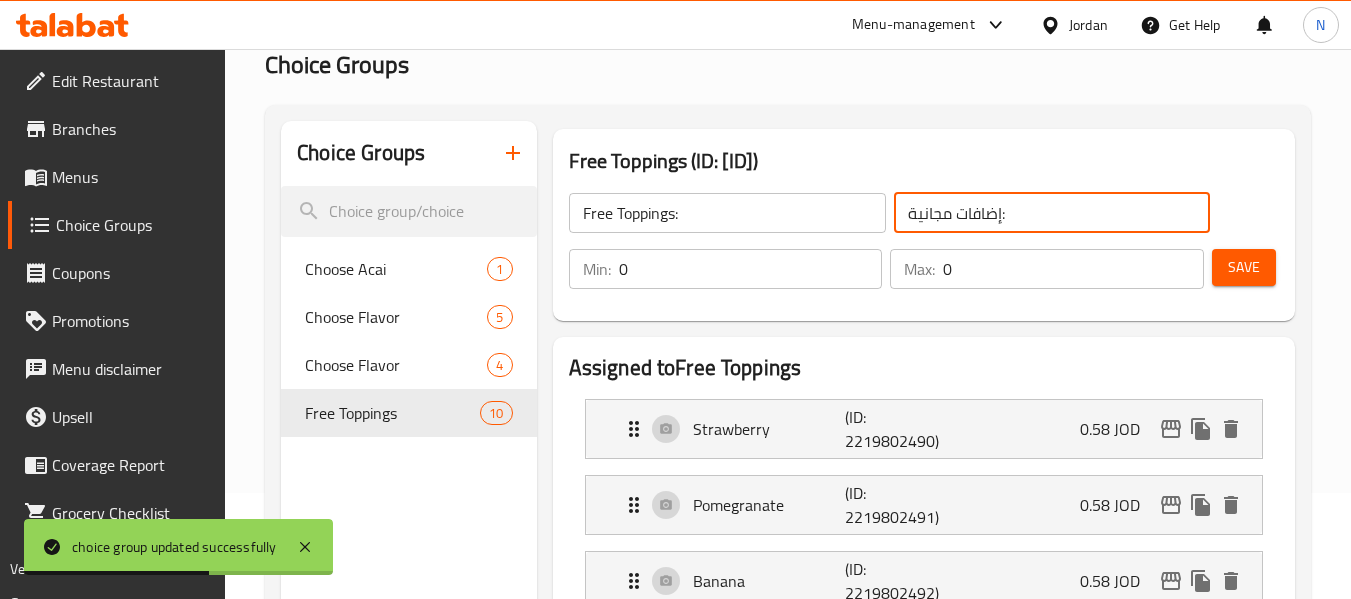 type on "إضافات مجانية:" 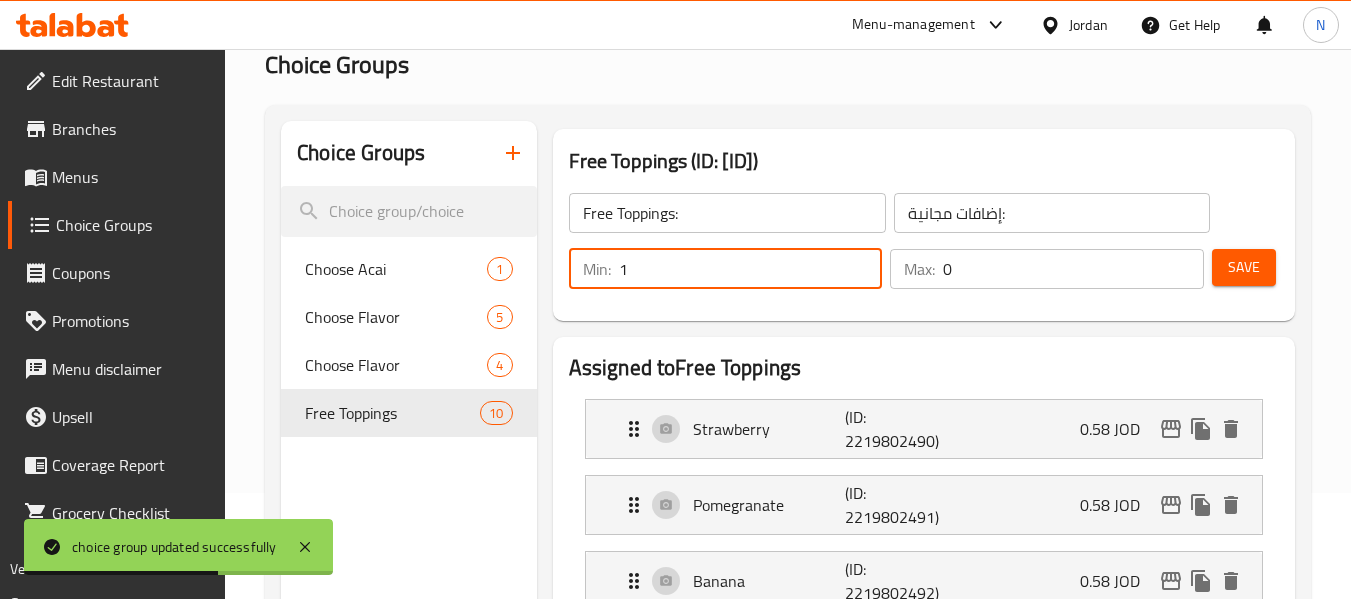 type on "1" 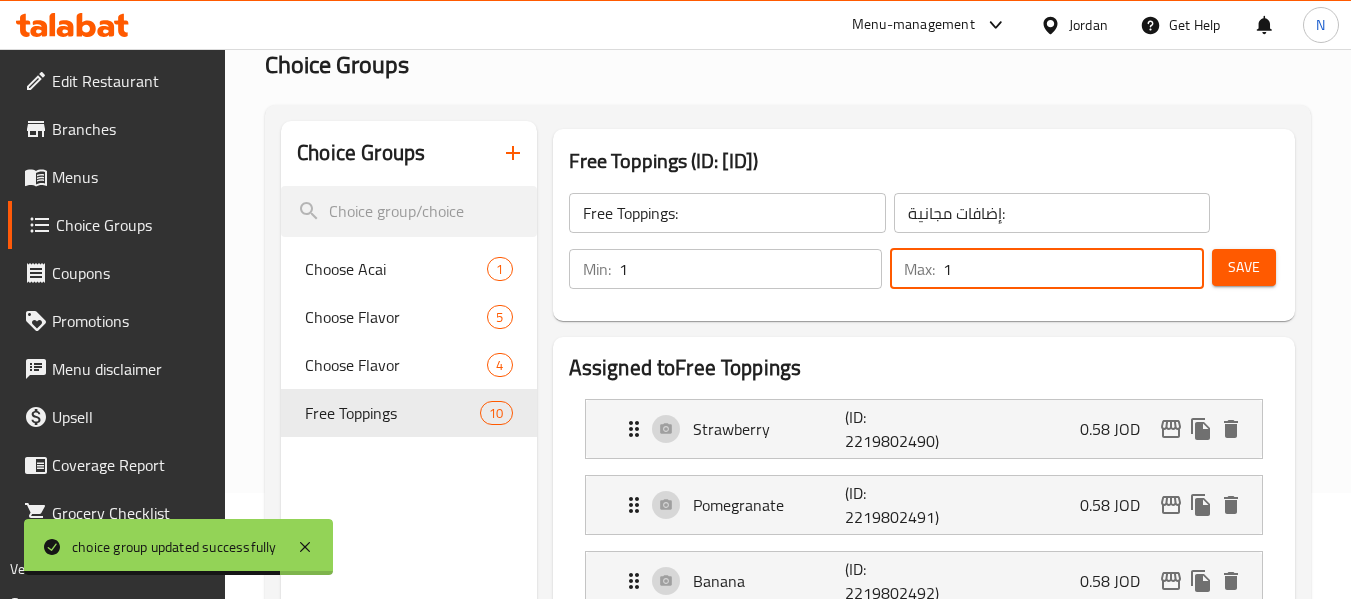 type on "1" 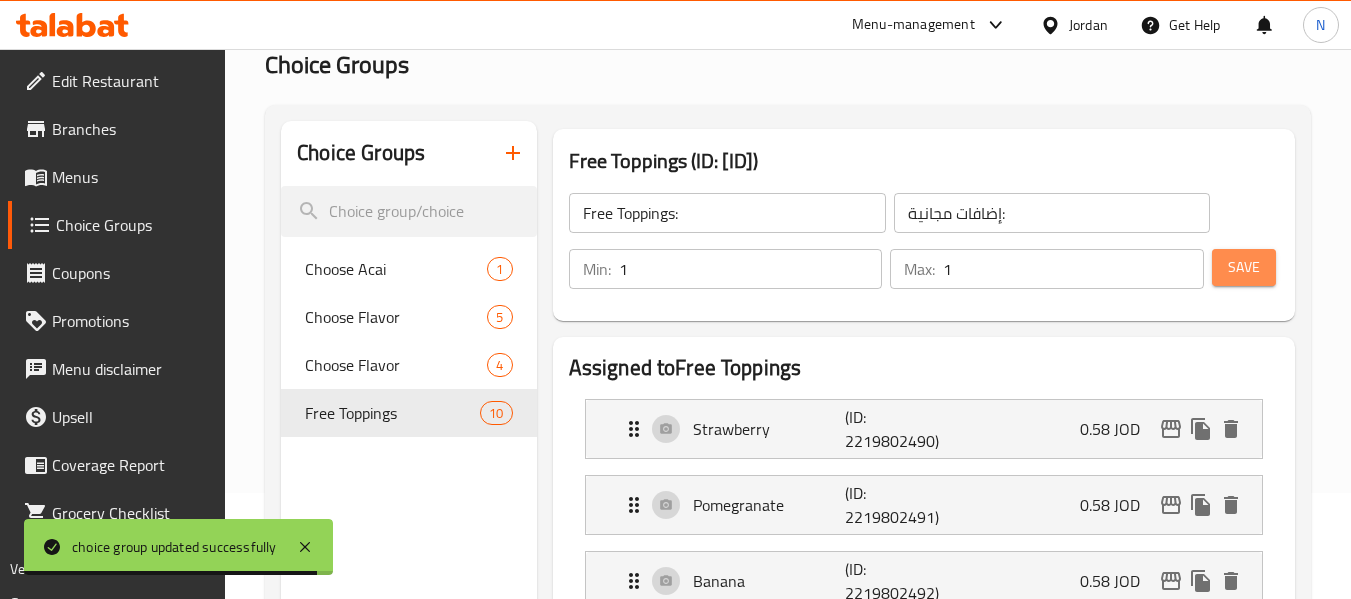 click on "Save" at bounding box center (1244, 267) 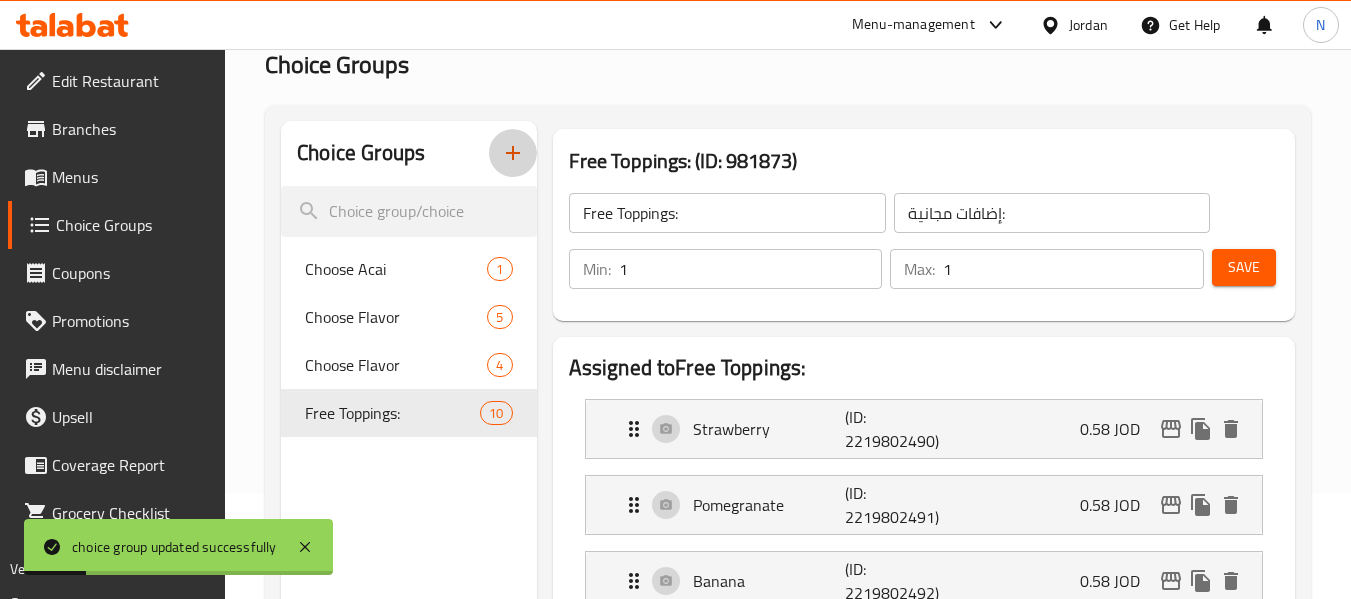 click at bounding box center (513, 153) 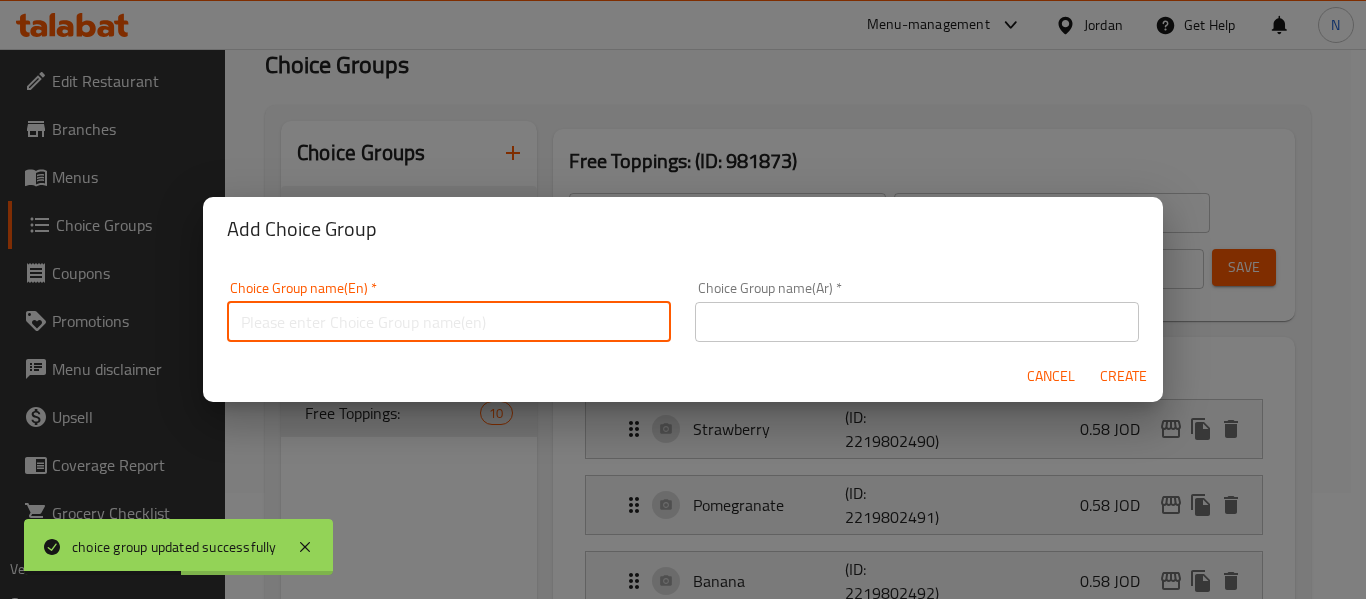 click at bounding box center (449, 322) 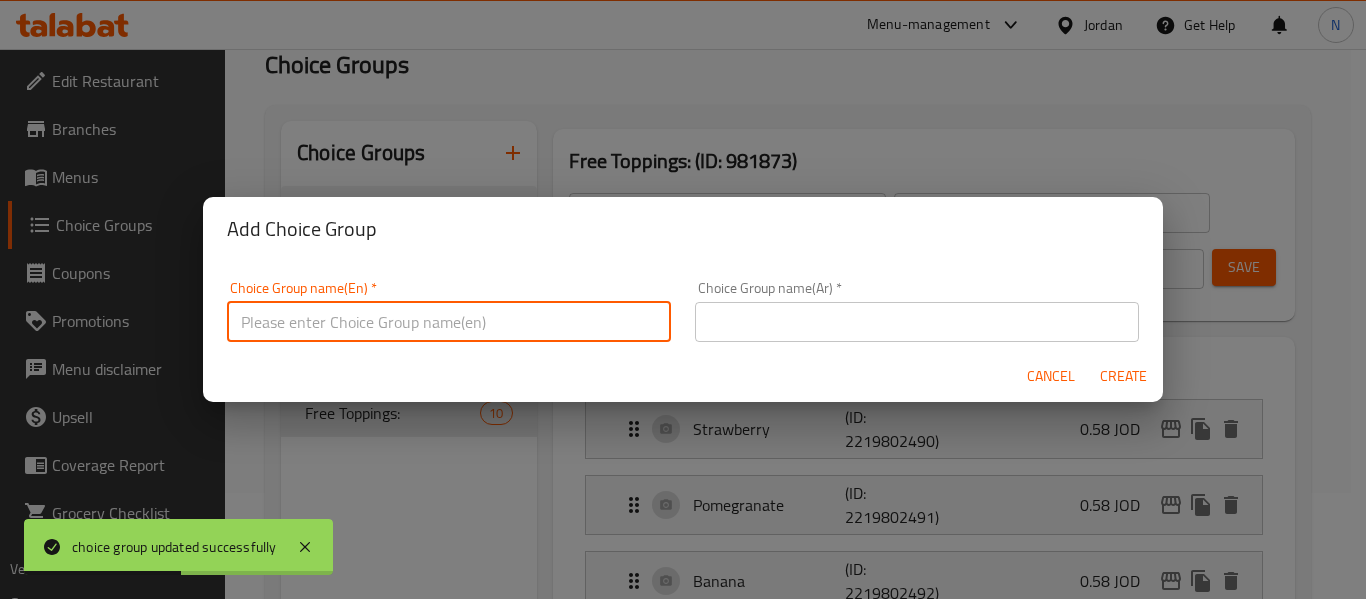 paste on "Premium Toppings:" 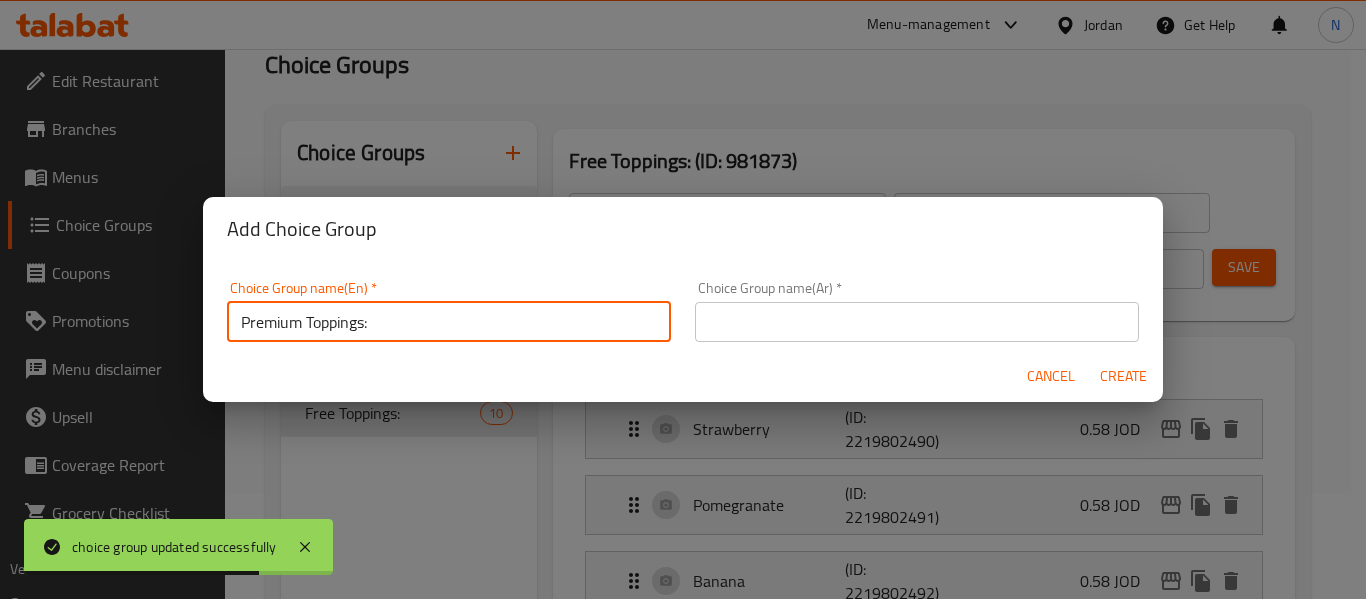 type on "Premium Toppings:" 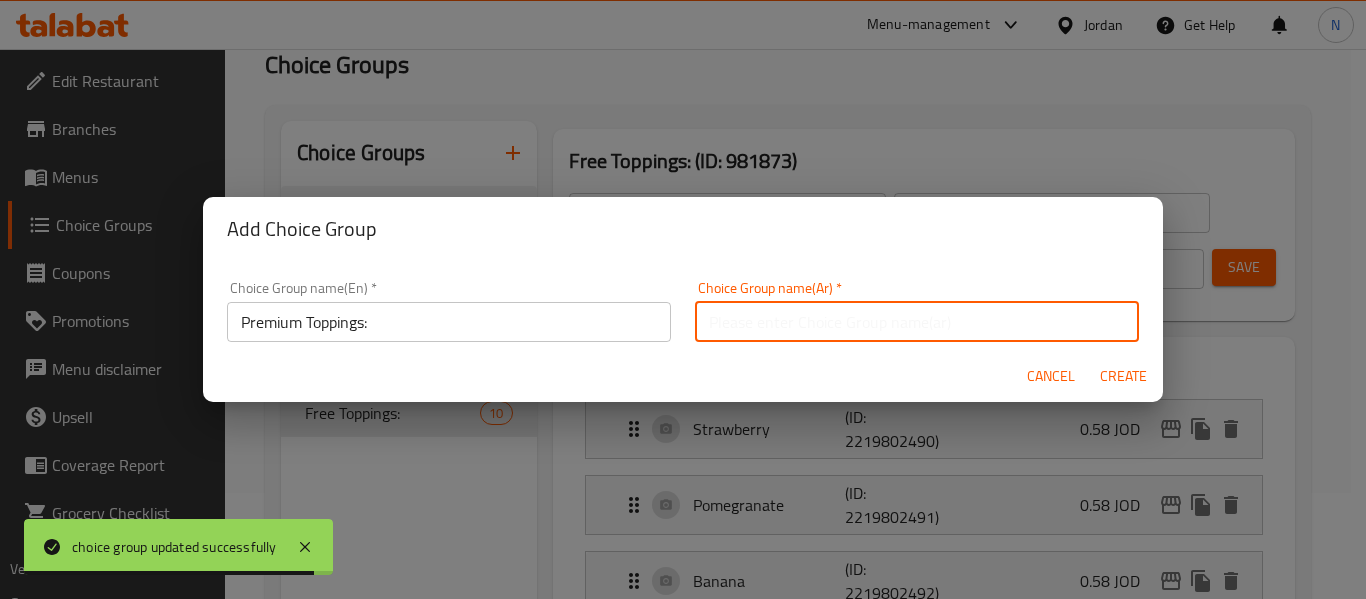 click at bounding box center [917, 322] 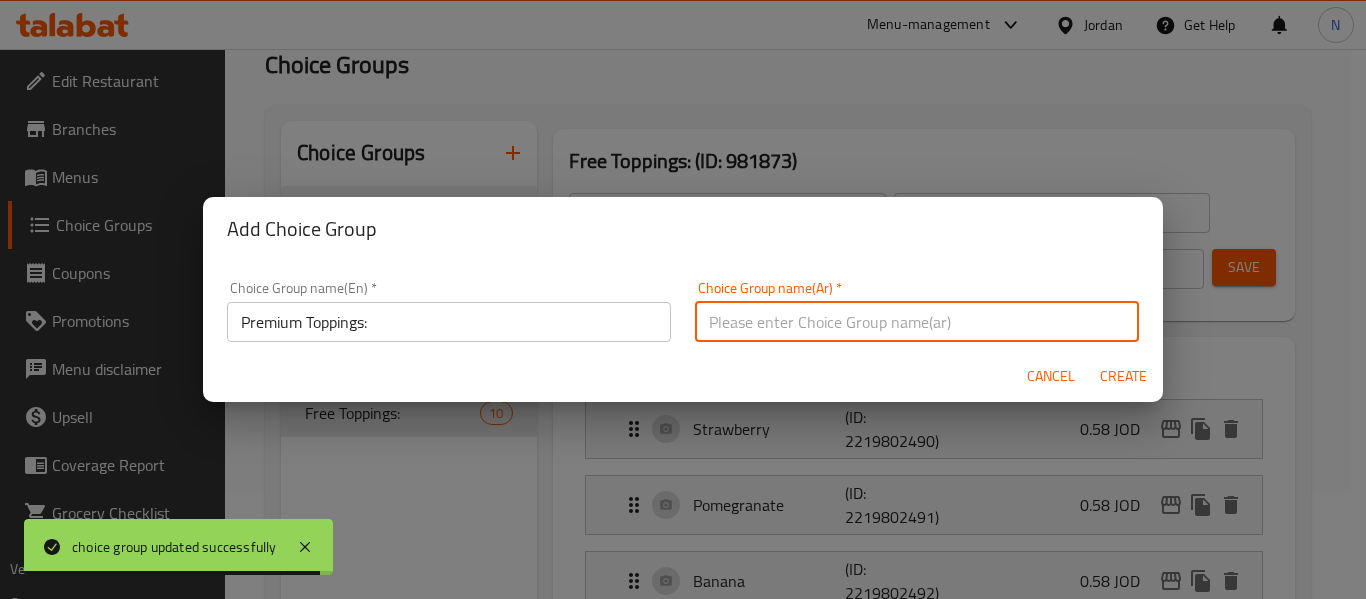 paste on "إضافات مميزة:" 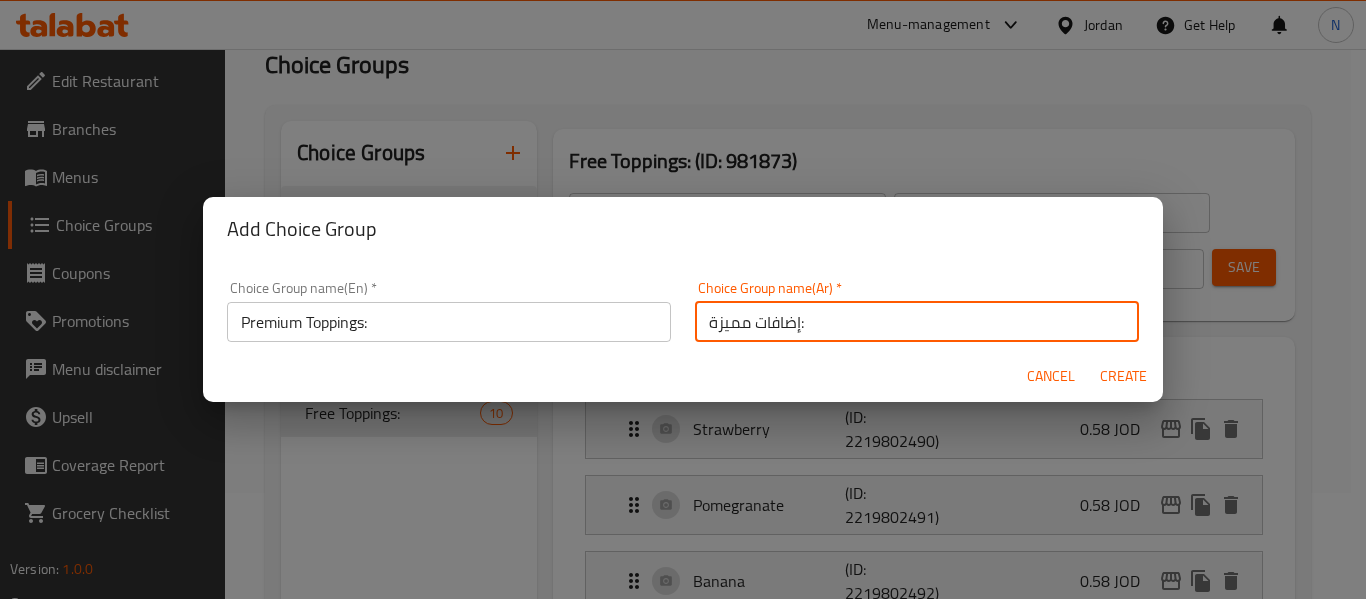 type on "إضافات مميزة:" 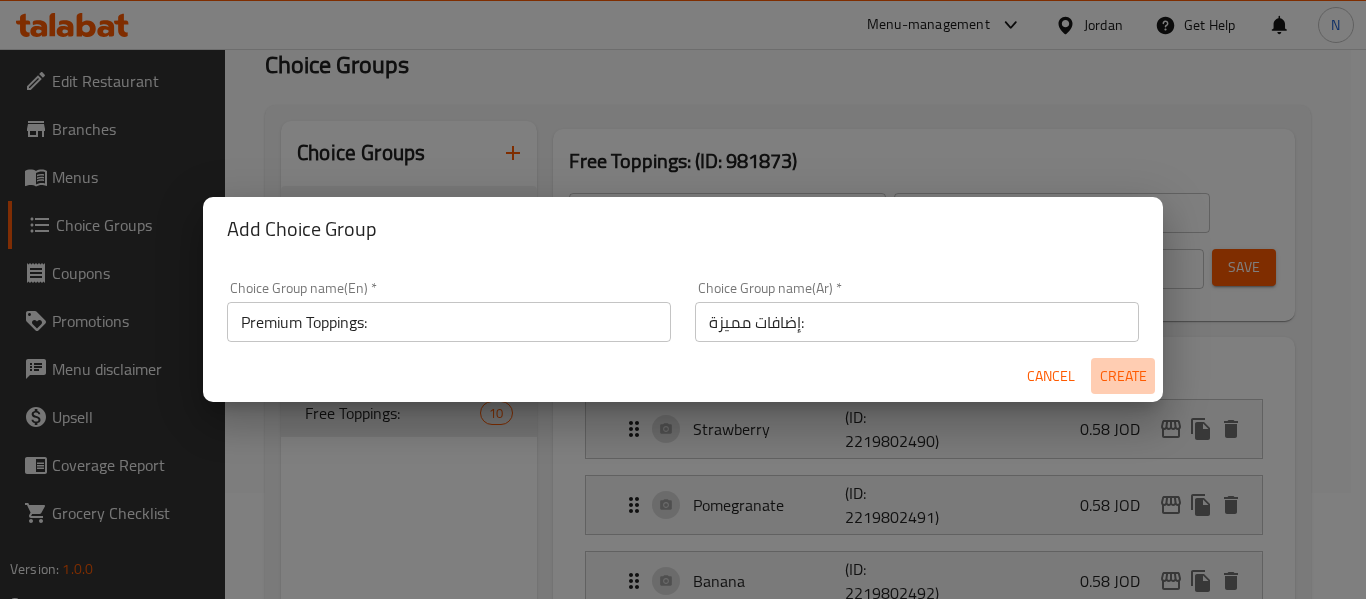 click on "Create" at bounding box center (1123, 376) 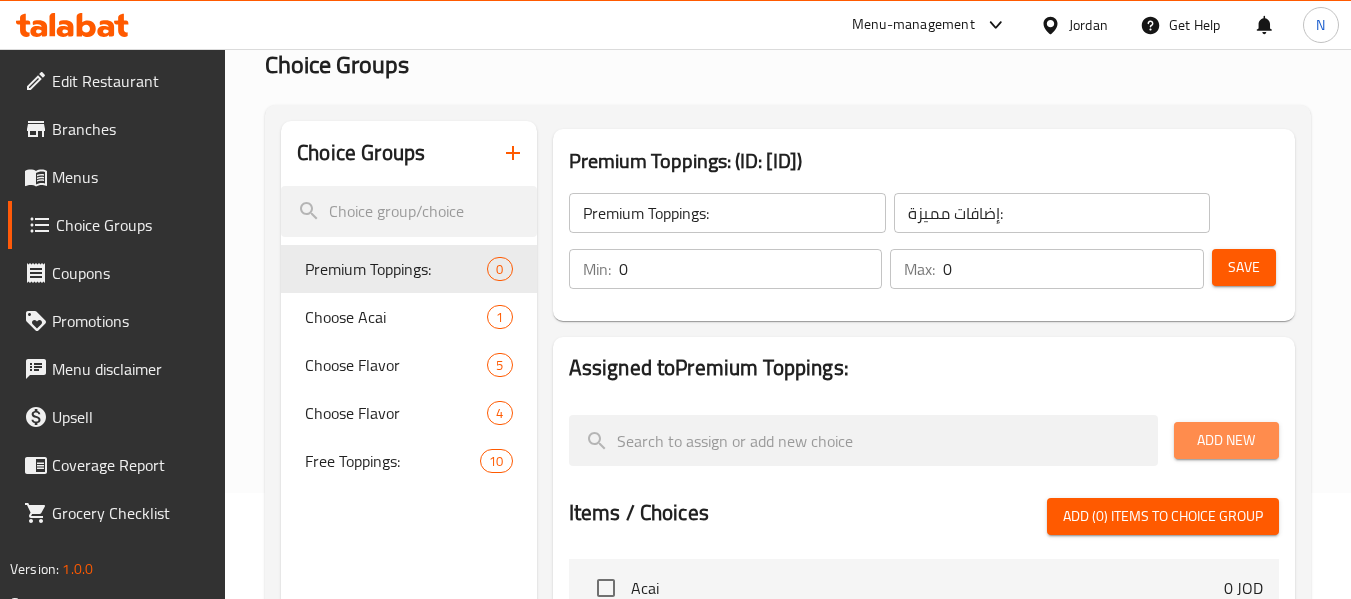 click on "Add New" at bounding box center [1226, 440] 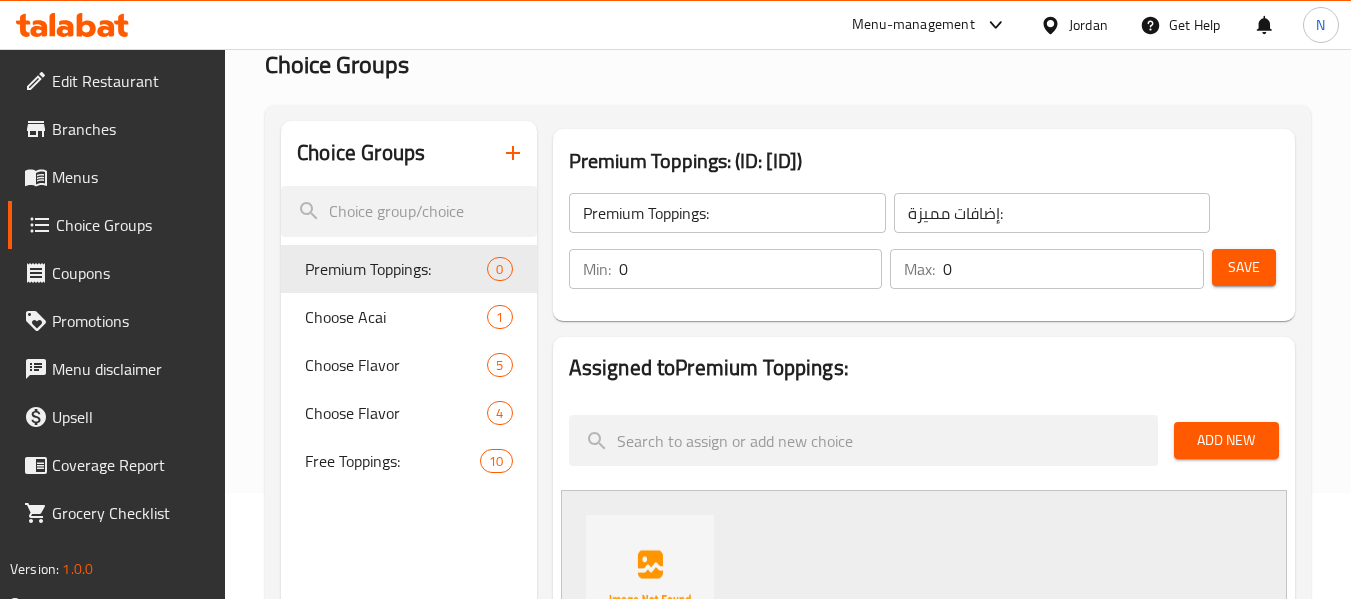 scroll, scrollTop: 330, scrollLeft: 0, axis: vertical 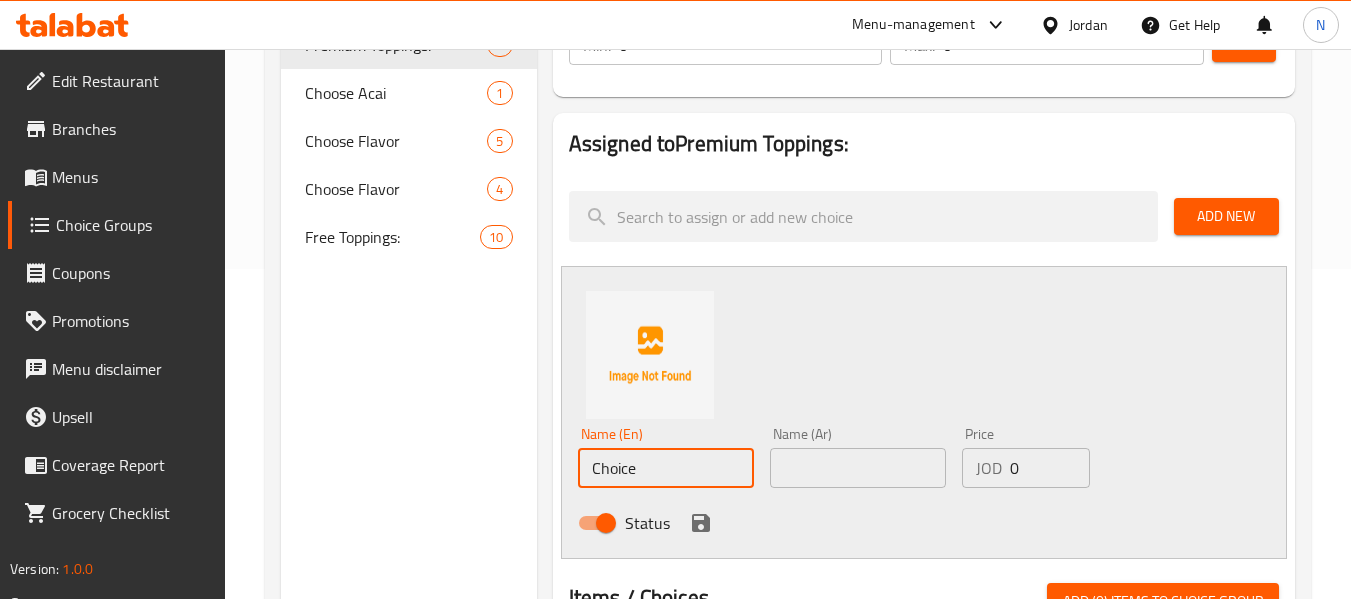 click on "Choice" at bounding box center [666, 468] 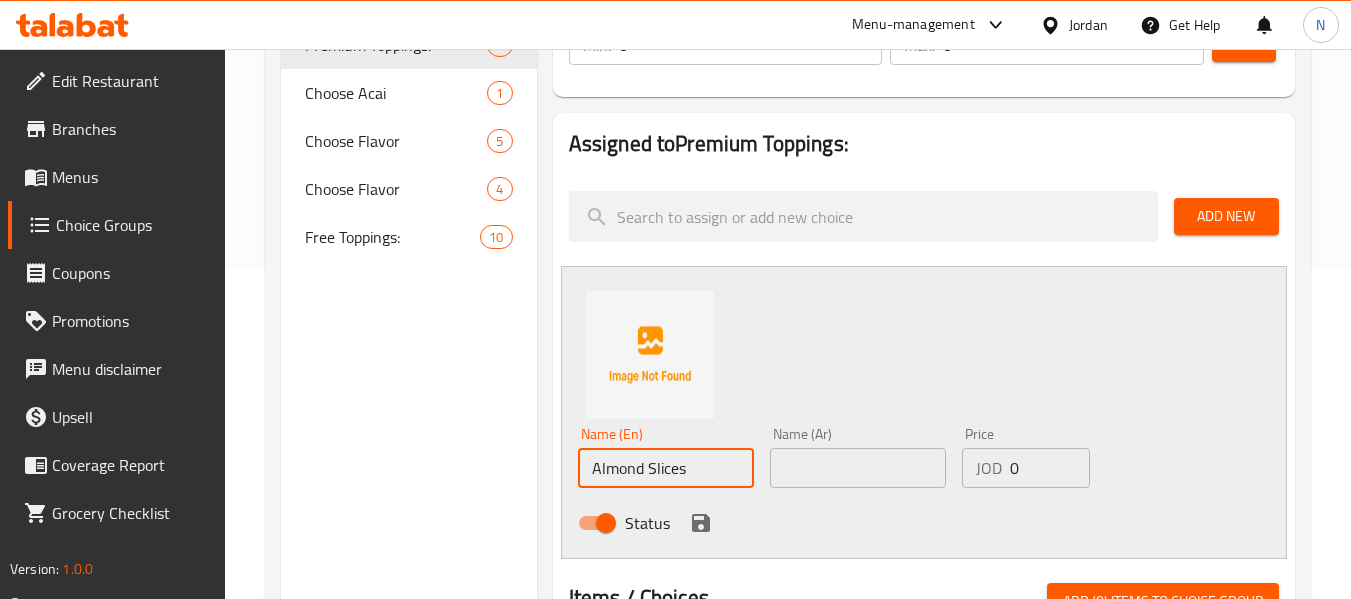 type on "Almond Slices" 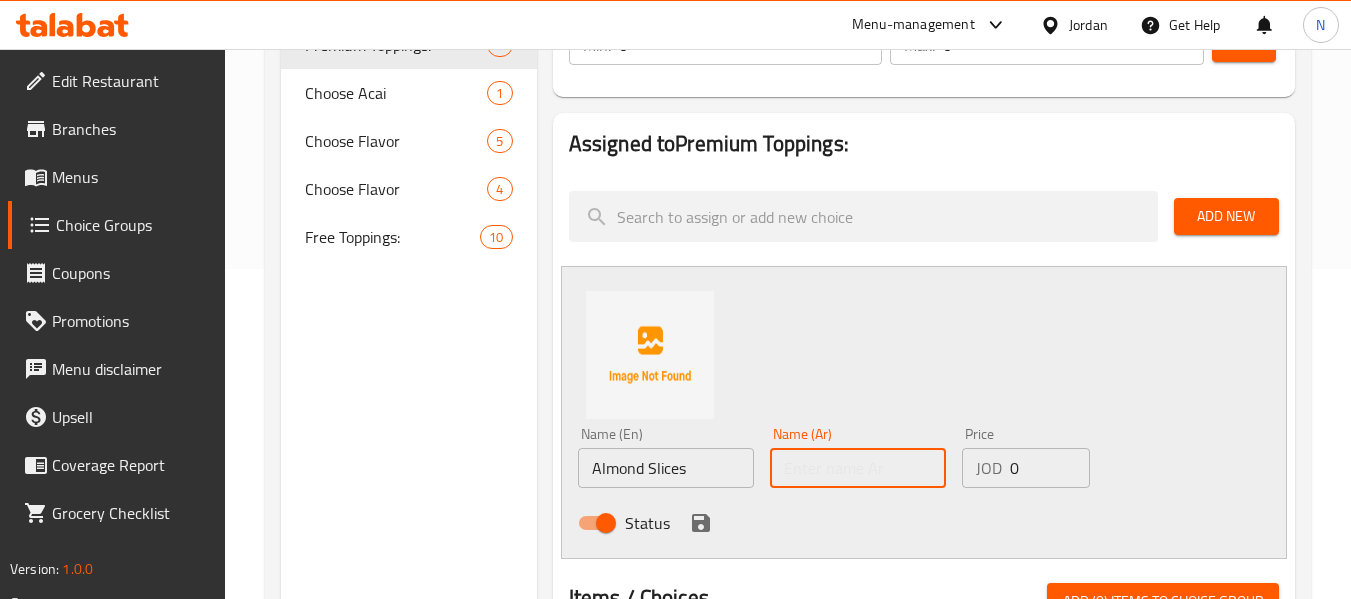 click at bounding box center (858, 468) 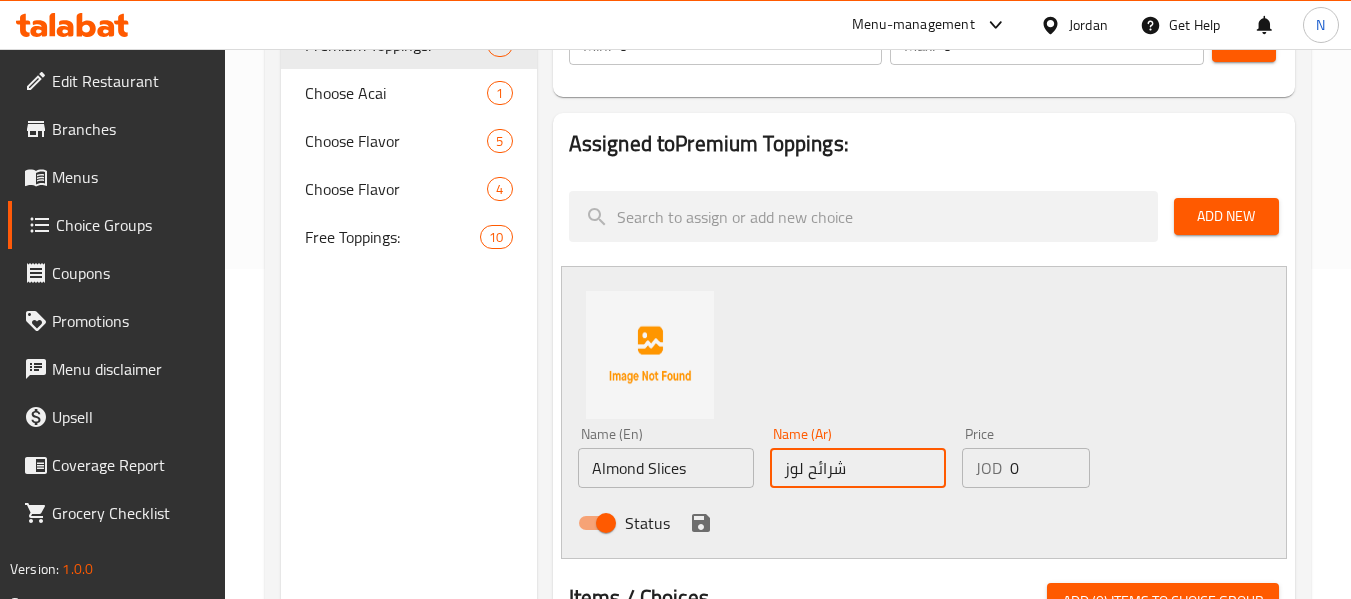 type on "شرائح لوز" 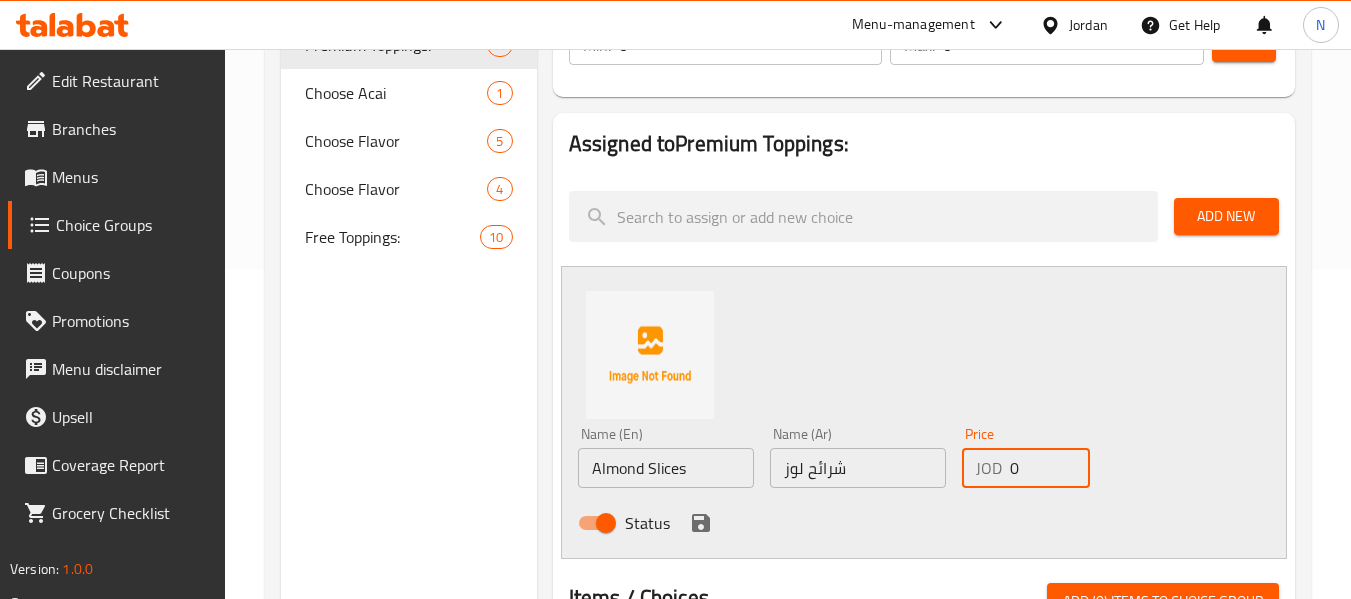 click on "0" at bounding box center (1050, 468) 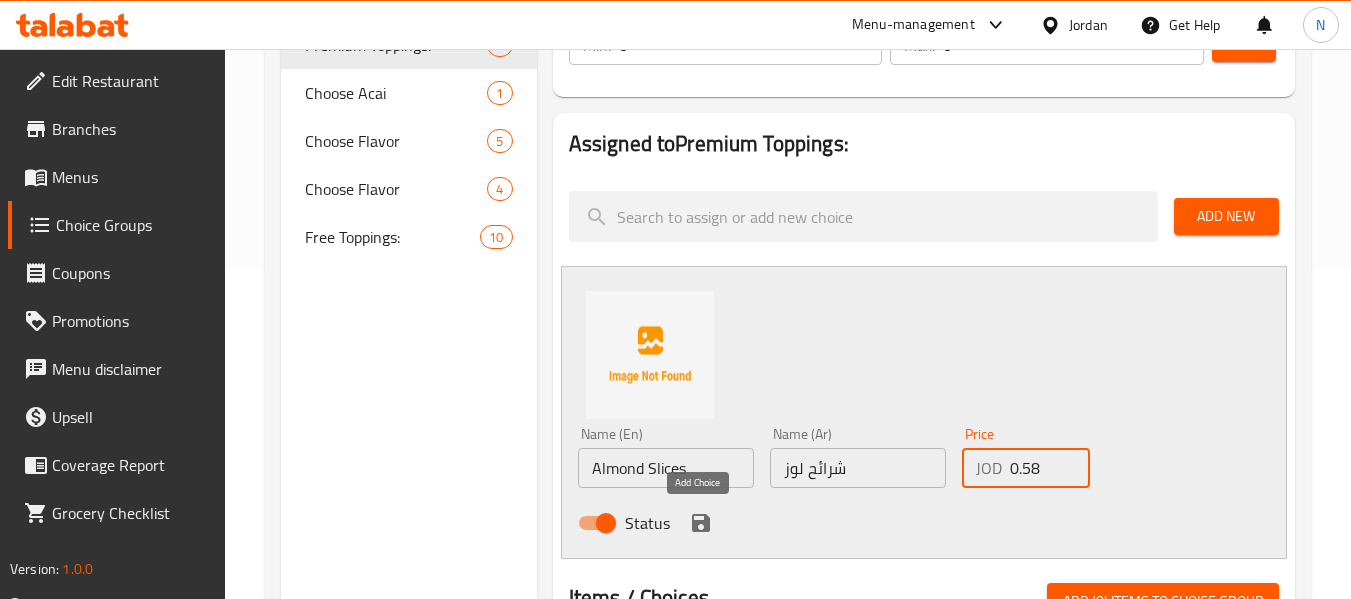 type on "0.58" 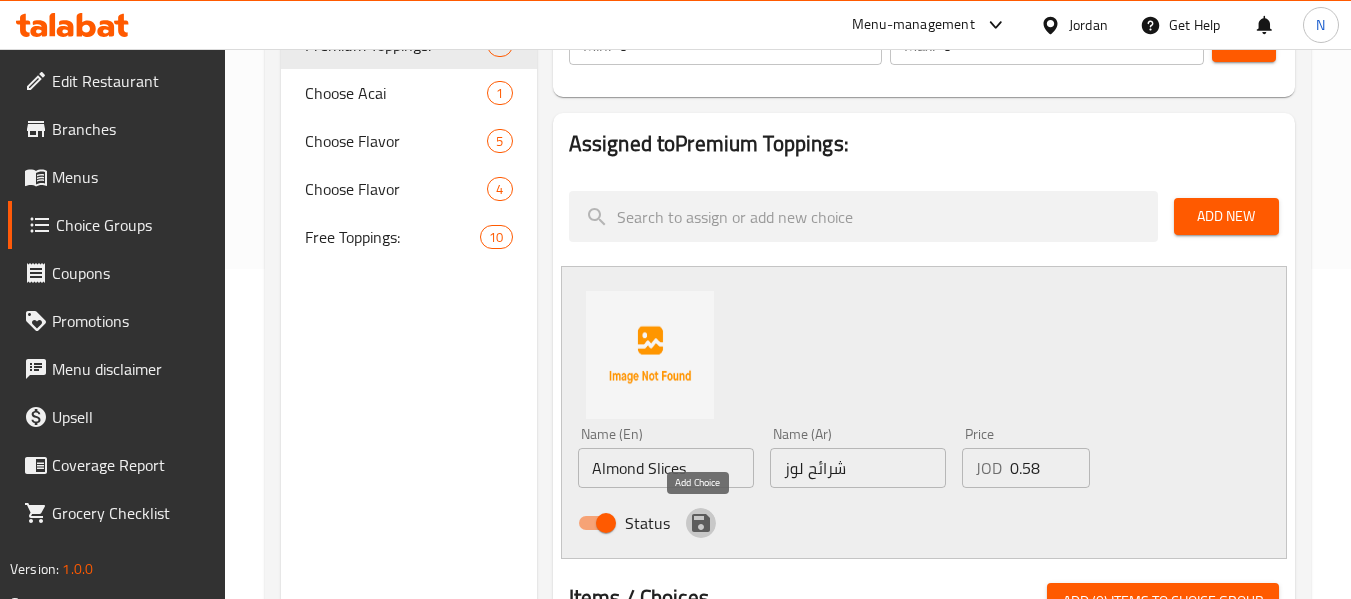 click at bounding box center [701, 523] 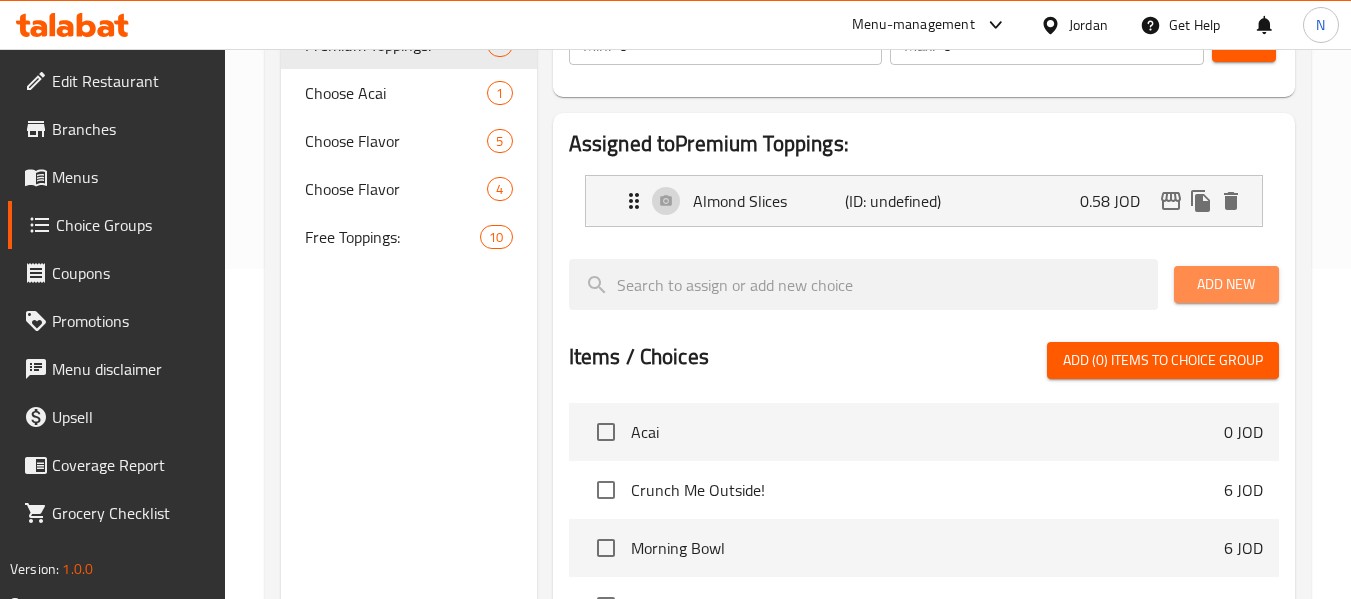 click on "Add New" at bounding box center (1226, 284) 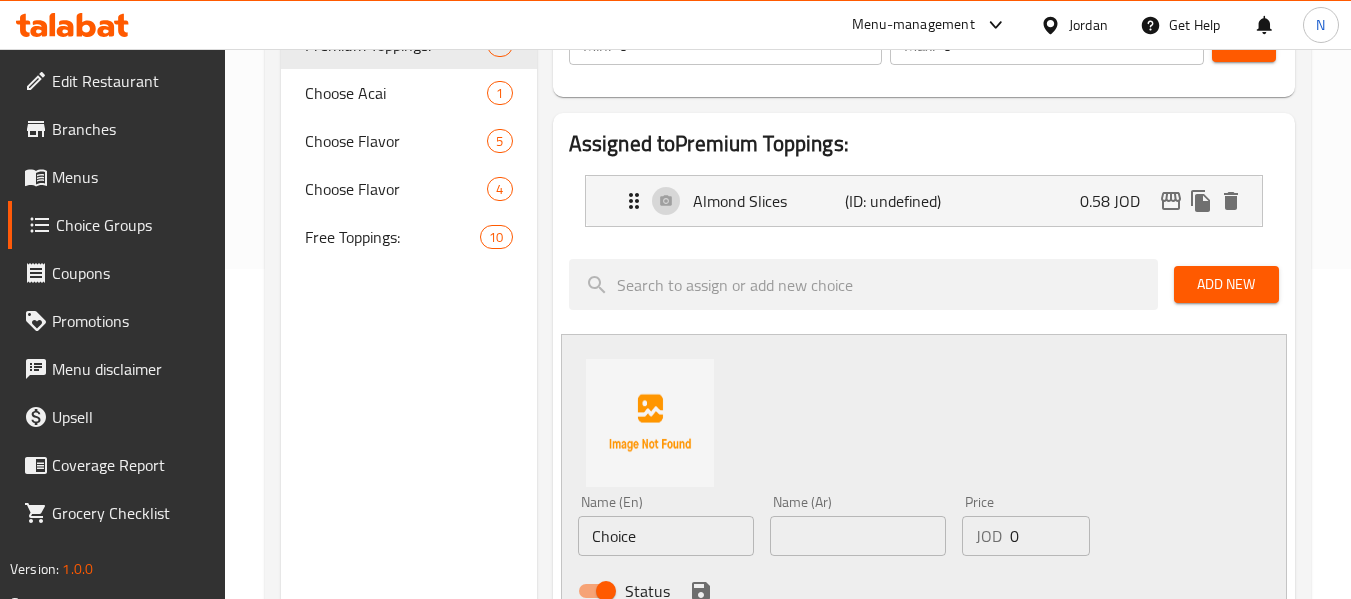 click on "Choice" at bounding box center (666, 536) 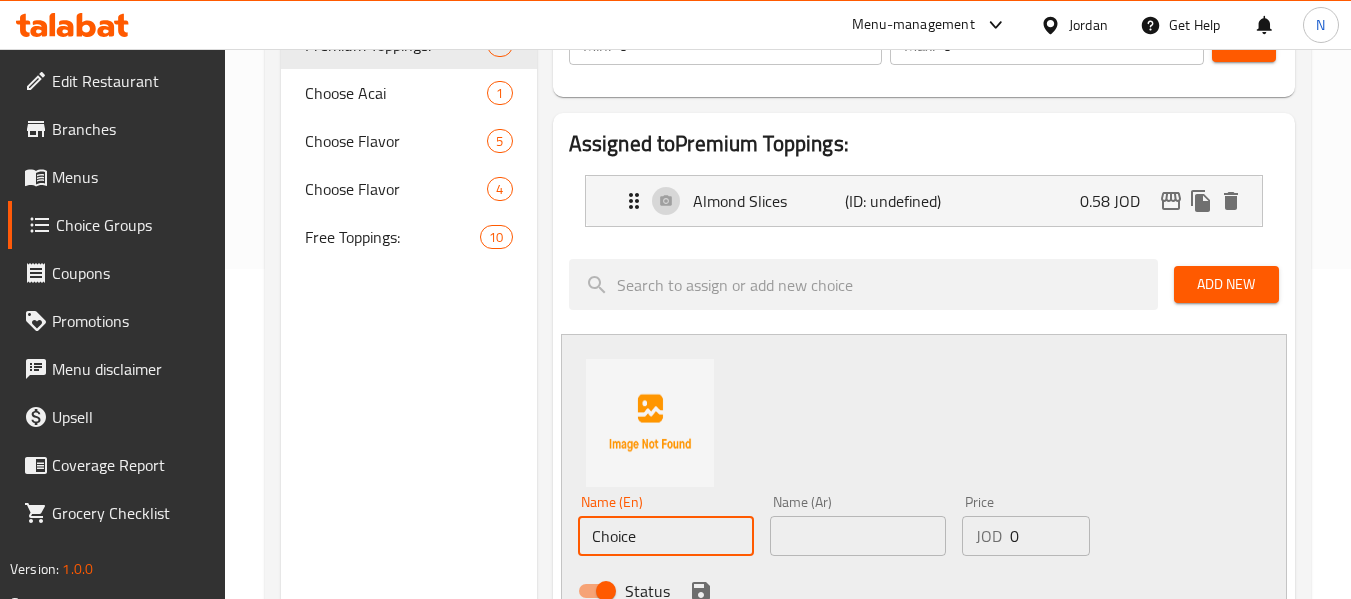 click on "Choice" at bounding box center [666, 536] 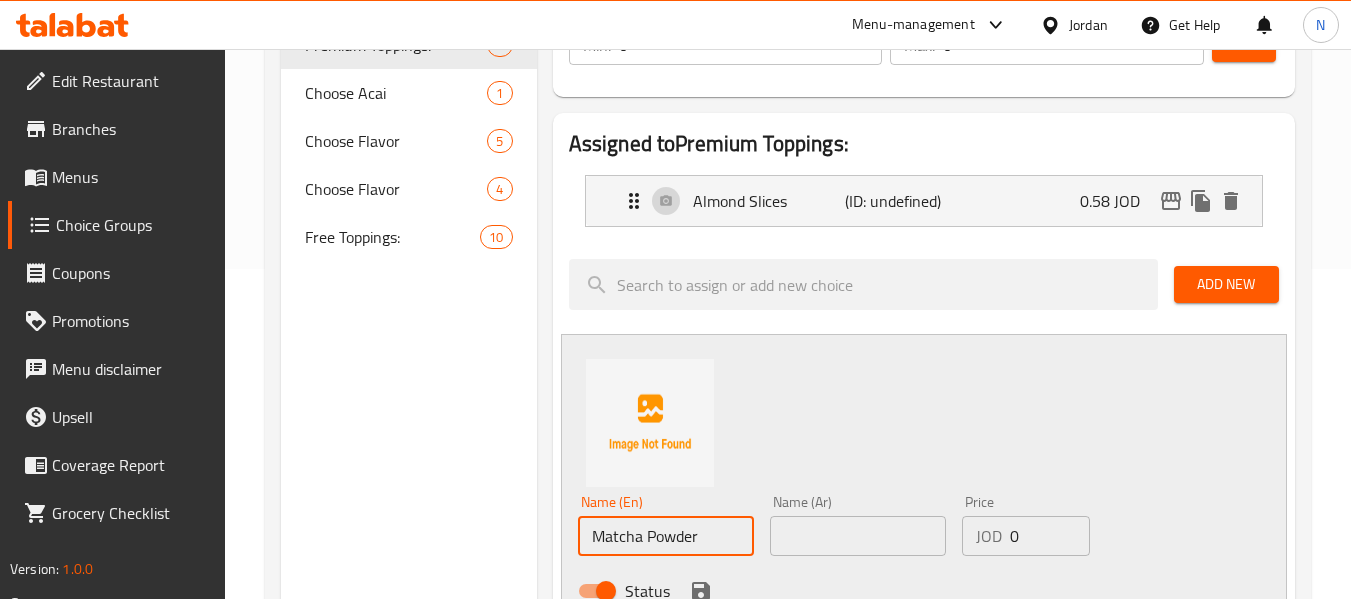 type on "Matcha Powder" 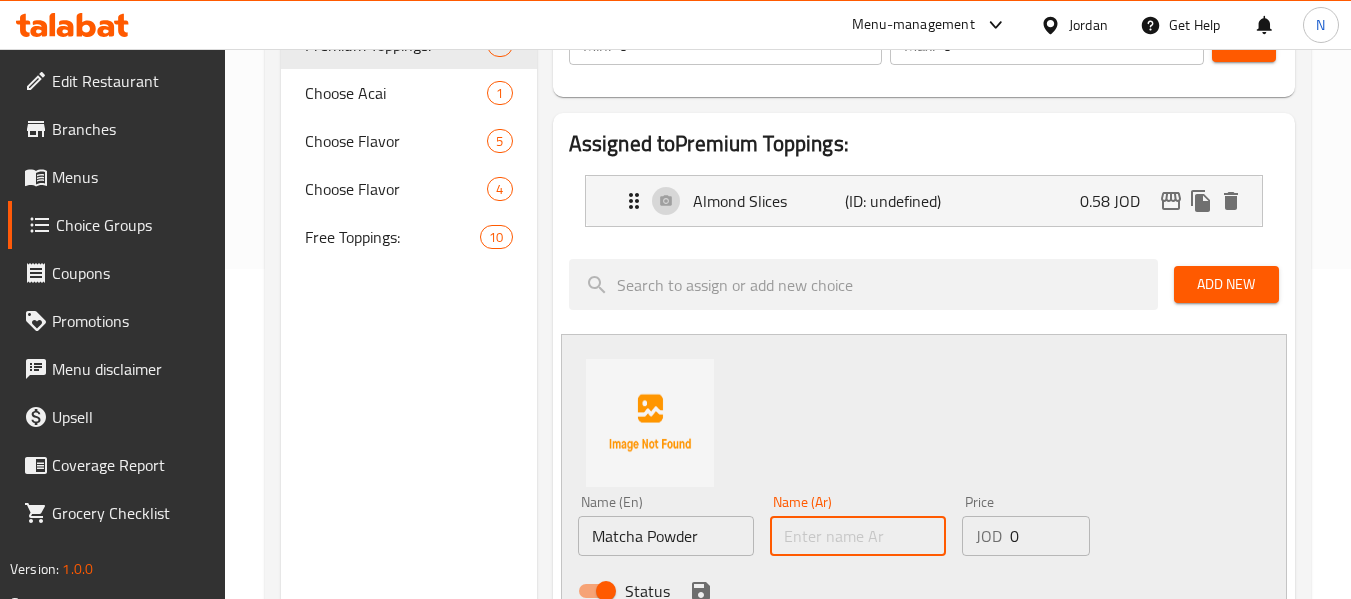click at bounding box center [858, 536] 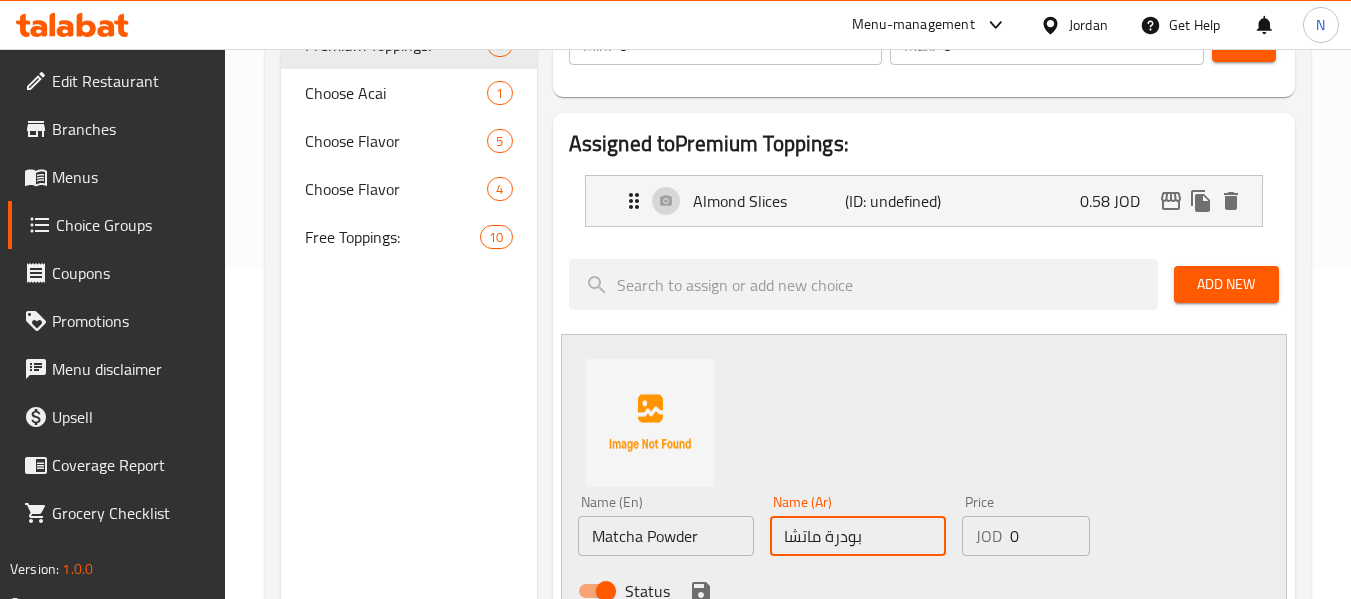 type on "بودرة ماتشا" 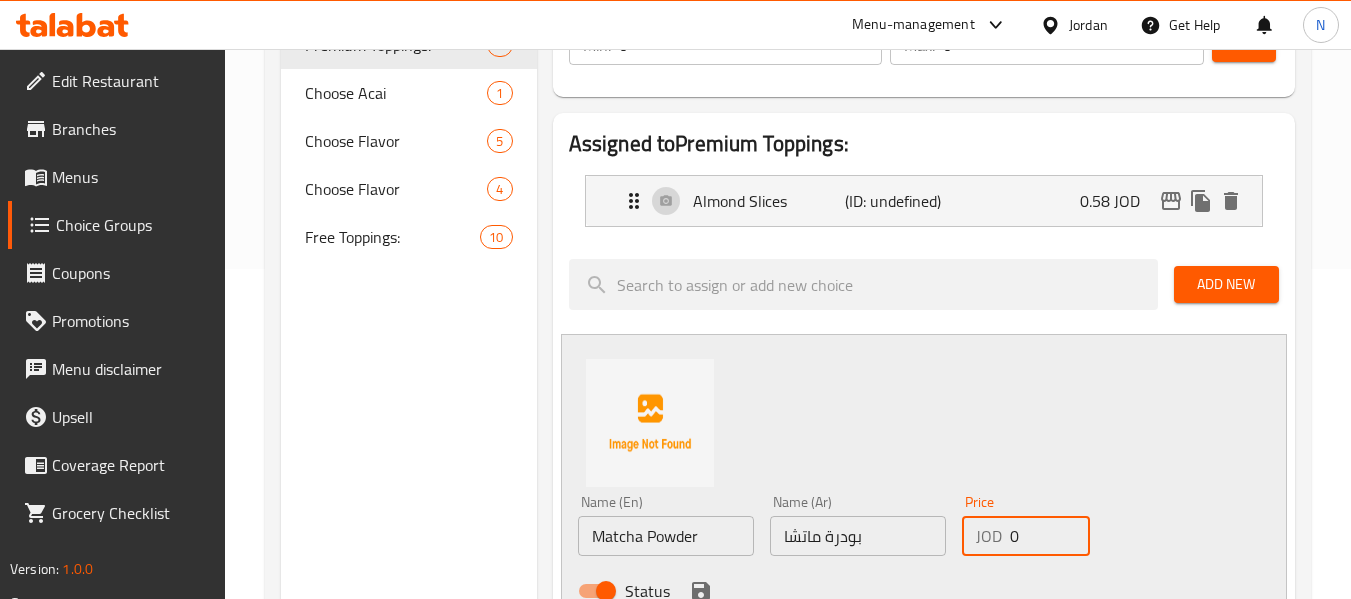 click on "0" at bounding box center (1050, 536) 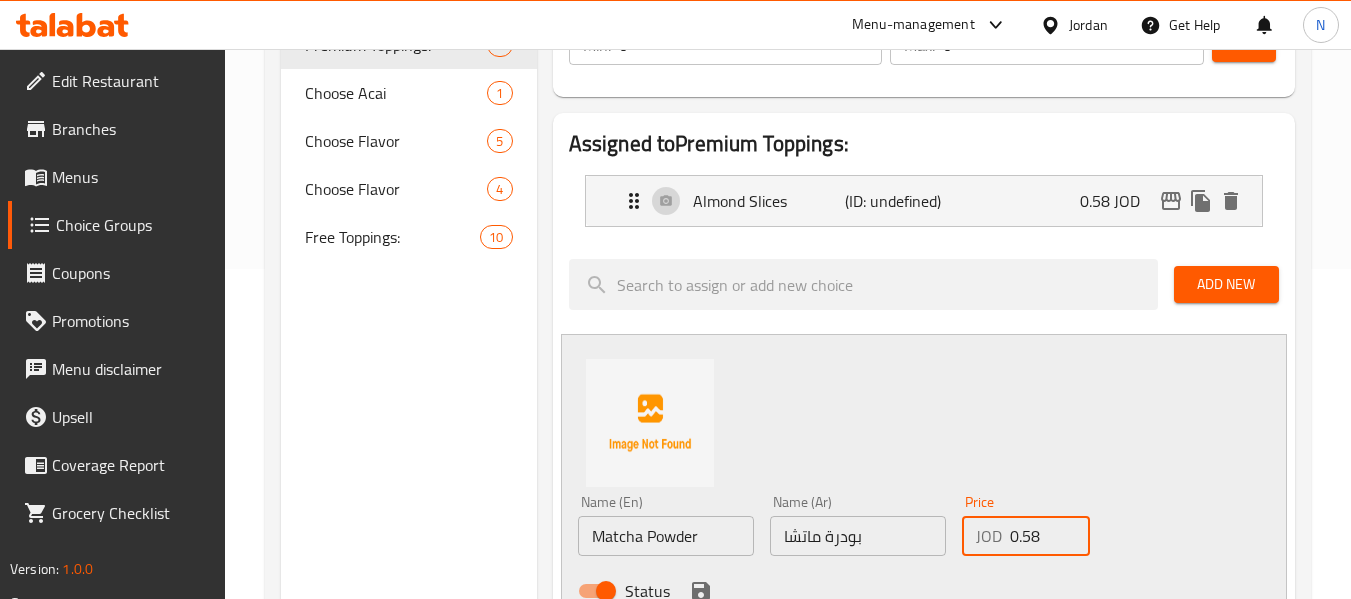 type on "0.58" 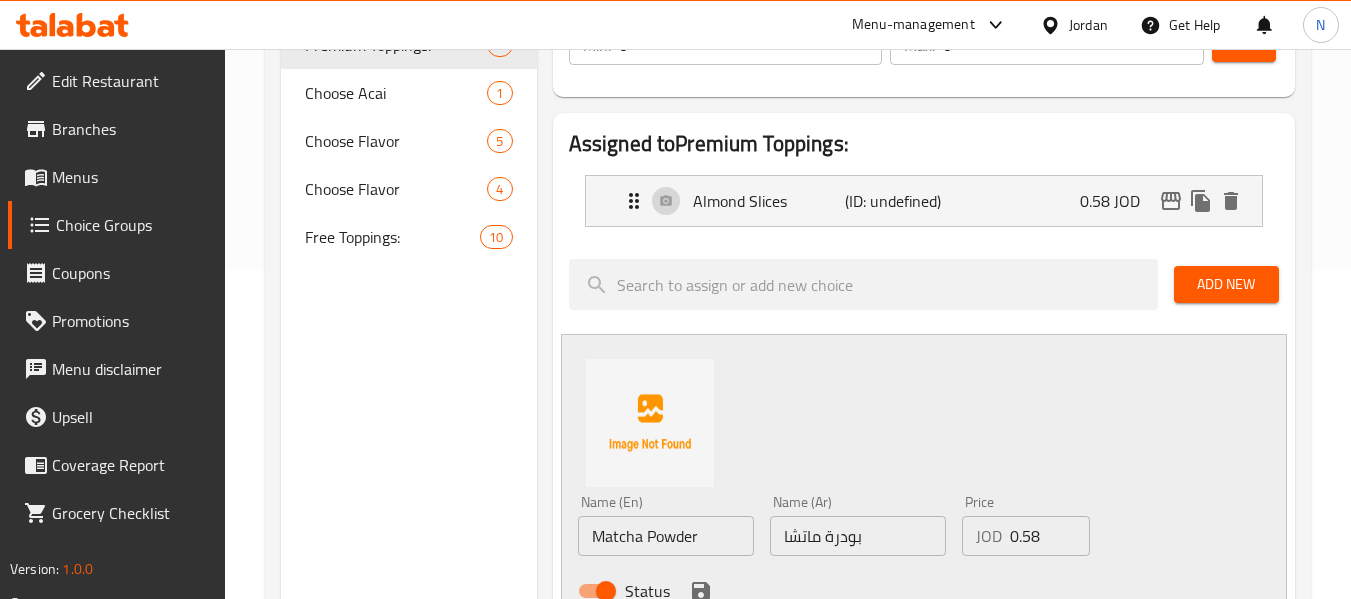 click on "Name (En) Matcha Powder Name (En) Name (Ar) بودرة ماتشا Name (Ar) Price JOD 0.58 Price Status" at bounding box center [924, 480] 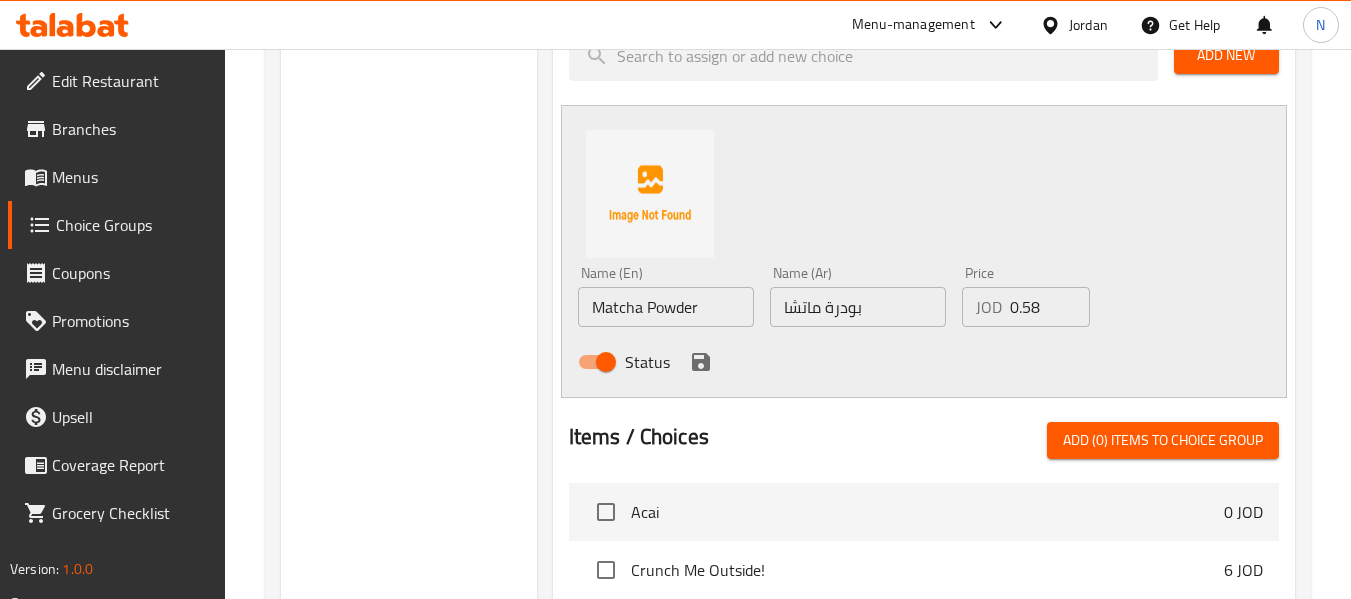 scroll, scrollTop: 560, scrollLeft: 0, axis: vertical 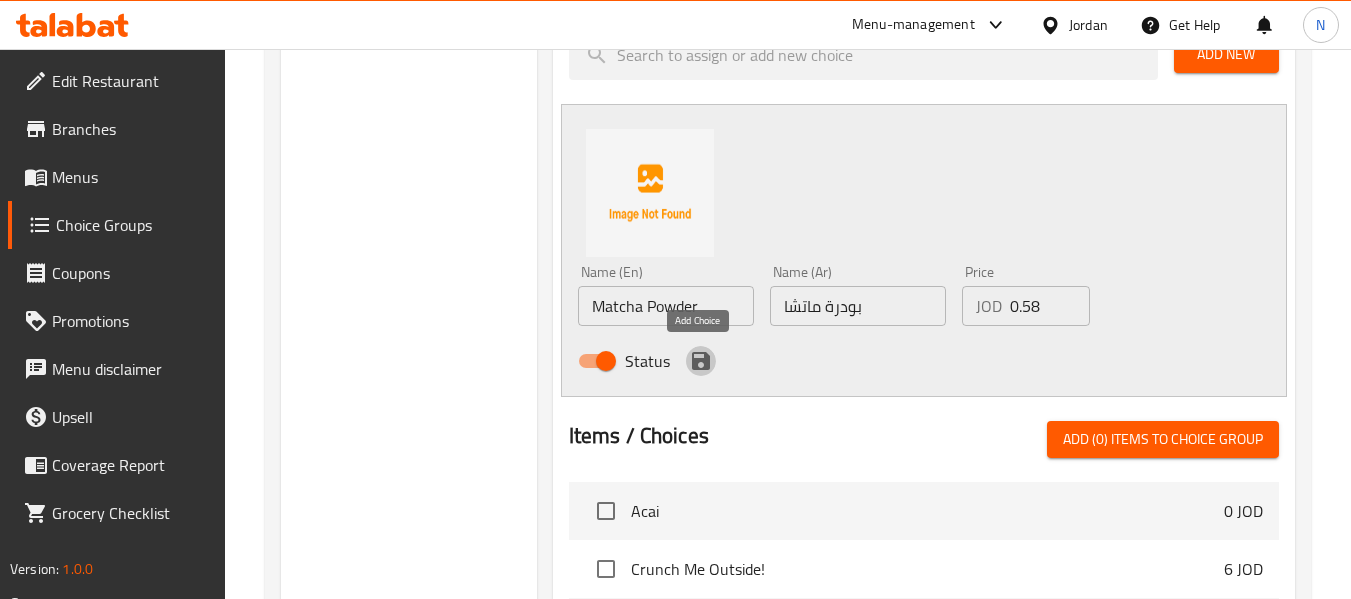 click 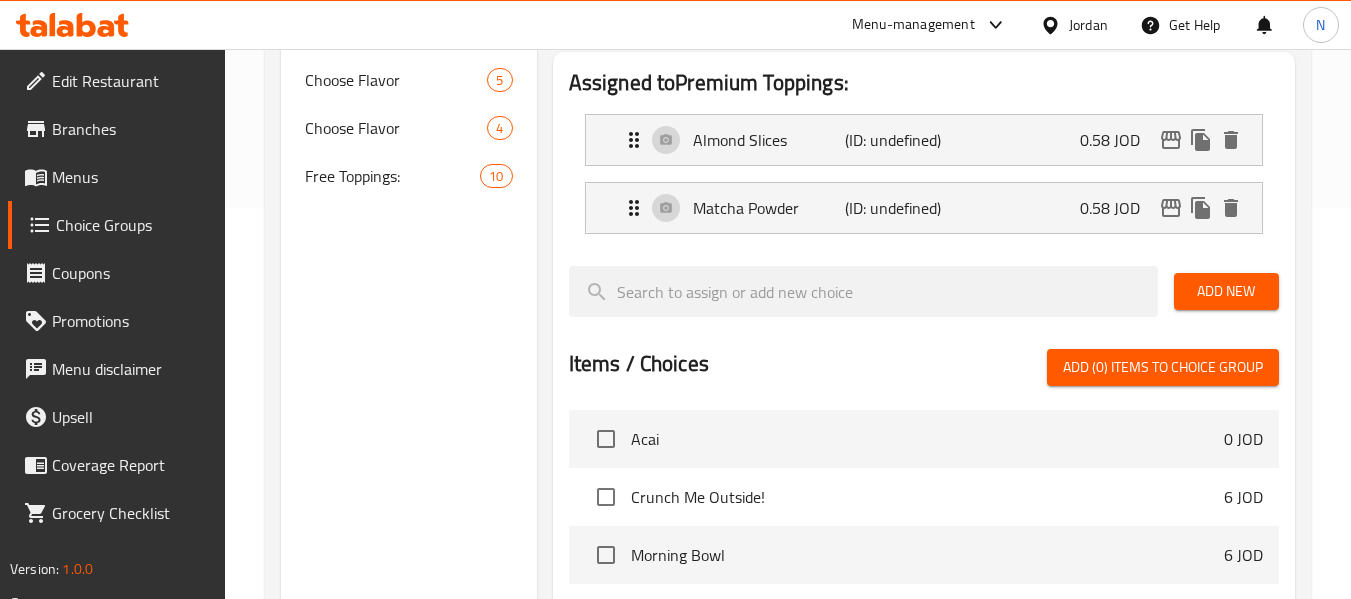 scroll, scrollTop: 389, scrollLeft: 0, axis: vertical 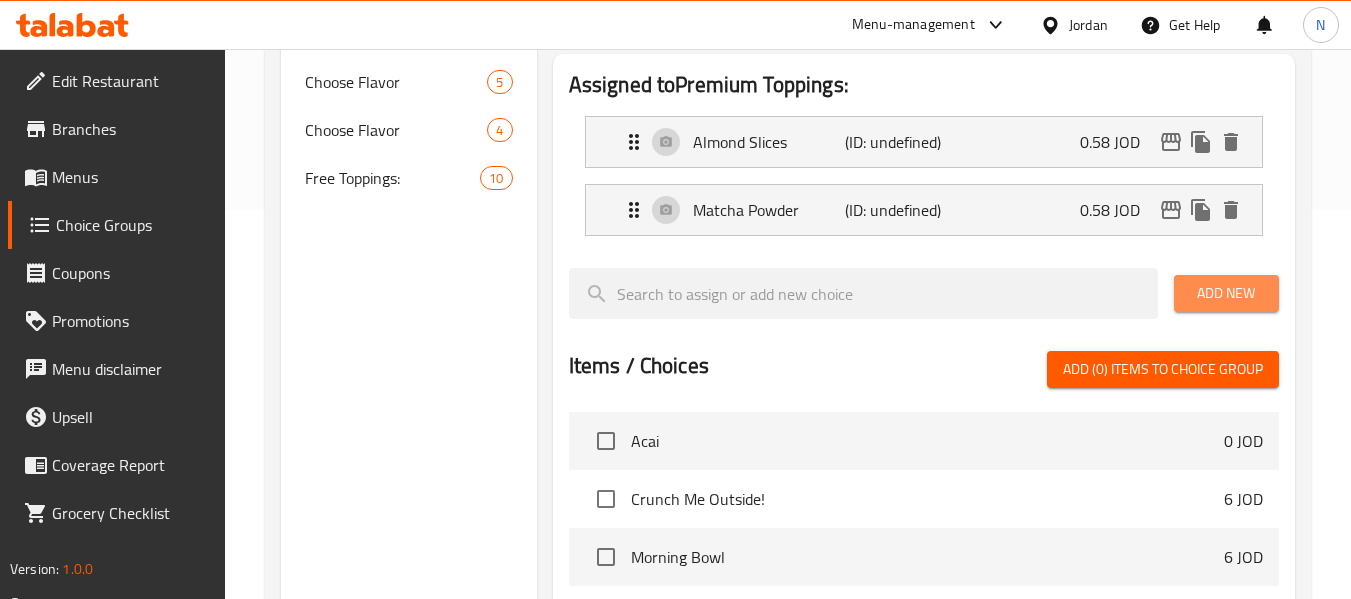 click on "Add New" at bounding box center [1226, 293] 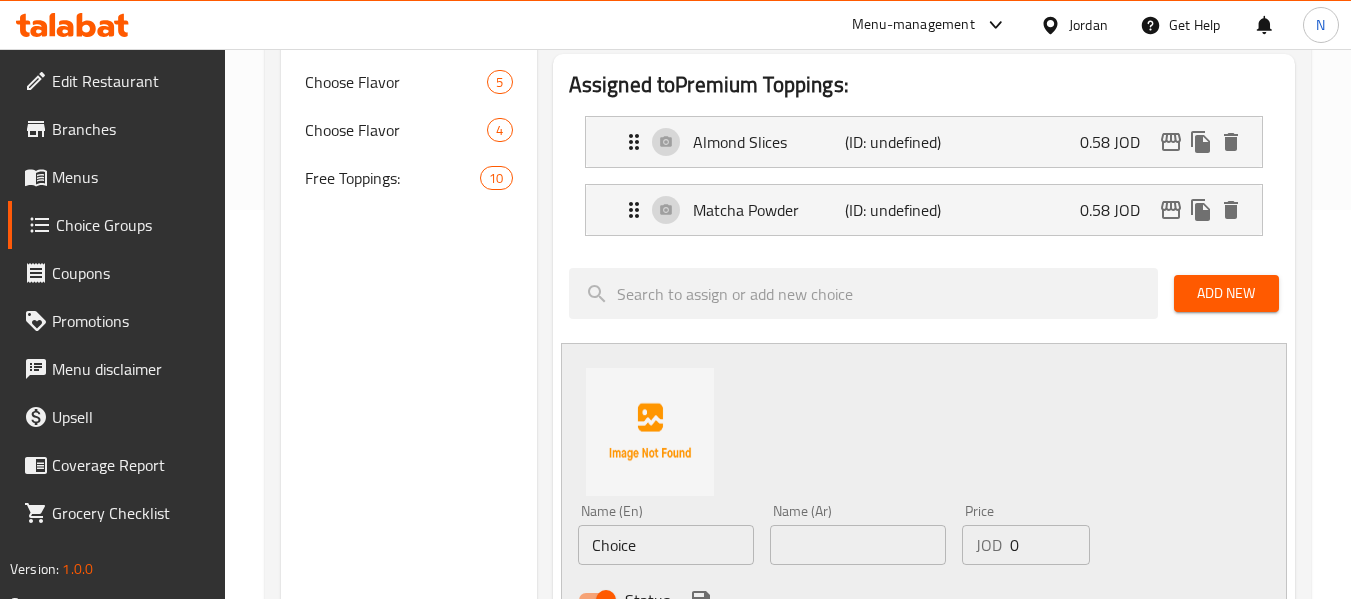 scroll, scrollTop: 643, scrollLeft: 0, axis: vertical 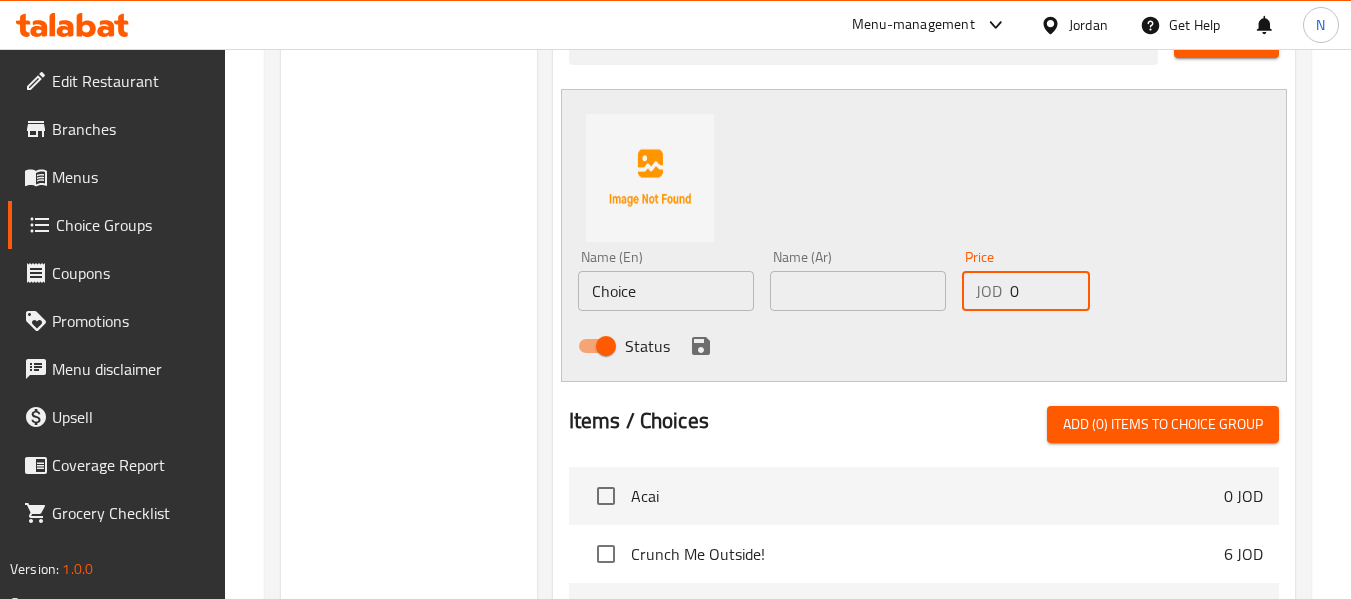 click on "0" at bounding box center [1050, 291] 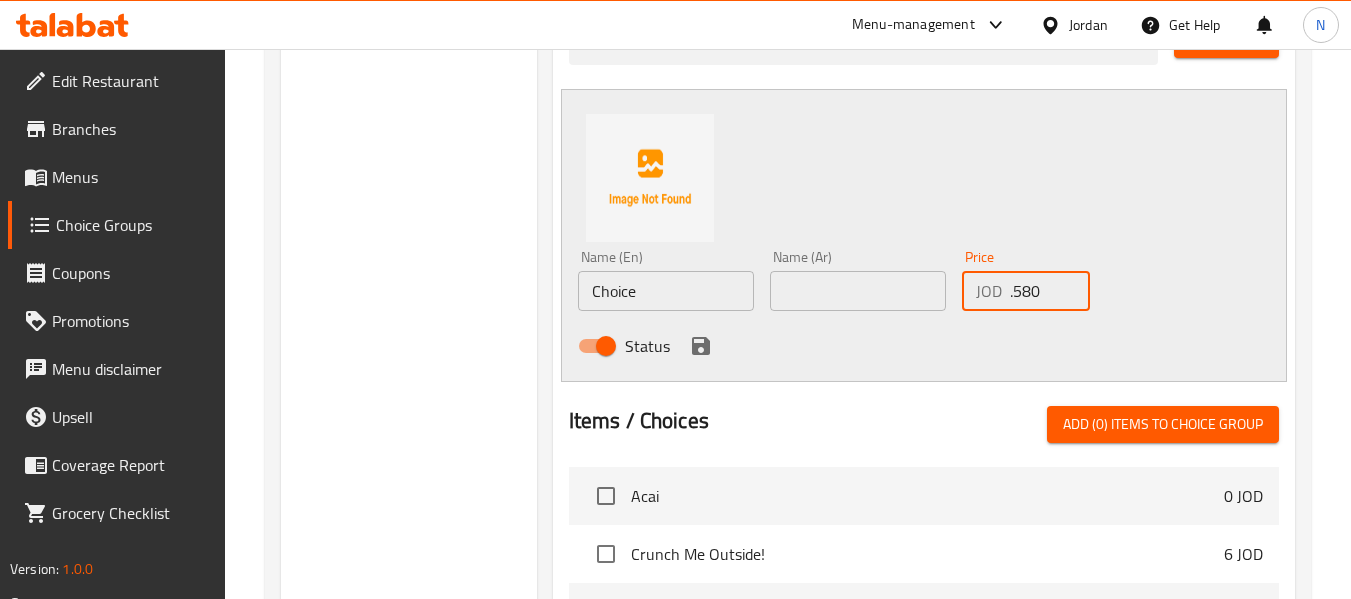 click on ".580" at bounding box center (1050, 291) 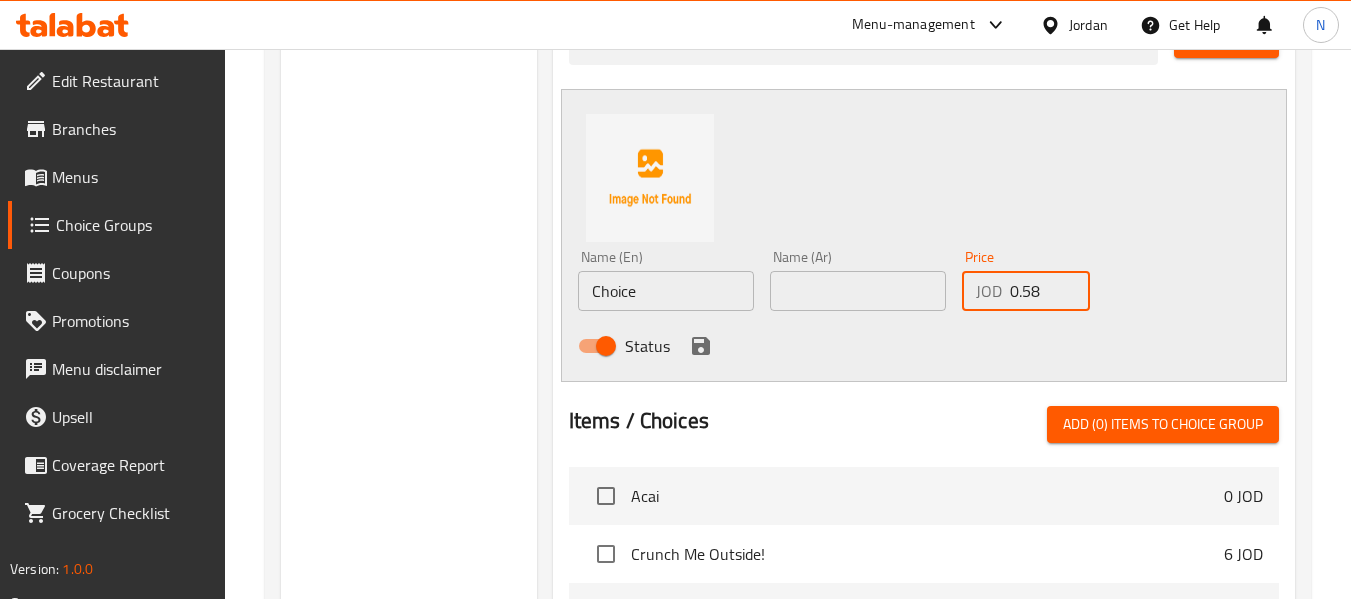 type on "0.58" 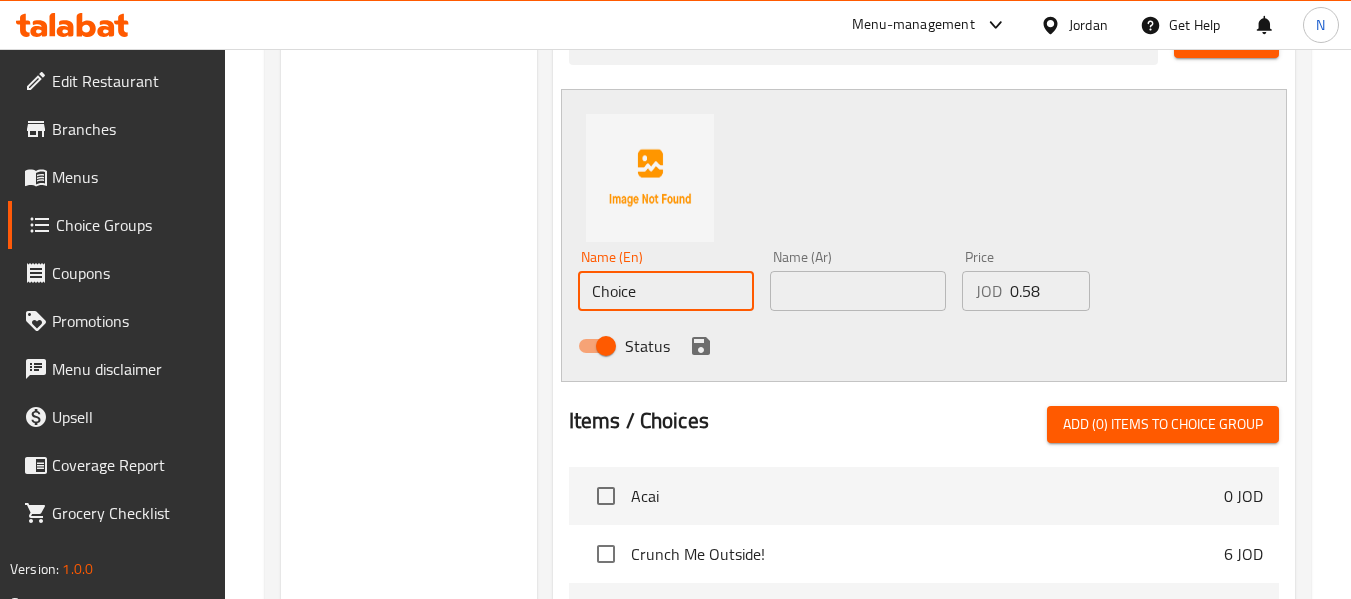 click on "Choice" at bounding box center (666, 291) 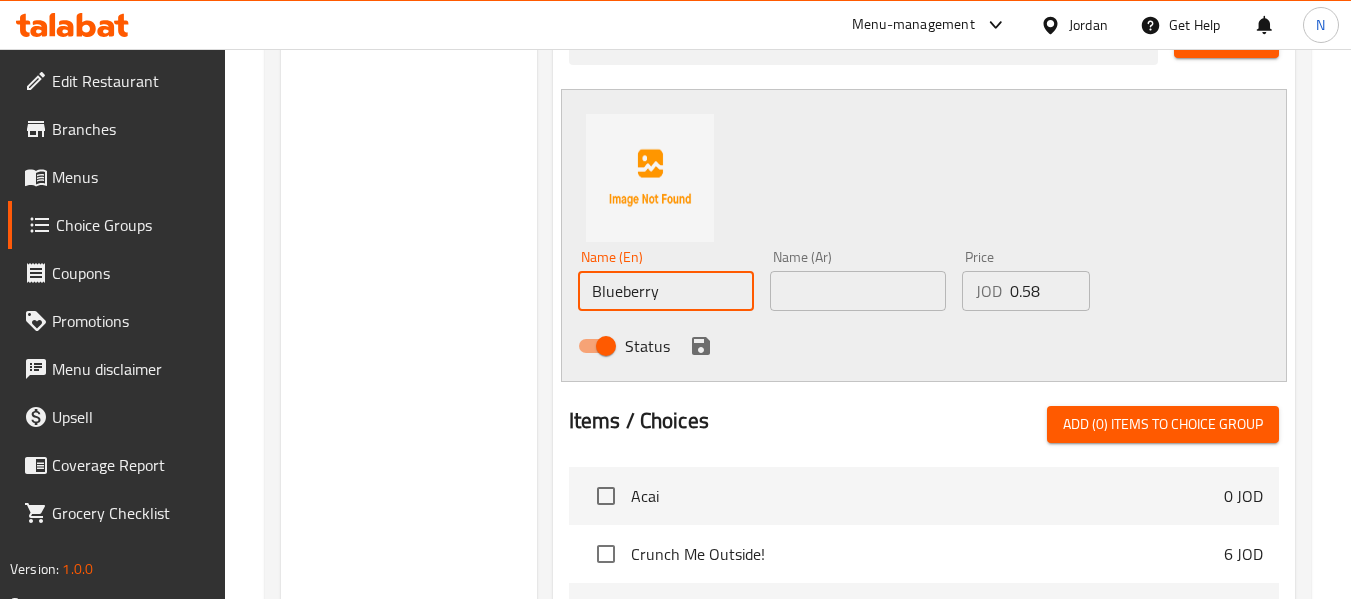 type on "Blueberry" 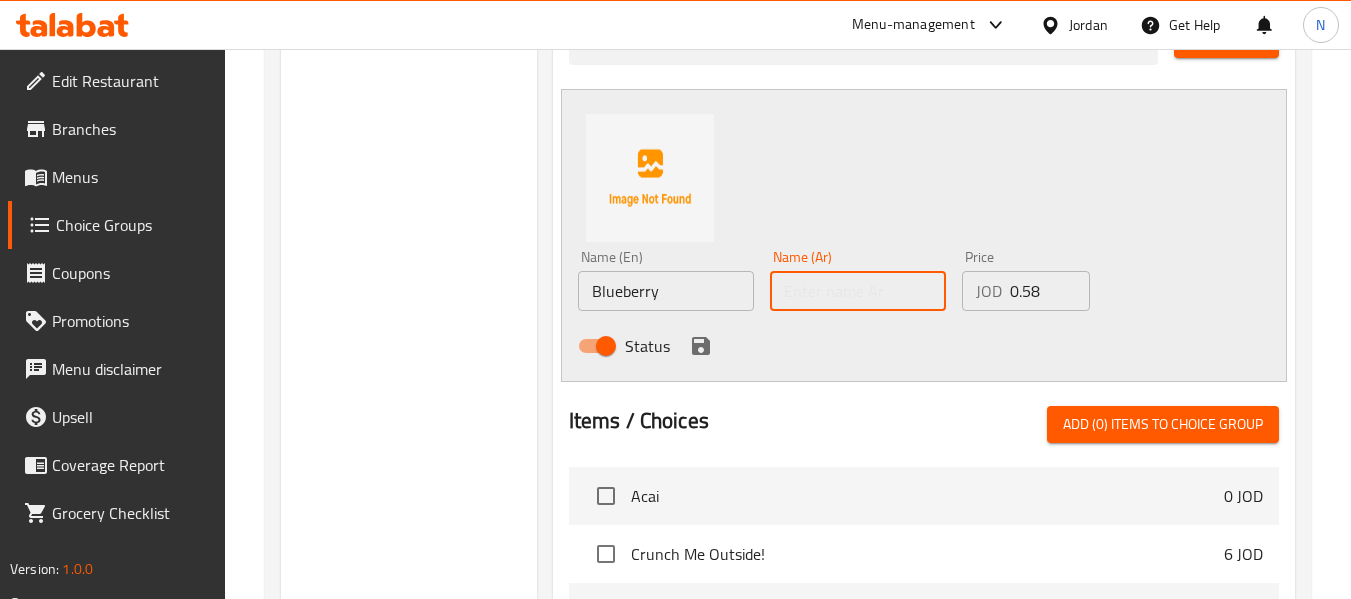 click at bounding box center [858, 291] 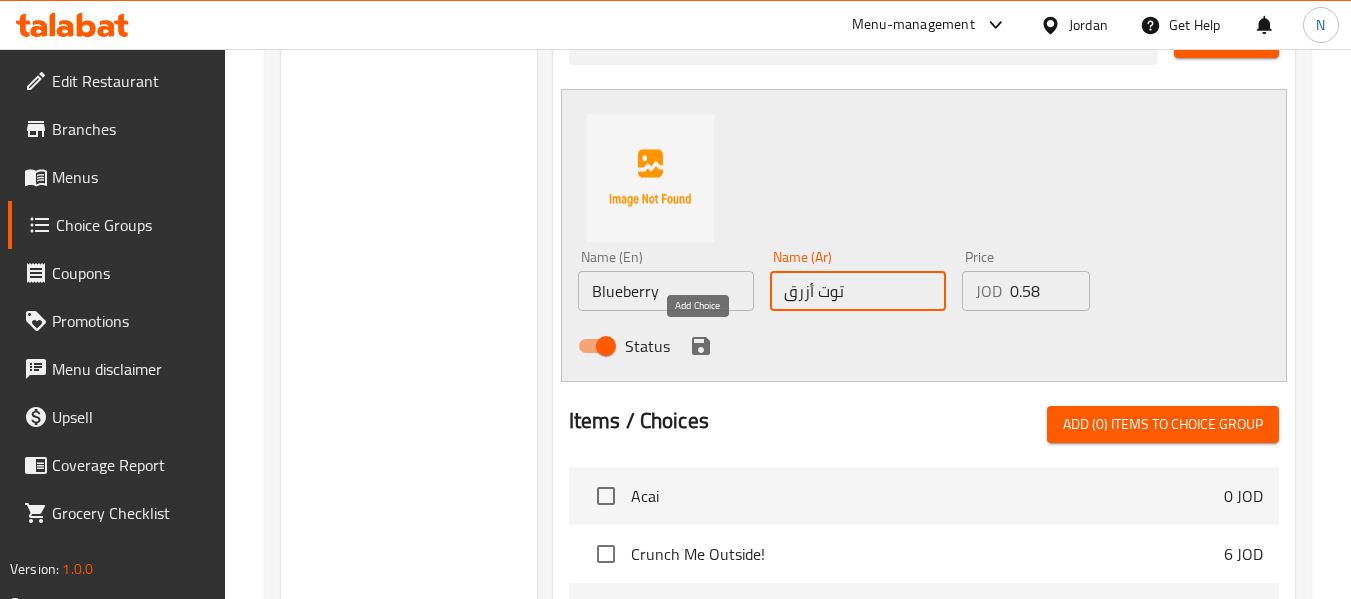 type on "توت أزرق" 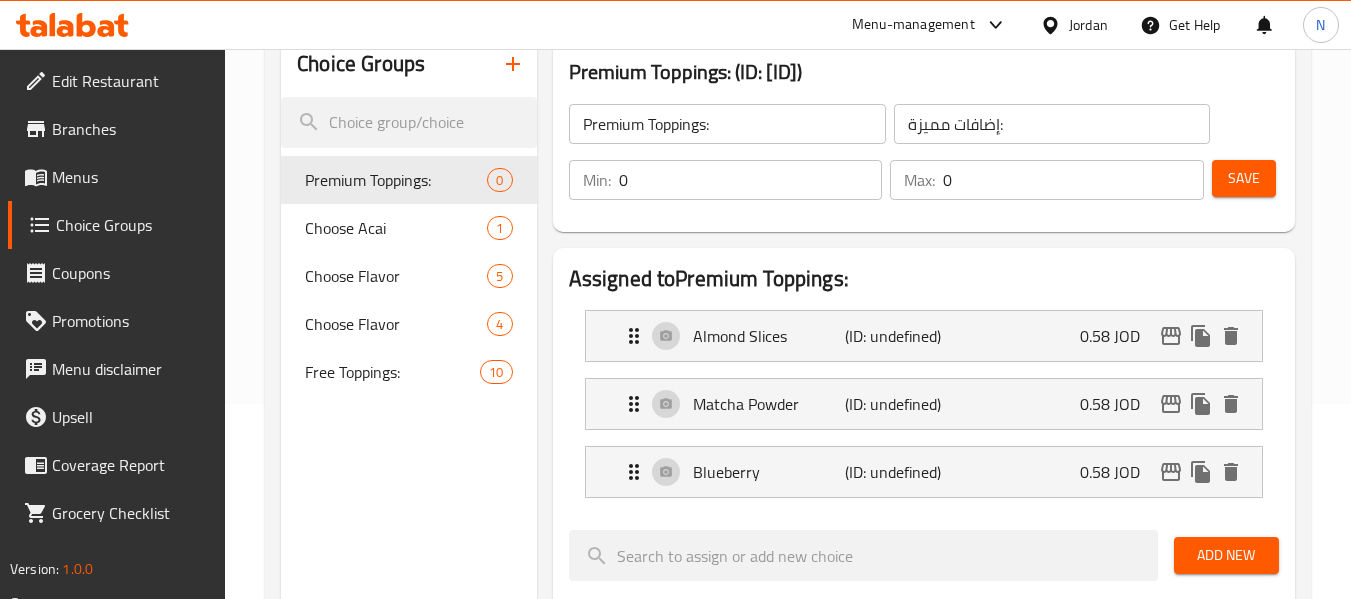 scroll, scrollTop: 194, scrollLeft: 0, axis: vertical 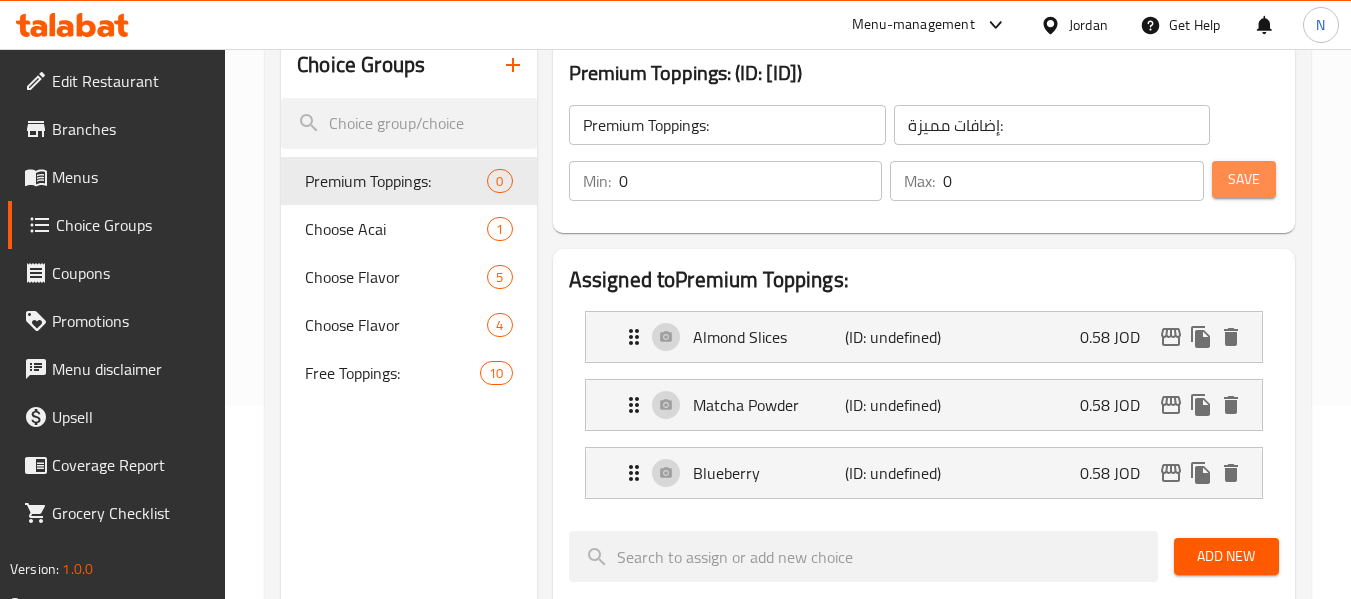 click on "Save" at bounding box center [1244, 179] 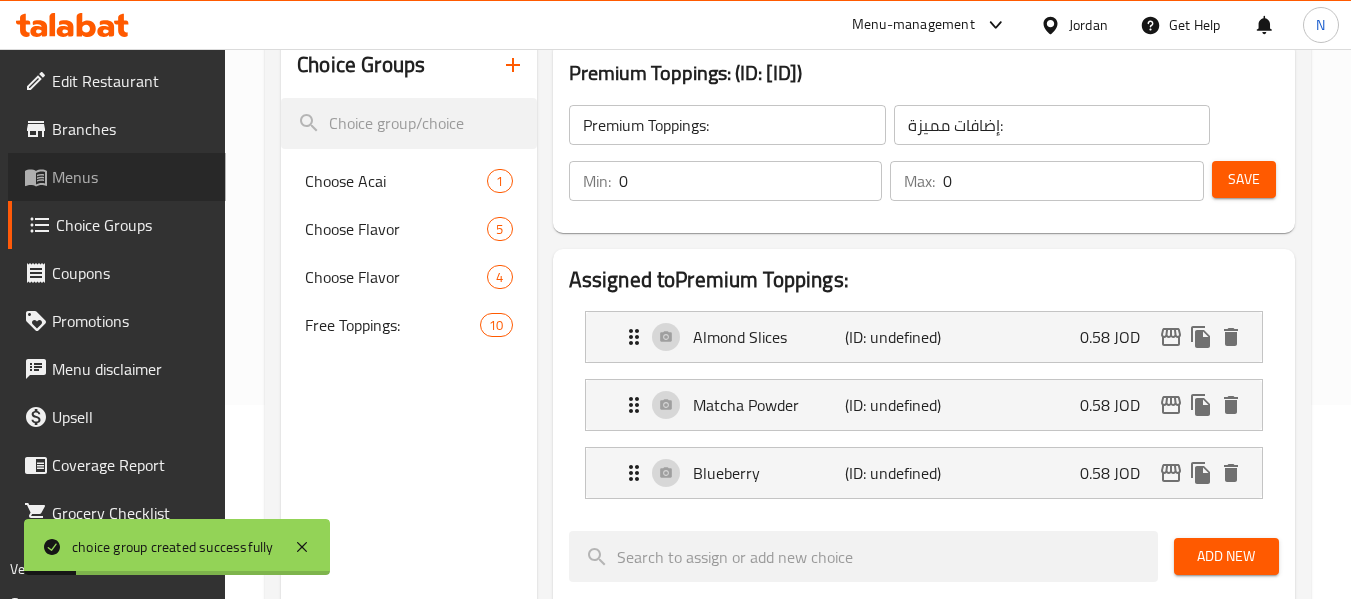 click on "Menus" at bounding box center (131, 177) 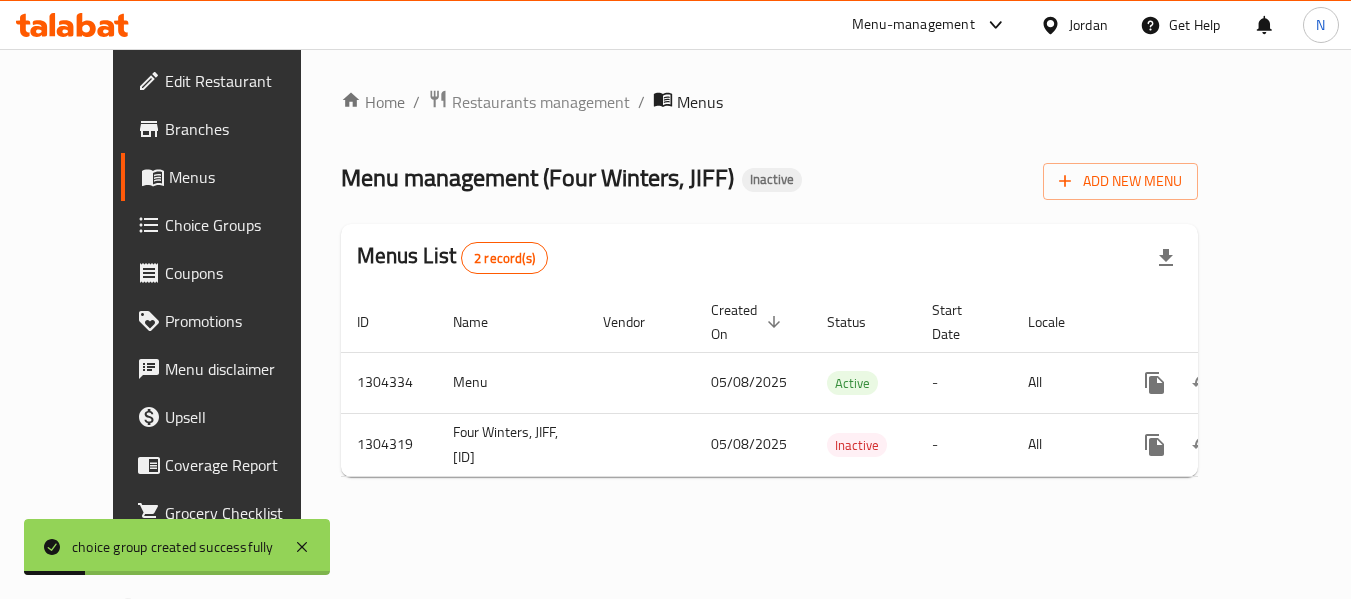 scroll, scrollTop: 0, scrollLeft: 0, axis: both 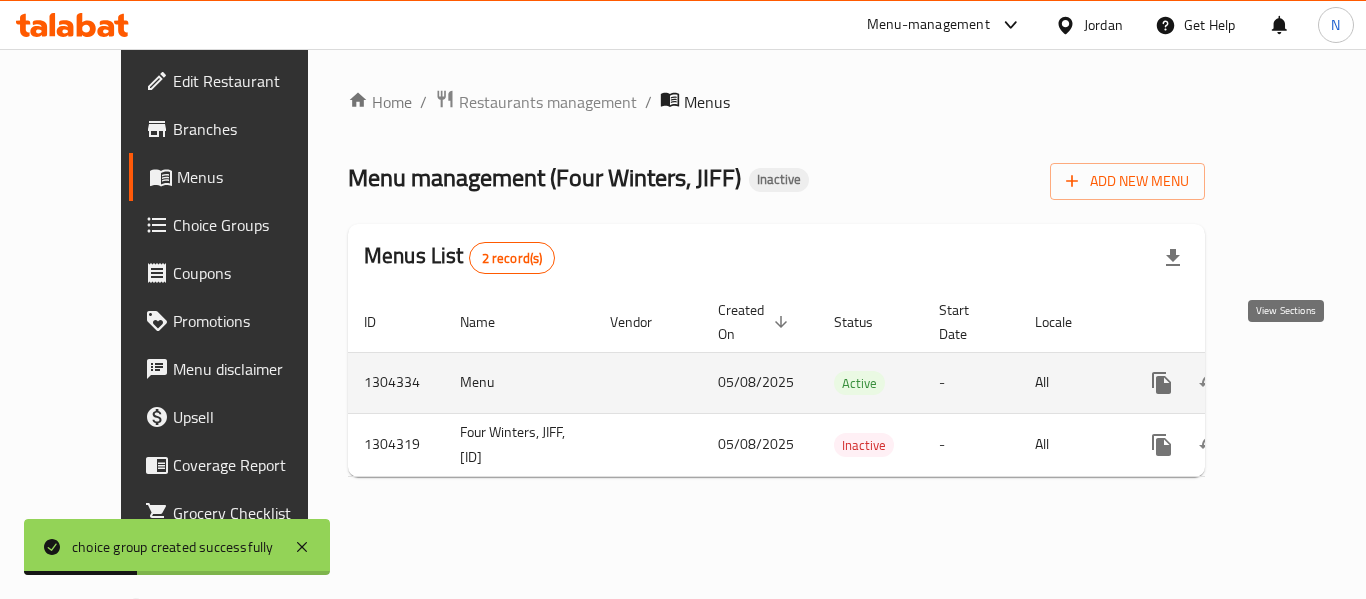 click 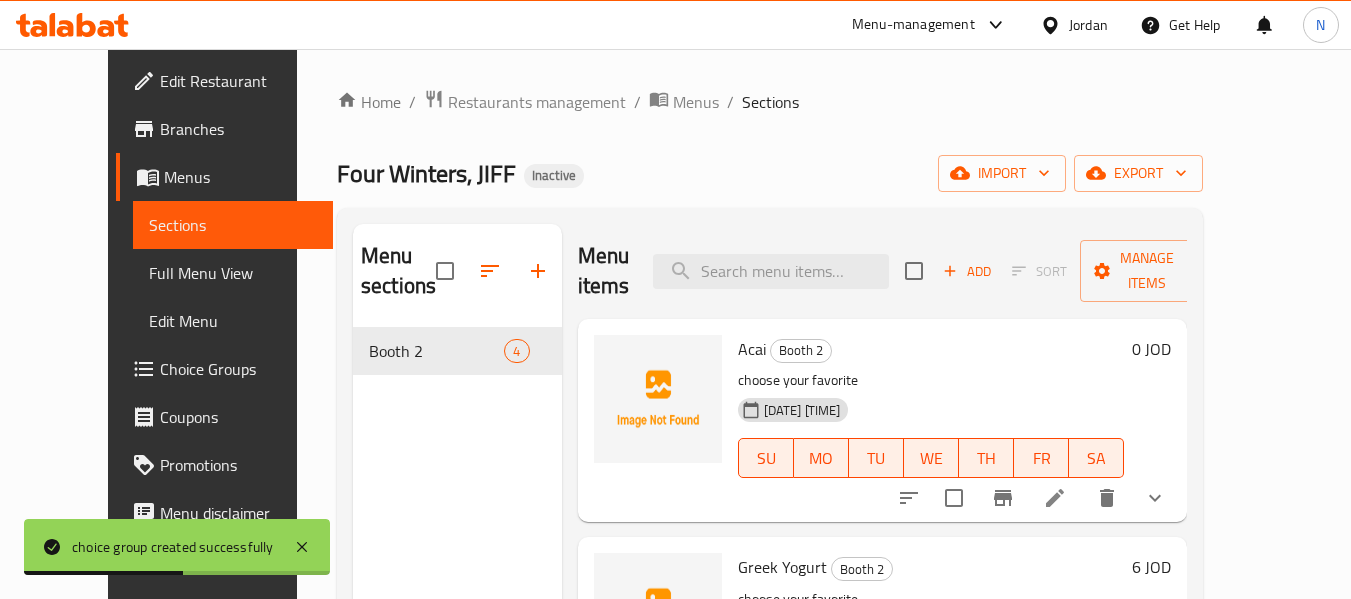 scroll, scrollTop: 355, scrollLeft: 0, axis: vertical 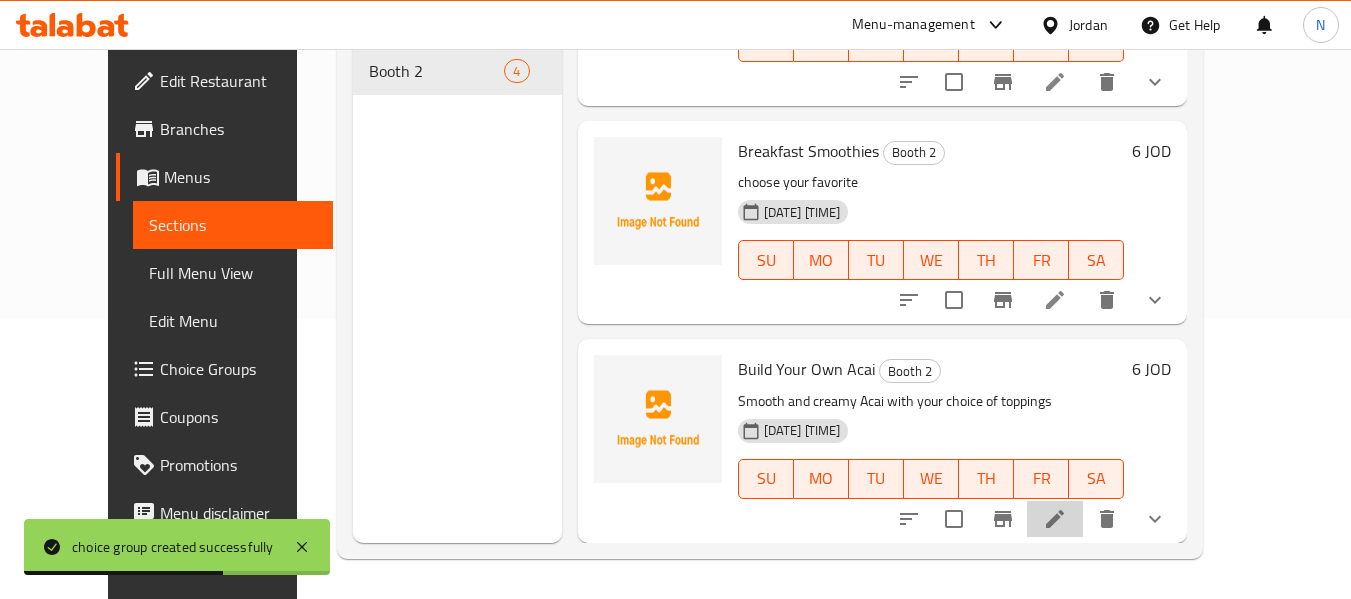 click at bounding box center (1055, 519) 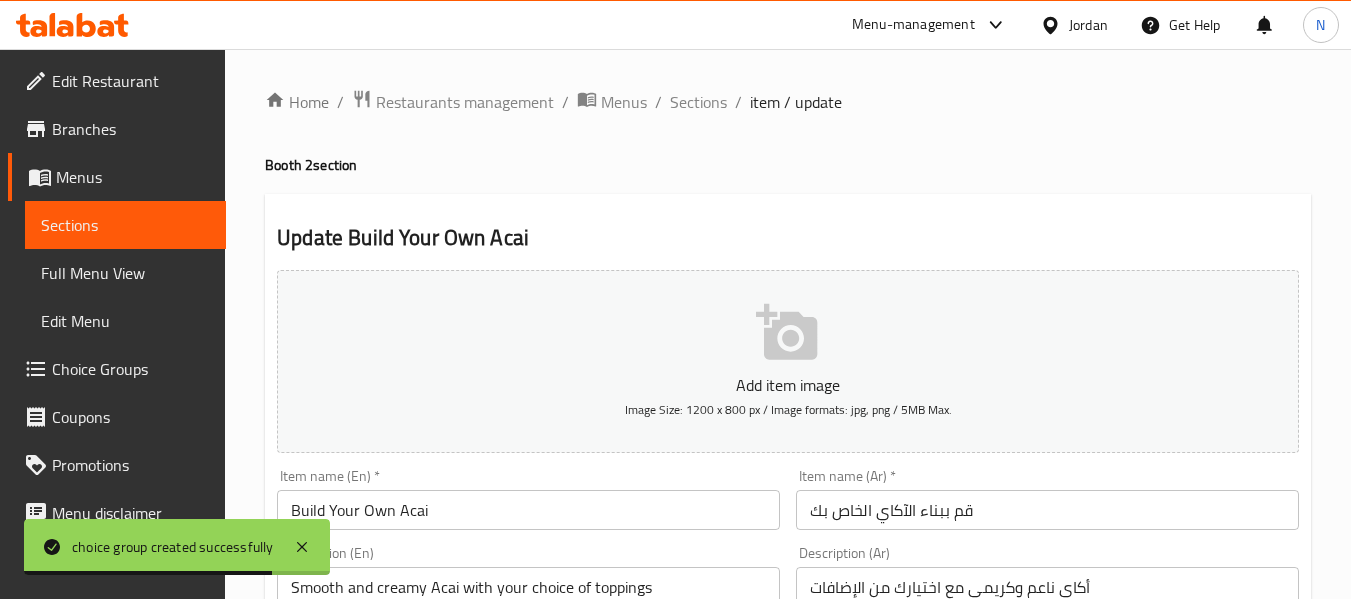 scroll, scrollTop: 847, scrollLeft: 0, axis: vertical 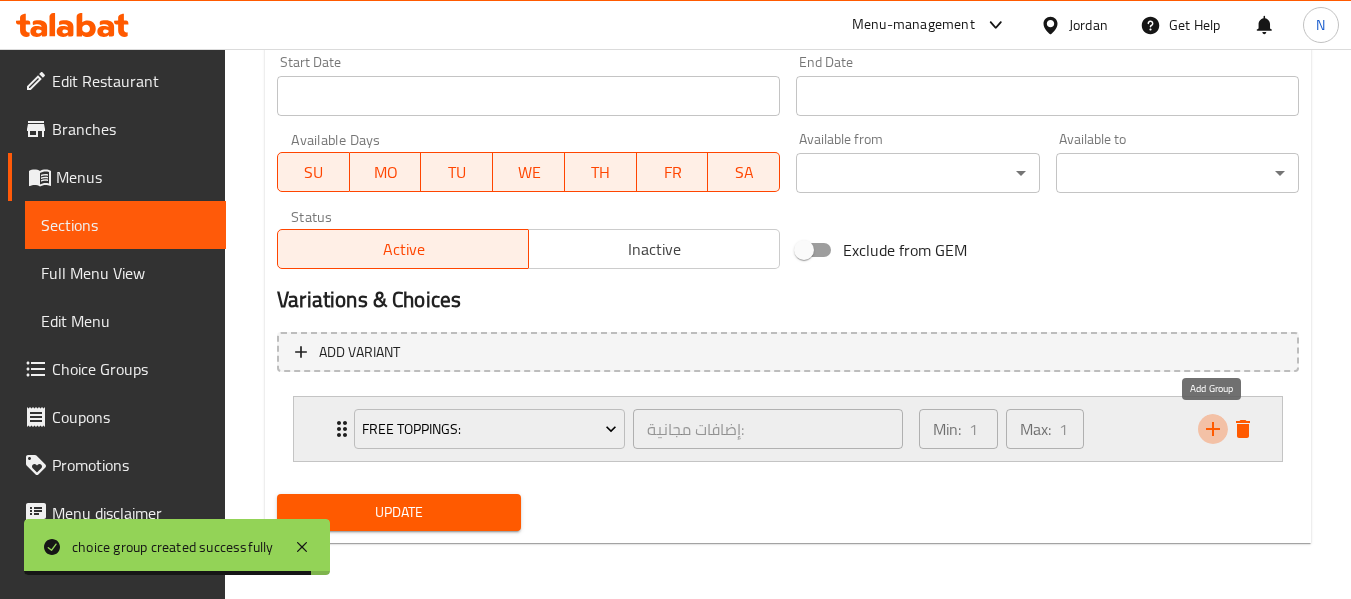 click 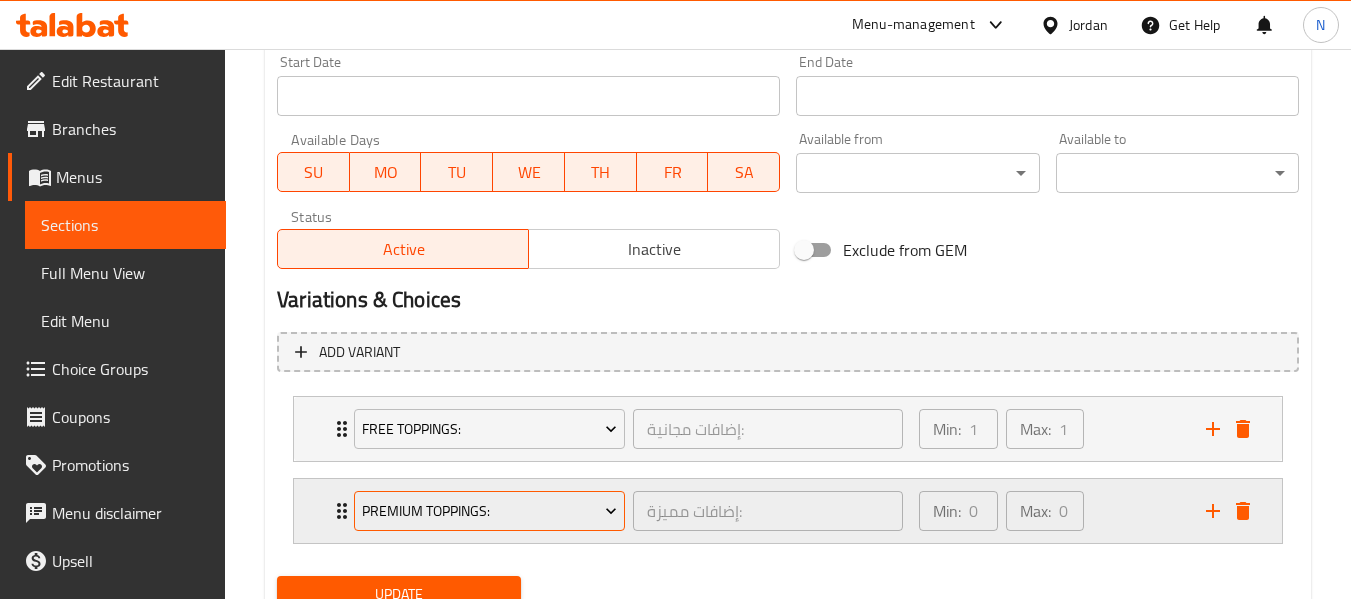 scroll, scrollTop: 929, scrollLeft: 0, axis: vertical 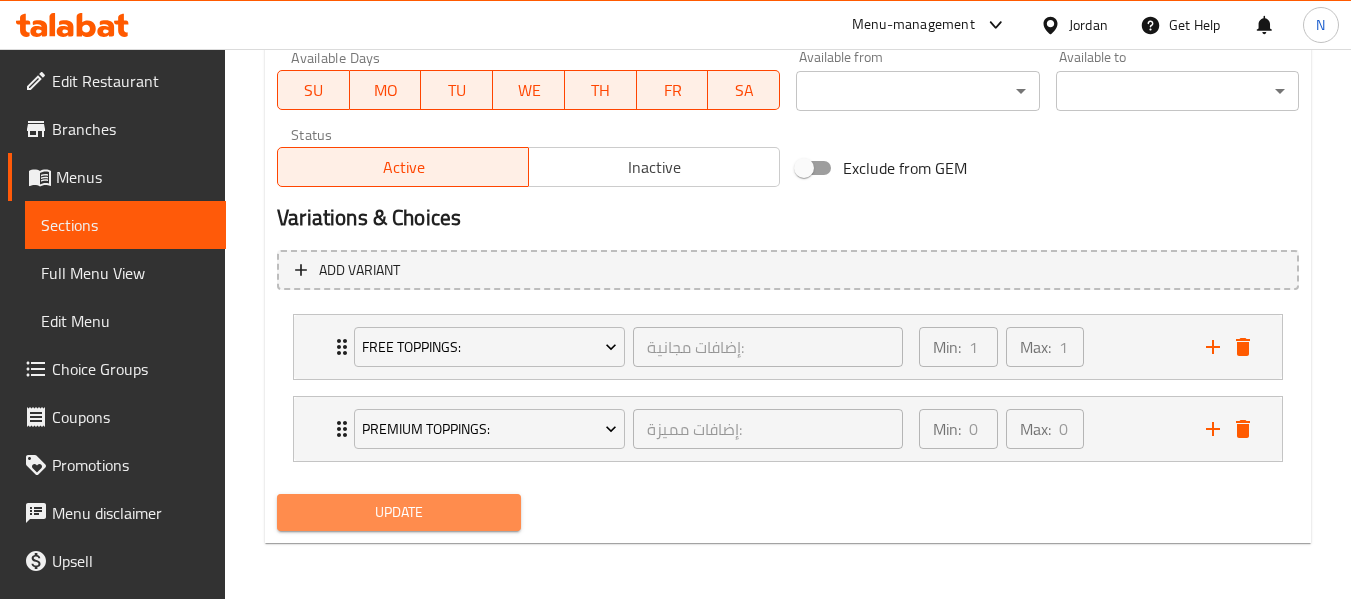 click on "Update" at bounding box center (398, 512) 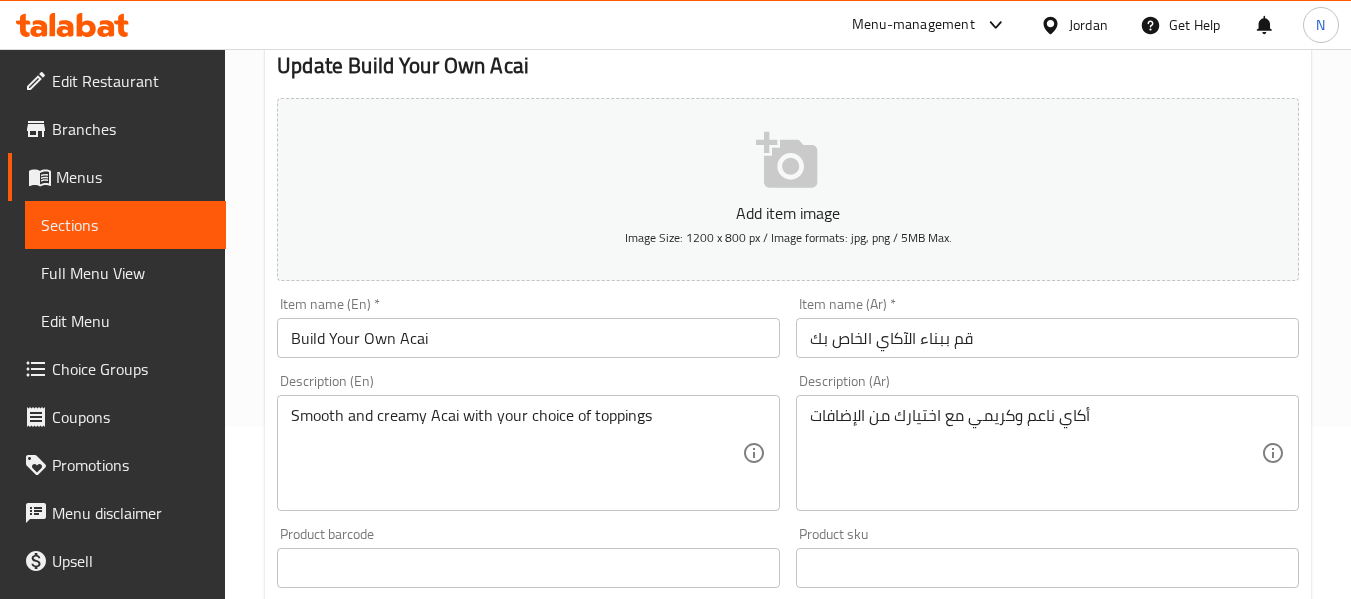 scroll, scrollTop: 0, scrollLeft: 0, axis: both 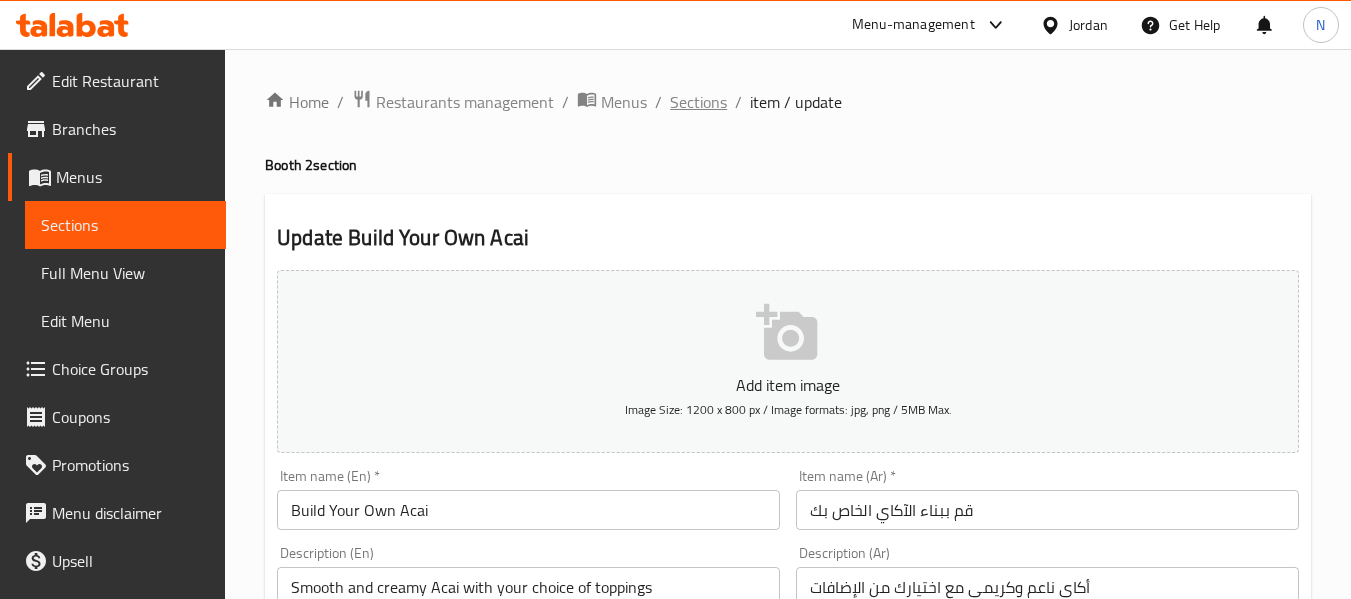 click on "Sections" at bounding box center [698, 102] 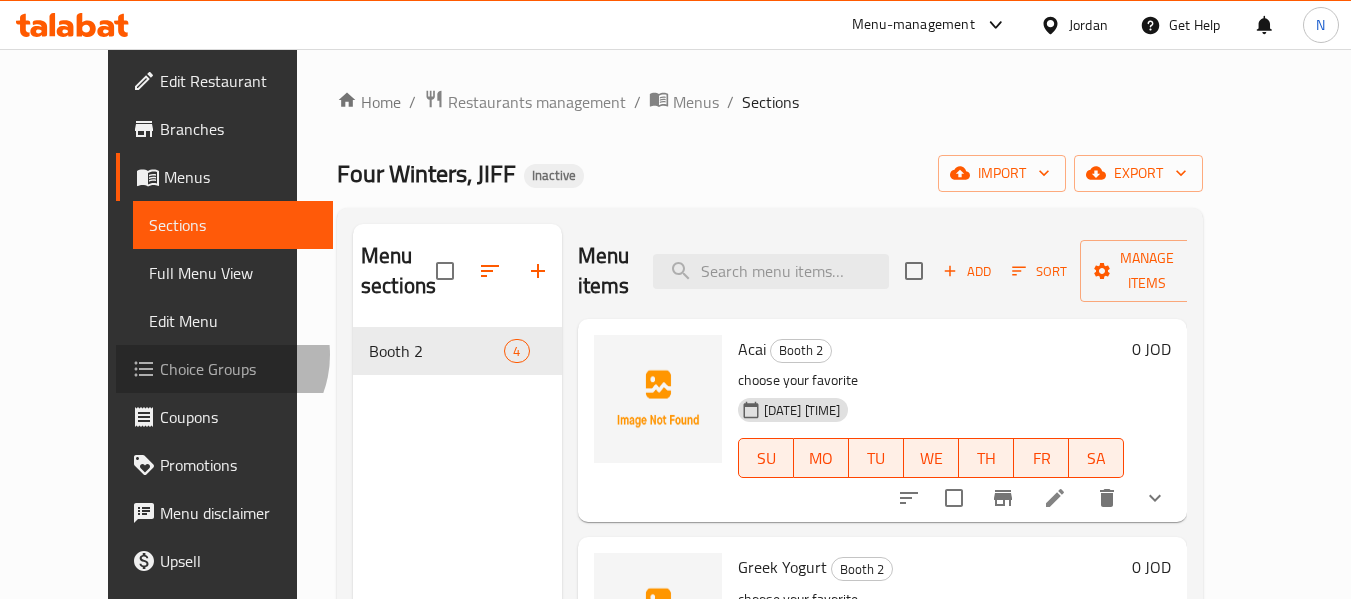 click on "Choice Groups" at bounding box center [239, 369] 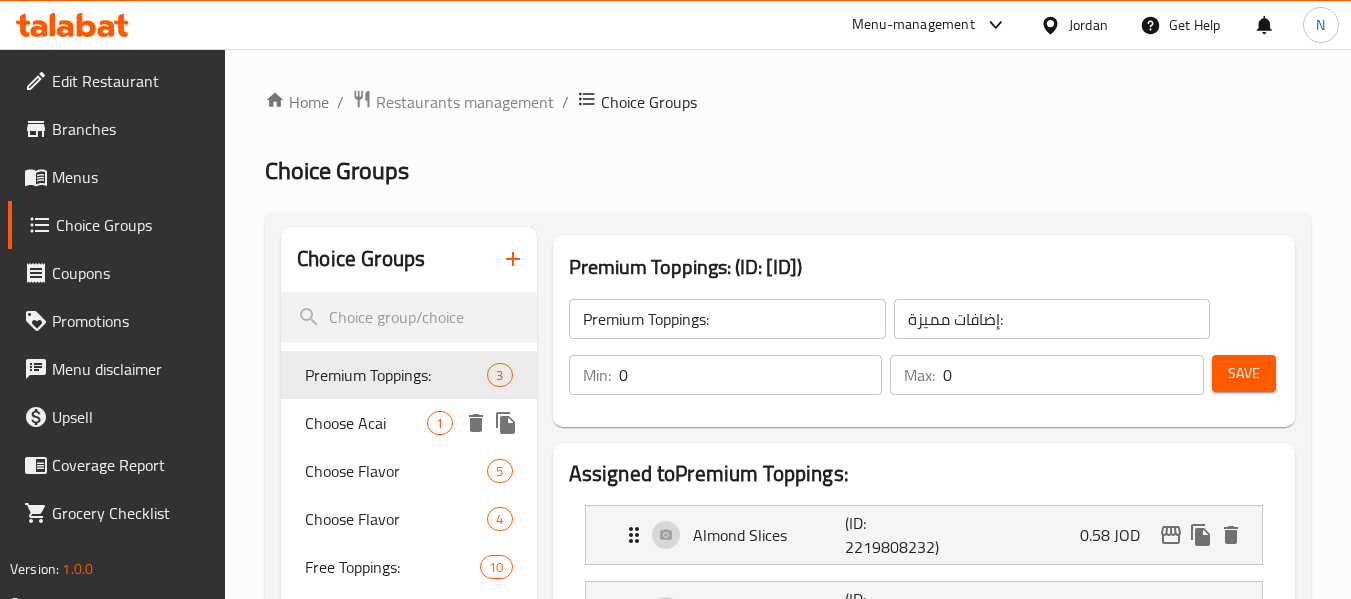 scroll, scrollTop: 152, scrollLeft: 0, axis: vertical 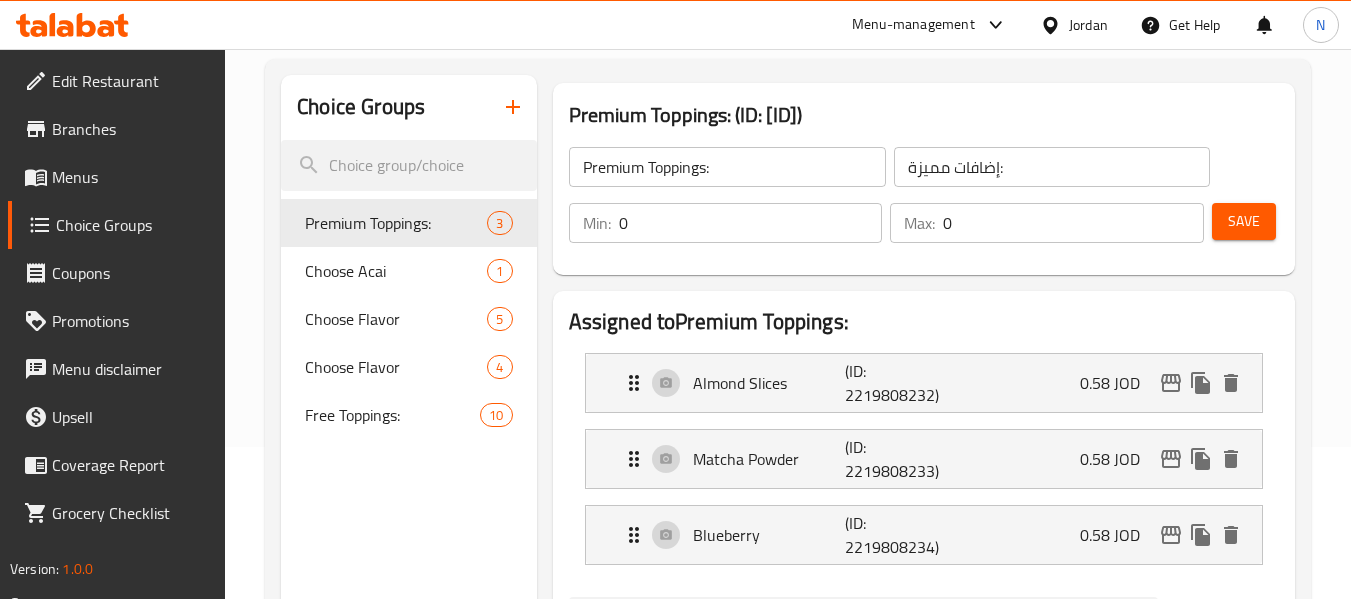 click at bounding box center (513, 107) 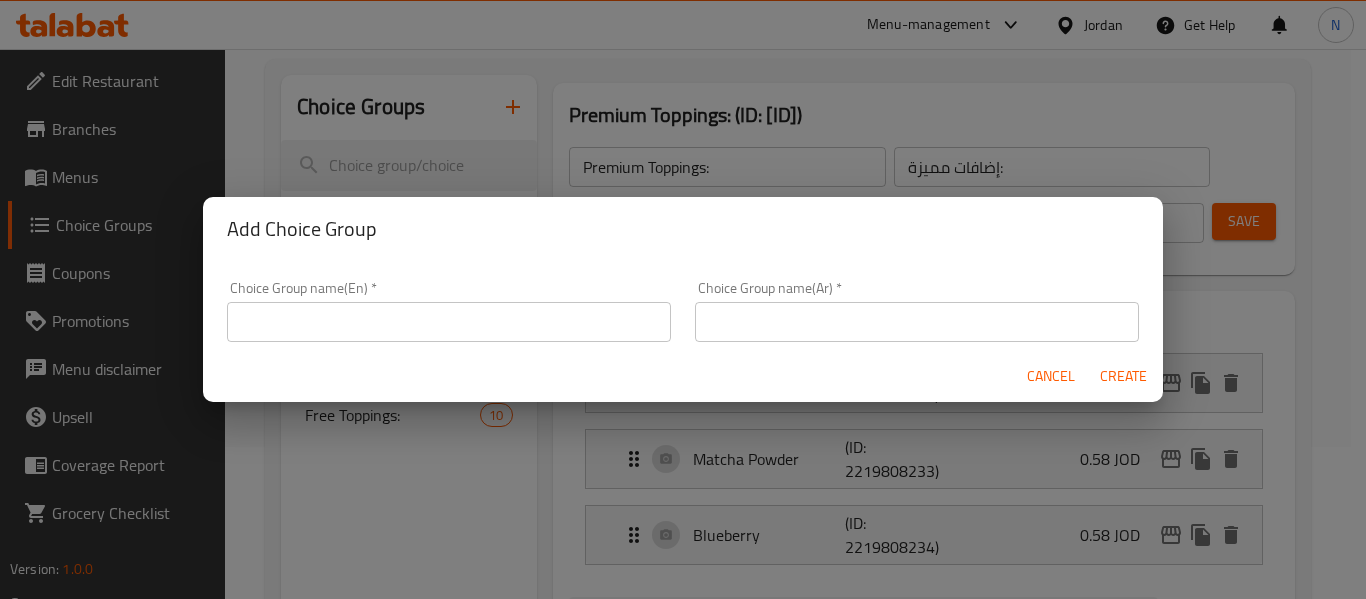 click at bounding box center (917, 322) 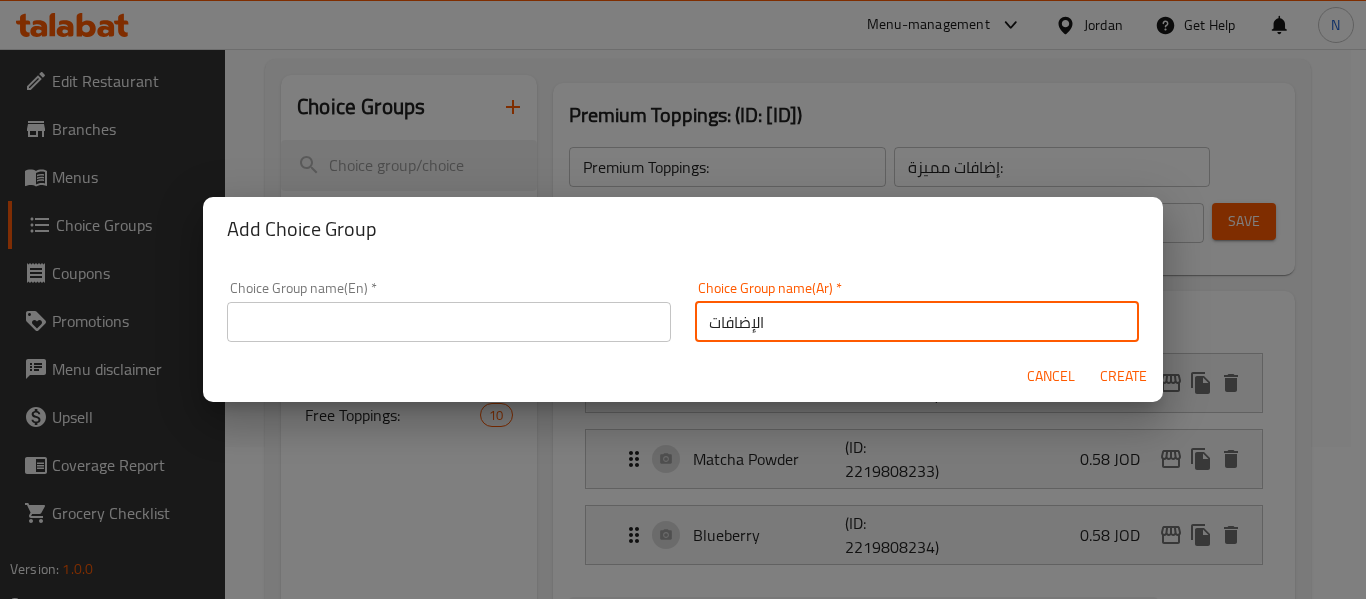 type on "الإضافات" 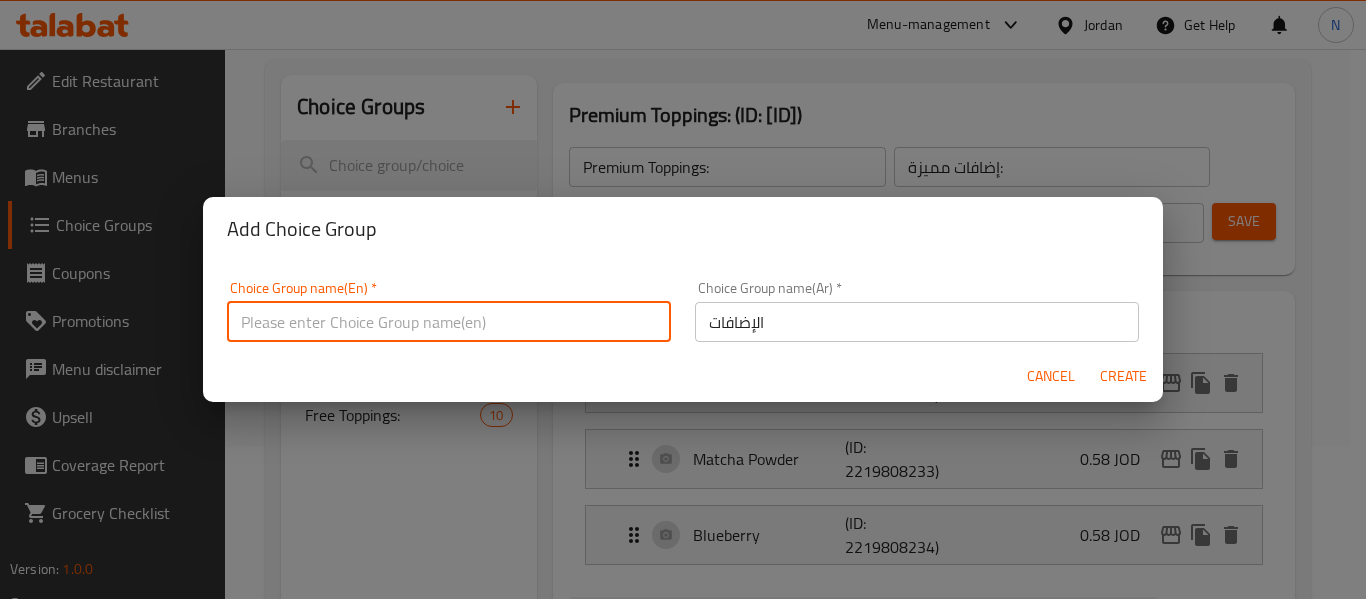 click at bounding box center [449, 322] 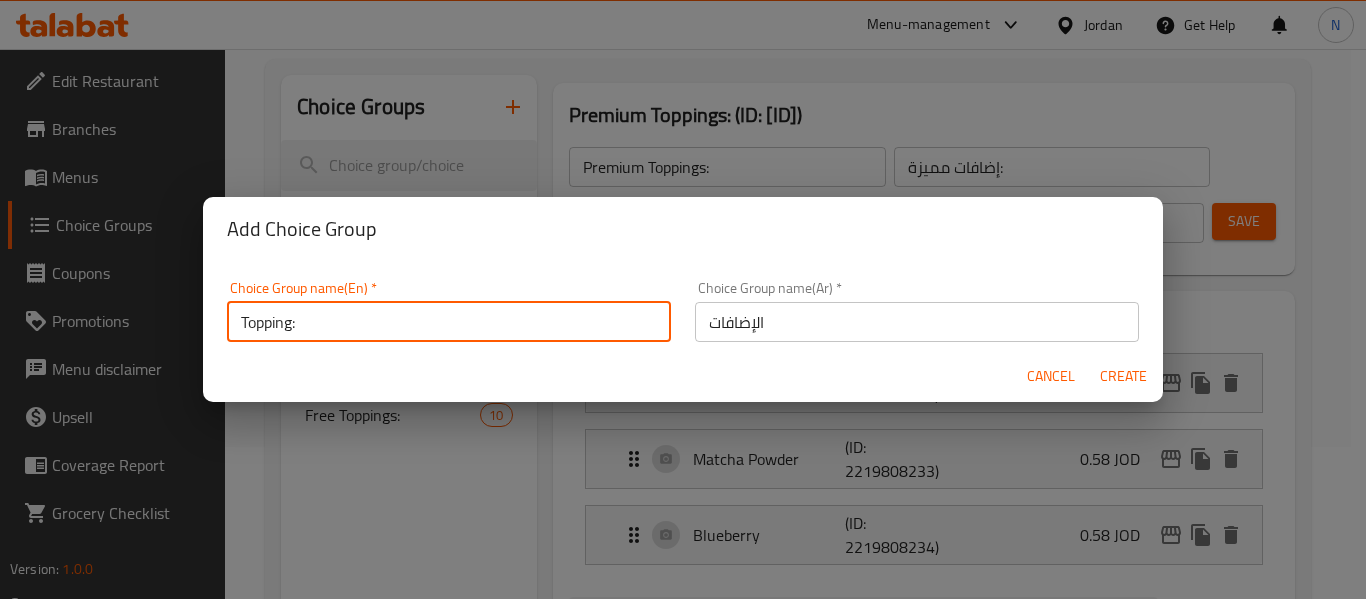 type on "Topping:" 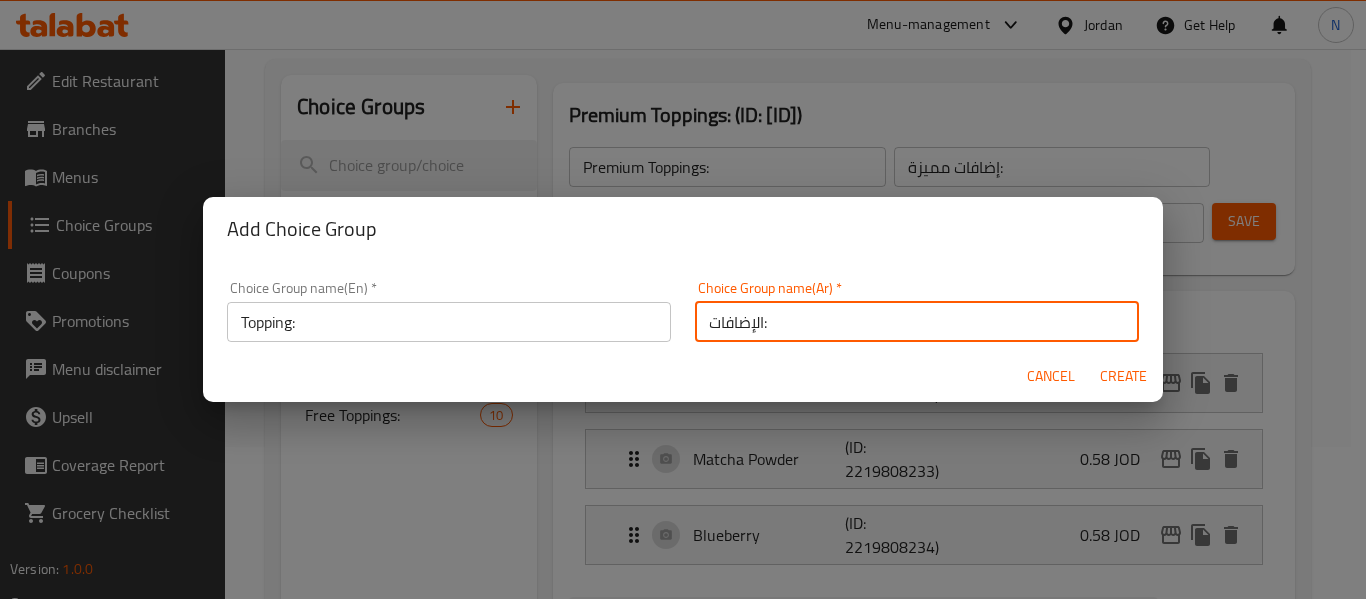 click on "الإضافات:" at bounding box center [917, 322] 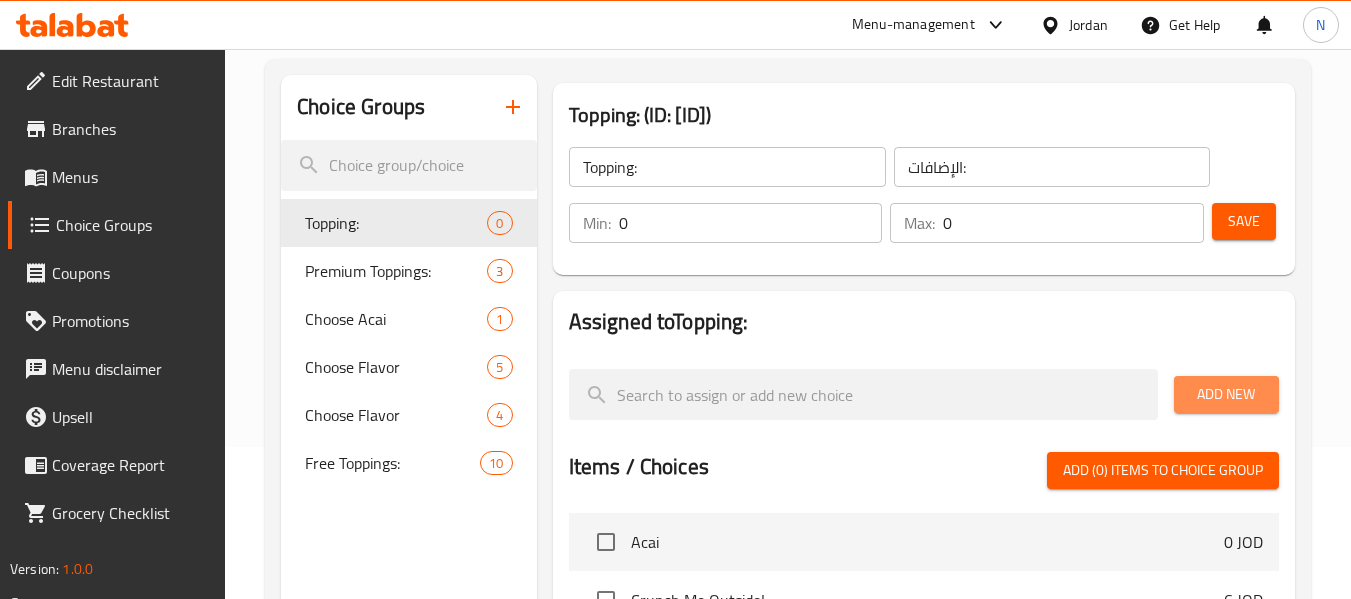 click on "Add New" at bounding box center [1226, 394] 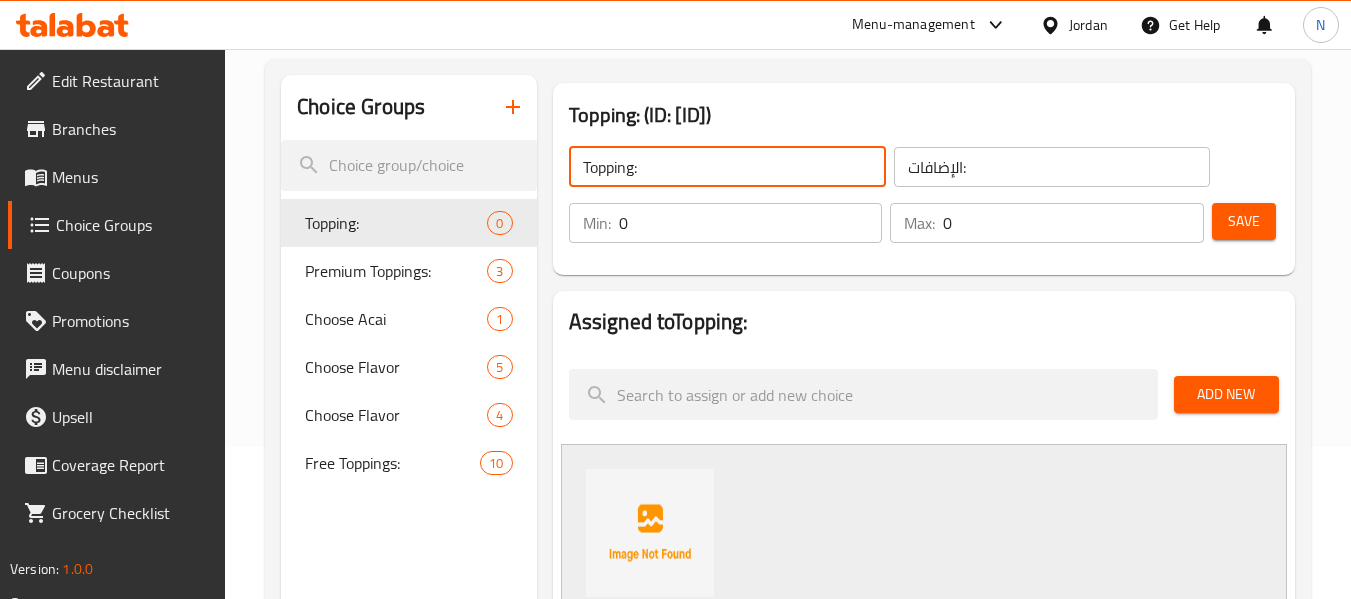 click on "Topping:" 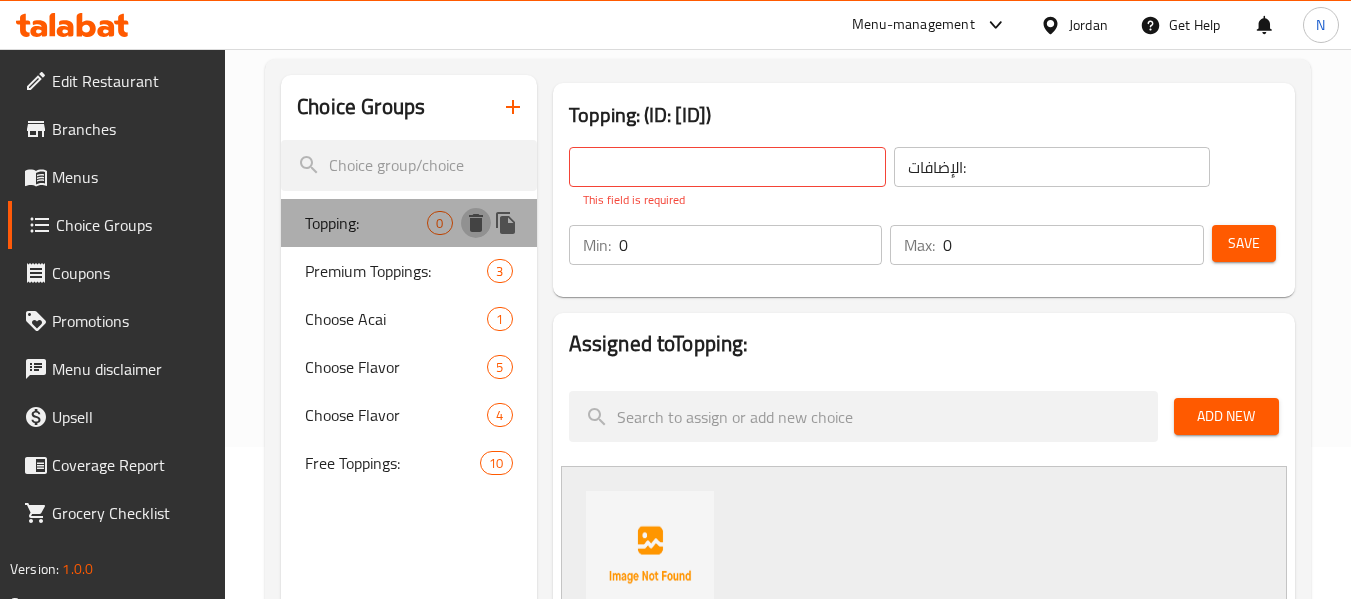 click 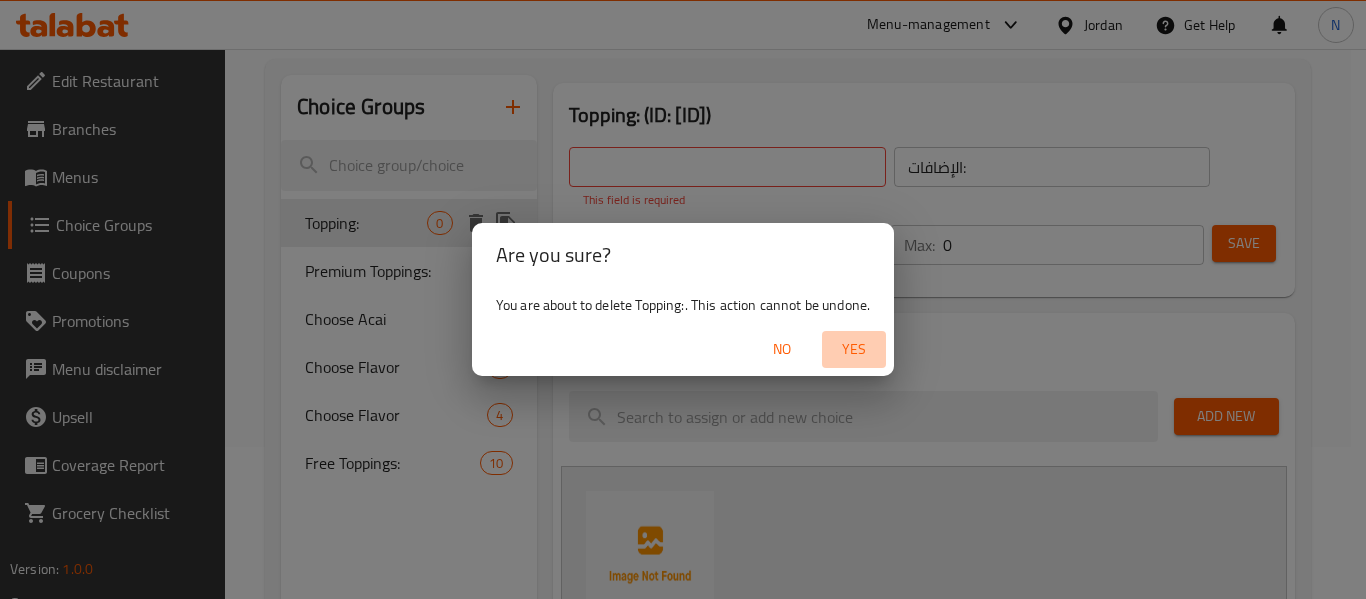 click on "Yes" at bounding box center (854, 349) 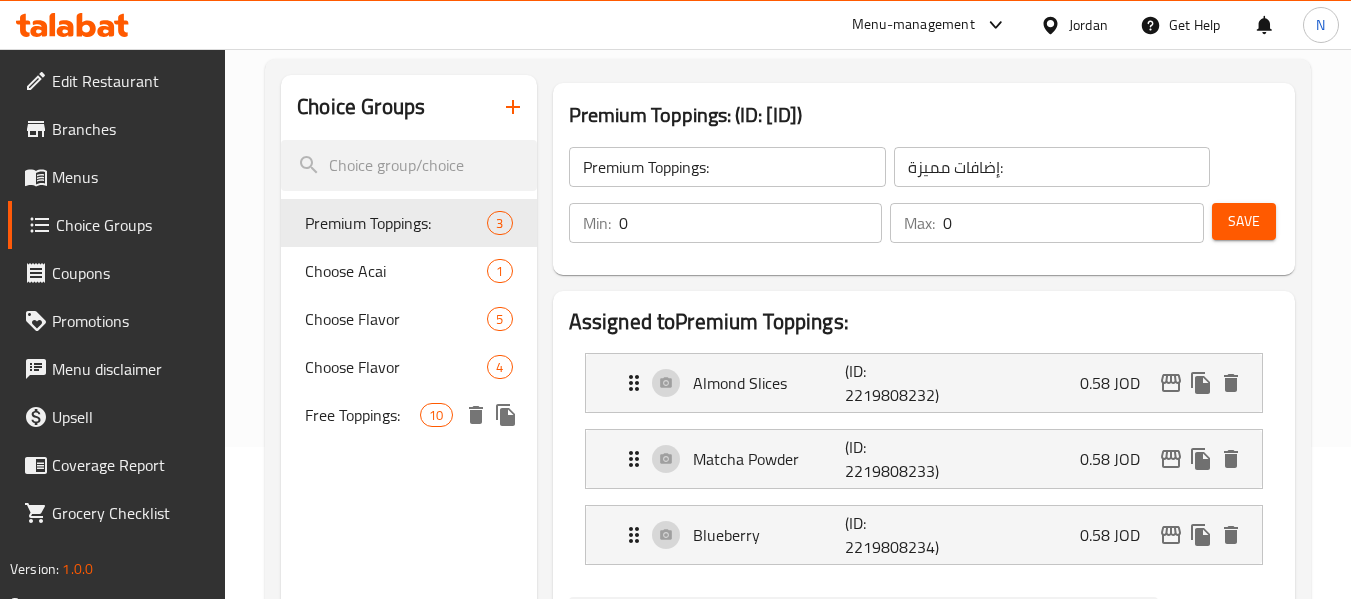 click 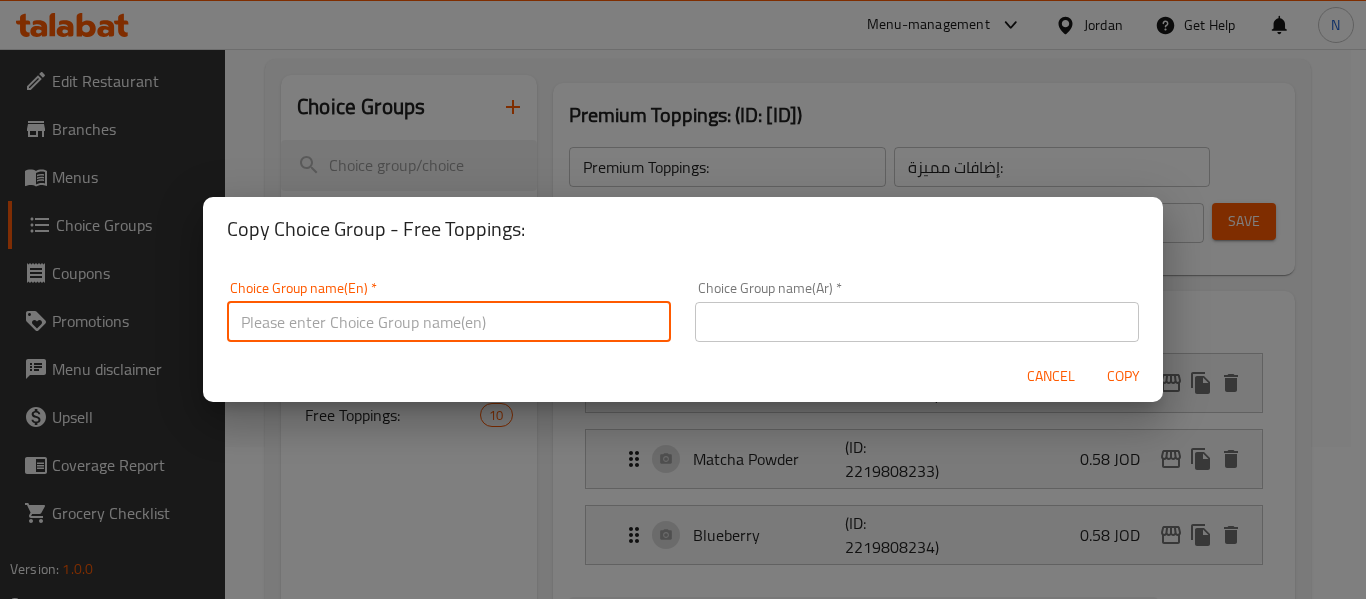 click at bounding box center [449, 322] 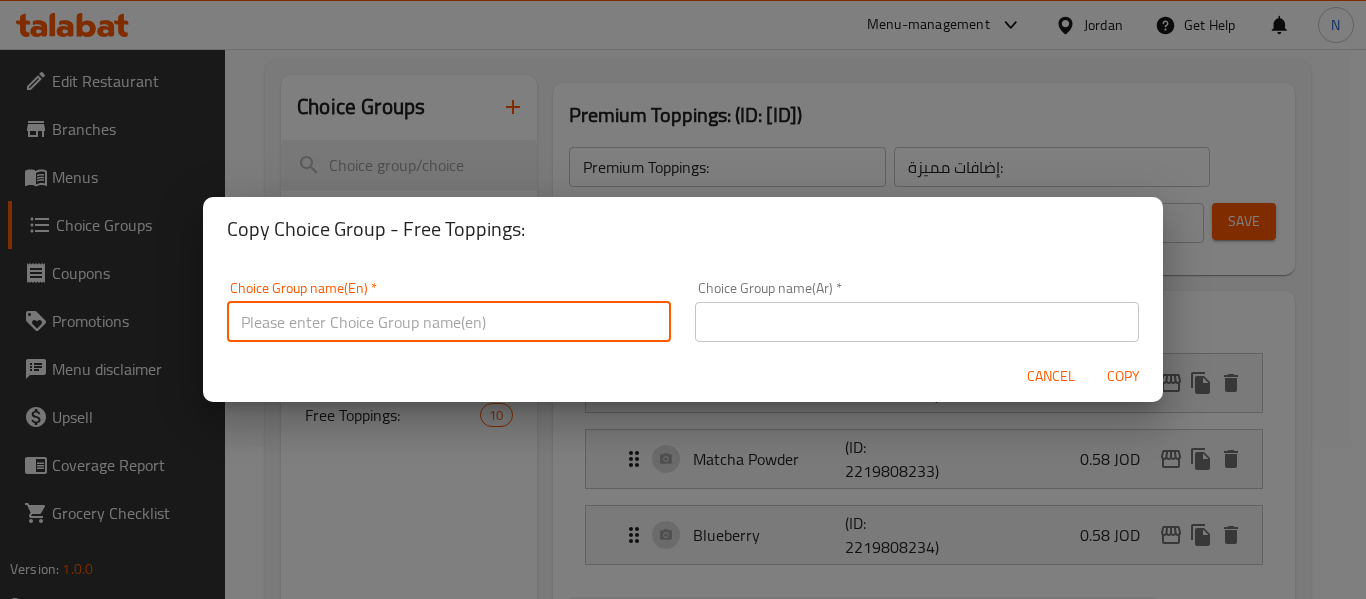 paste on "Topping:" 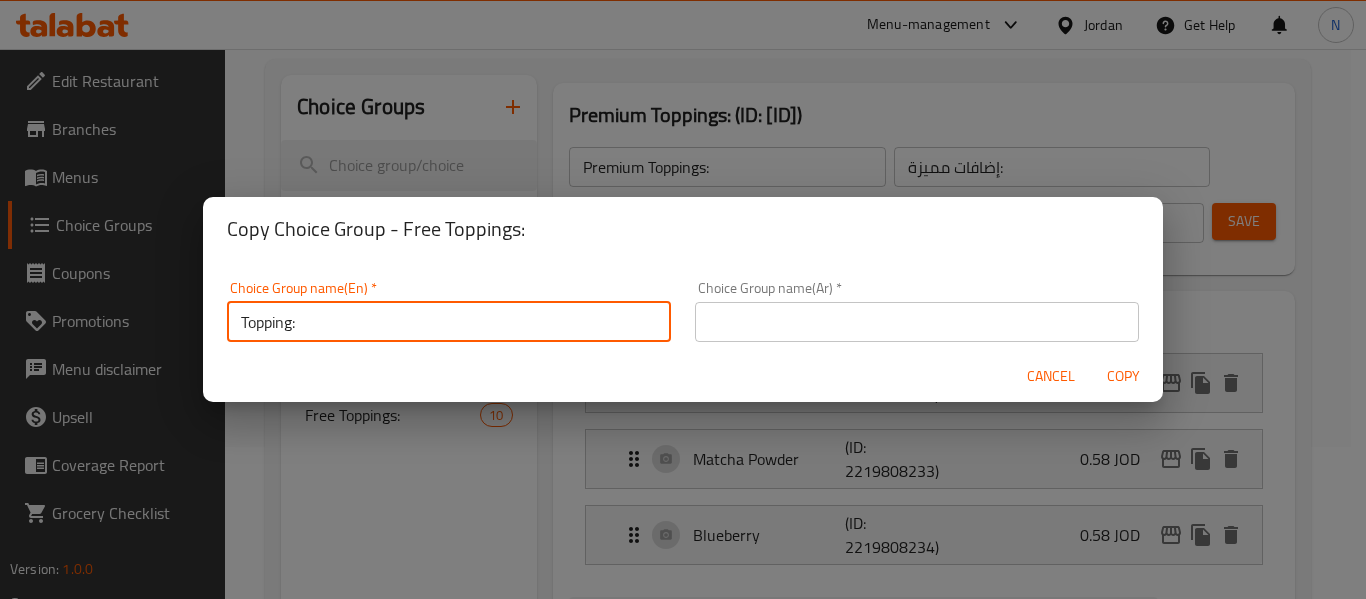 type on "Topping:" 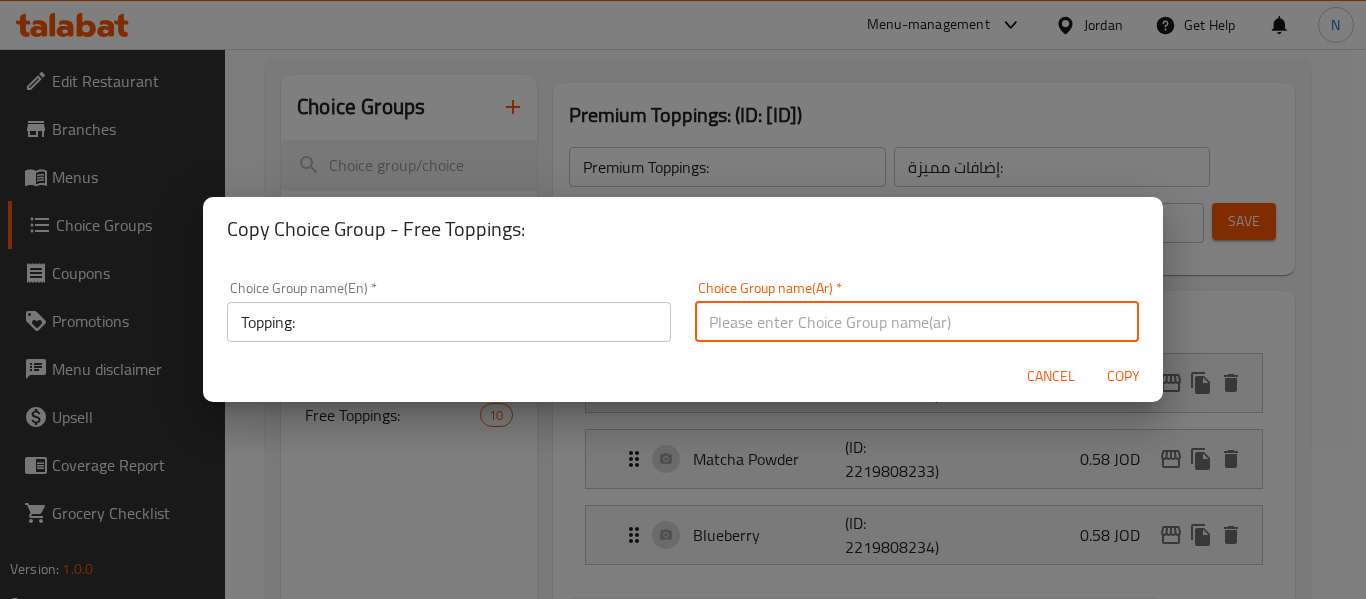 click at bounding box center (917, 322) 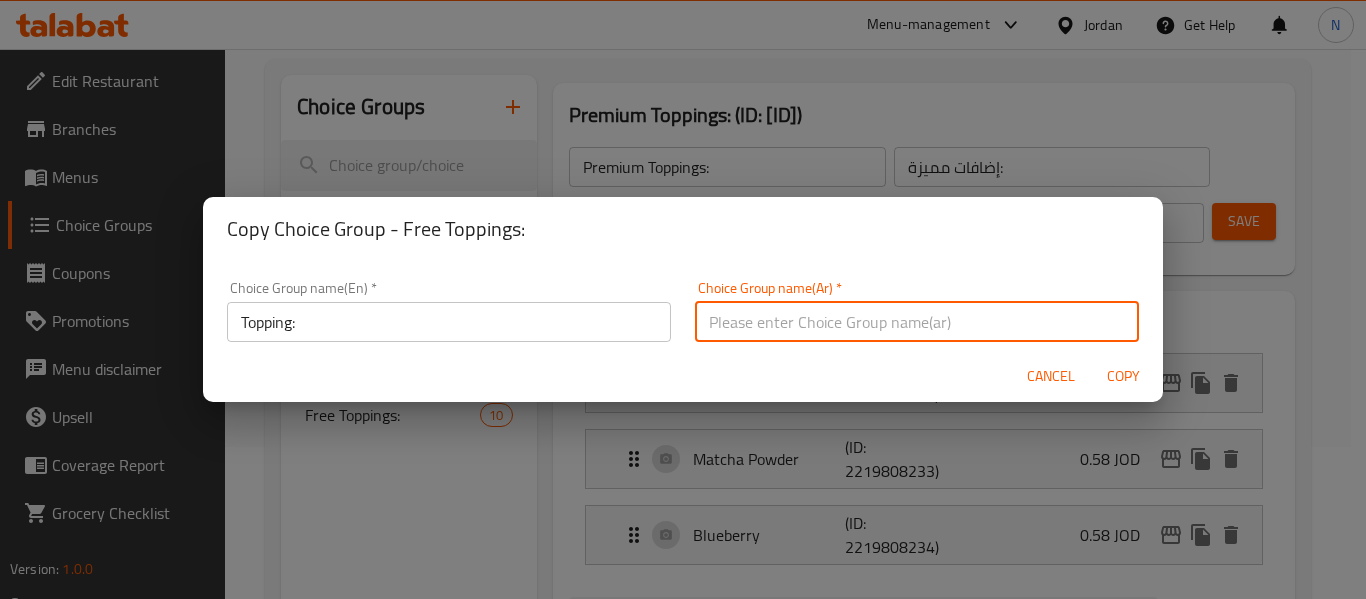type on "h" 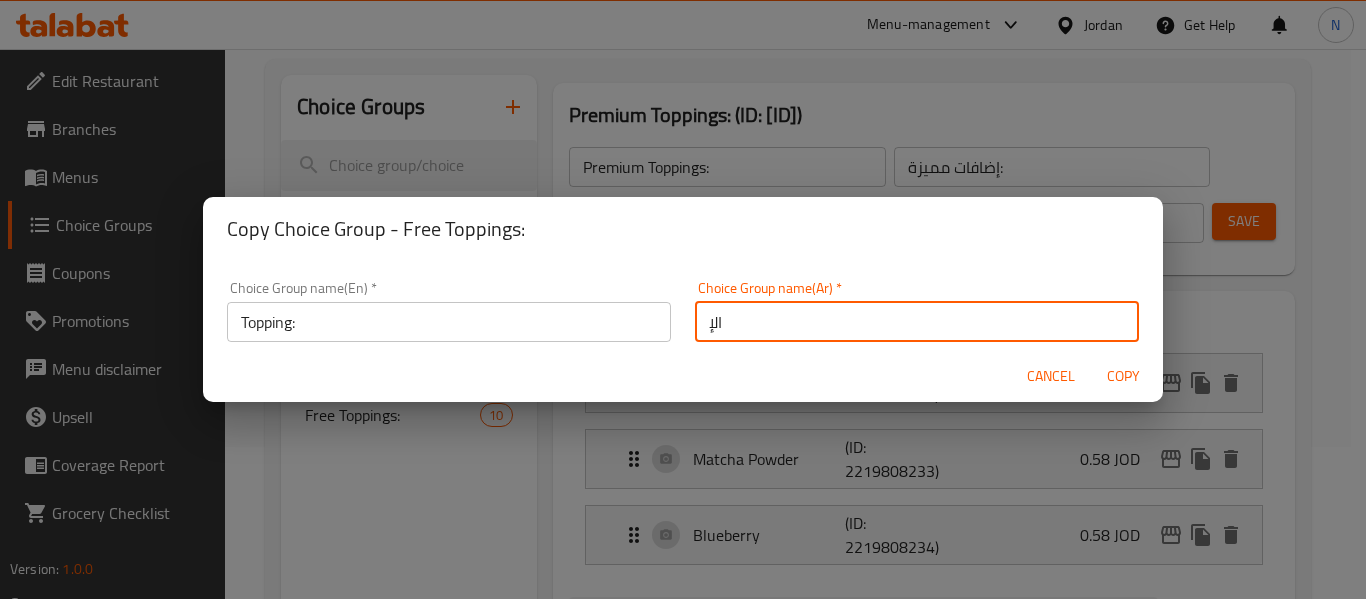 type on "الإضافات:" 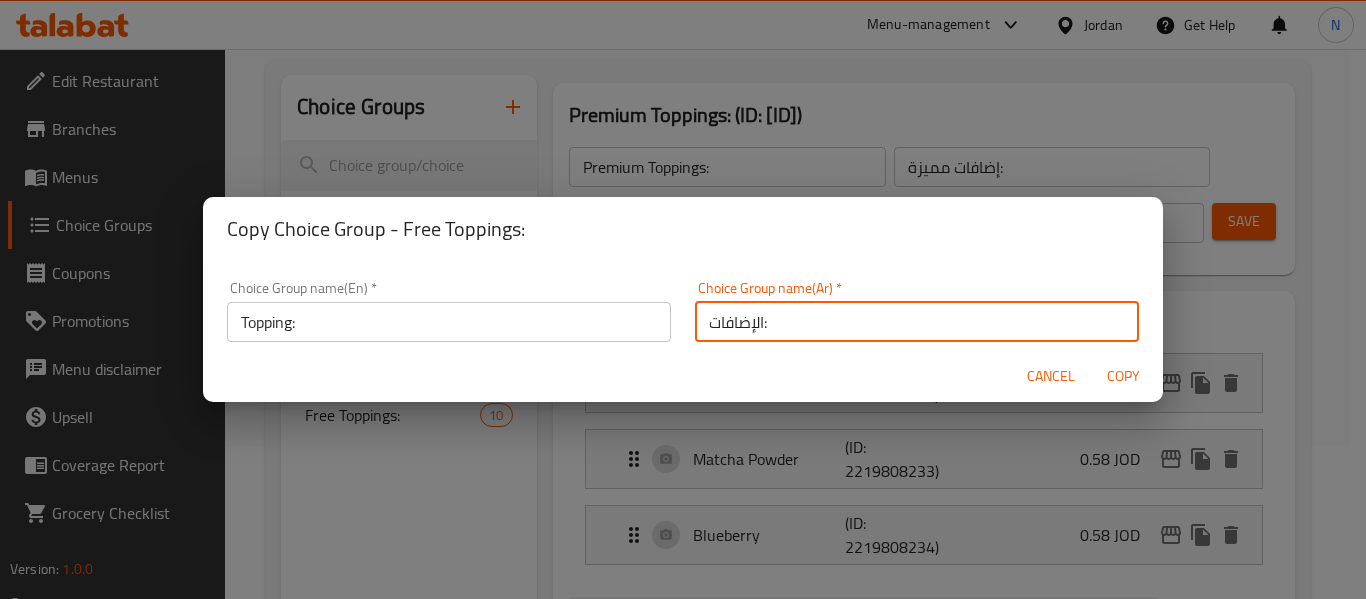 click on "Copy" at bounding box center [1123, 376] 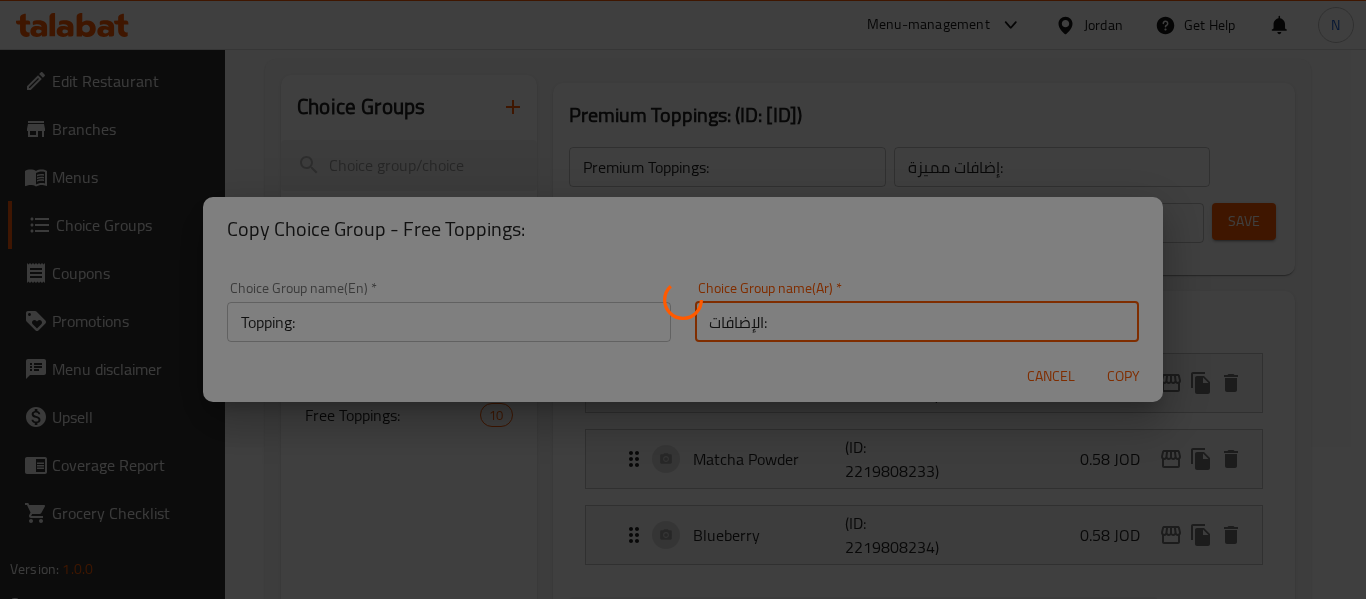 type on "Topping:" 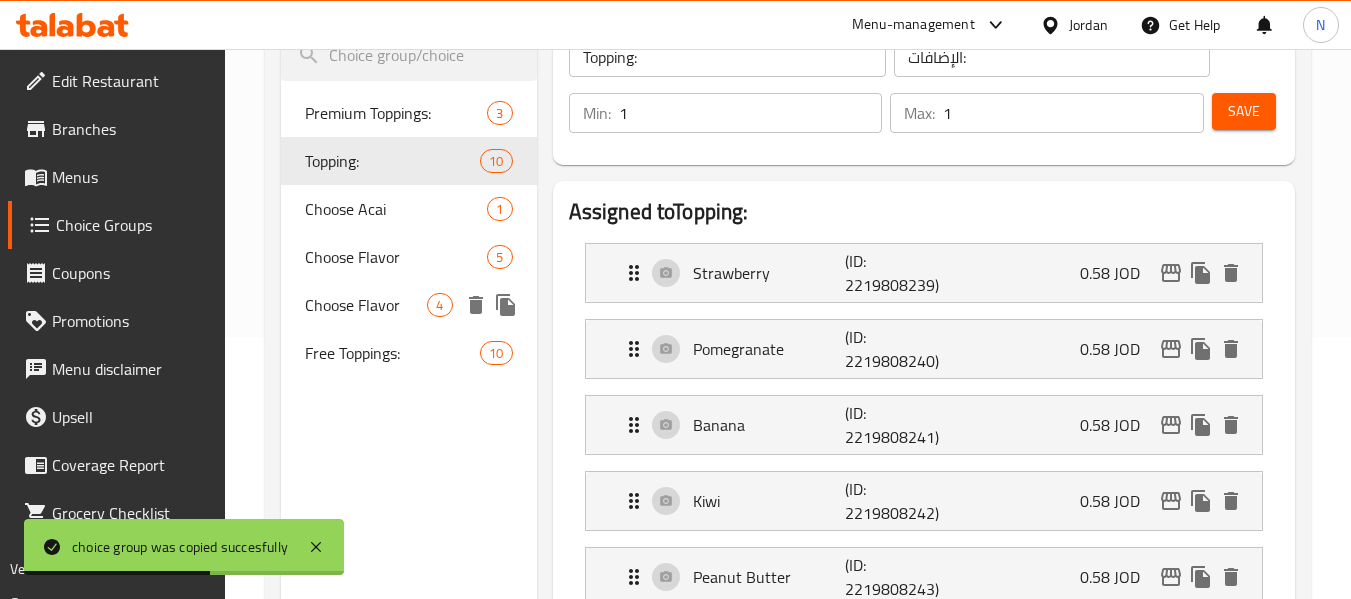 scroll, scrollTop: 261, scrollLeft: 0, axis: vertical 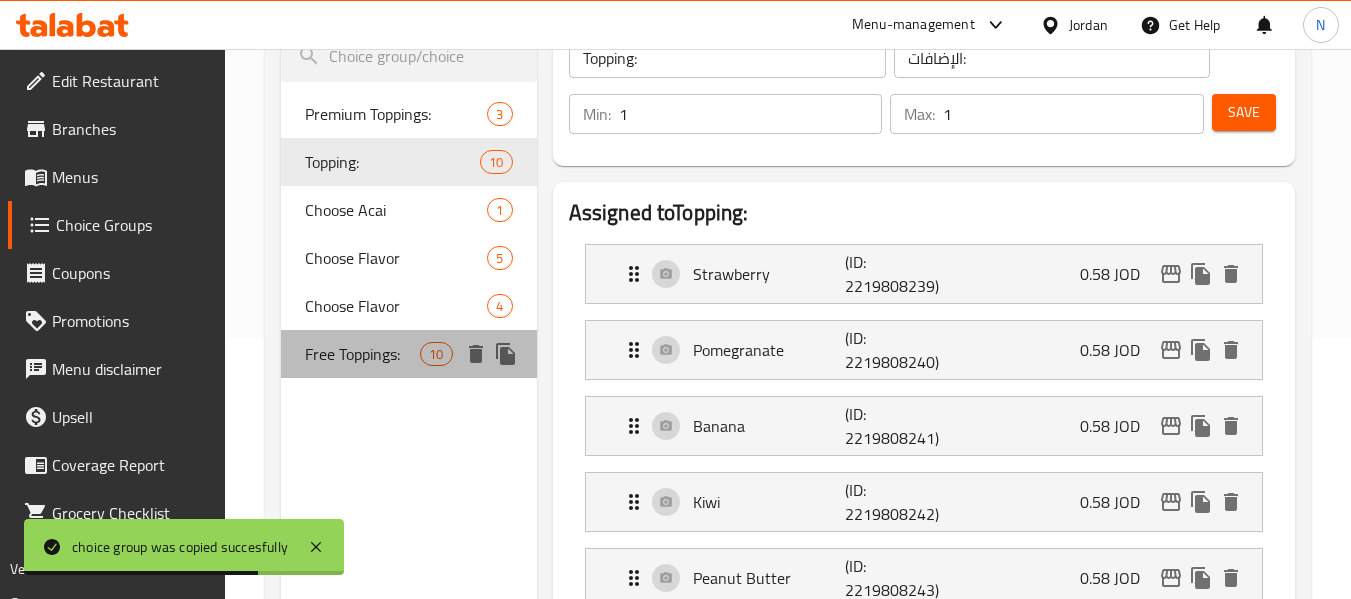 click on "Free Toppings:" at bounding box center [362, 354] 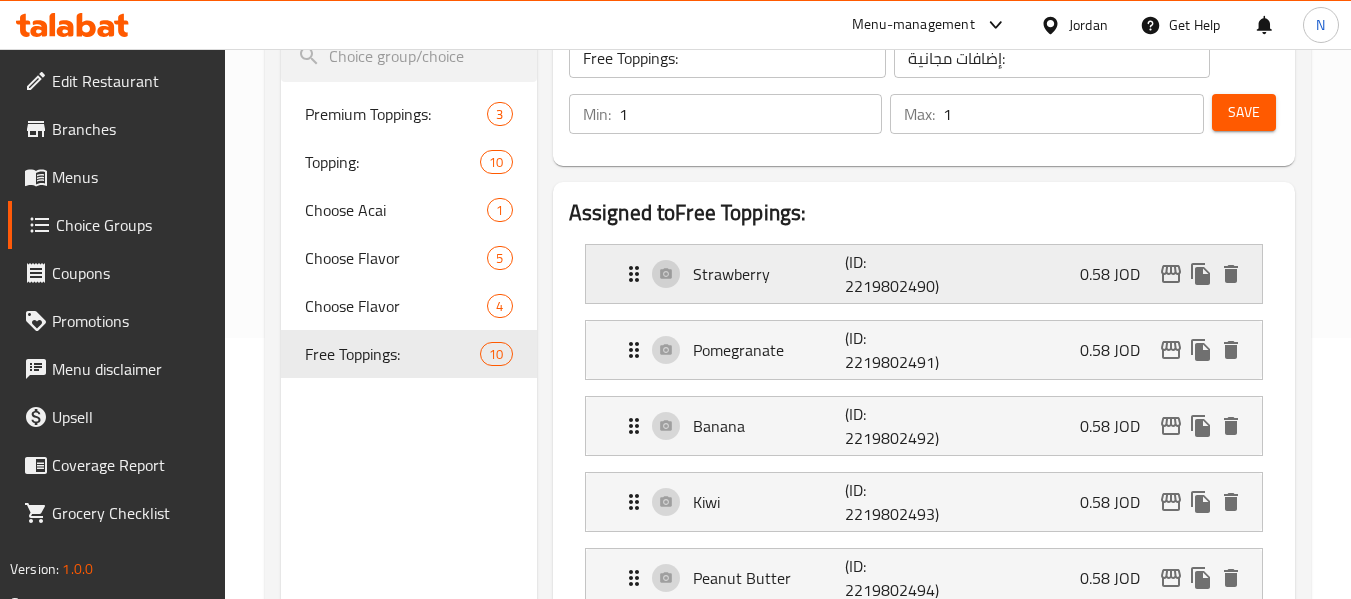 click on "(ID: 2219802490)" at bounding box center (896, 274) 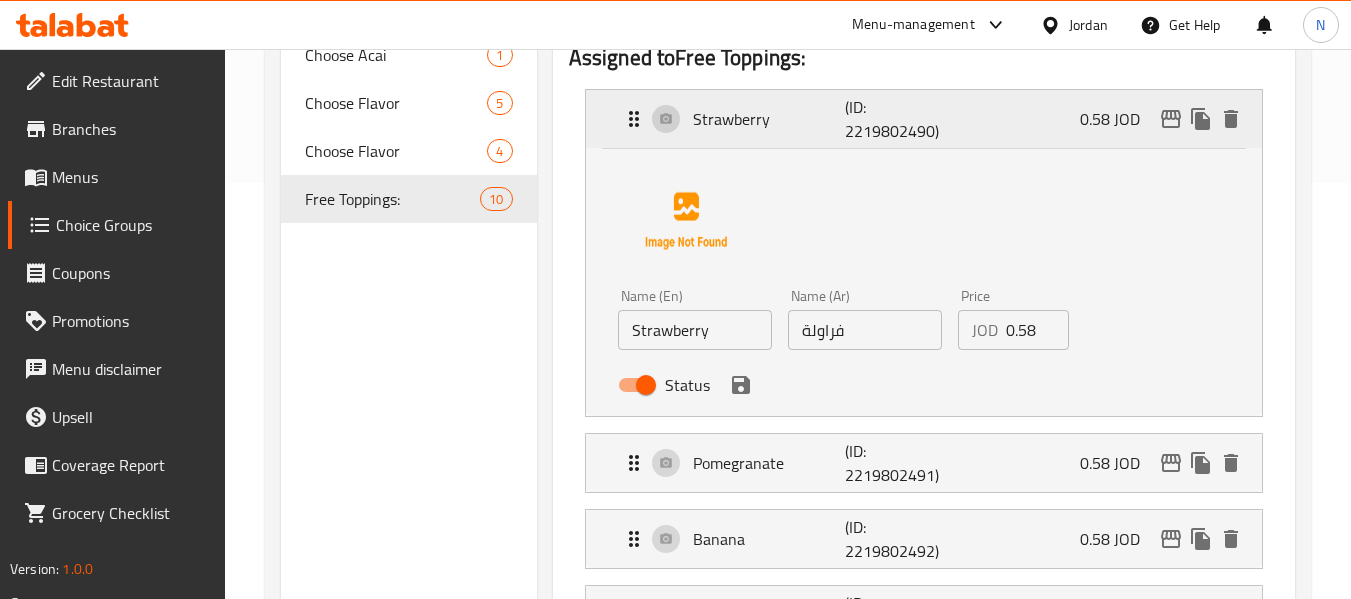 scroll, scrollTop: 418, scrollLeft: 0, axis: vertical 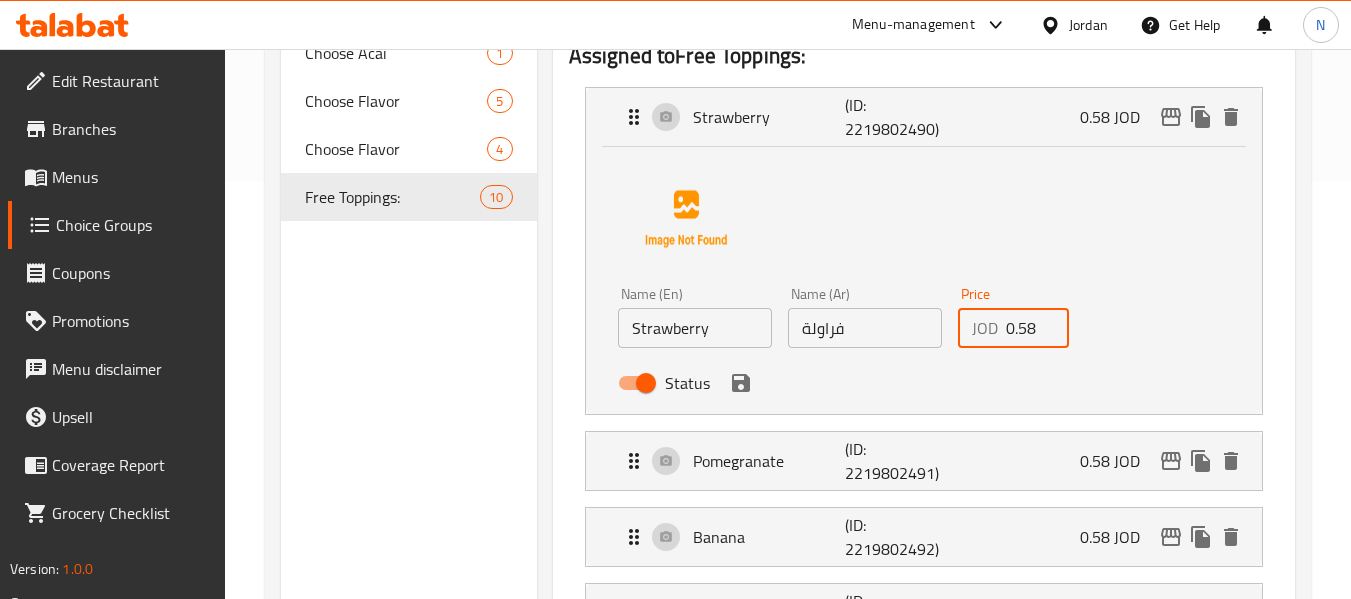 click on "0.58" at bounding box center (1038, 328) 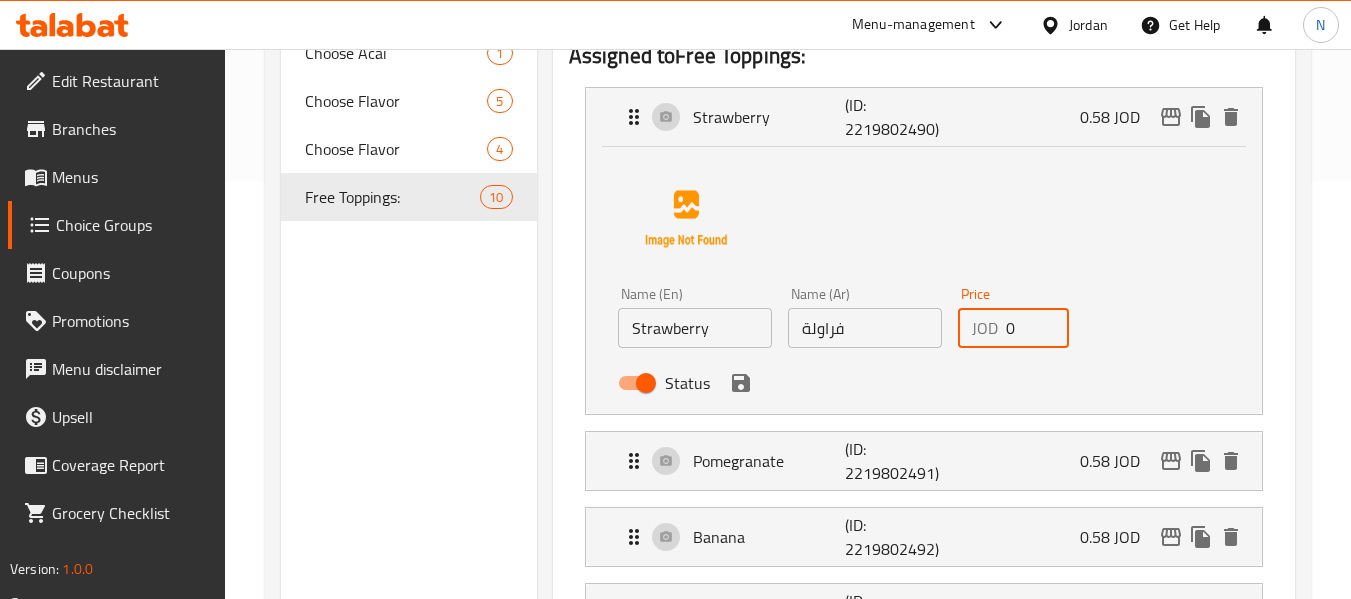 click on "0" at bounding box center [1038, 328] 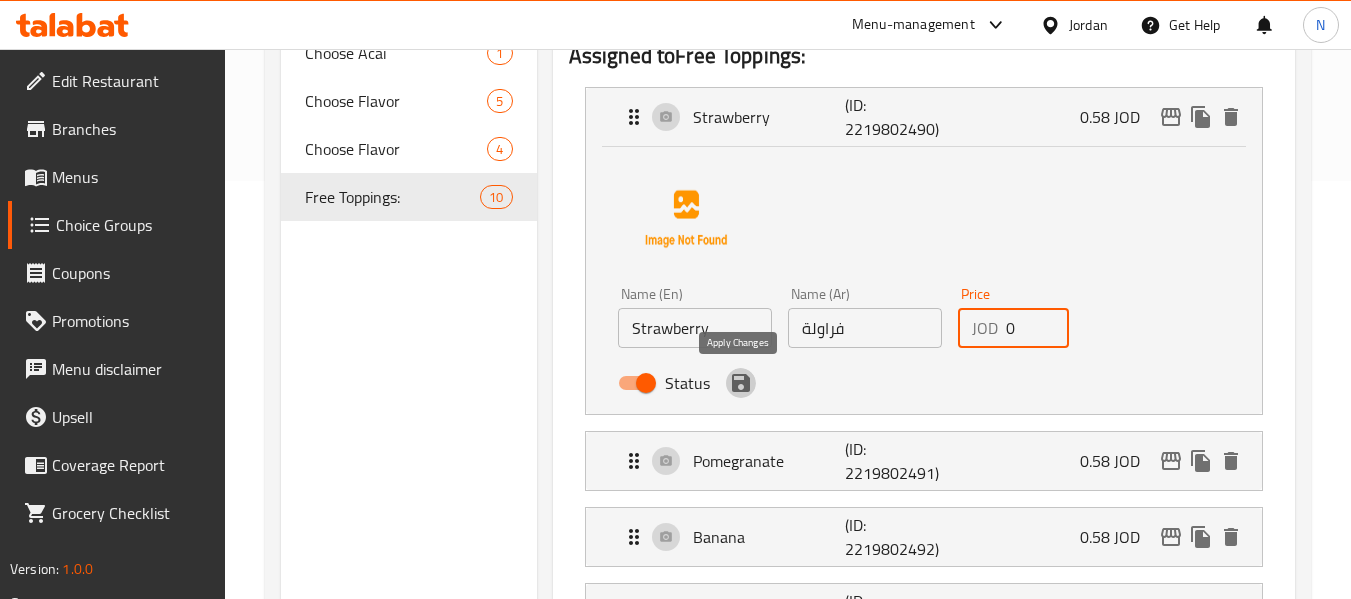 click 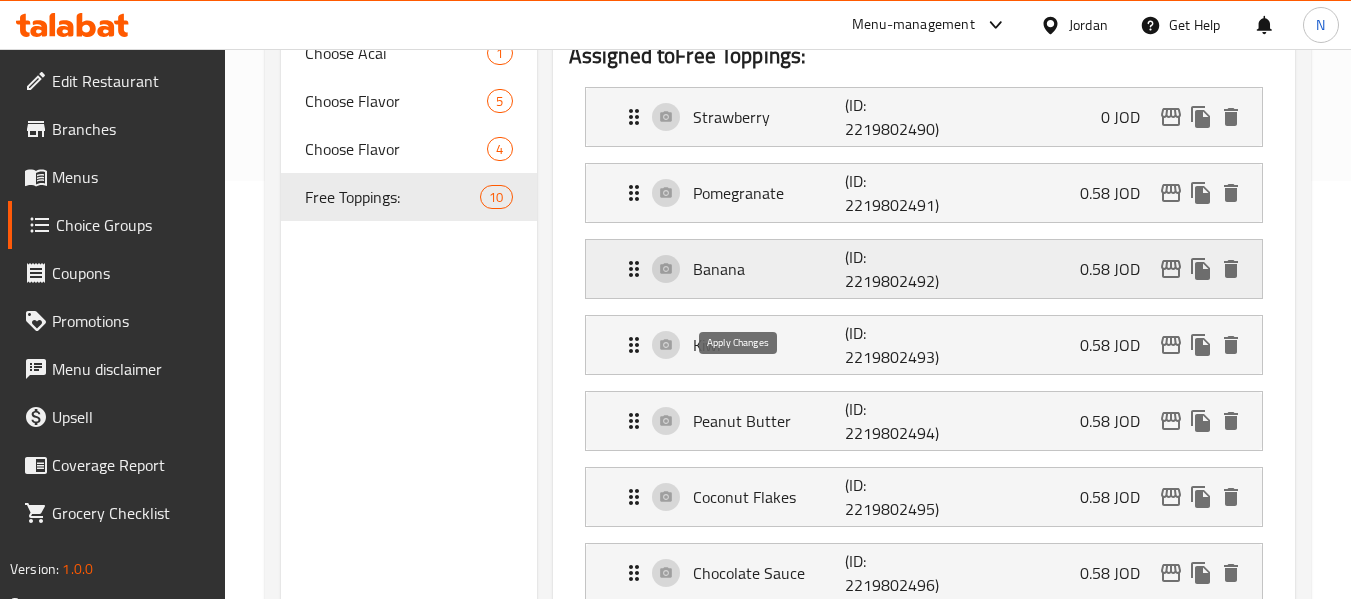type on "0" 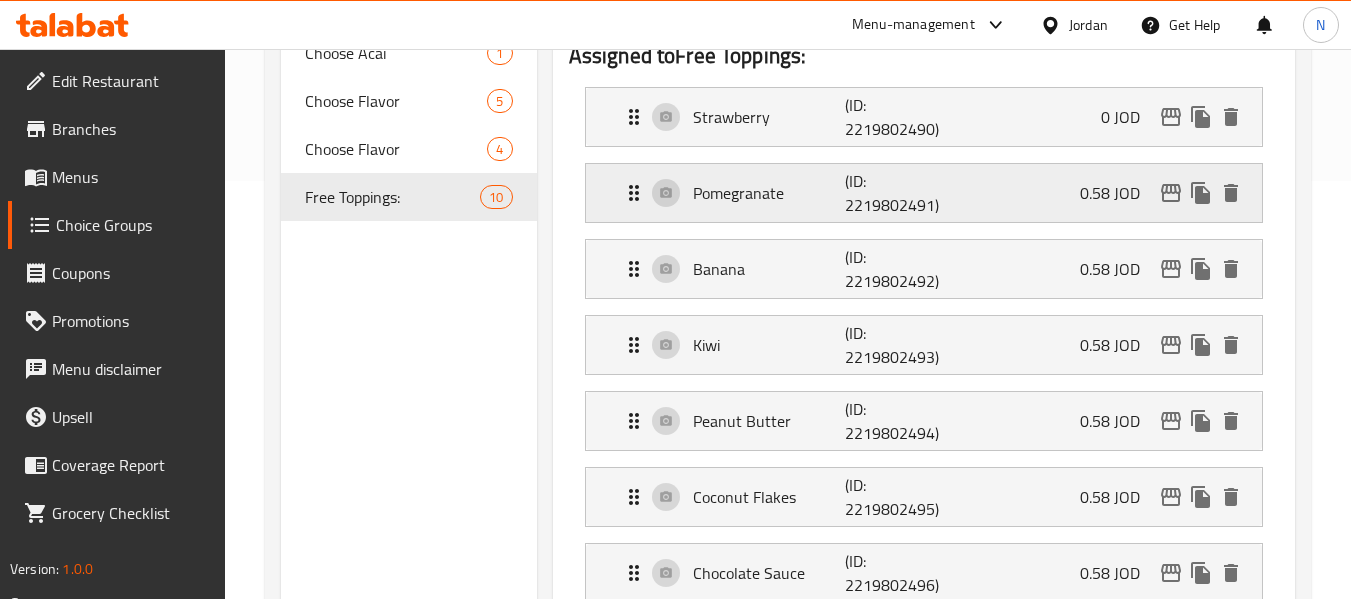 click on "(ID: 2219802491)" at bounding box center (896, 193) 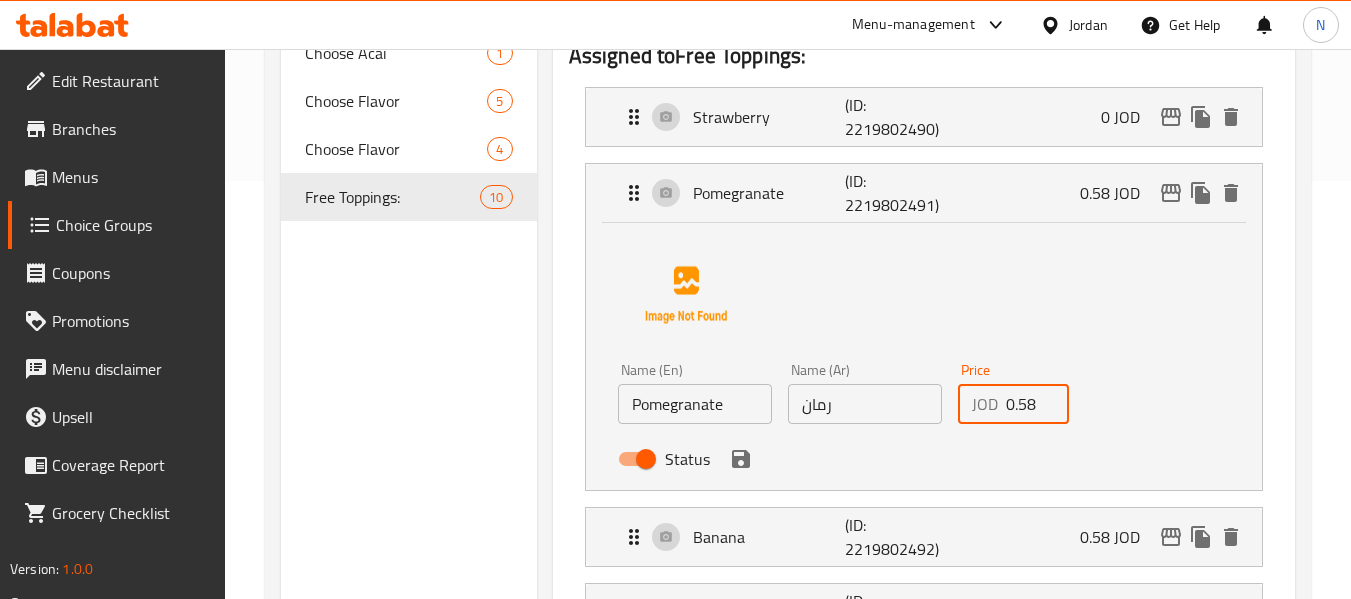 click on "0.58" at bounding box center (1038, 404) 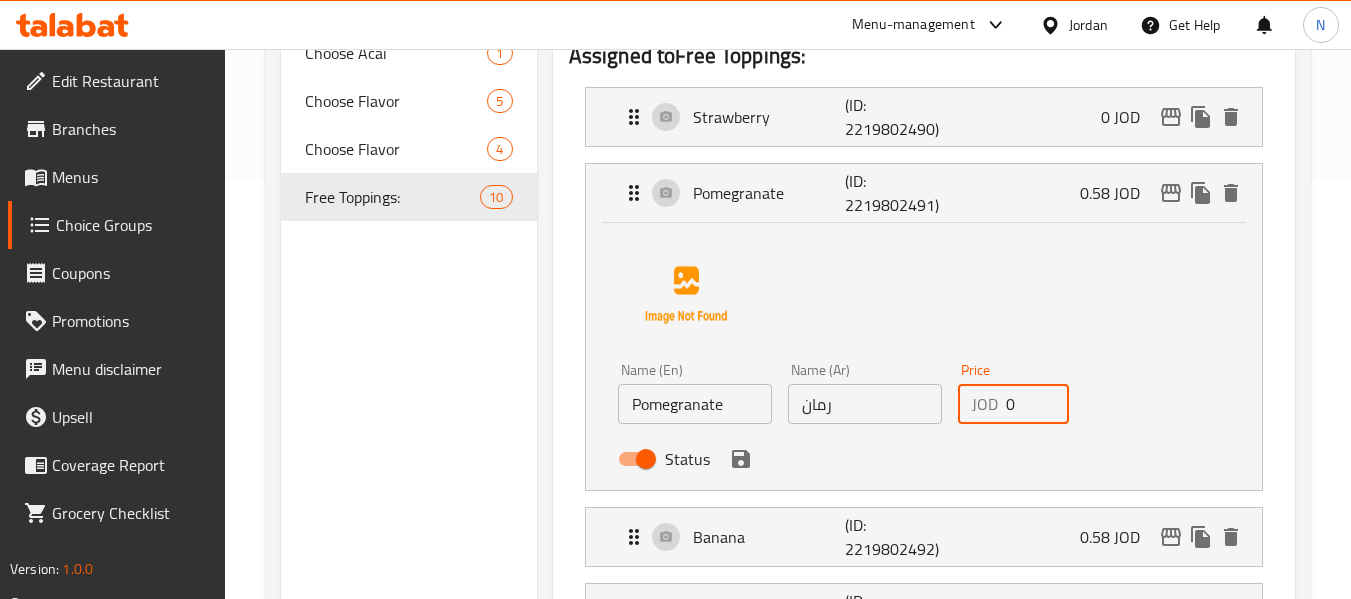 click on "0" at bounding box center [1038, 404] 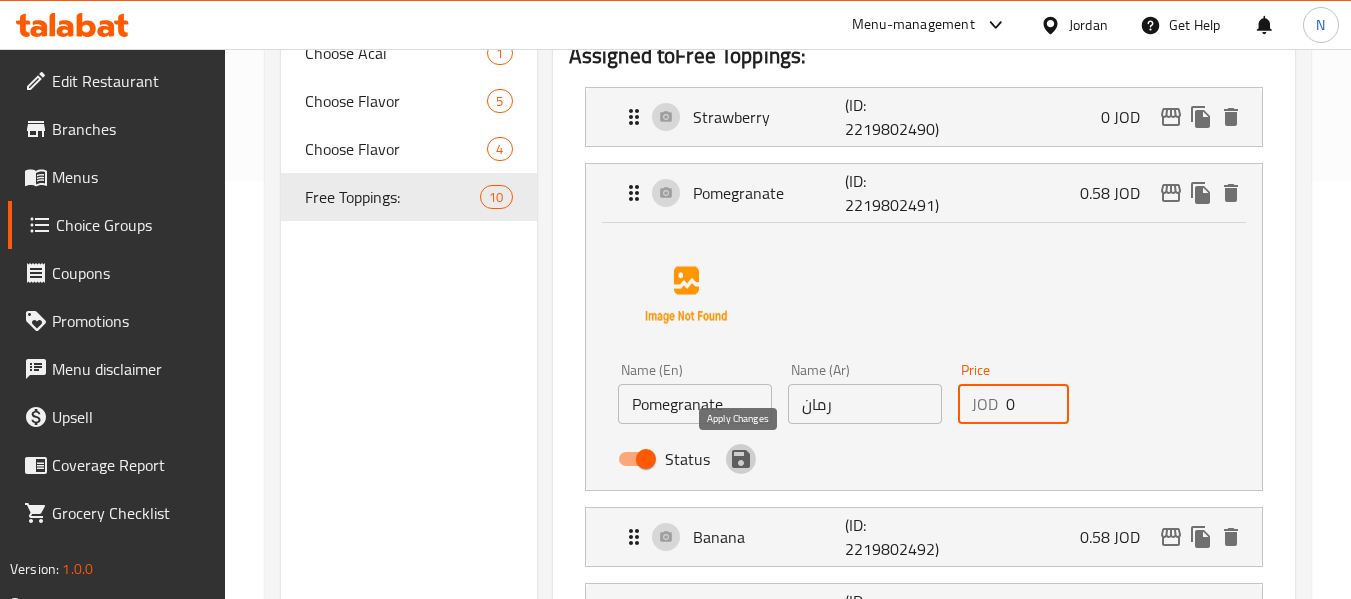 click 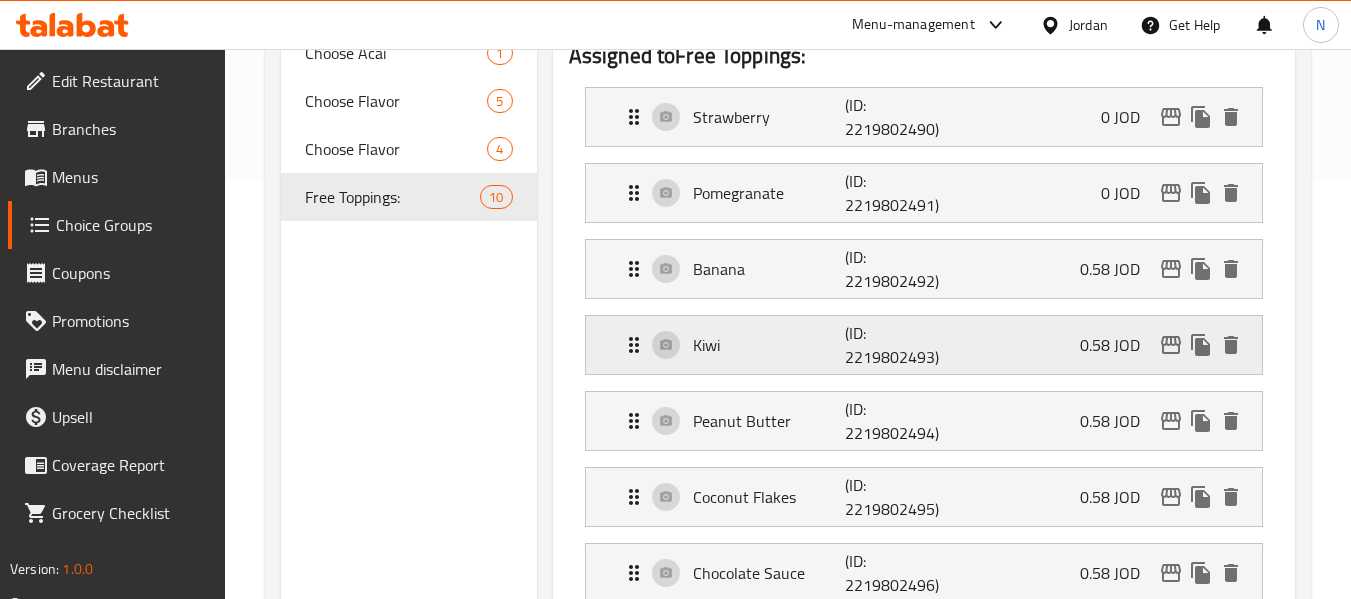 type on "0" 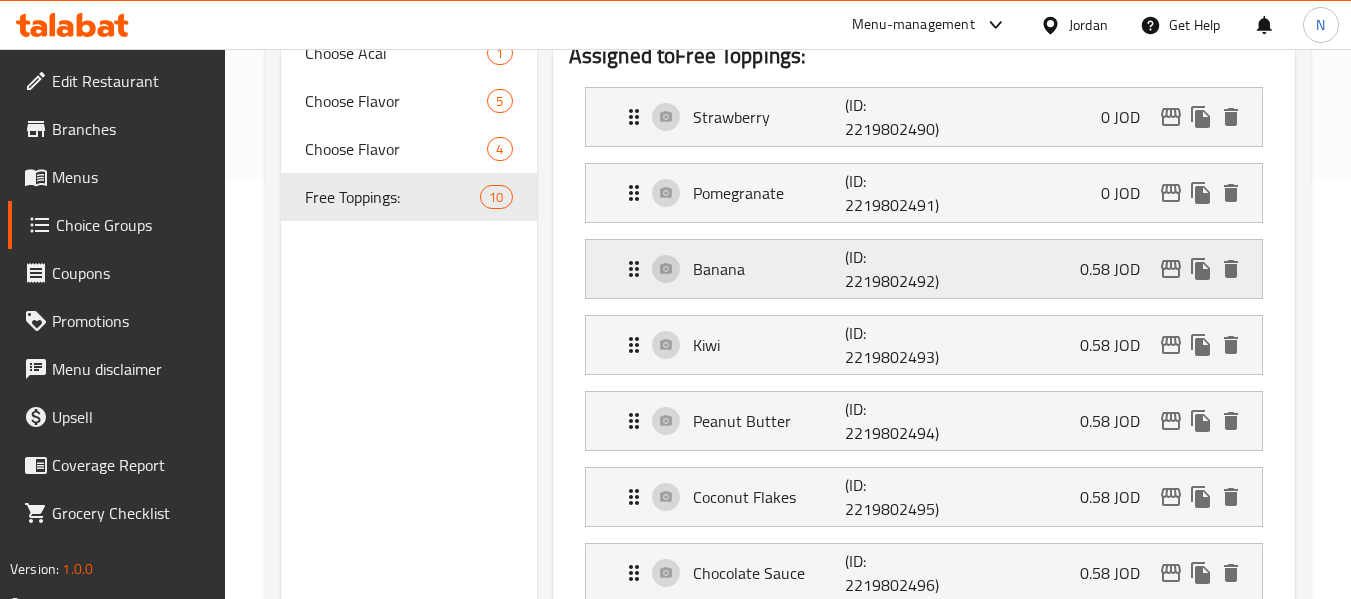 click on "(ID: 2219802492)" at bounding box center (896, 269) 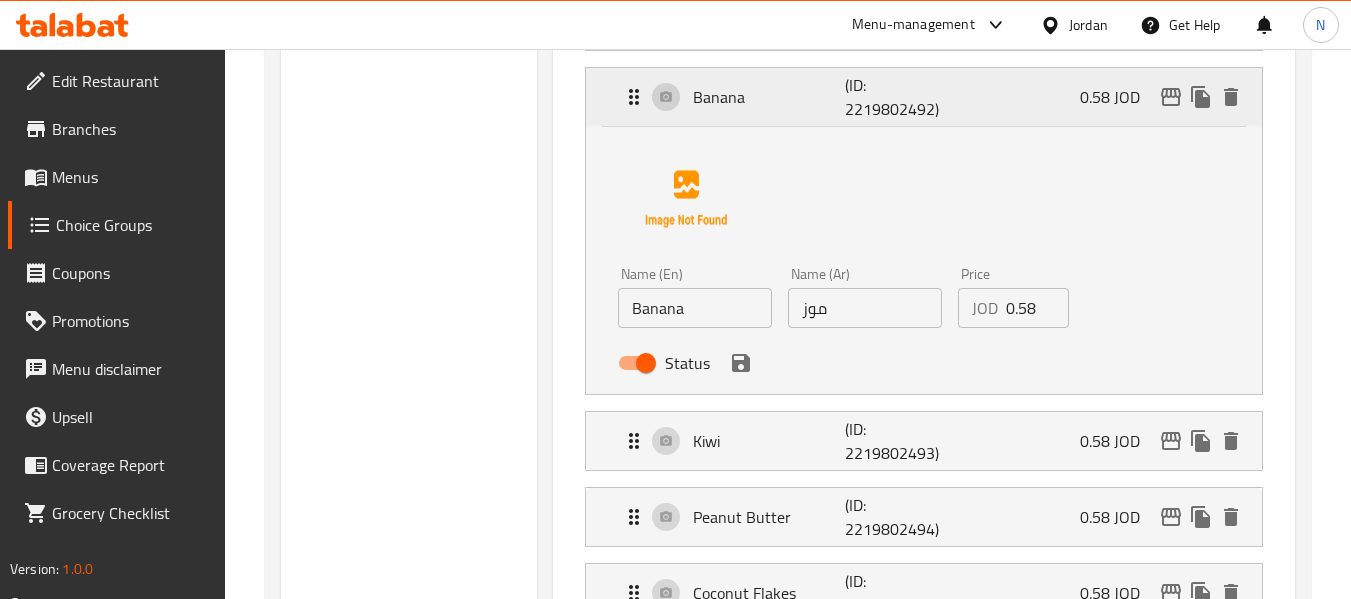 scroll, scrollTop: 593, scrollLeft: 0, axis: vertical 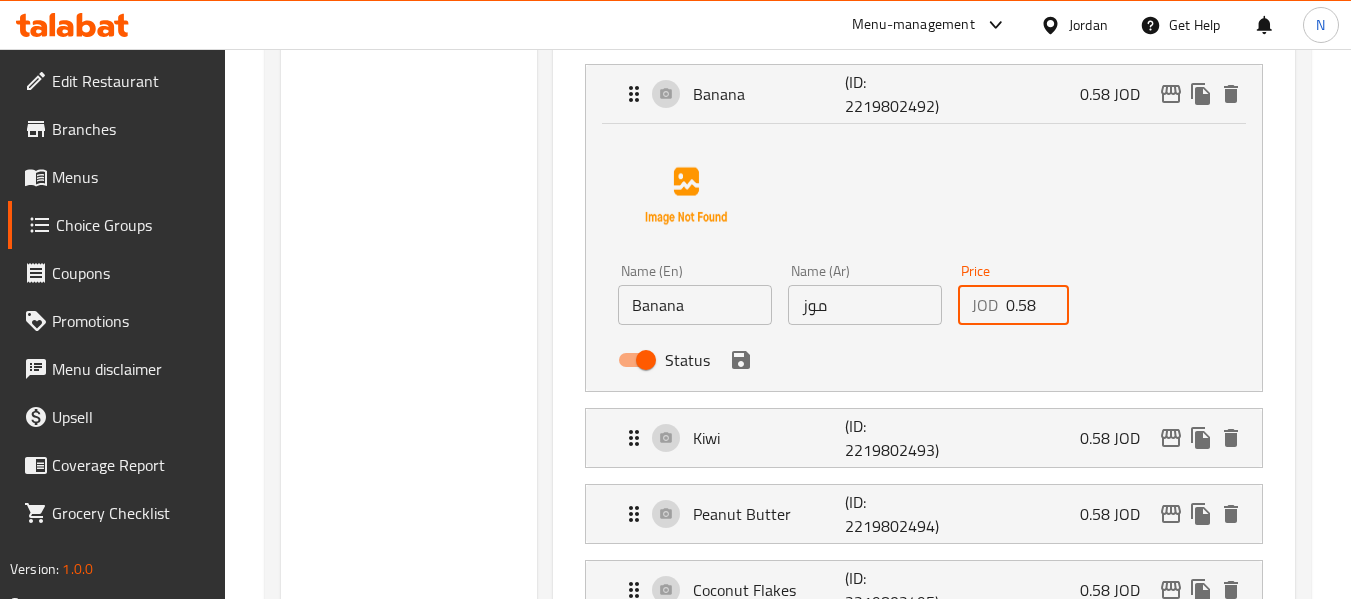 click on "0.58" at bounding box center (1038, 305) 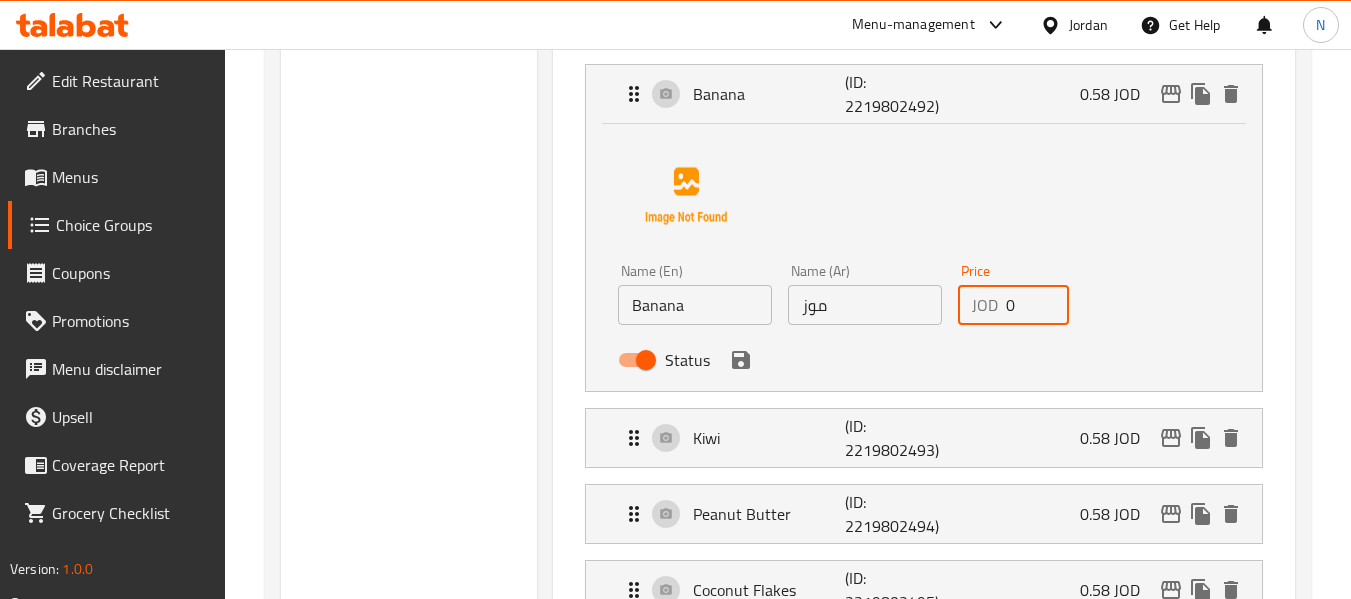 click on "0" at bounding box center [1038, 305] 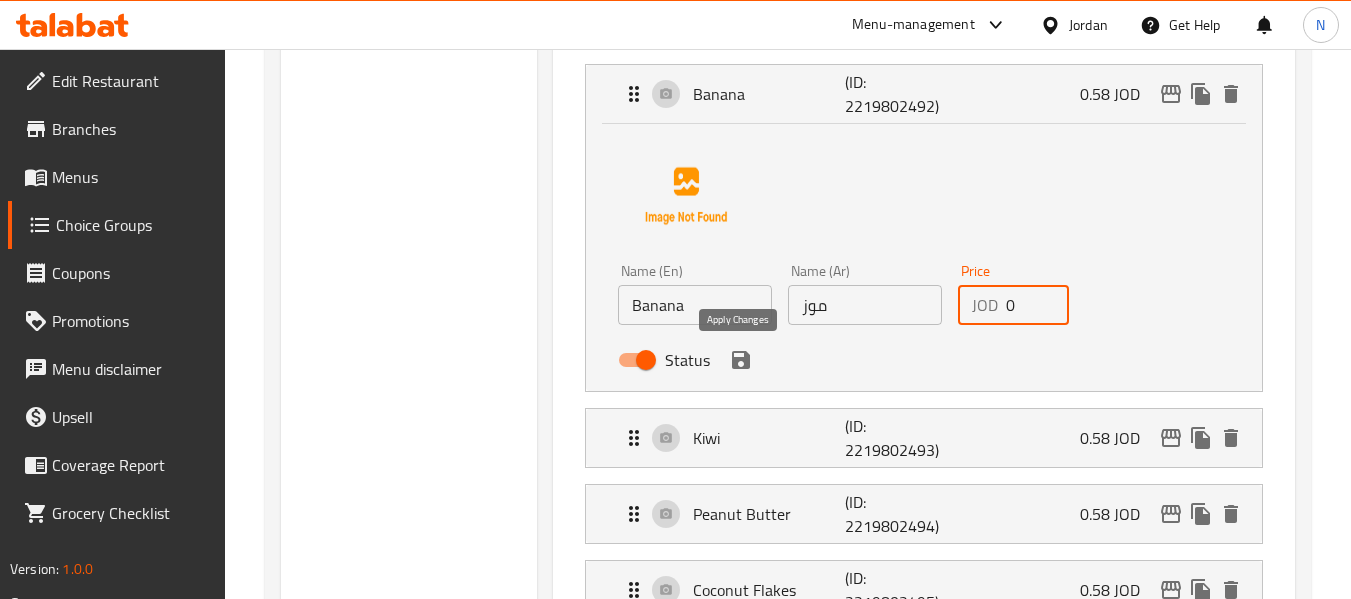 click 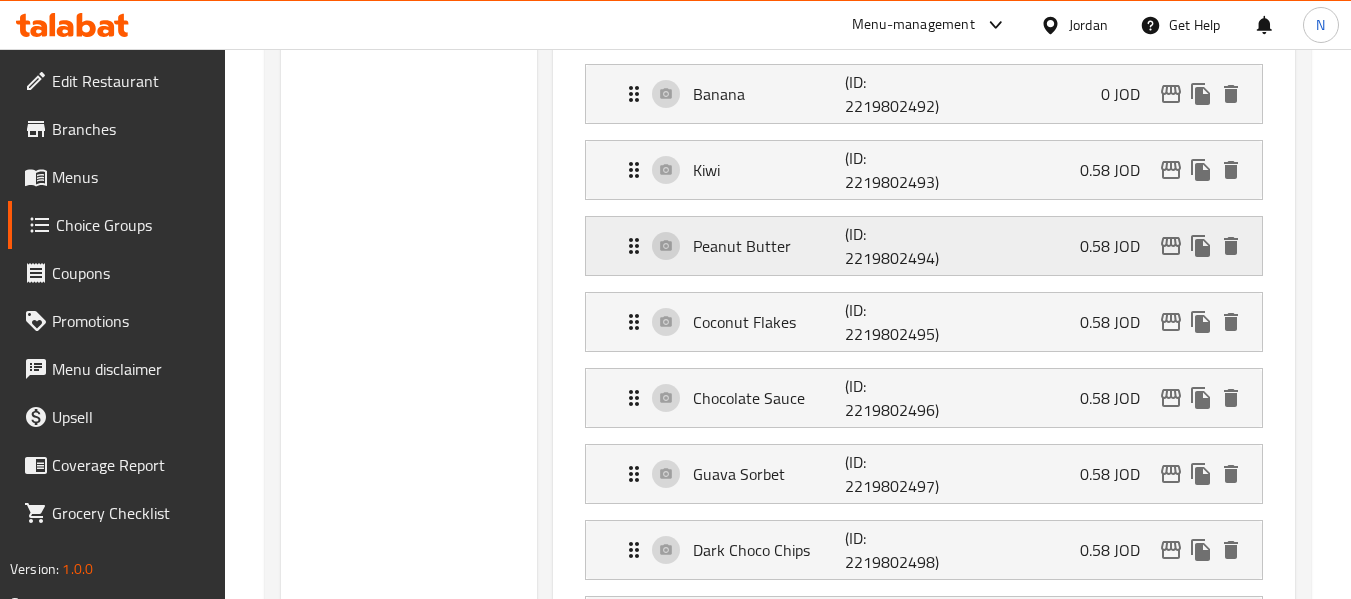 type on "0" 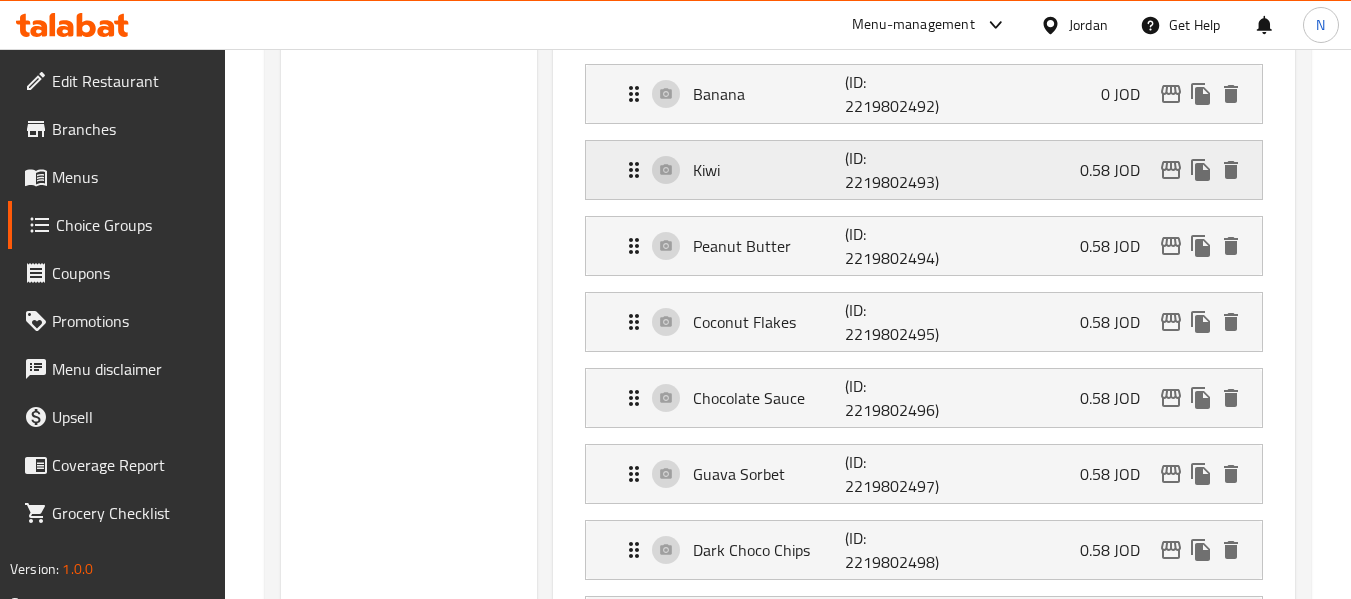 click on "(ID: 2219802493)" at bounding box center (896, 170) 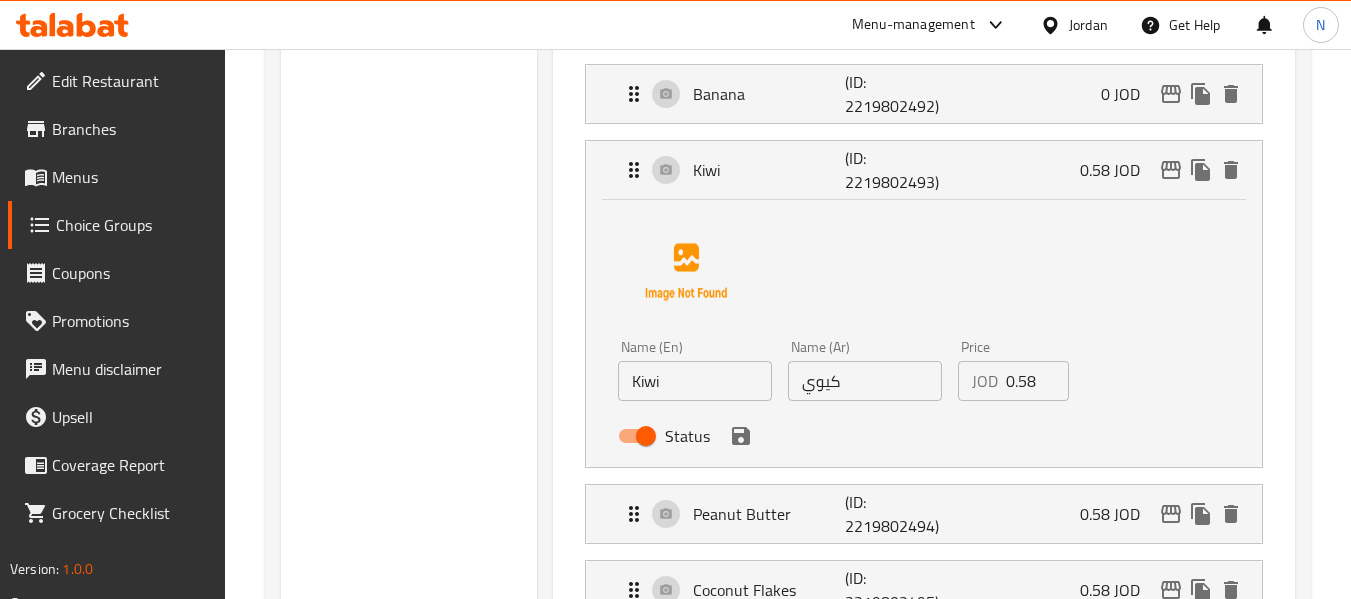 click on "0.58" at bounding box center (1038, 381) 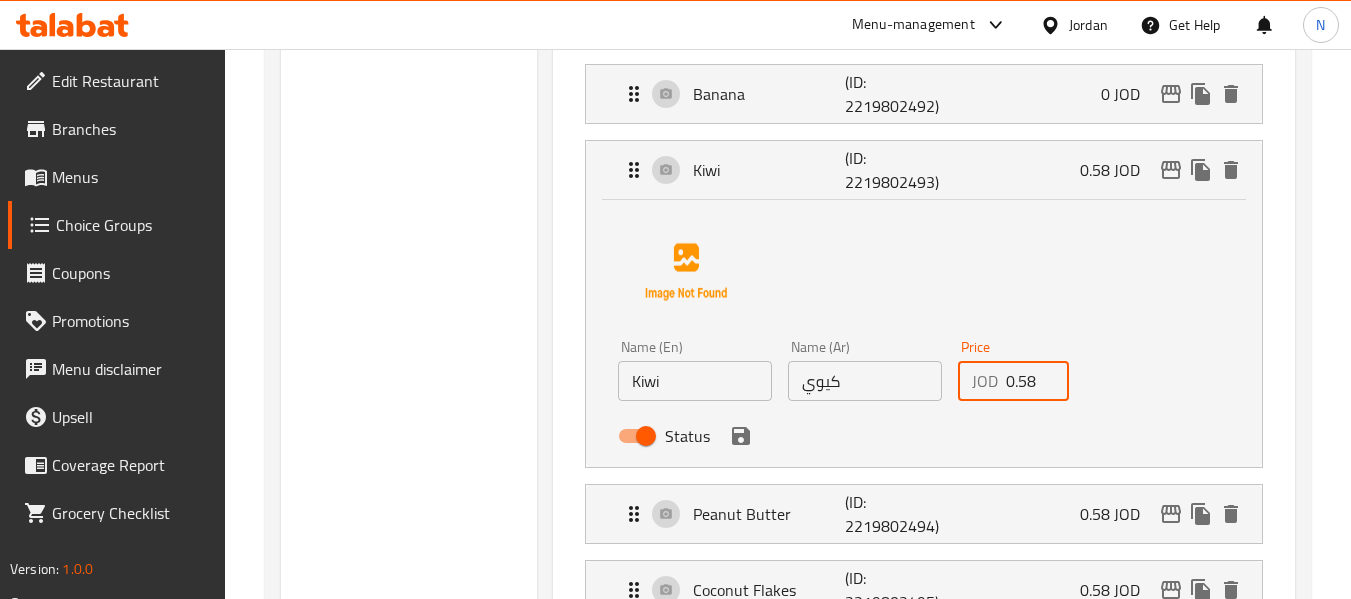 click on "0.58" at bounding box center (1038, 381) 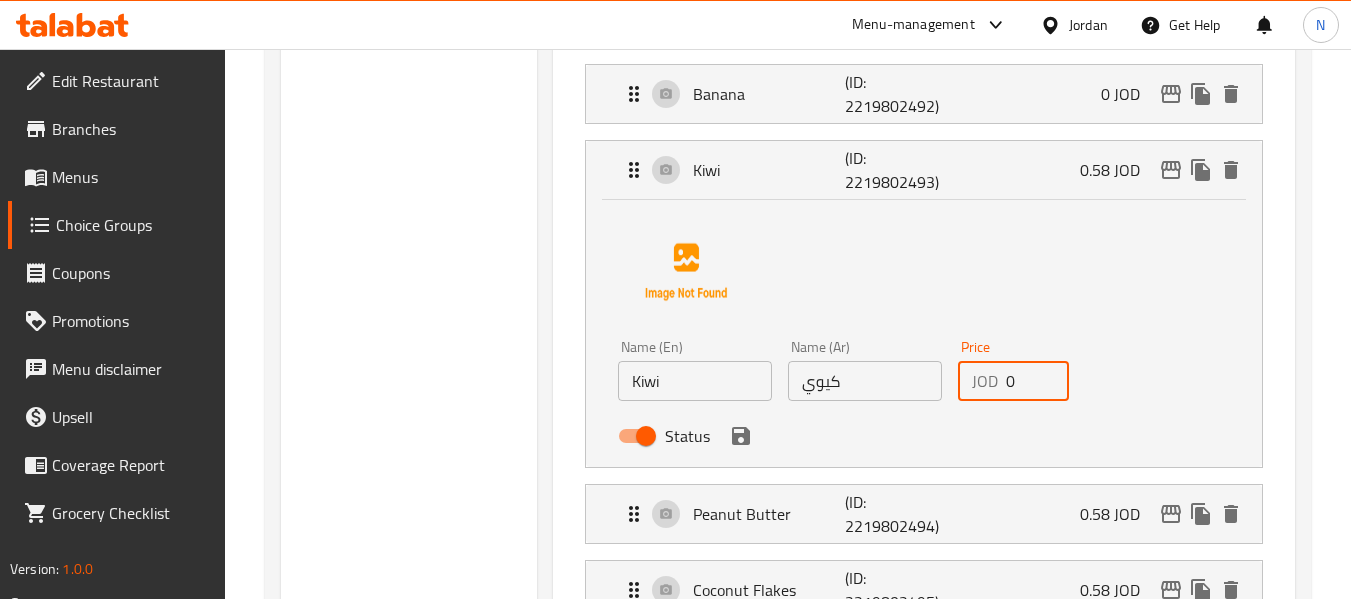 click on "0" at bounding box center [1038, 381] 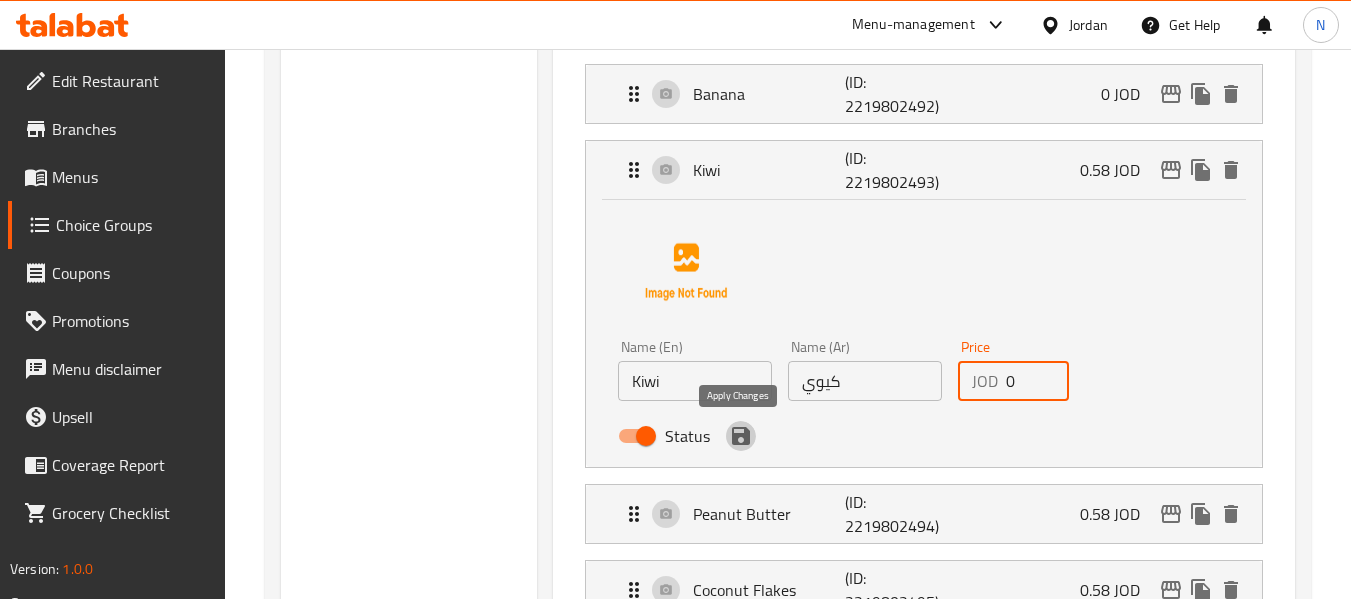 click 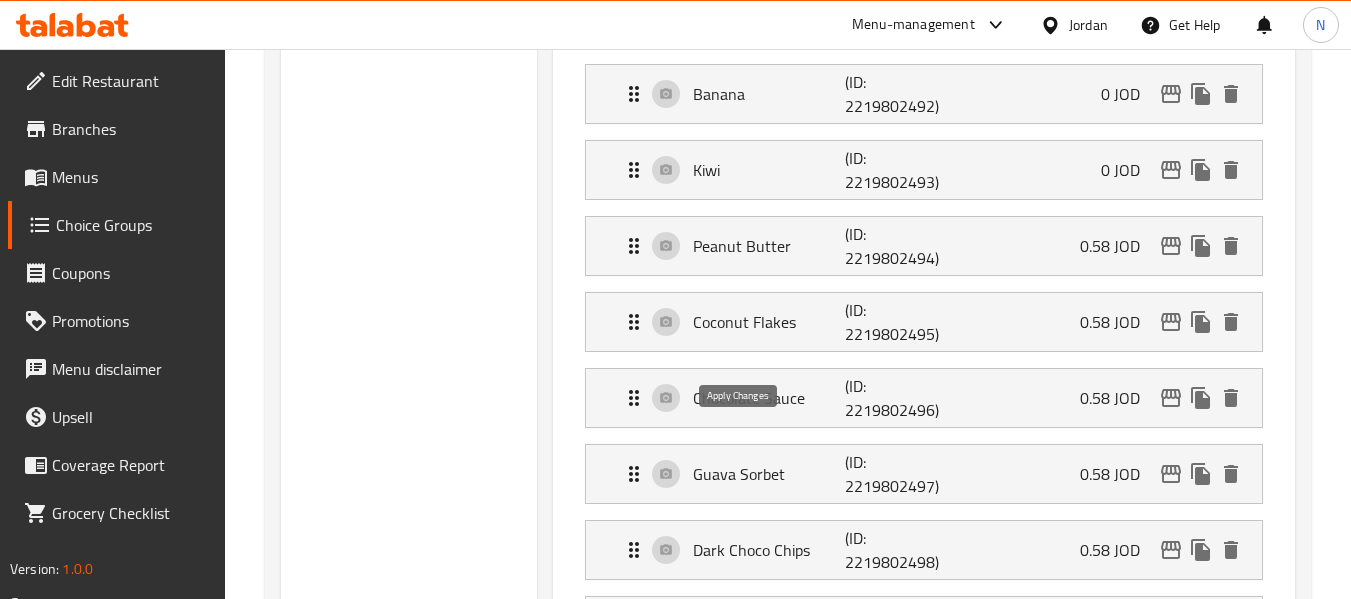 type on "0" 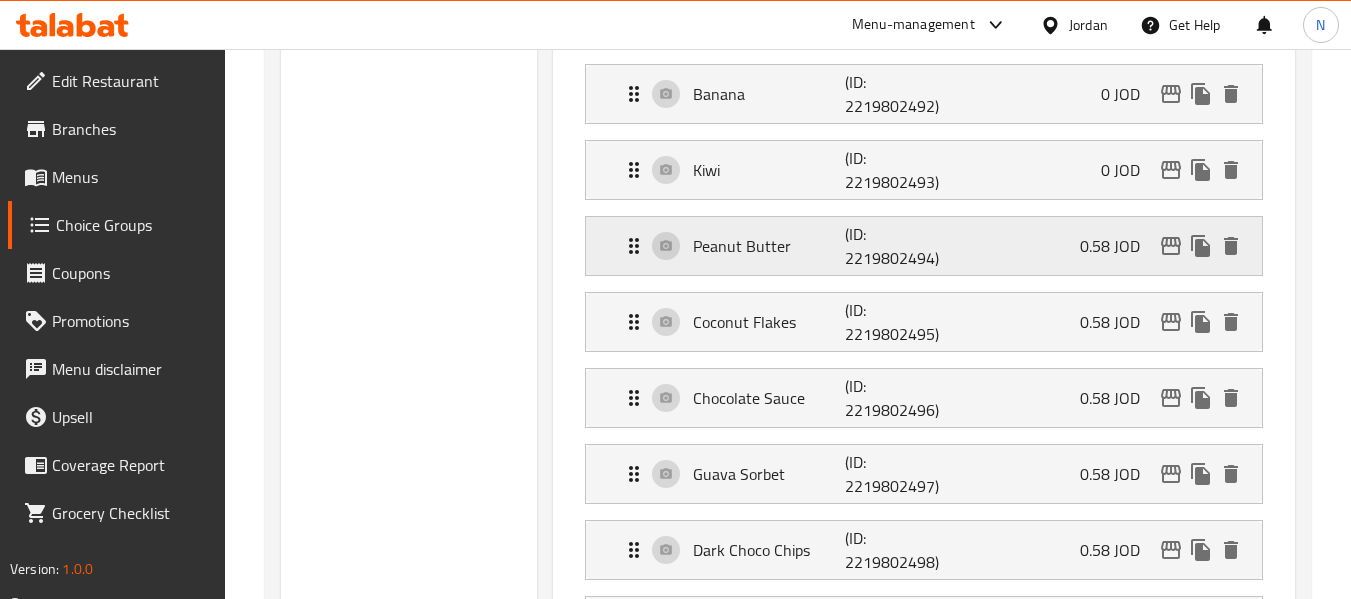 click on "(ID: 2219802494)" at bounding box center [896, 246] 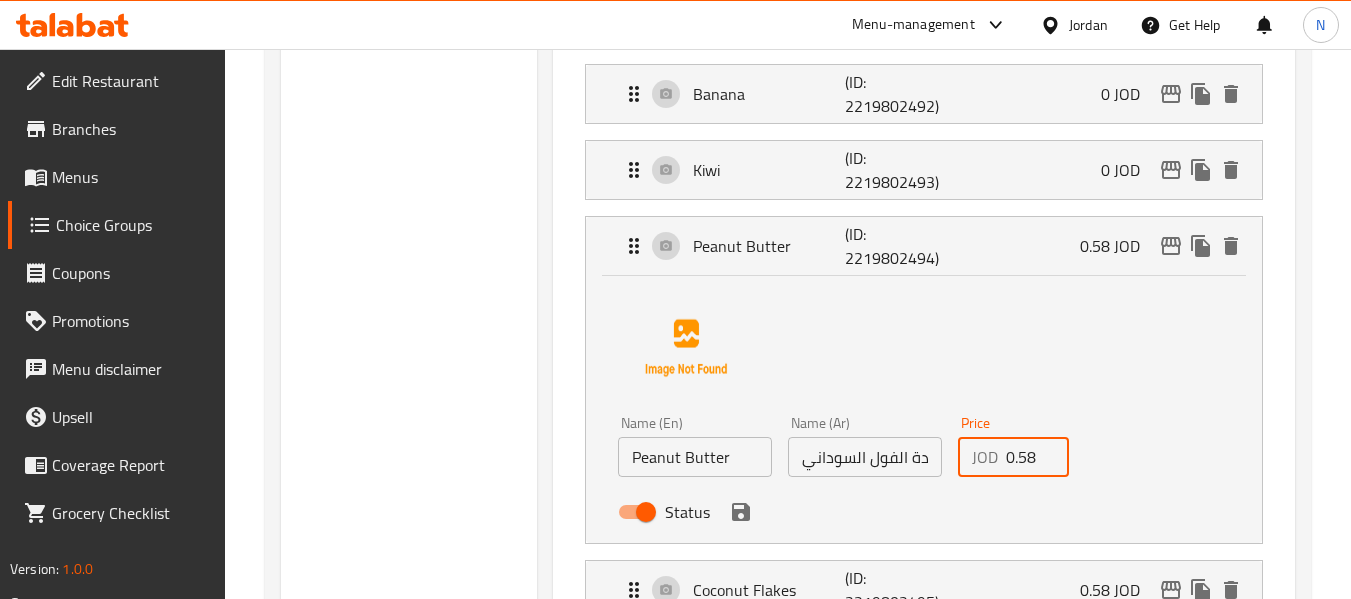 click on "0.58" at bounding box center [1038, 457] 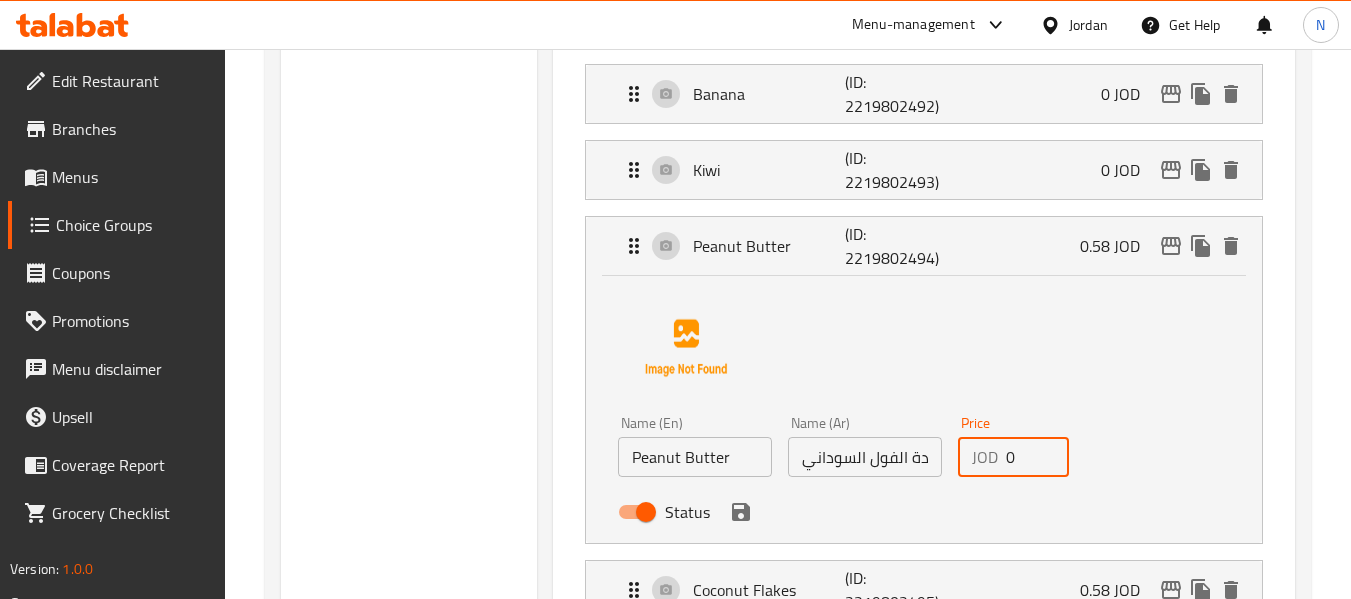 click on "0" at bounding box center (1038, 457) 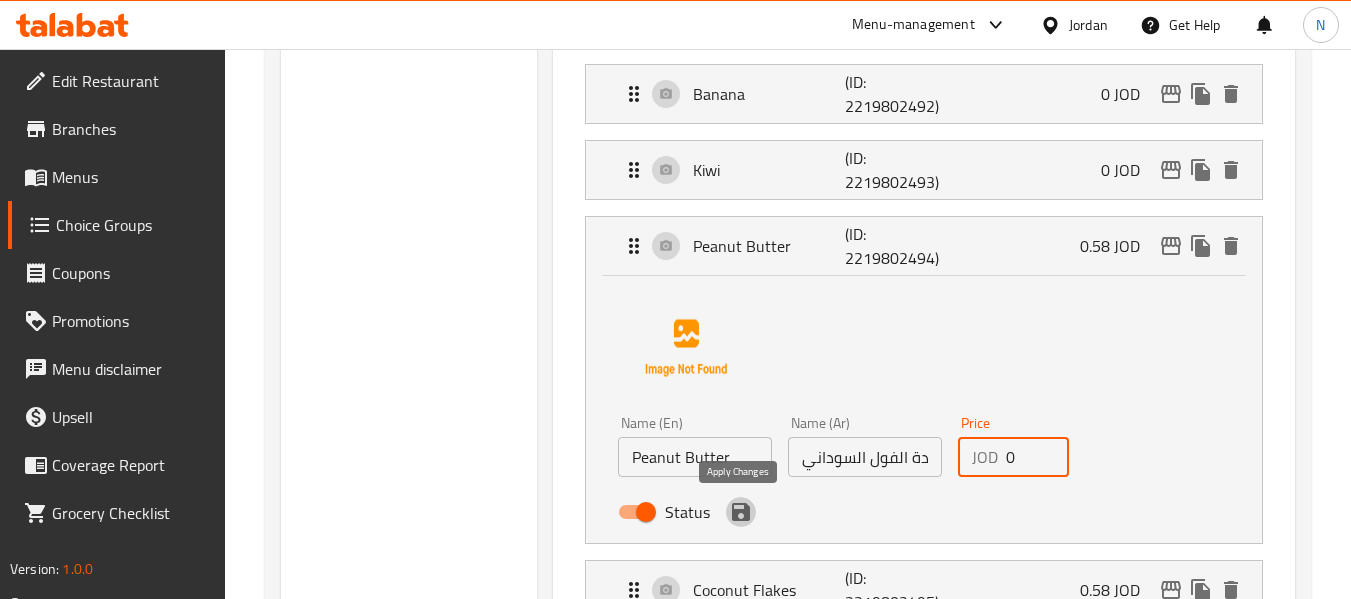 click 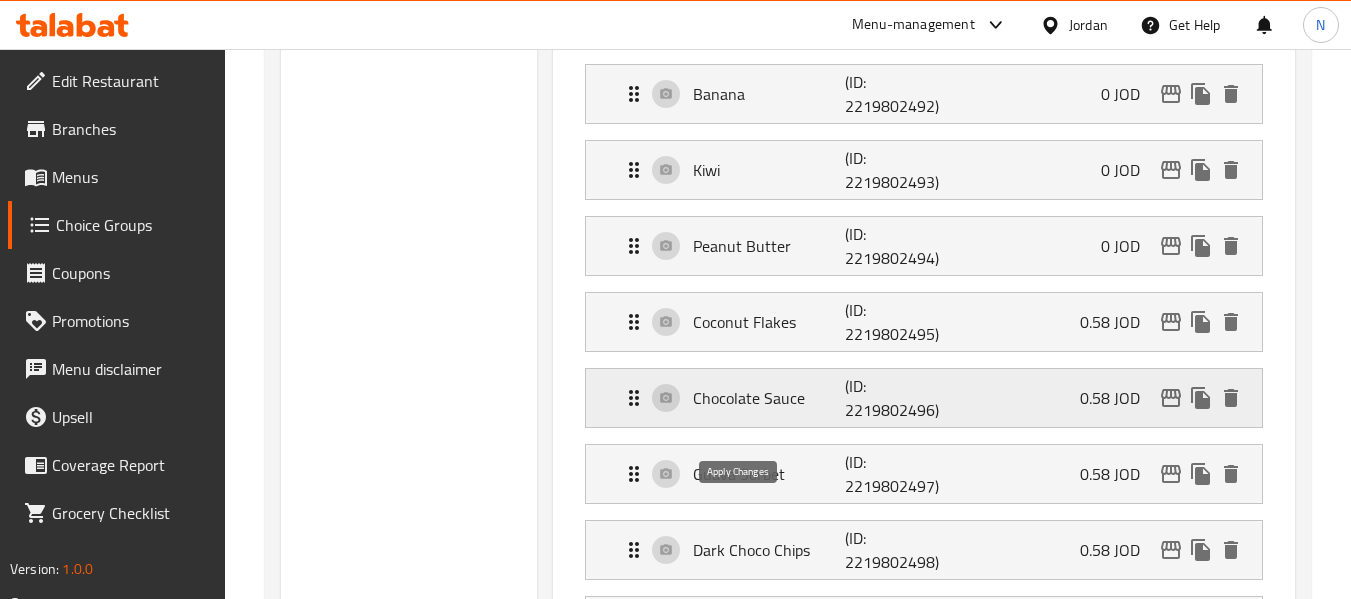 type on "0" 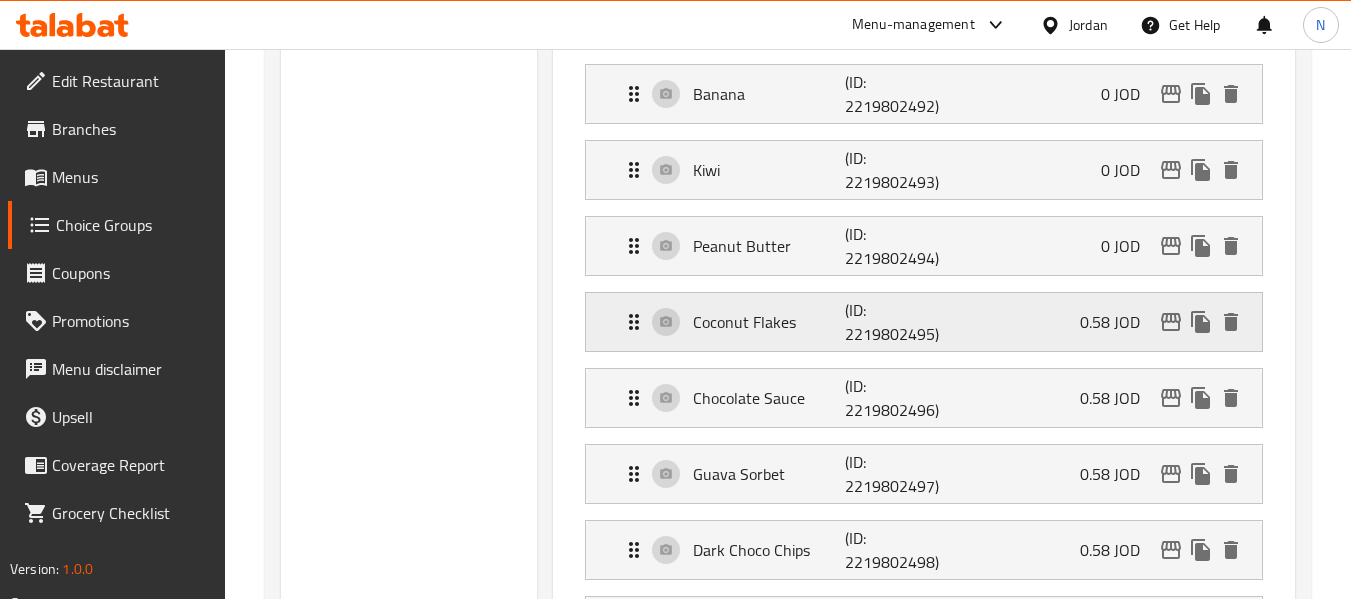 click on "Coconut Flakes (ID: [ID]) 0.58 JOD" at bounding box center (930, 322) 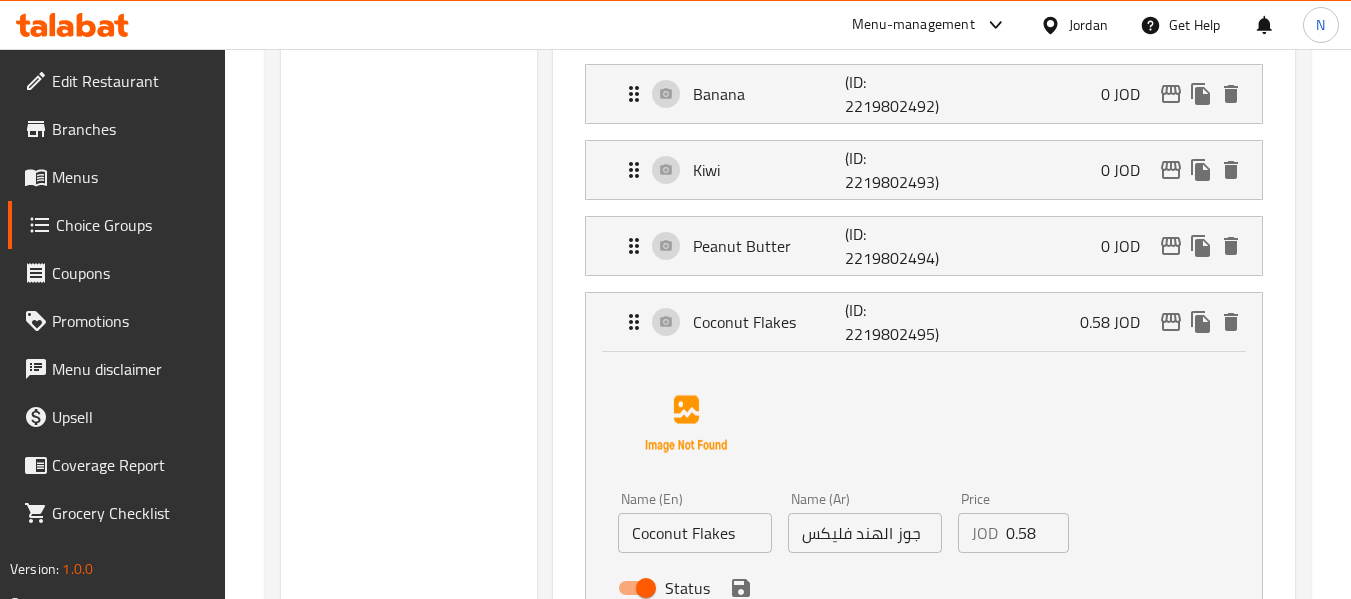 click on "0.58" at bounding box center (1038, 533) 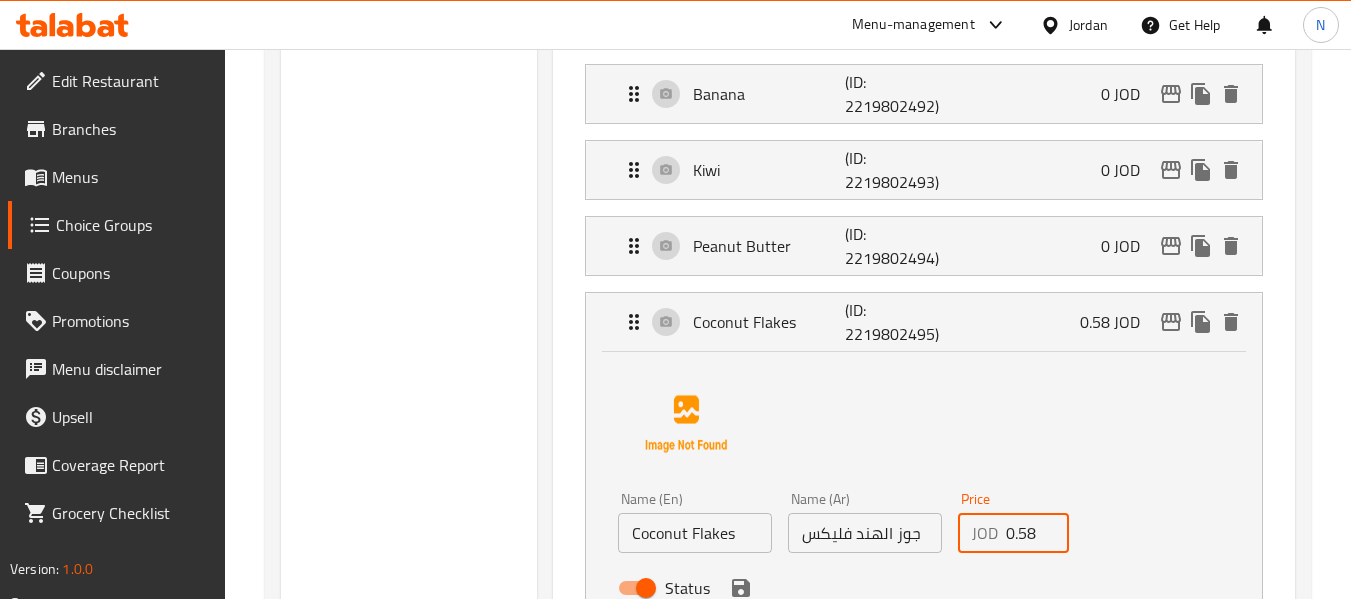 click on "0.58" at bounding box center (1038, 533) 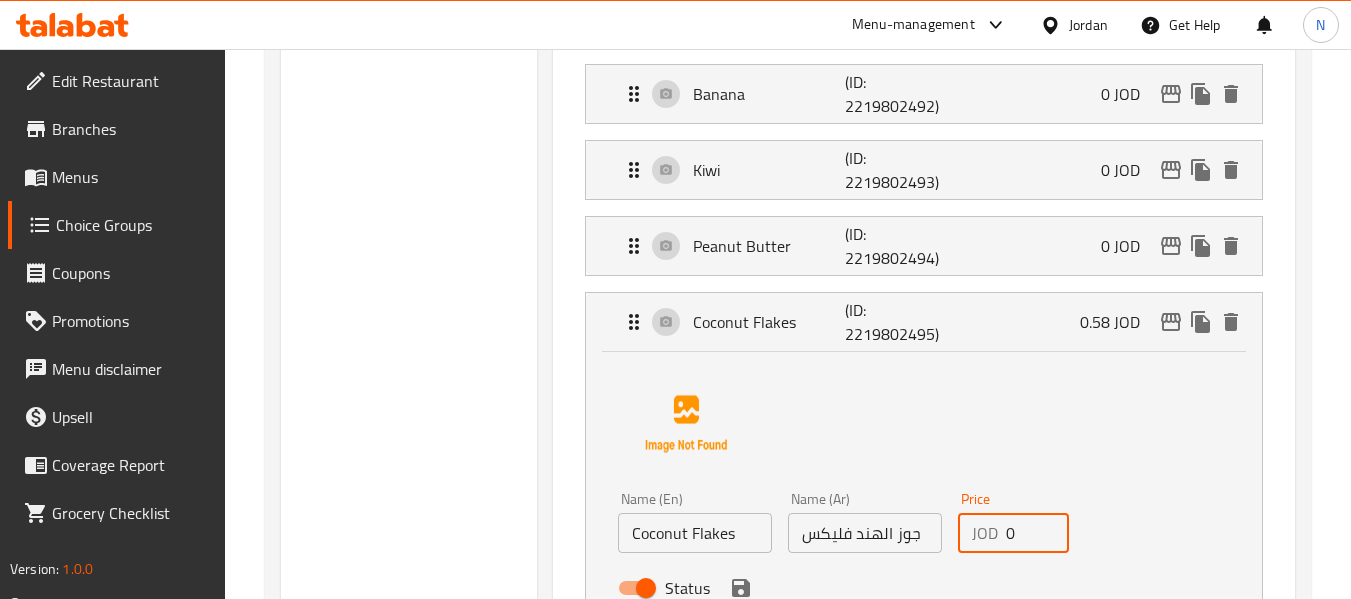 click on "0" at bounding box center (1038, 533) 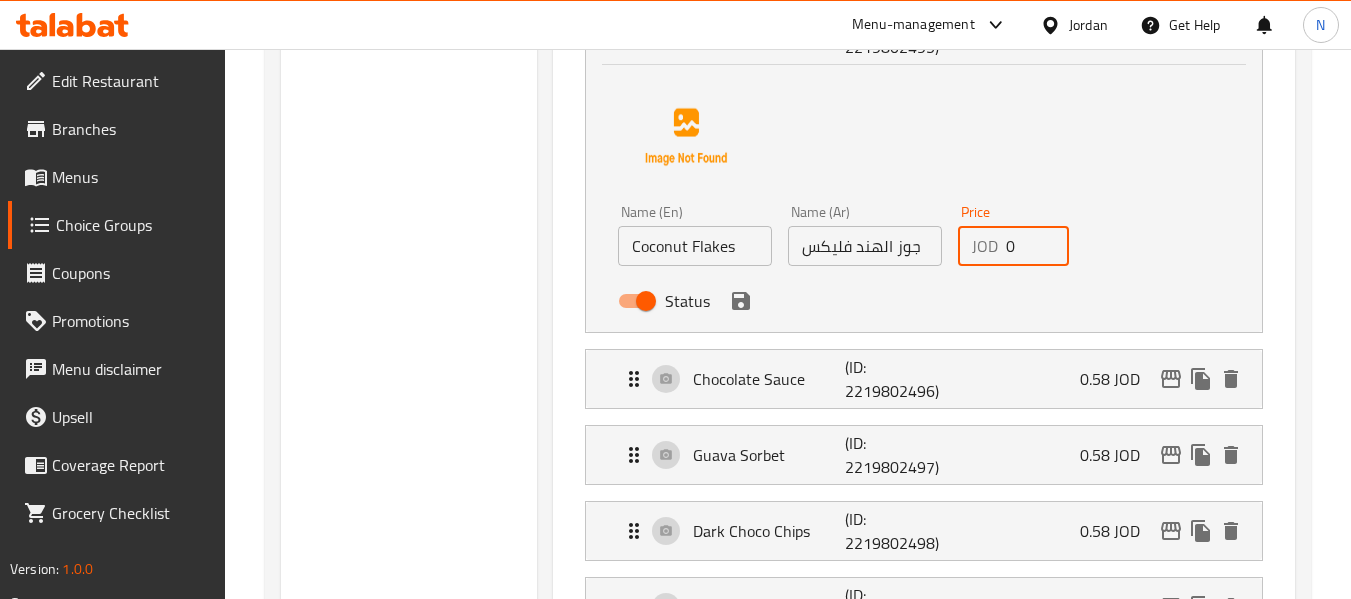 scroll, scrollTop: 885, scrollLeft: 0, axis: vertical 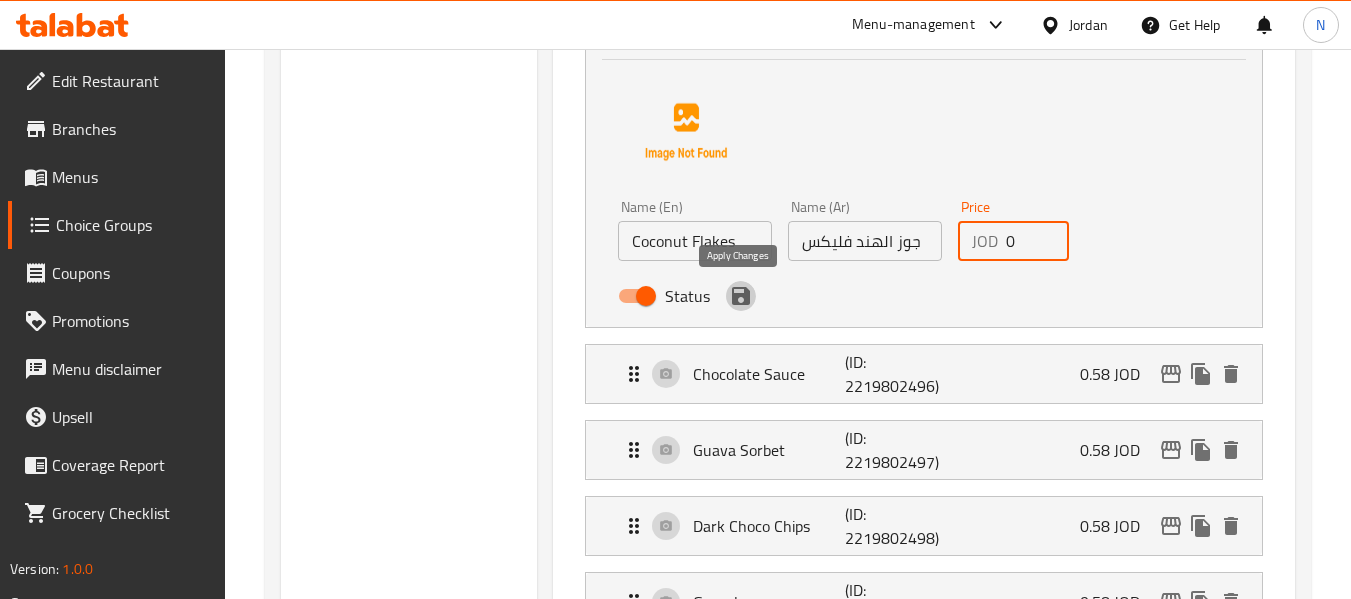 click 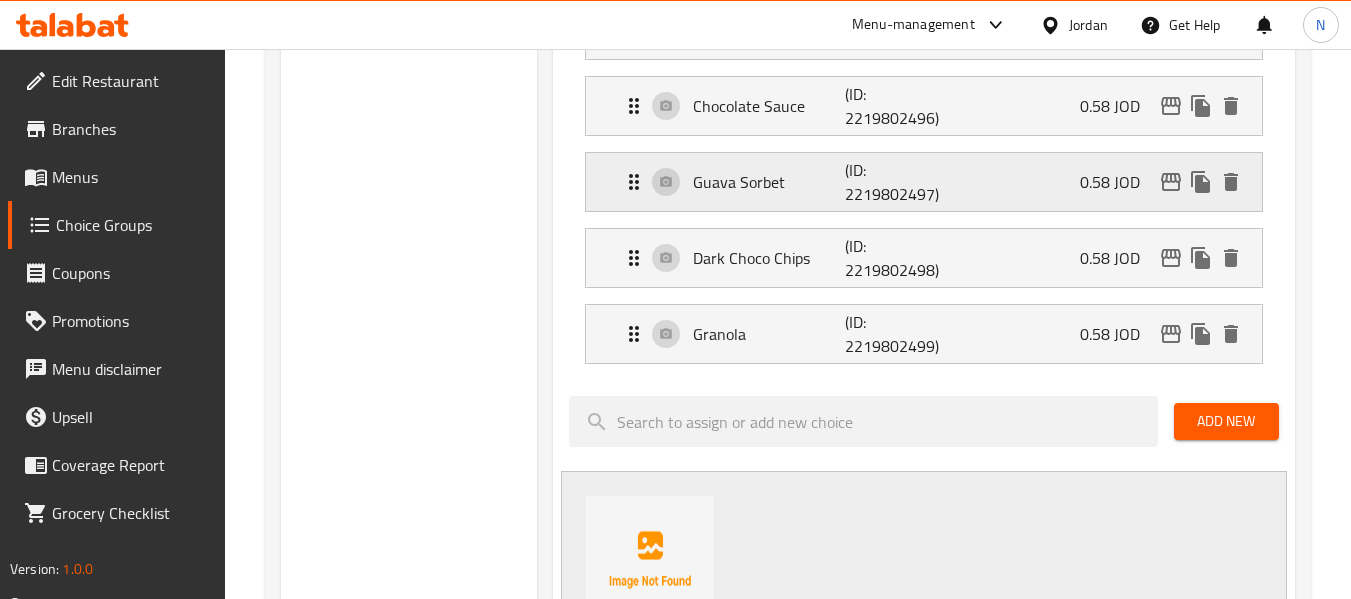 type on "0" 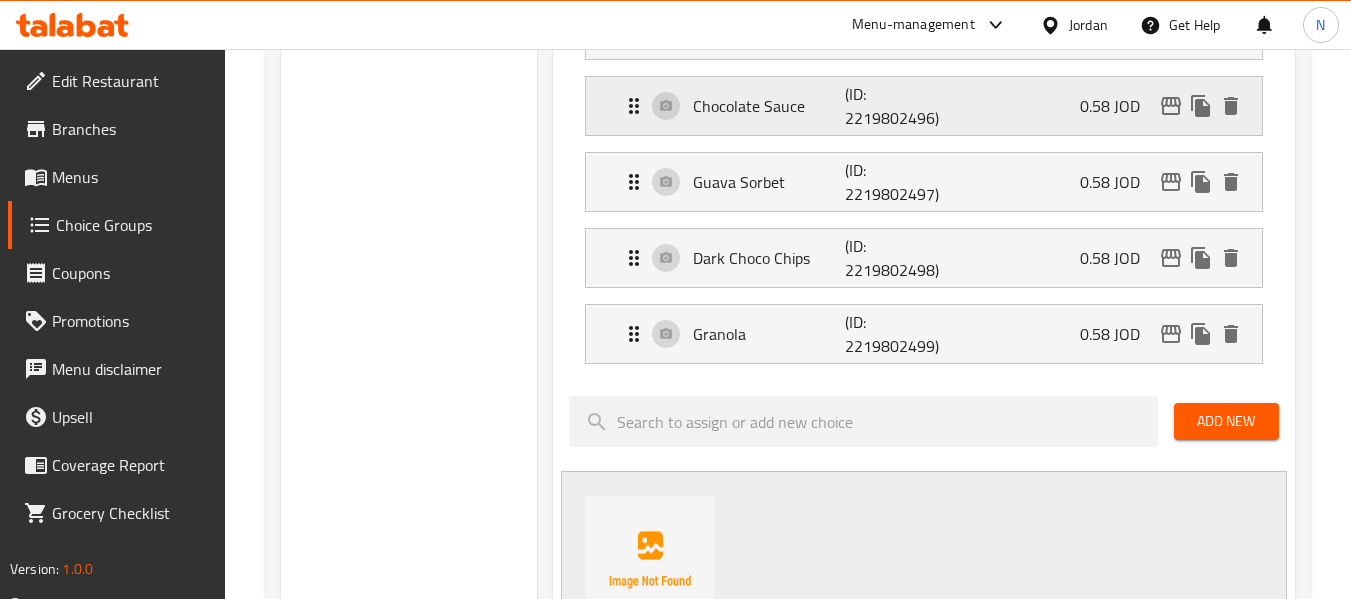 click on "(ID: 2219802496)" at bounding box center (896, 106) 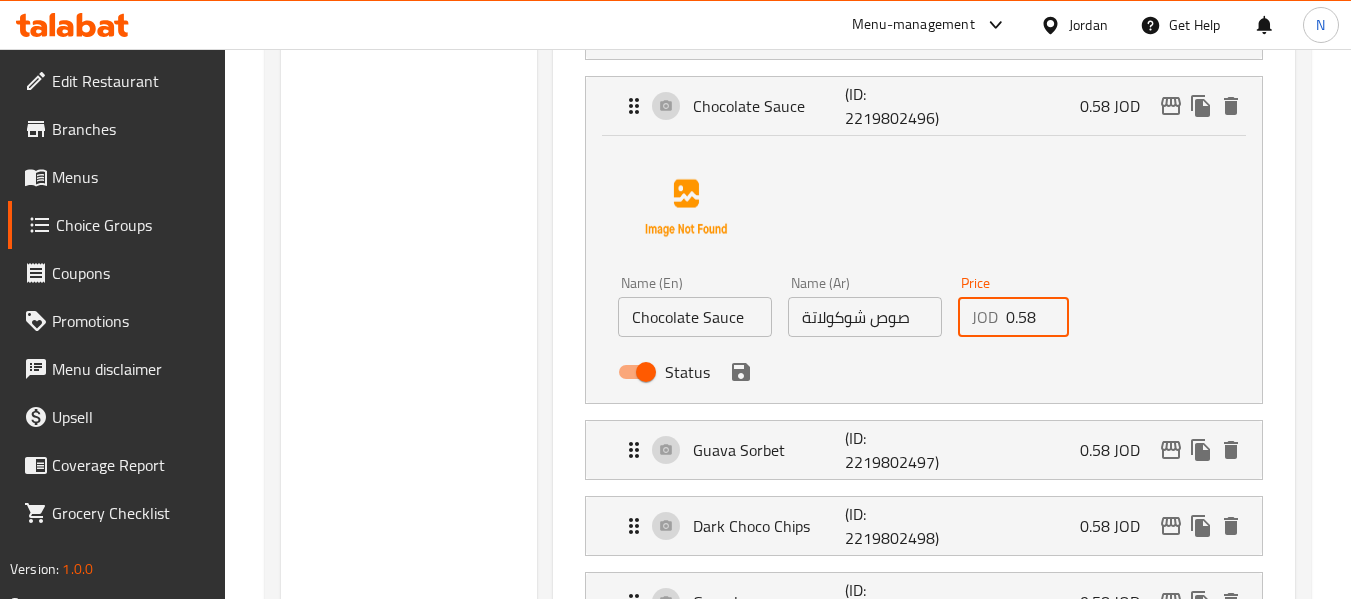 click on "0.58" at bounding box center [1038, 317] 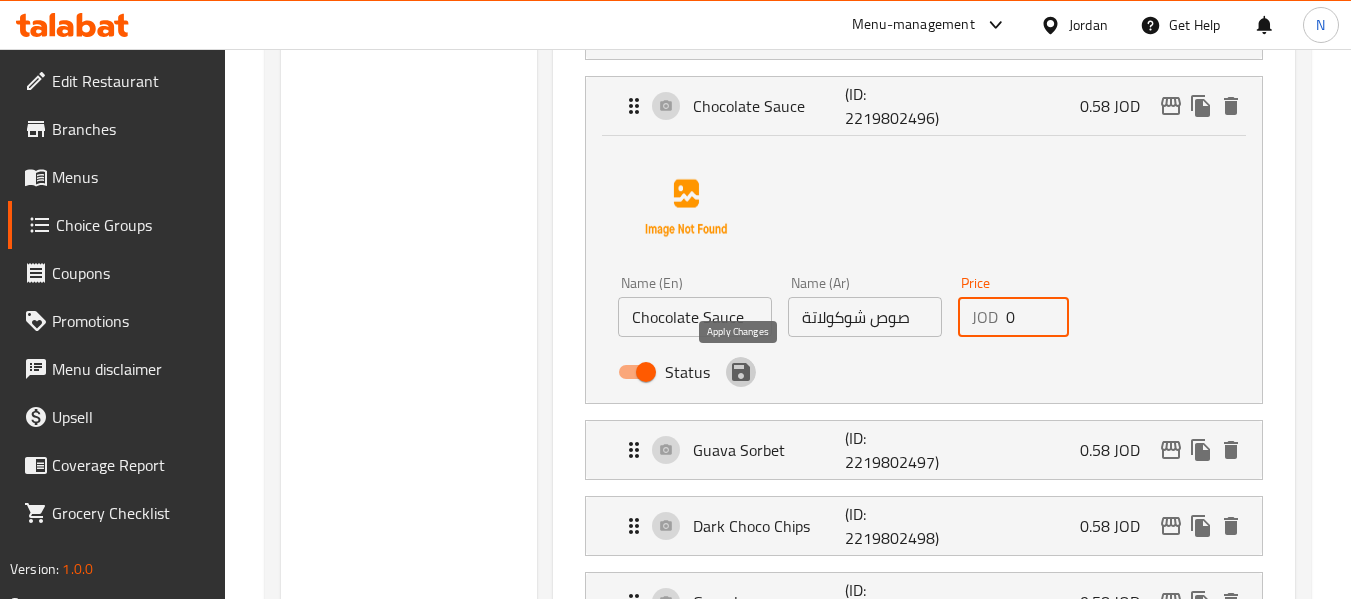 click 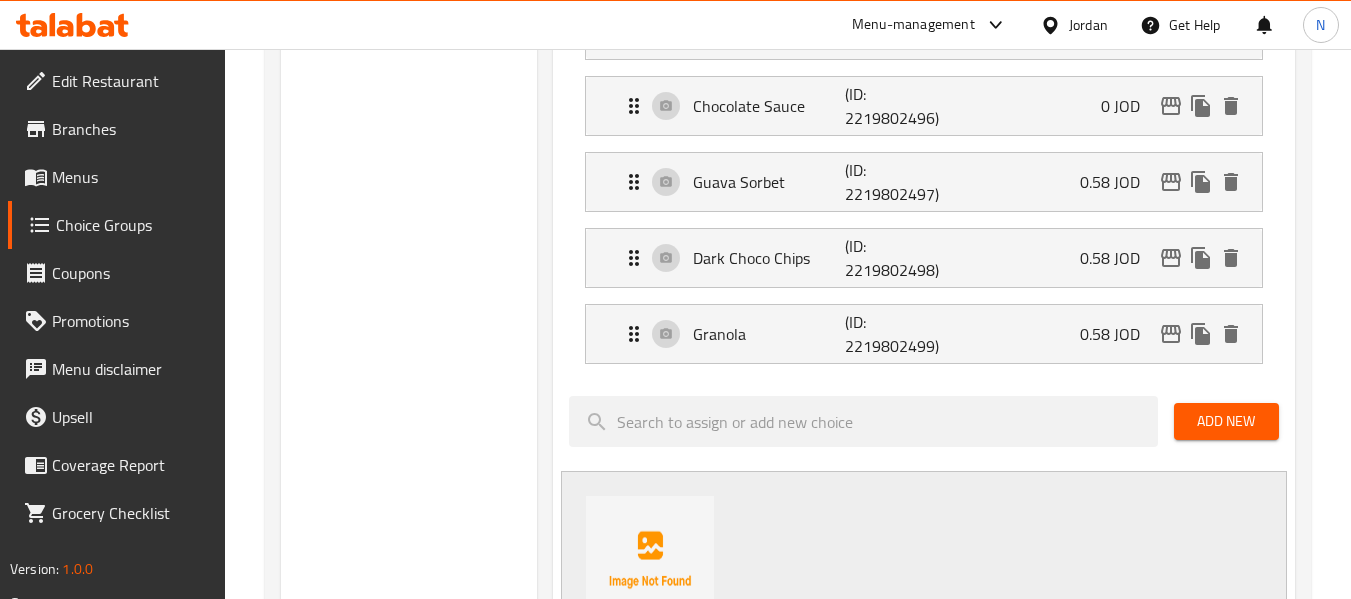 type on "0" 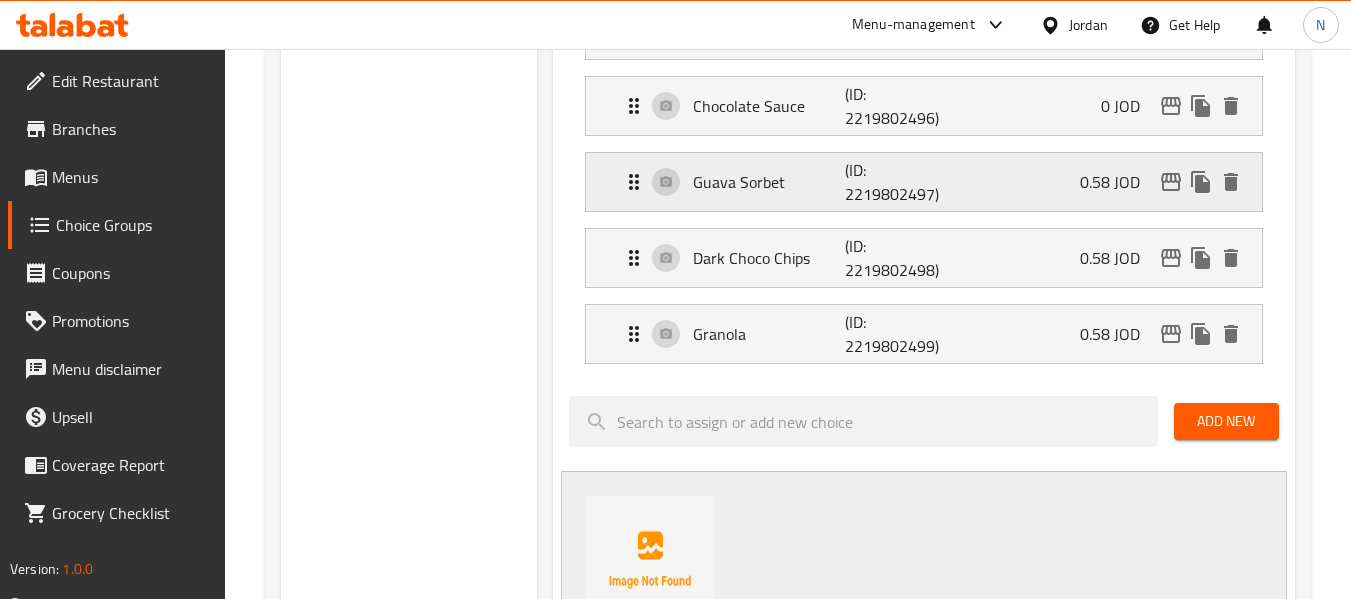 click on "(ID: 2219802497)" at bounding box center (896, 182) 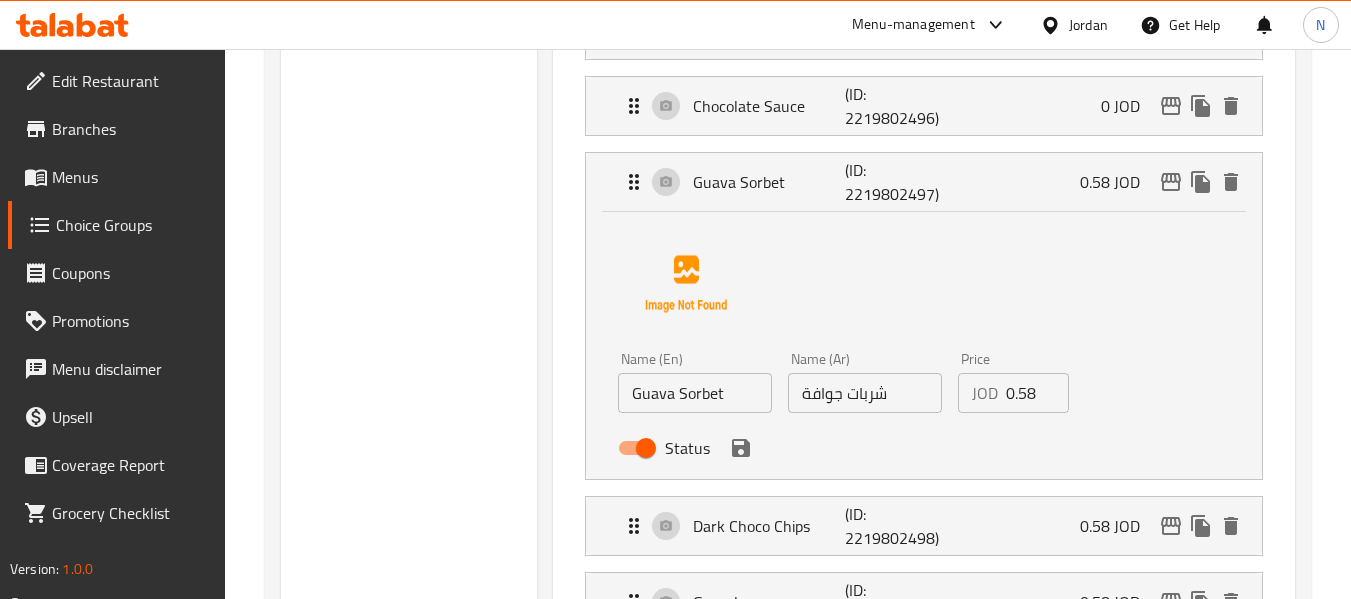 click on "0.58" at bounding box center [1038, 393] 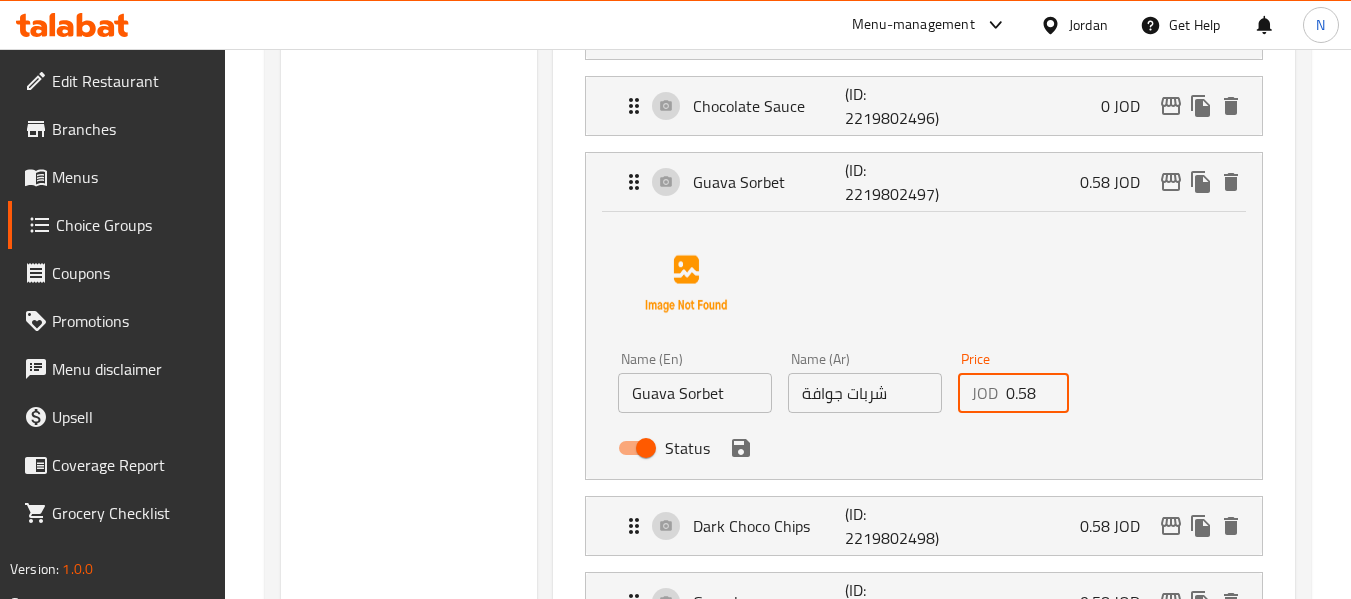 click on "0.58" at bounding box center (1038, 393) 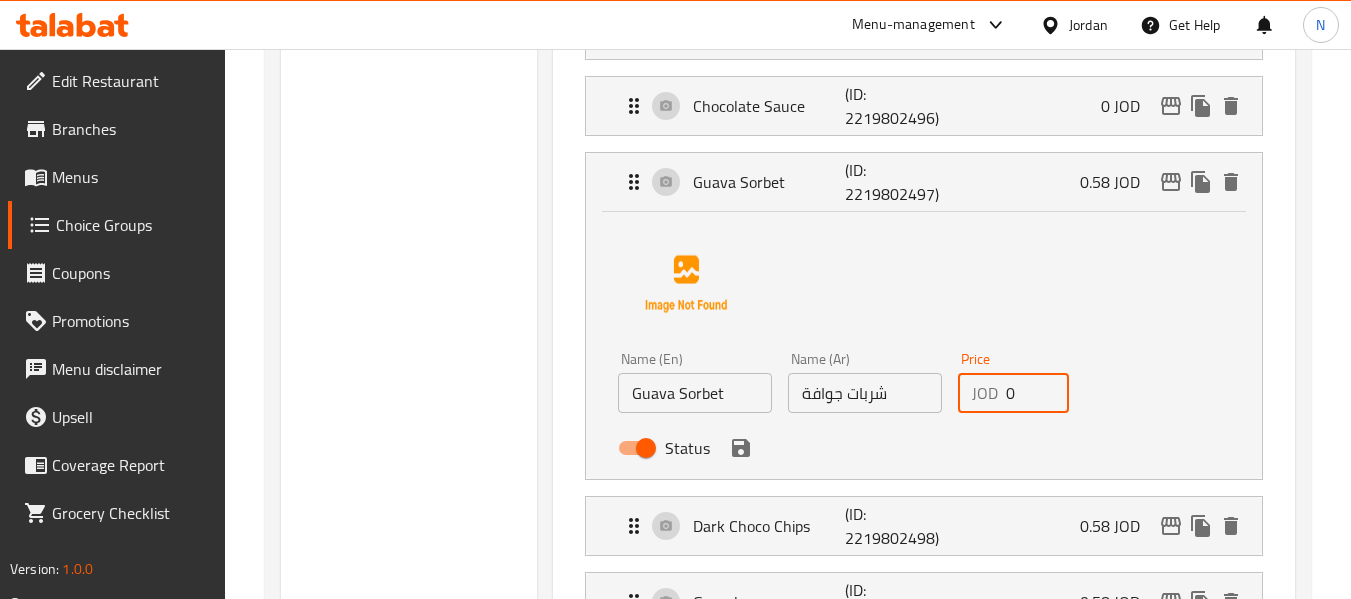 click on "0" at bounding box center [1038, 393] 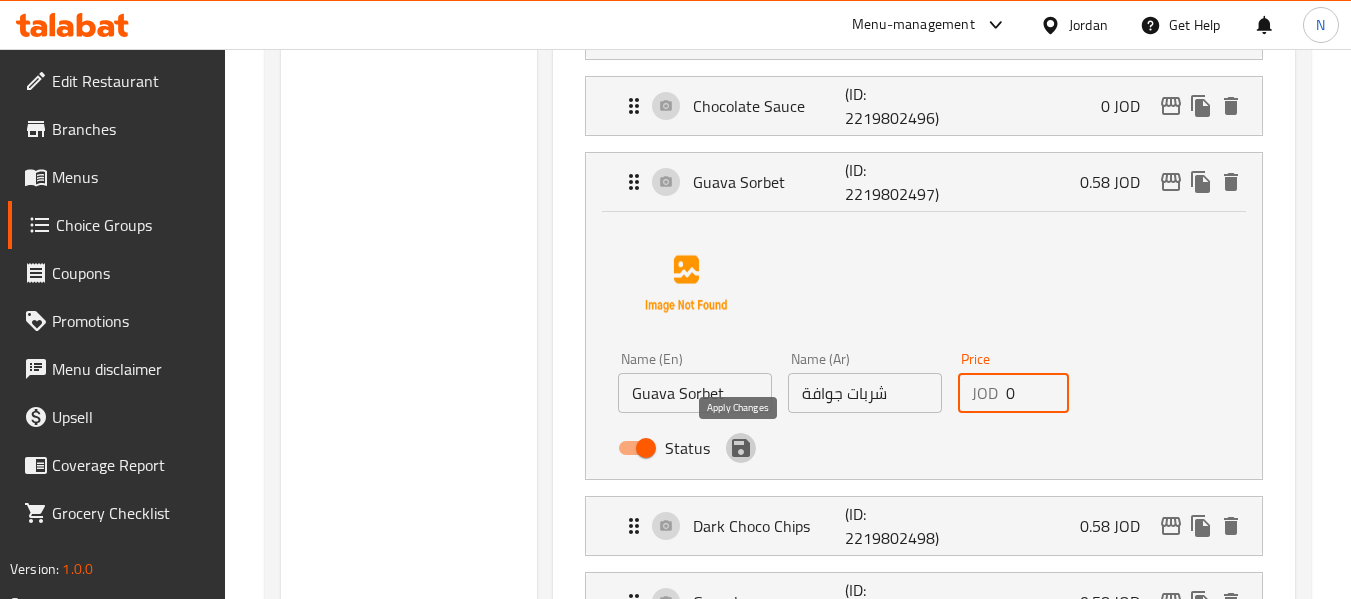 click 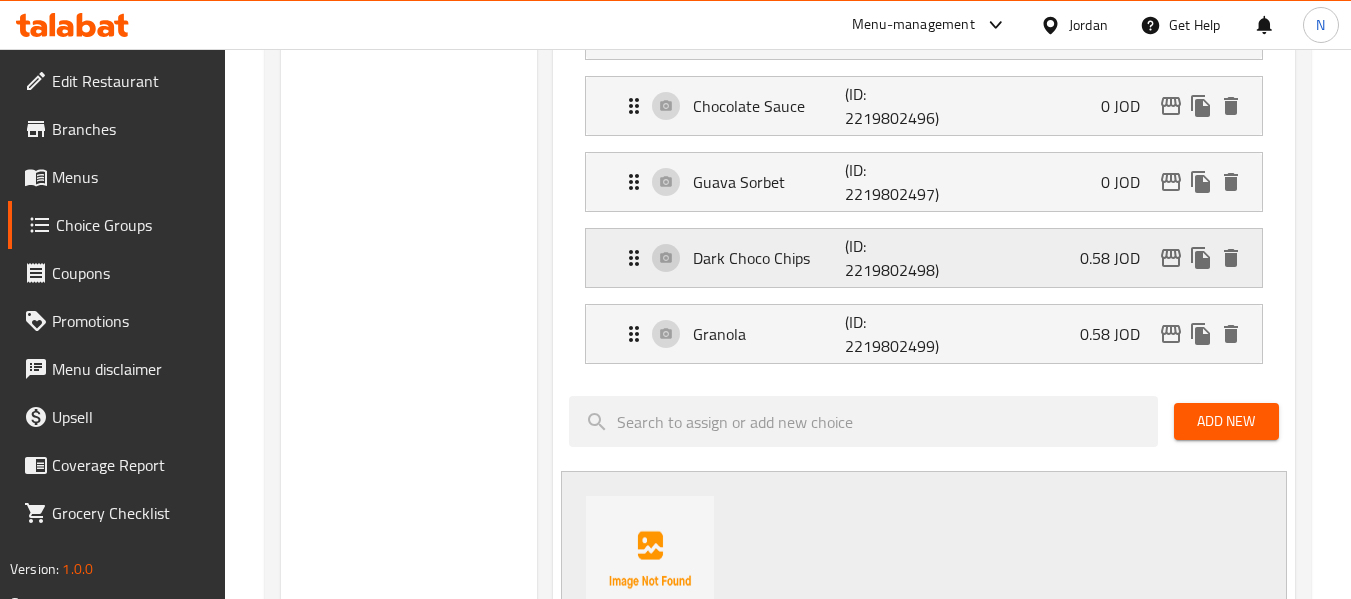 type on "0" 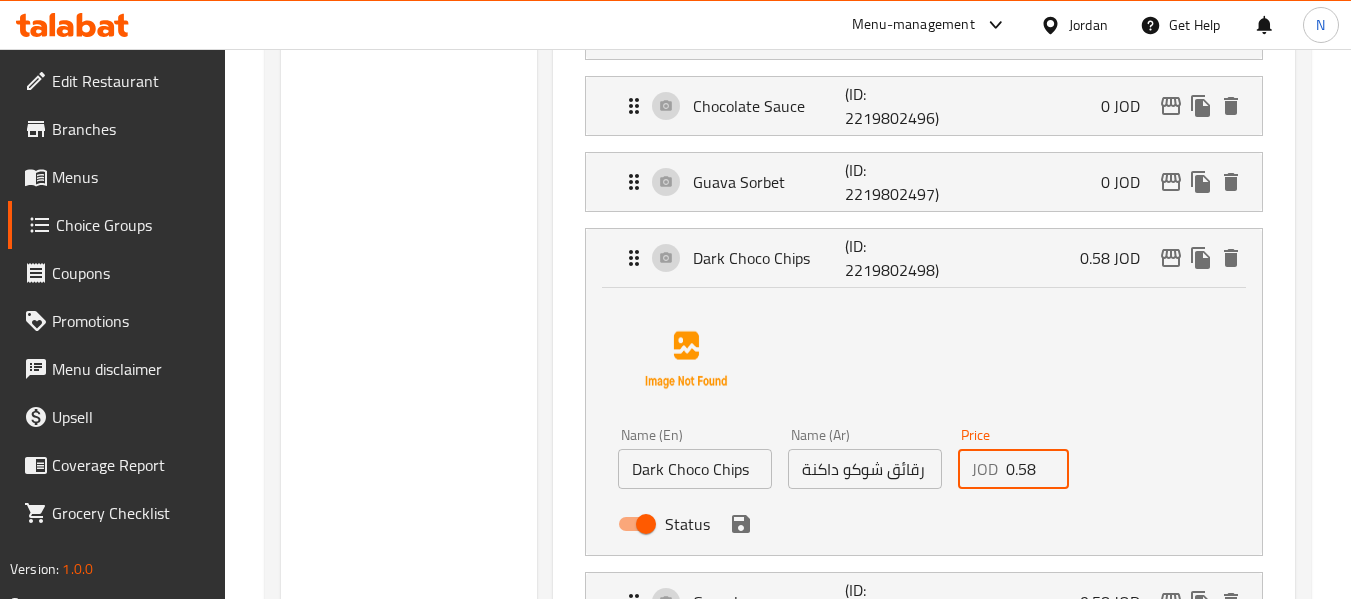 click on "0.58" at bounding box center (1038, 469) 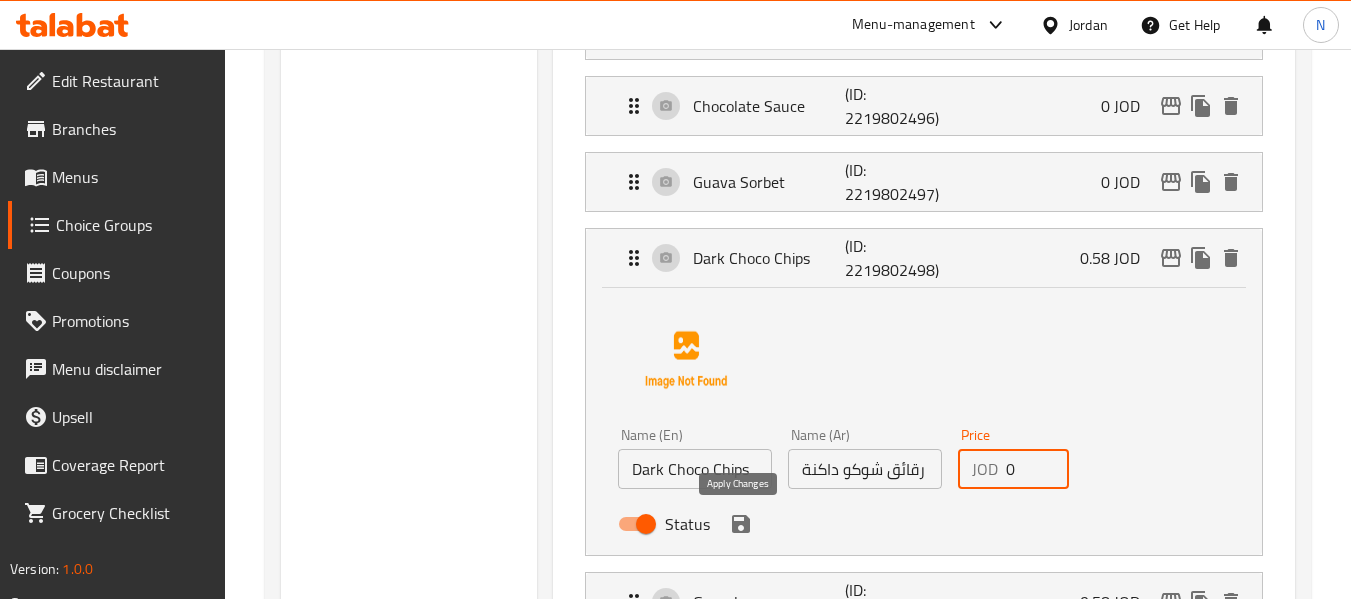 click 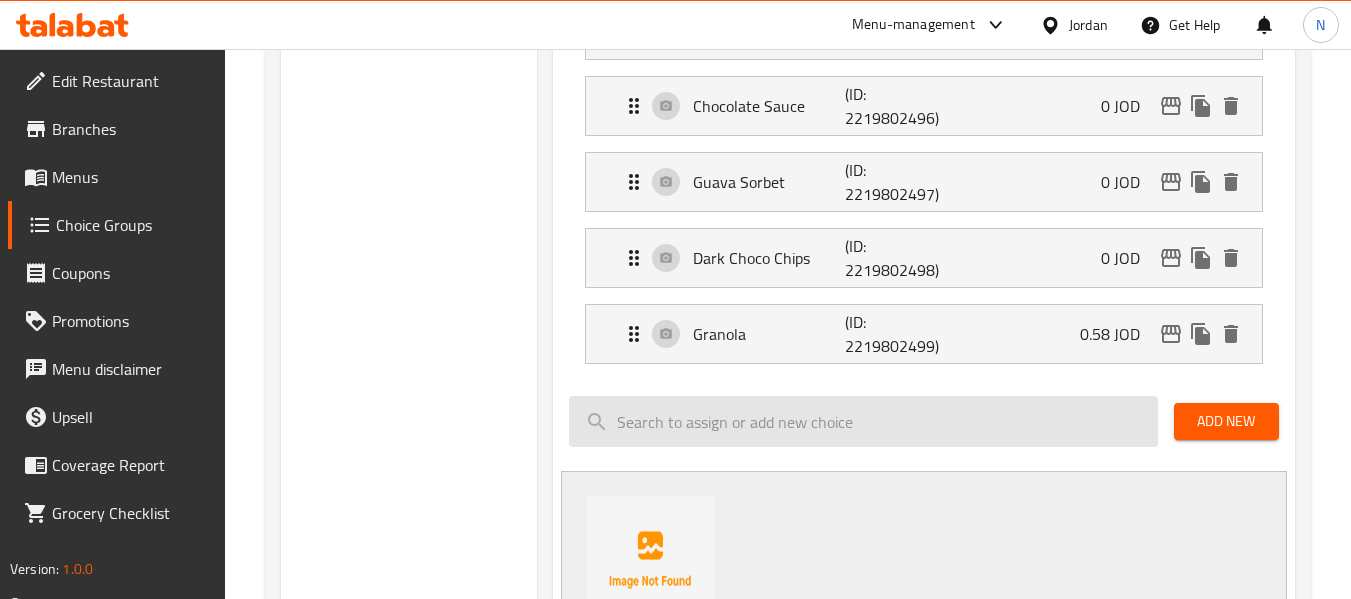 type on "0" 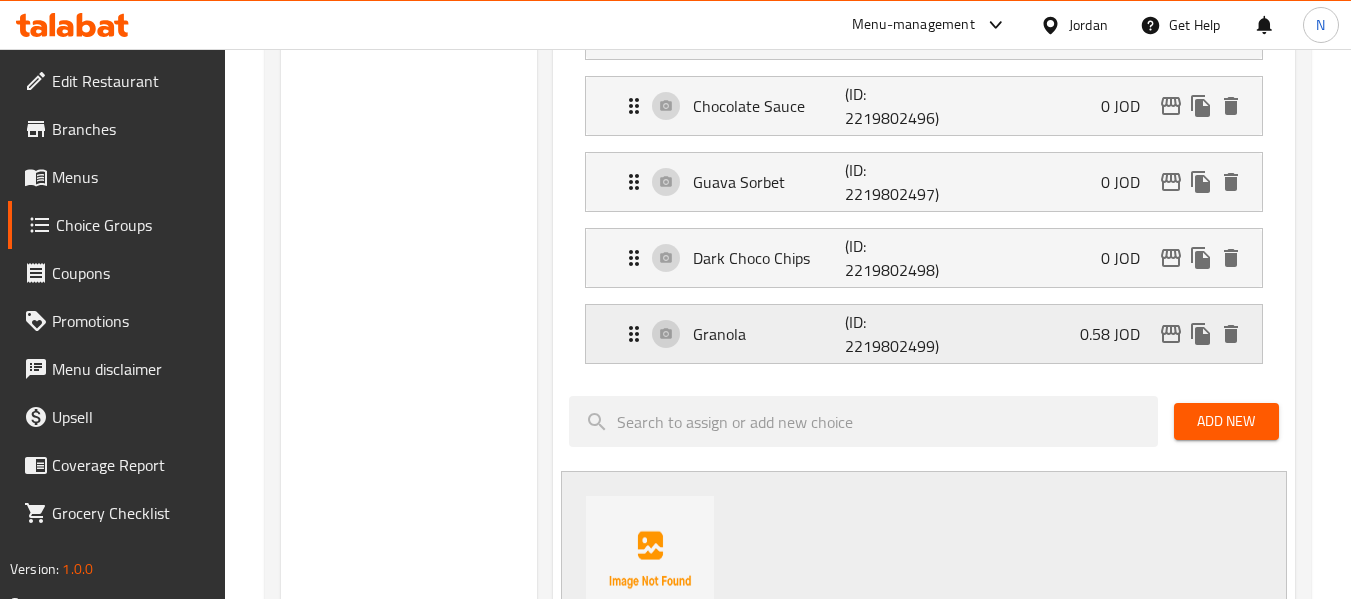 click on "Granola" at bounding box center [769, 334] 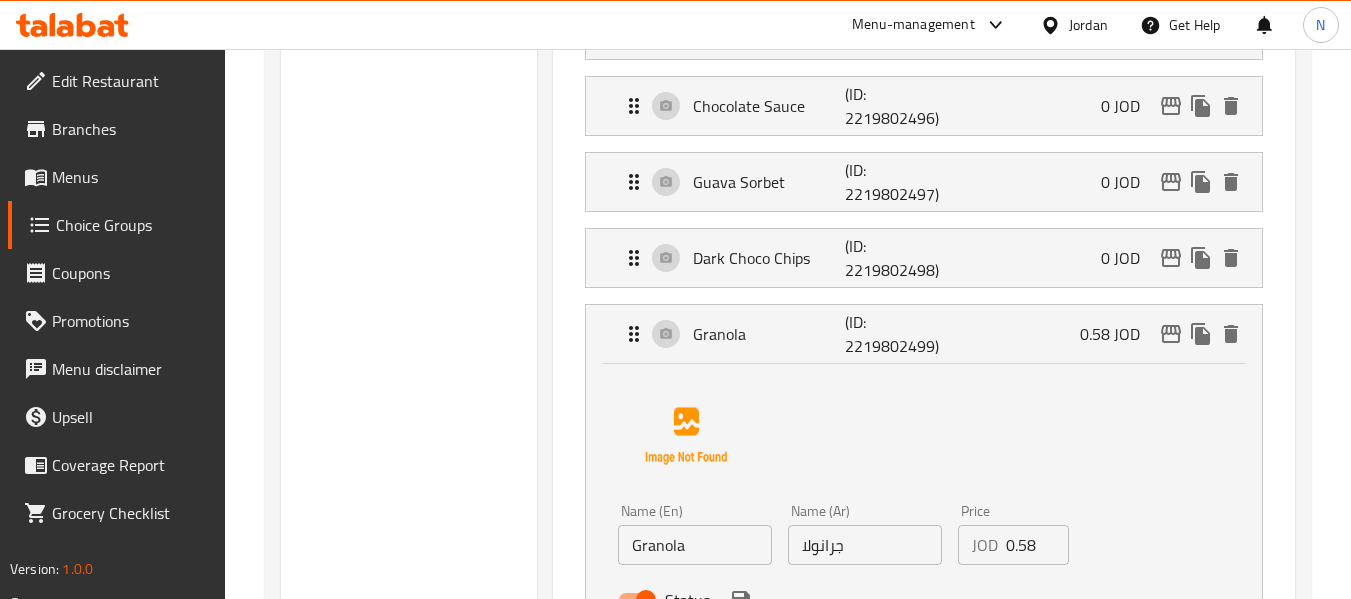 click on "0.58" at bounding box center [1038, 545] 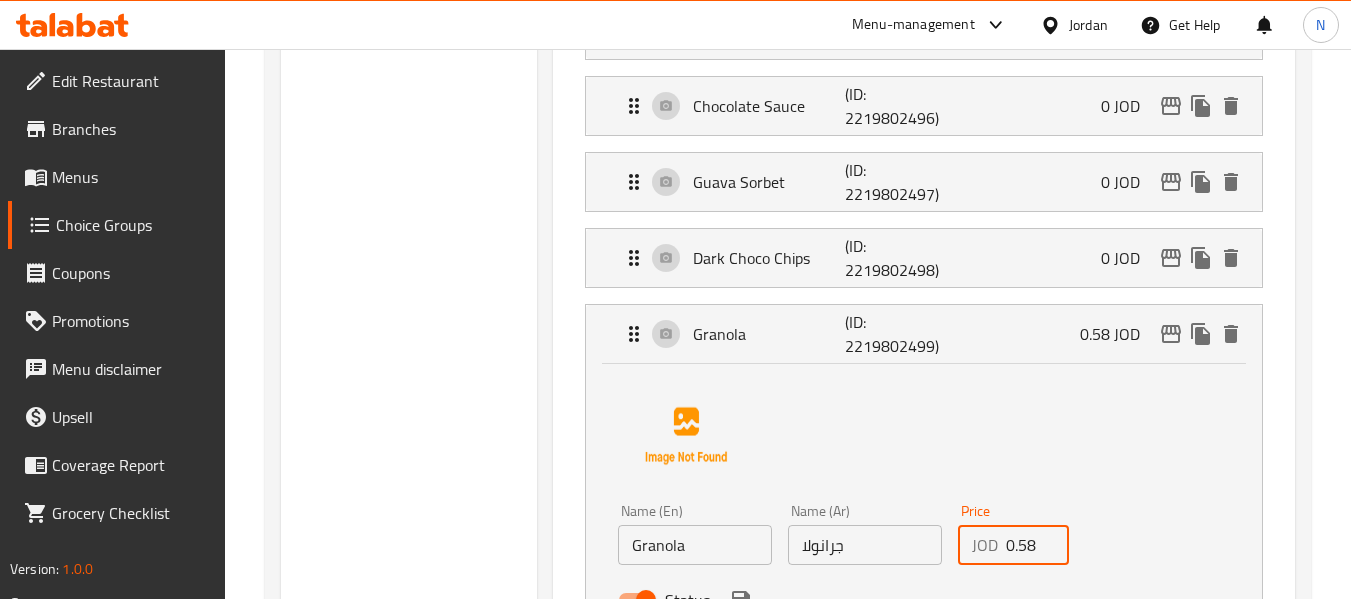 click on "0.58" at bounding box center [1038, 545] 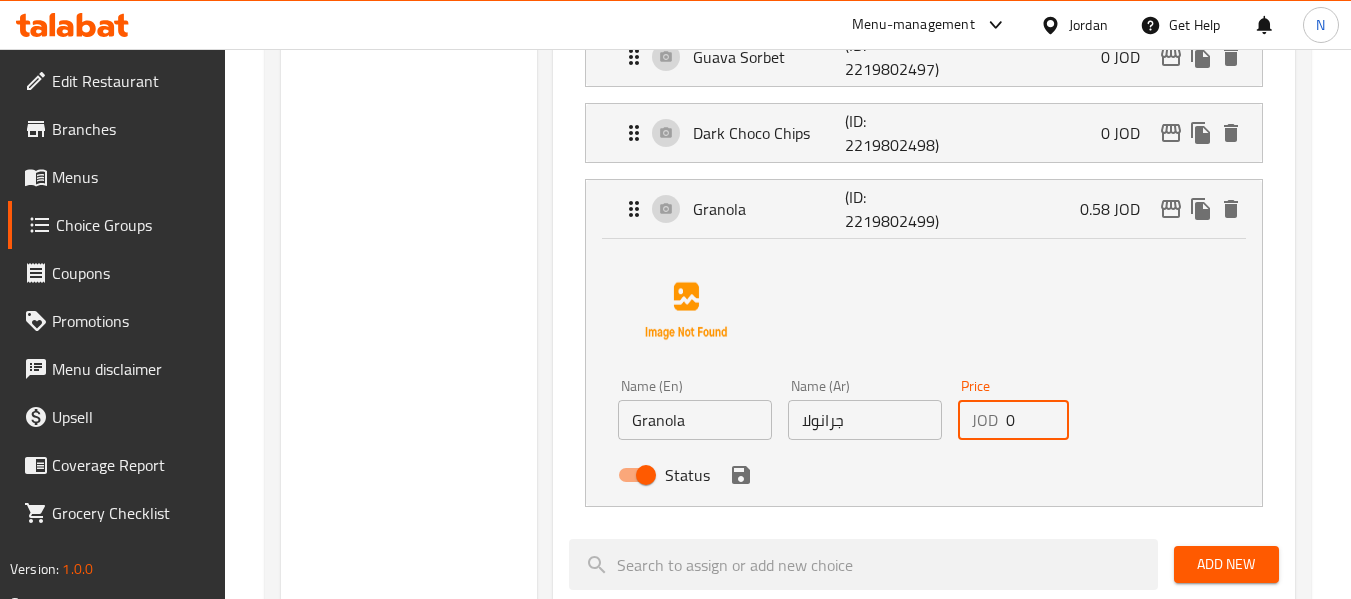 scroll, scrollTop: 1014, scrollLeft: 0, axis: vertical 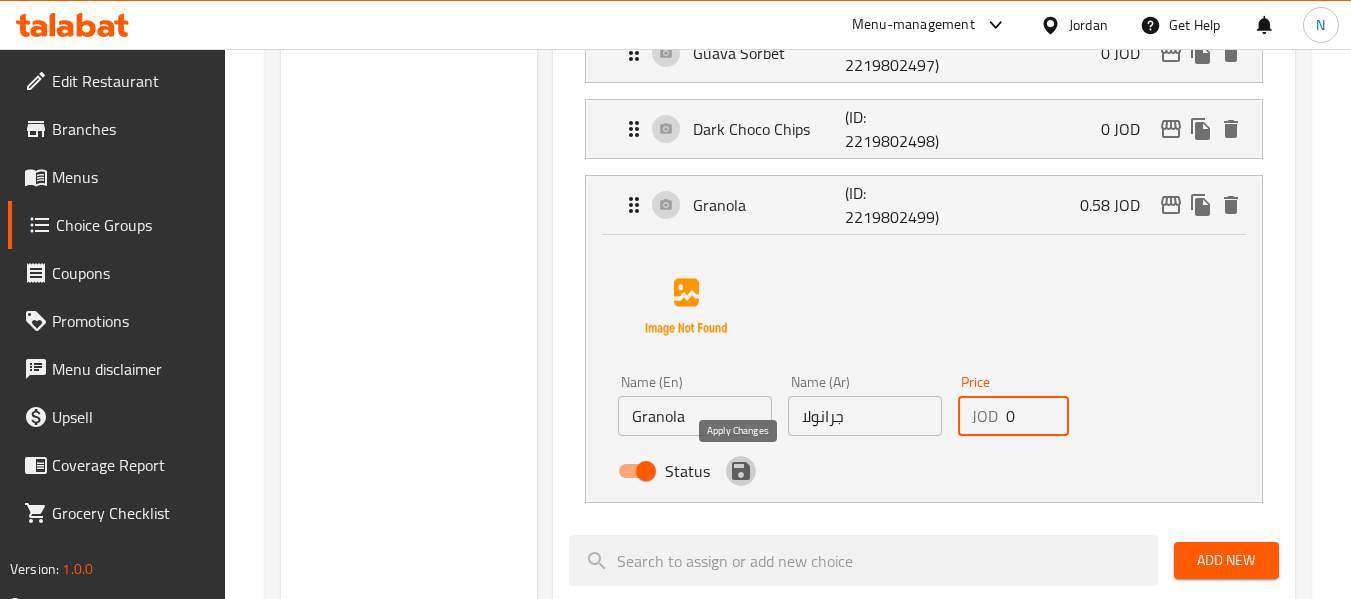click 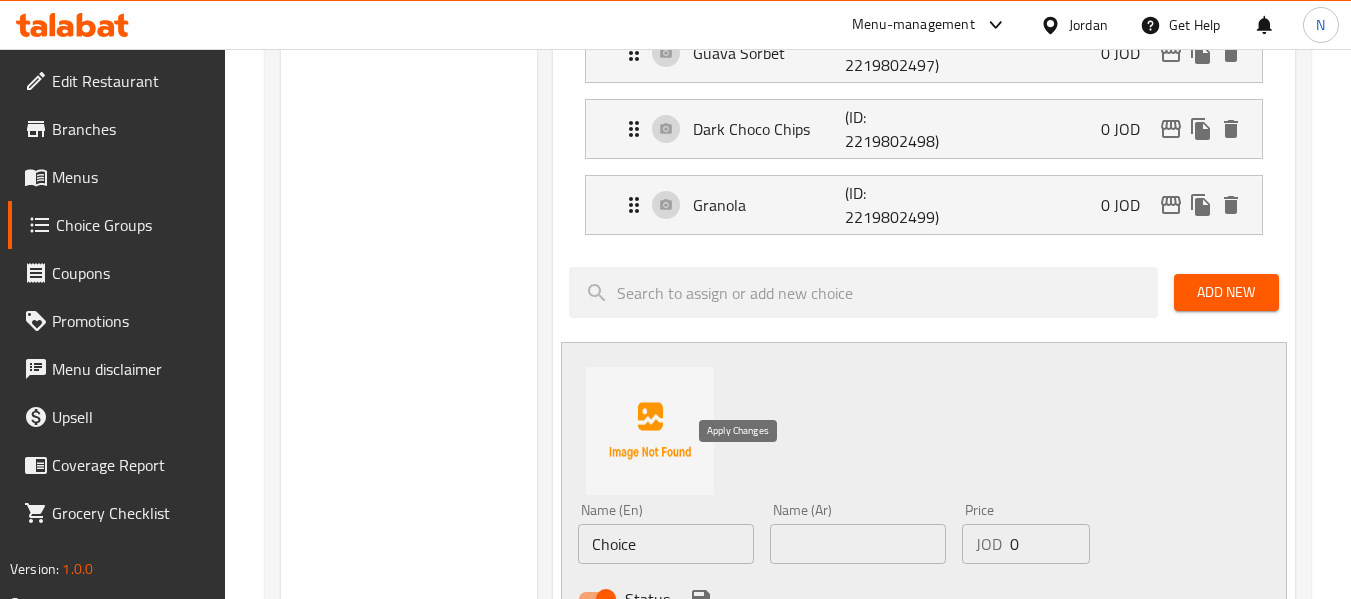 type on "0" 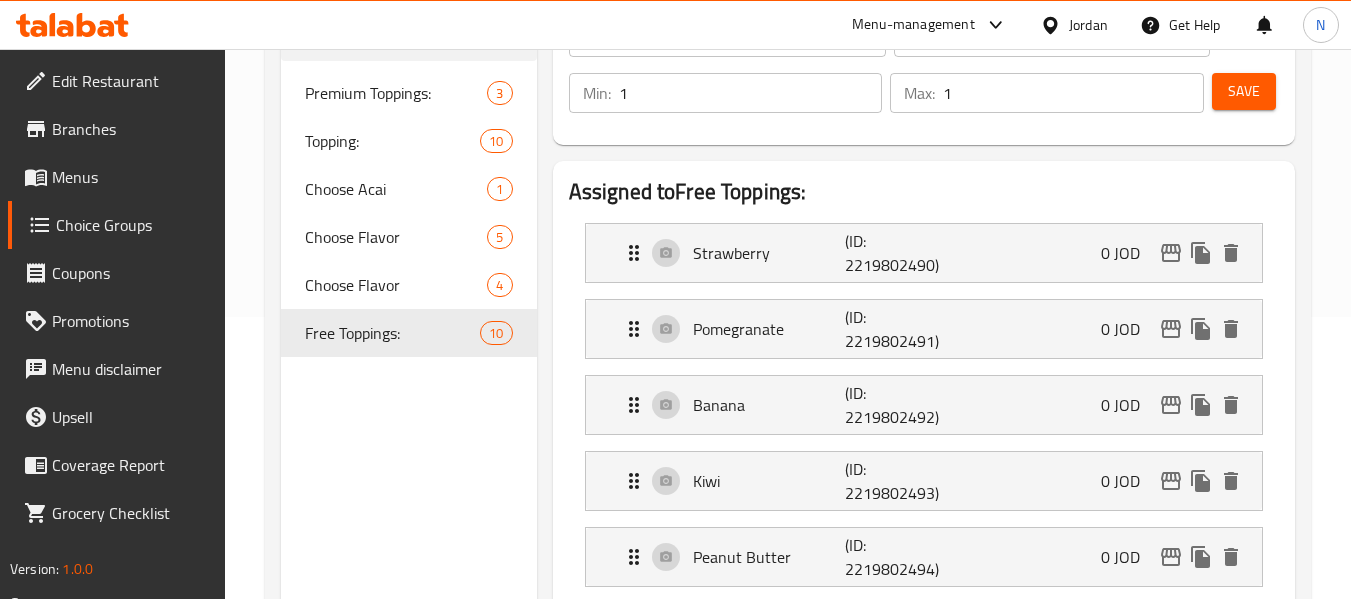 scroll, scrollTop: 0, scrollLeft: 0, axis: both 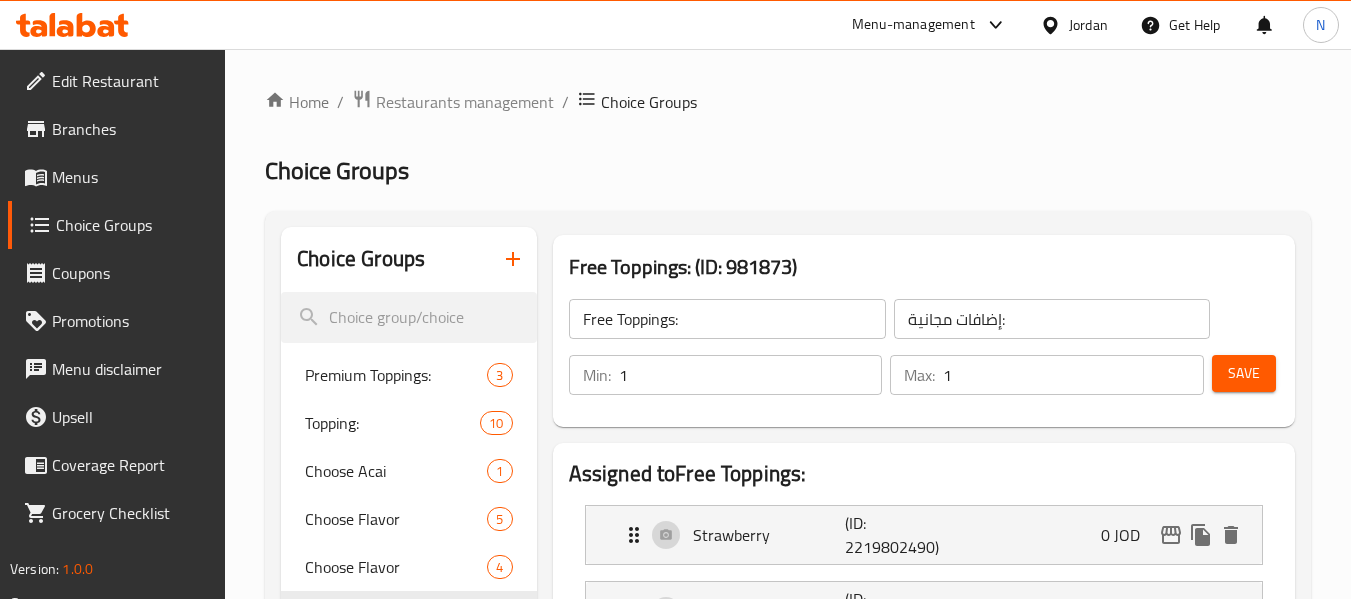 click on "Save" at bounding box center [1244, 373] 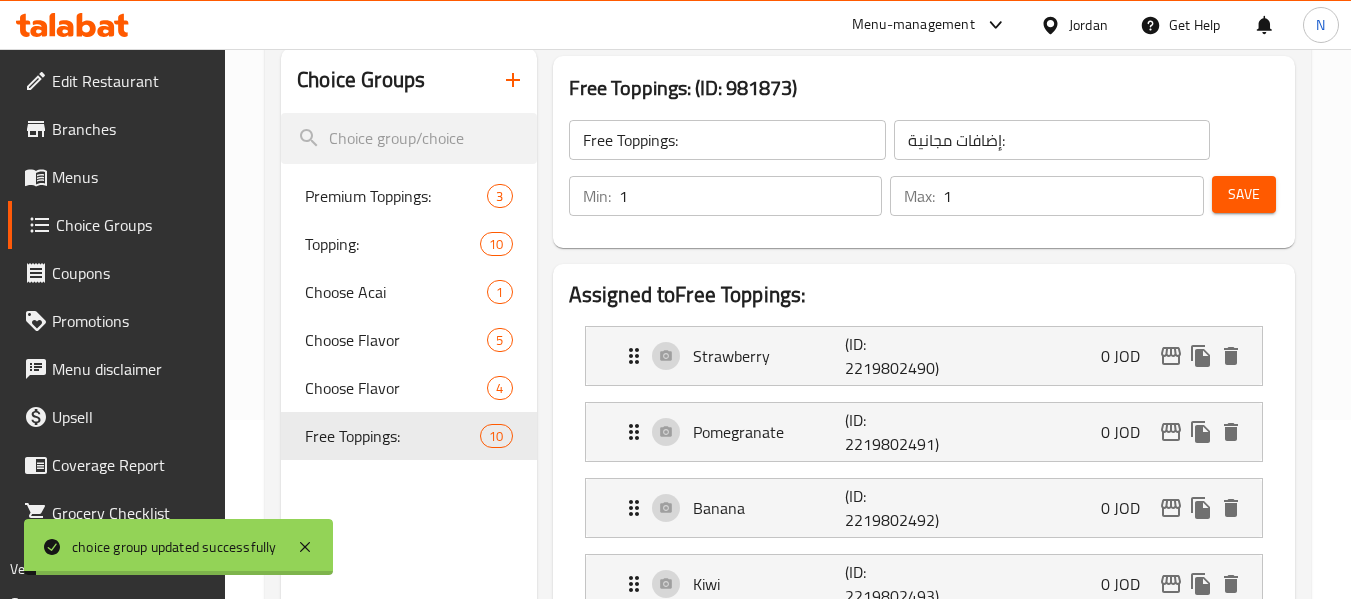 scroll, scrollTop: 180, scrollLeft: 0, axis: vertical 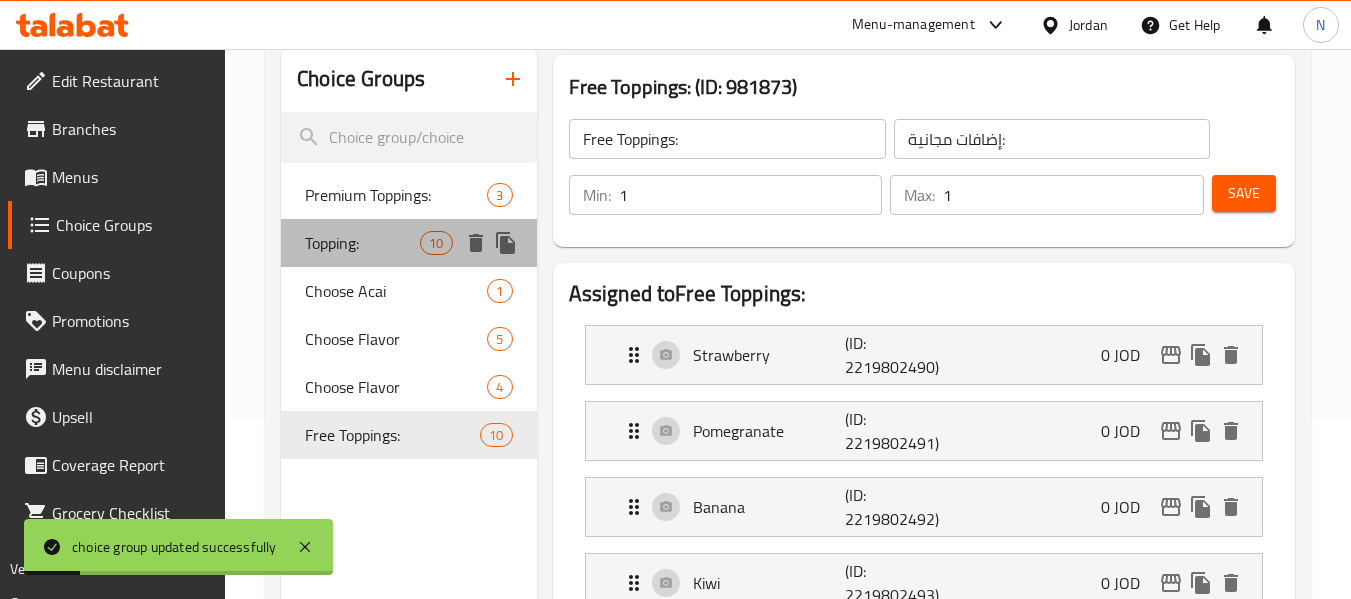 click on "Topping:" at bounding box center (362, 243) 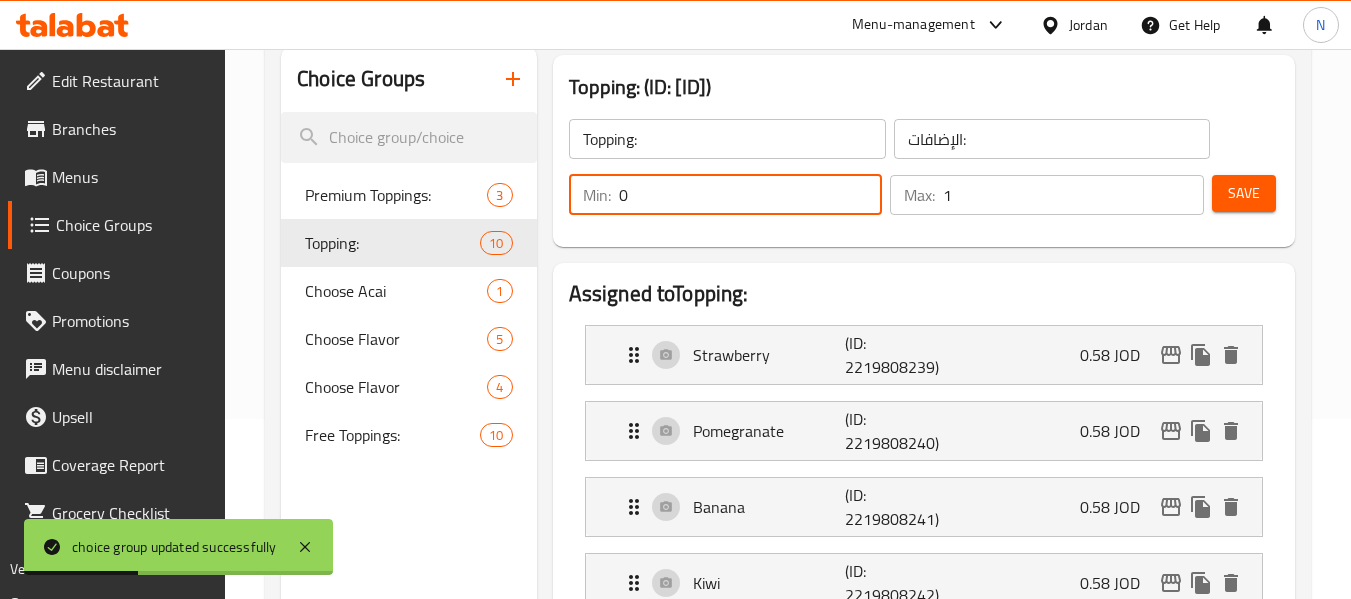 type on "0" 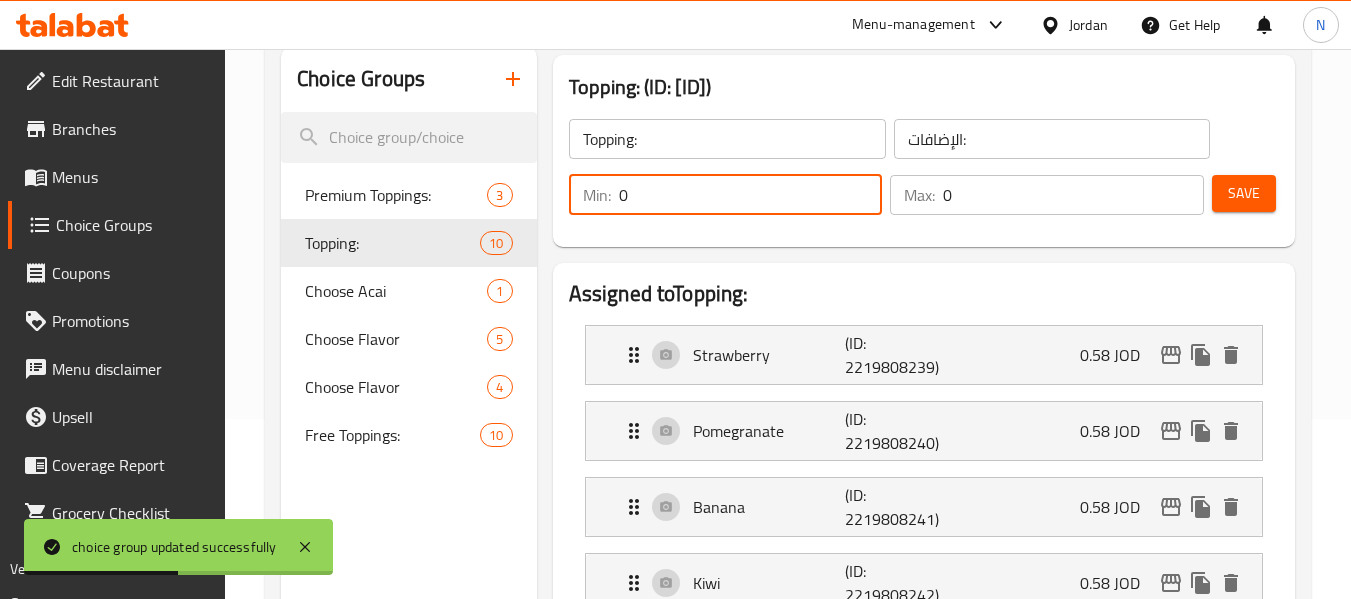 type on "0" 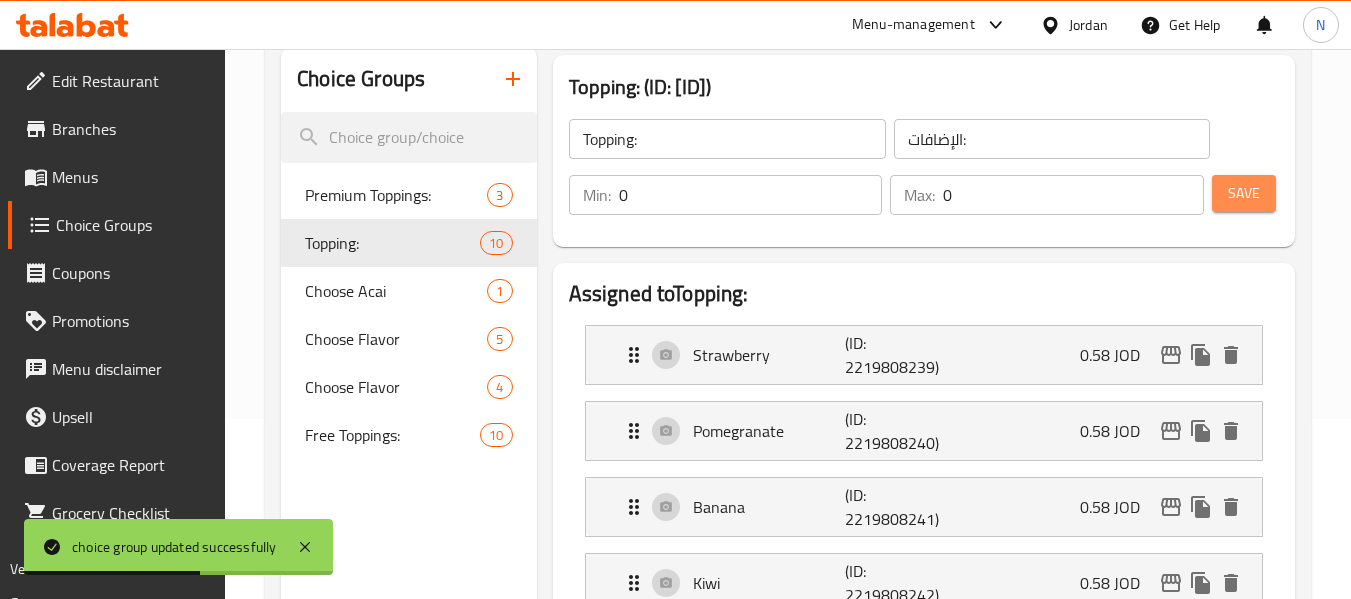 click on "Save" at bounding box center [1244, 193] 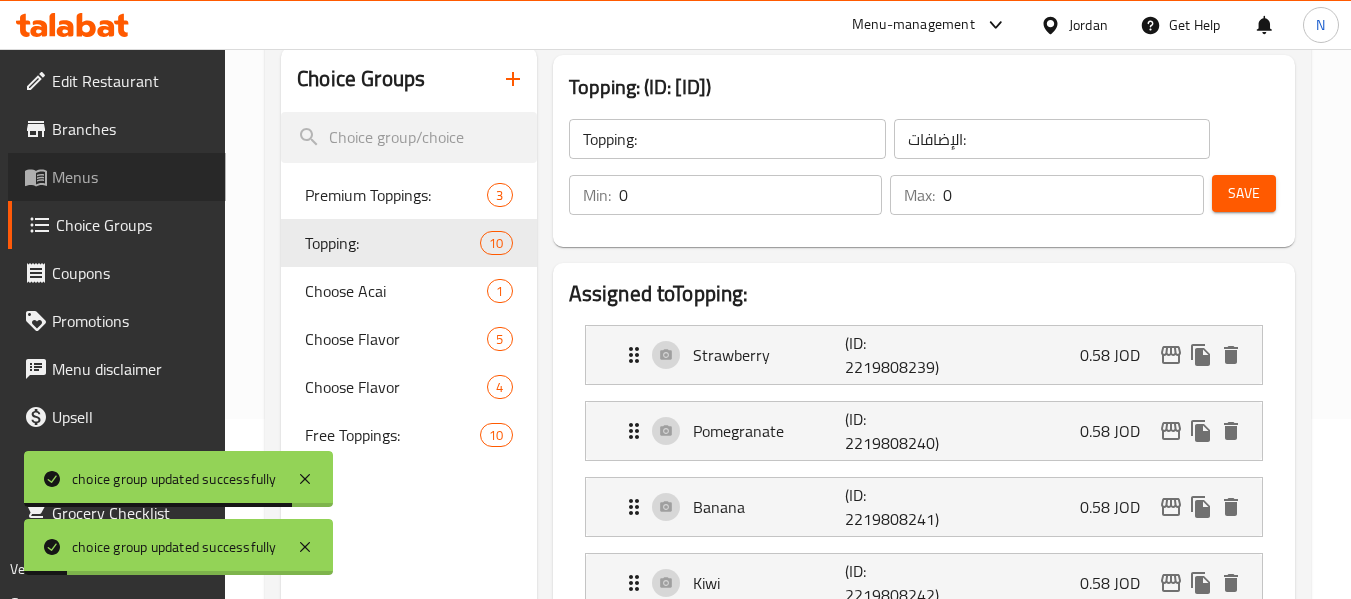 click 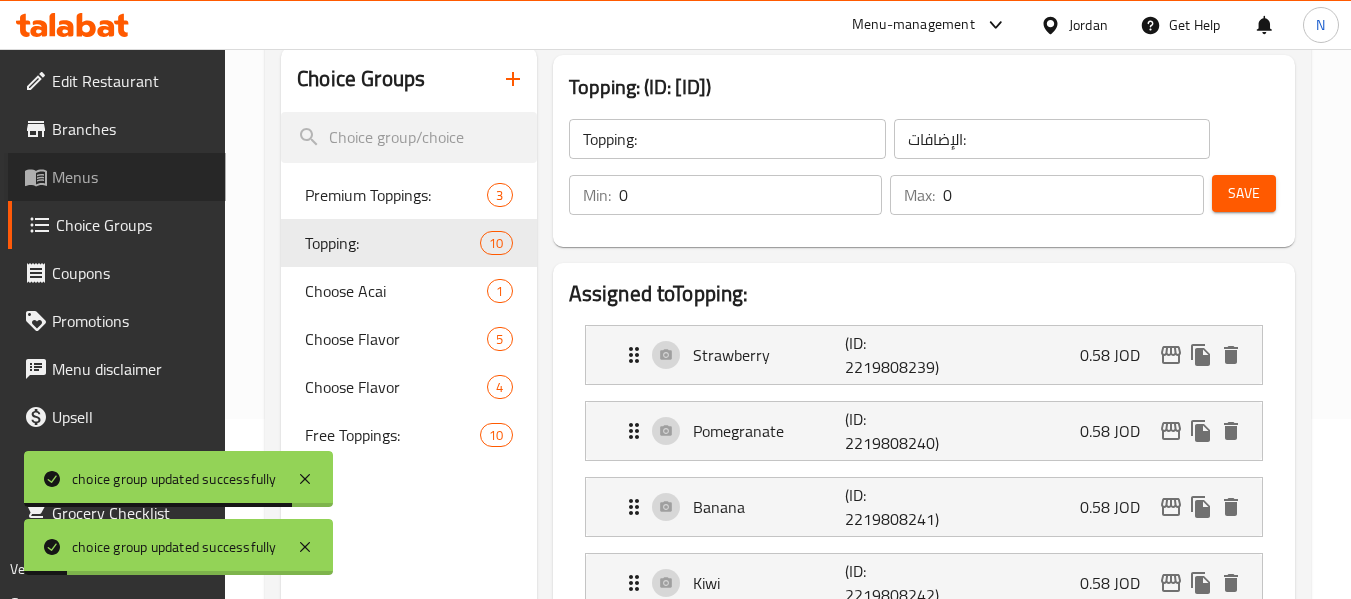 scroll, scrollTop: 0, scrollLeft: 0, axis: both 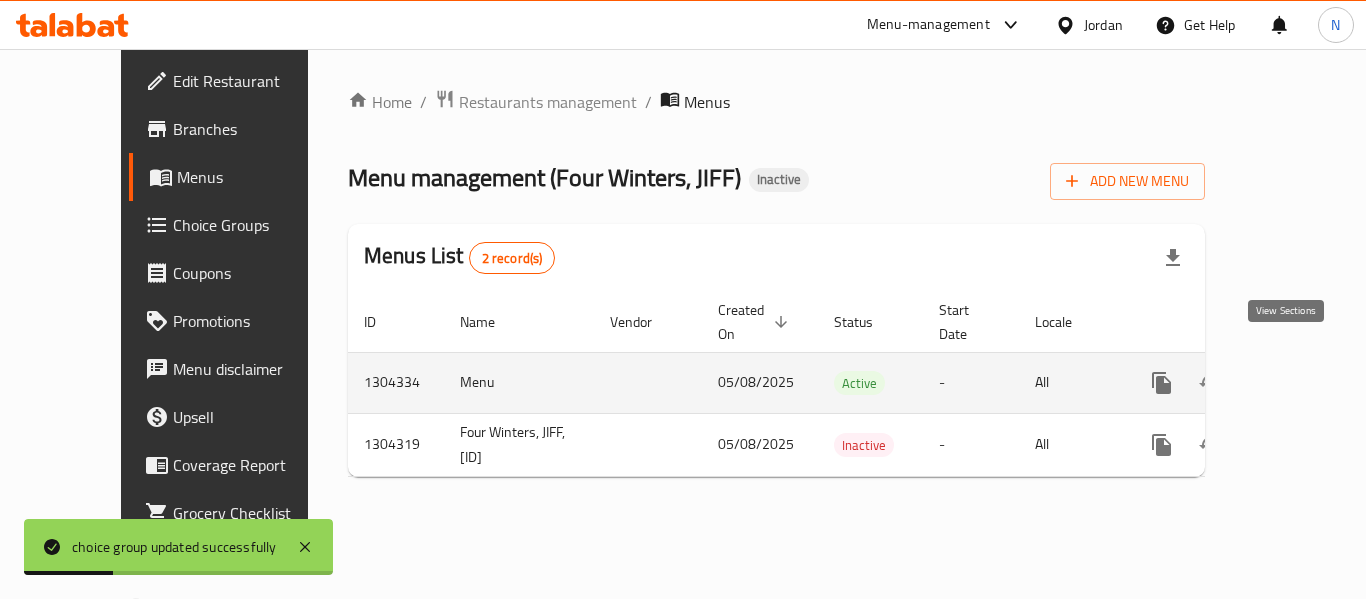 click 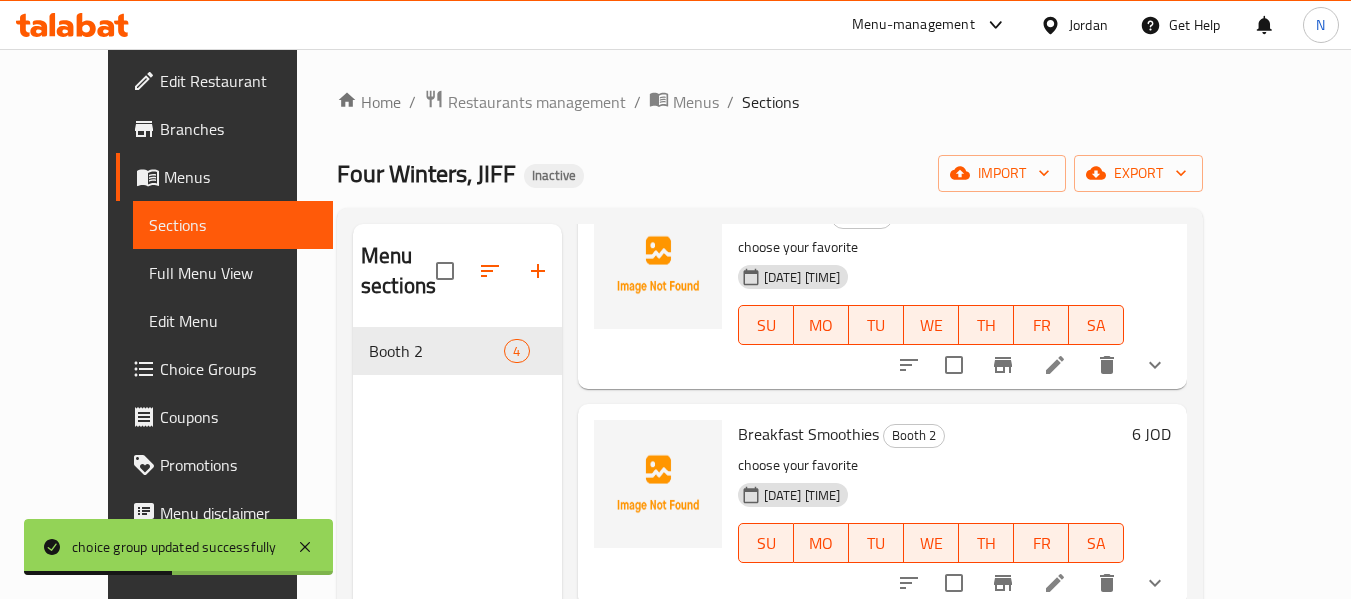 scroll, scrollTop: 353, scrollLeft: 0, axis: vertical 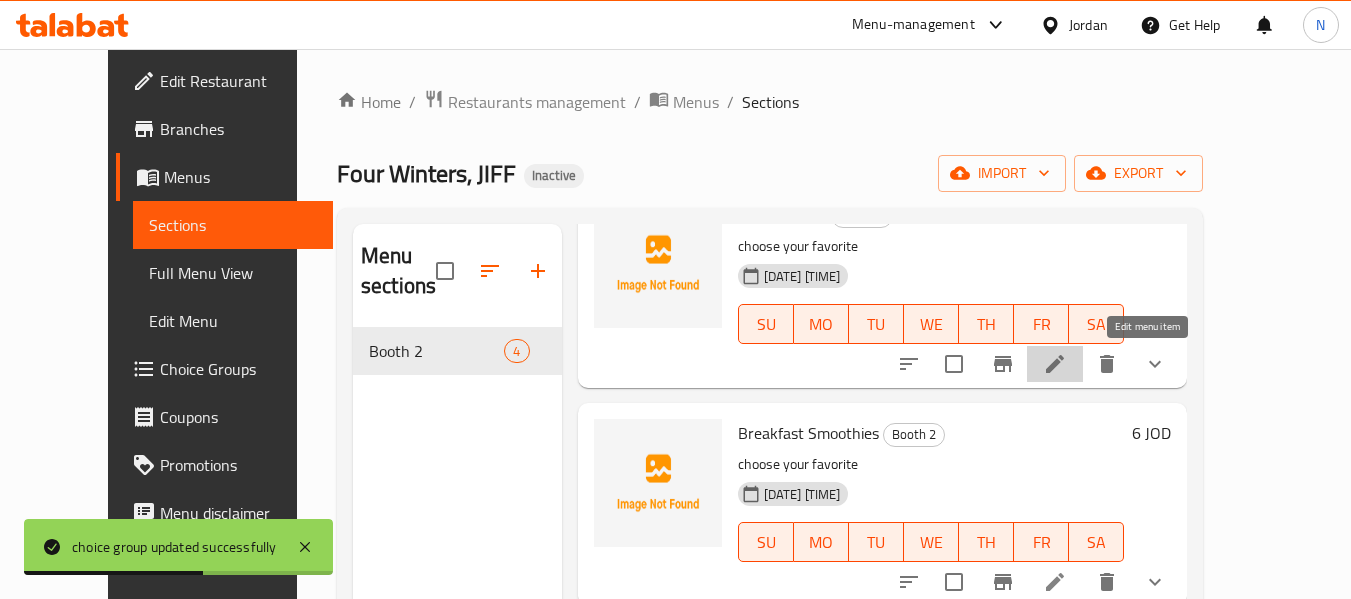 click 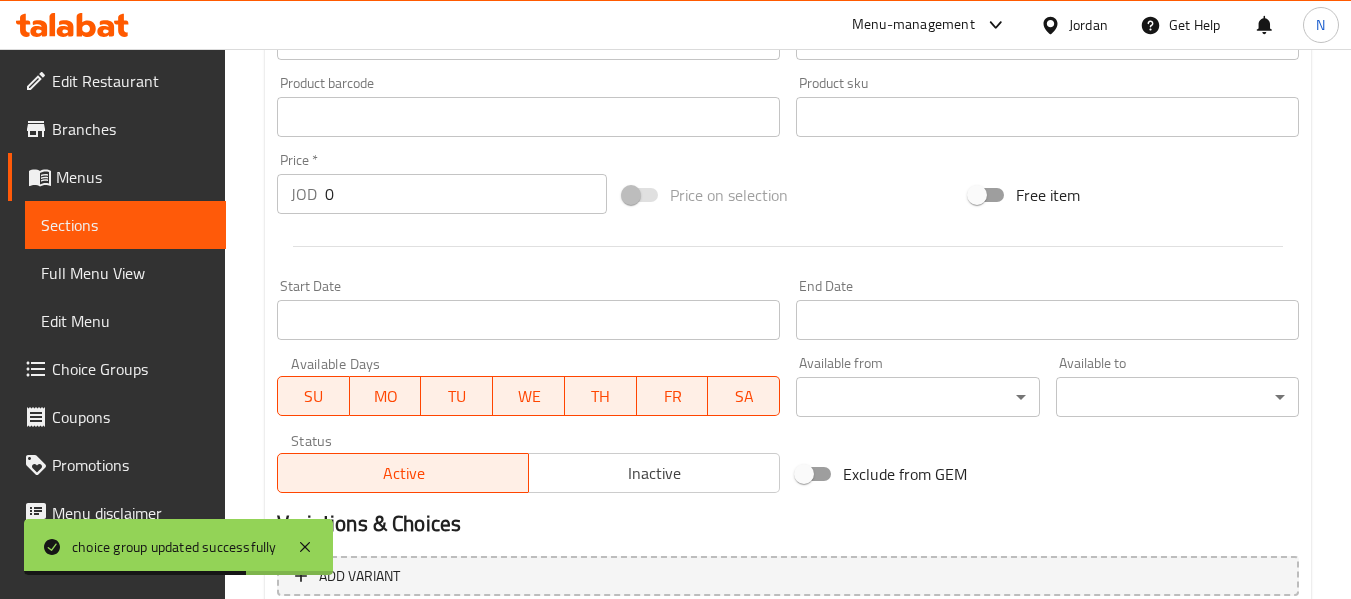 scroll, scrollTop: 847, scrollLeft: 0, axis: vertical 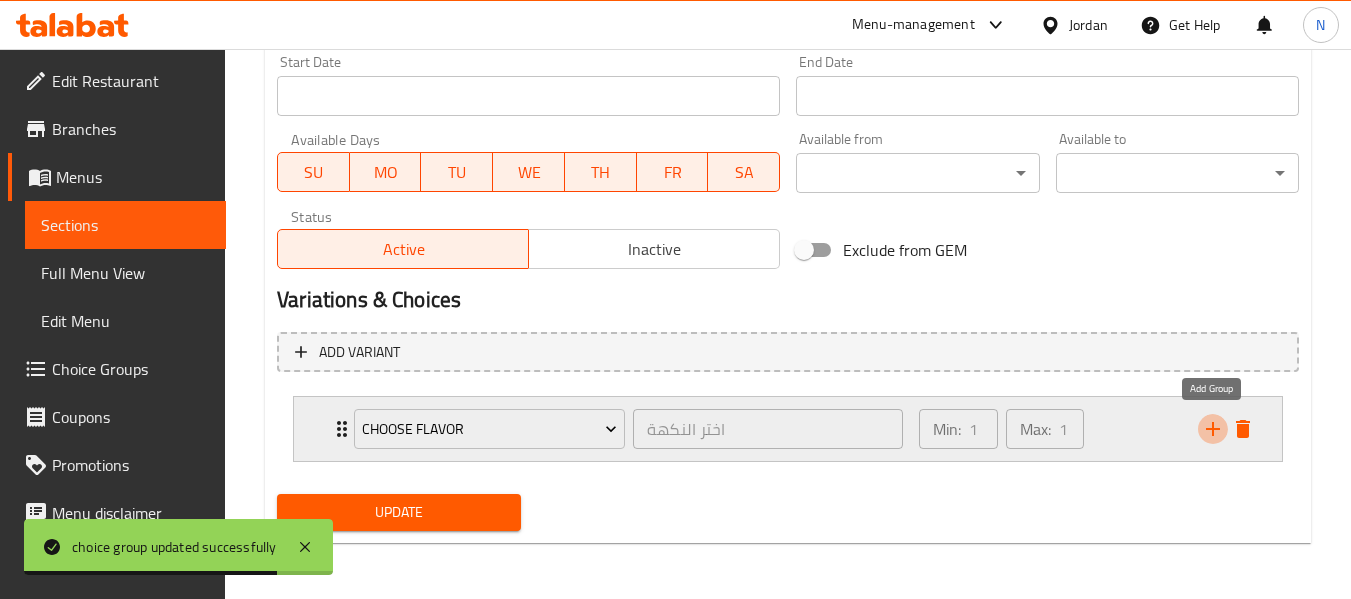 click 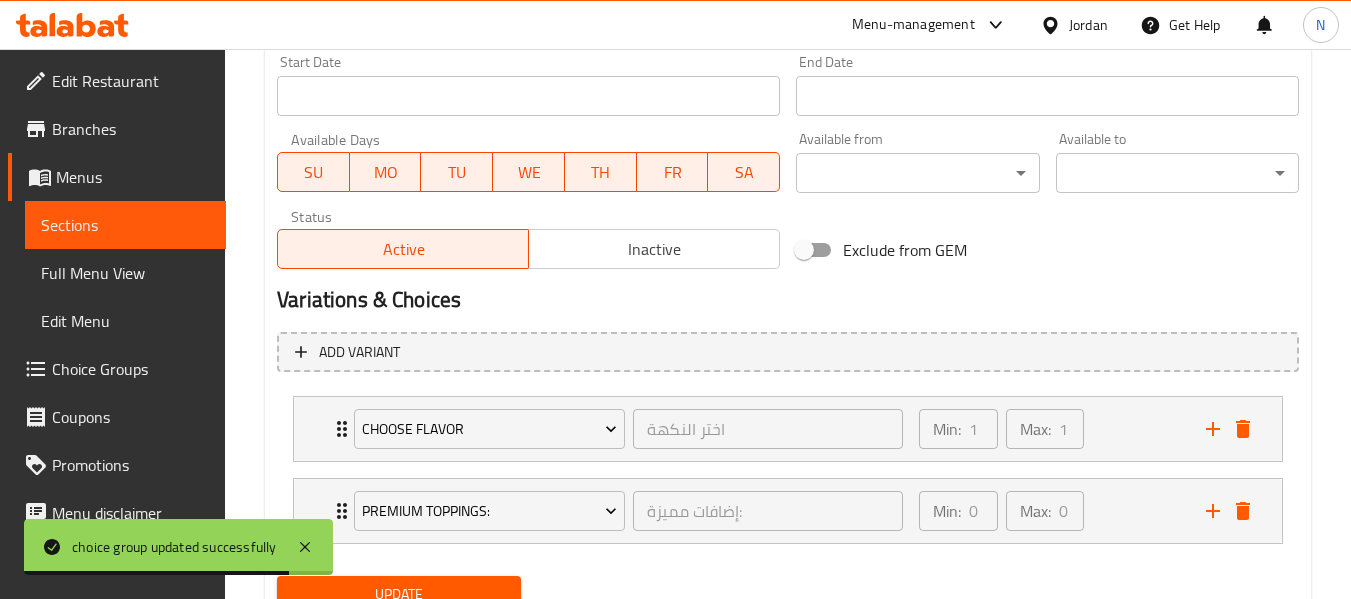 scroll, scrollTop: 929, scrollLeft: 0, axis: vertical 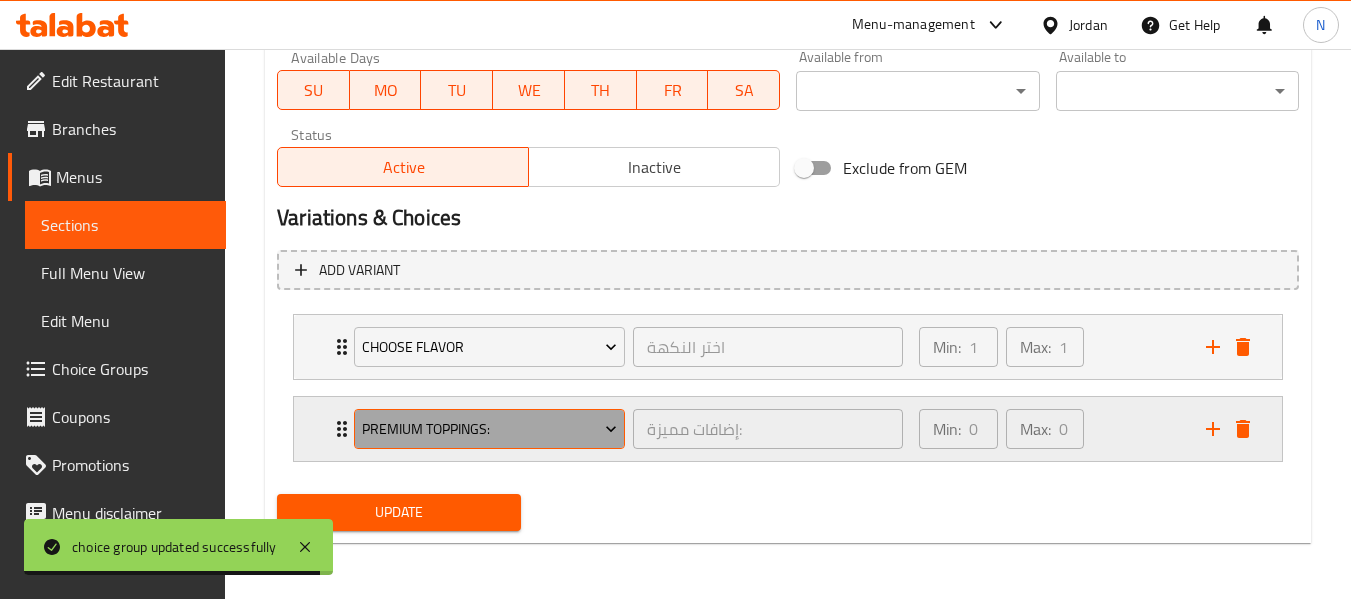 click on "Premium Toppings:" at bounding box center (489, 429) 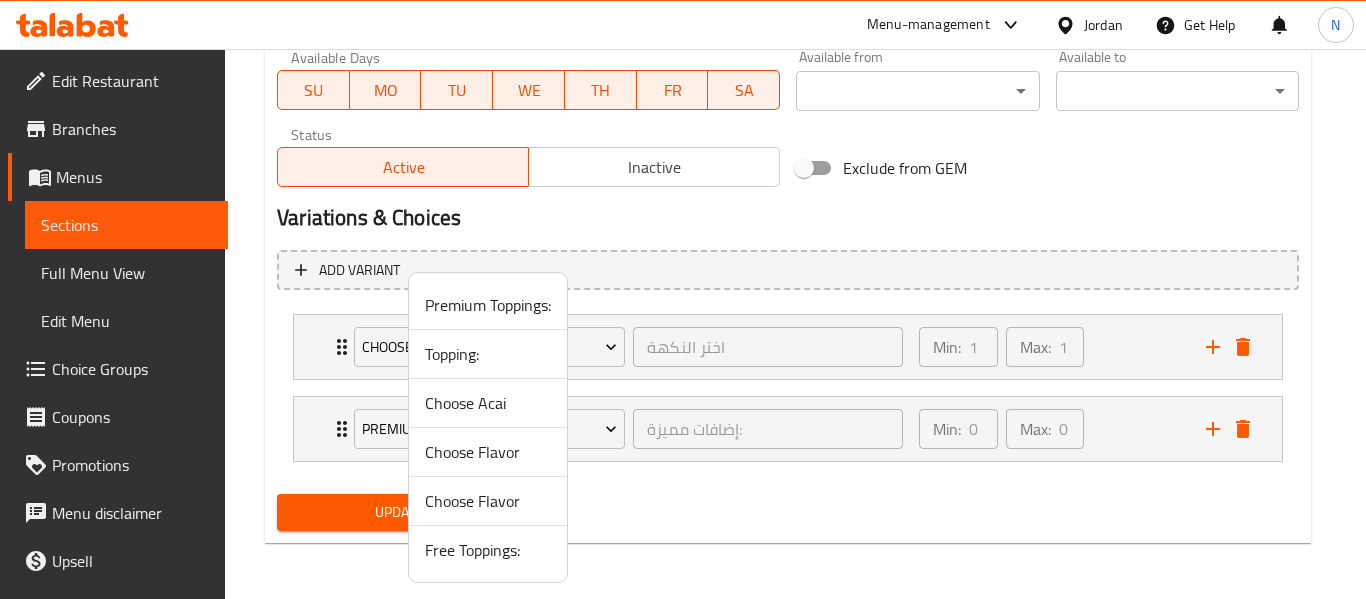 click on "Topping:" at bounding box center (488, 354) 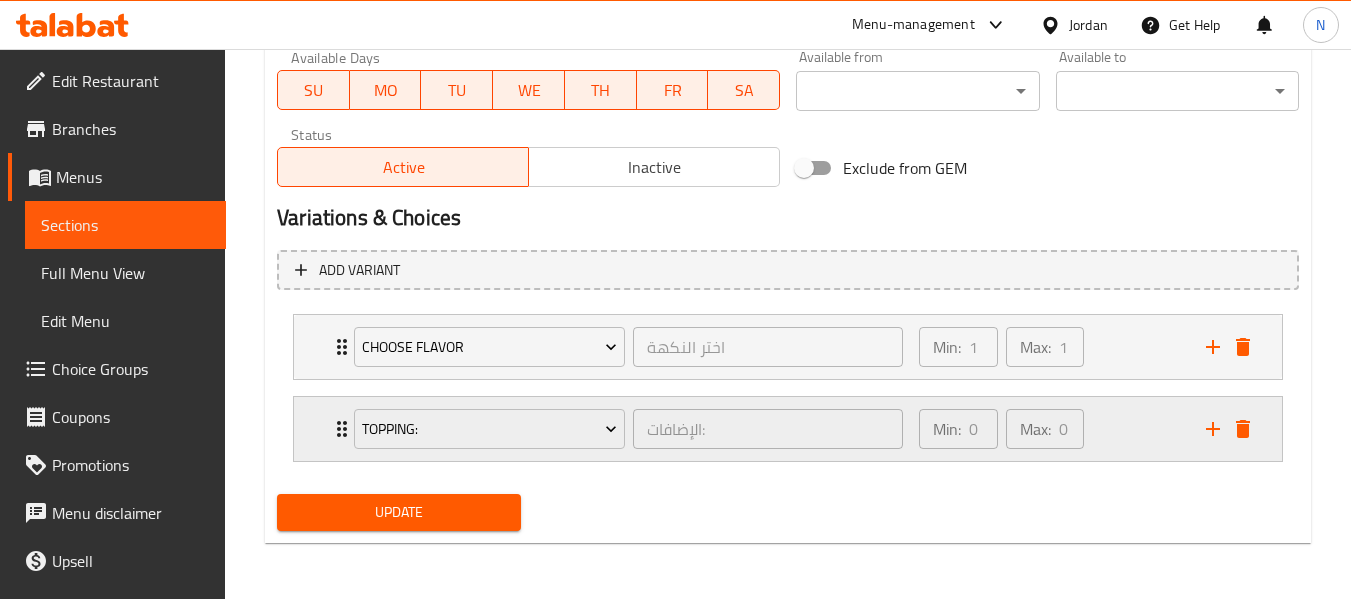 click on "Min: 0 ​ Max: 0 ​" at bounding box center [1050, 429] 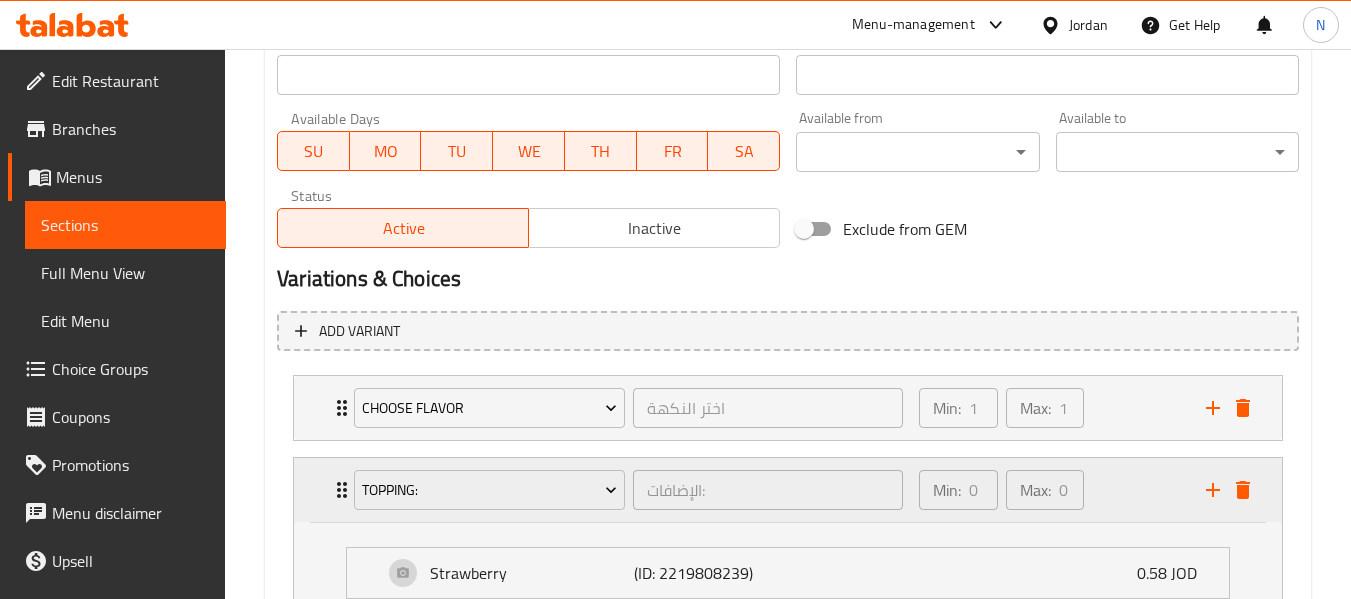 scroll, scrollTop: 867, scrollLeft: 0, axis: vertical 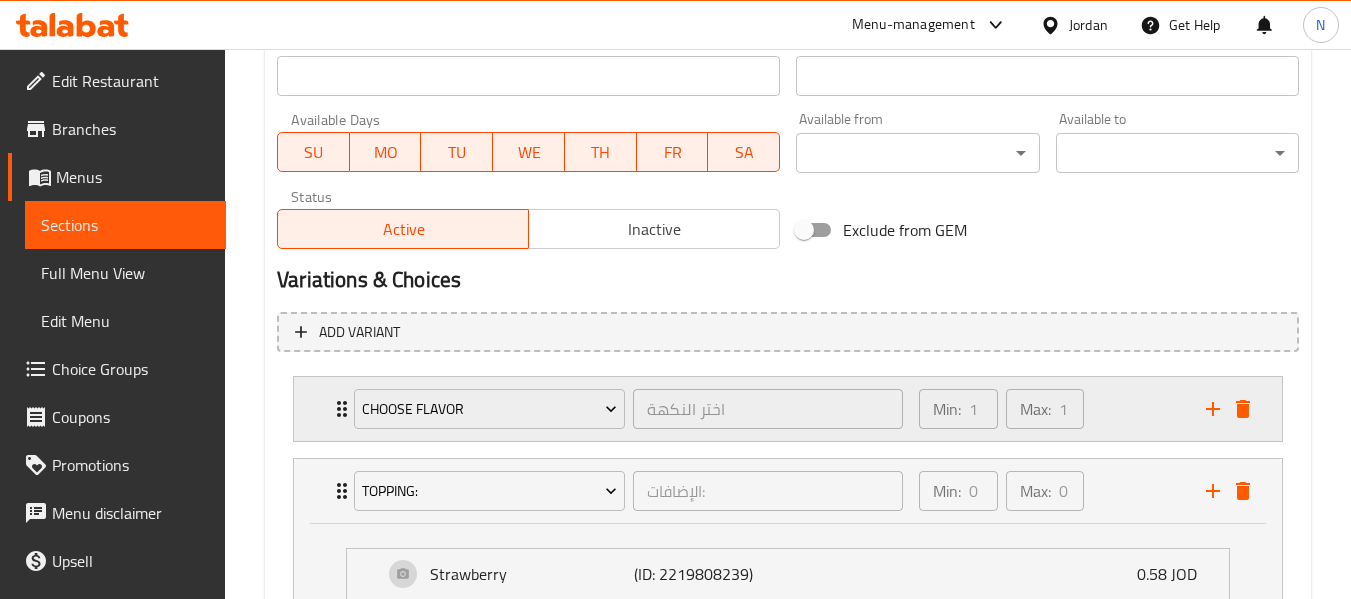 click on "Min: 1 ​ Max: 1 ​" at bounding box center (1050, 409) 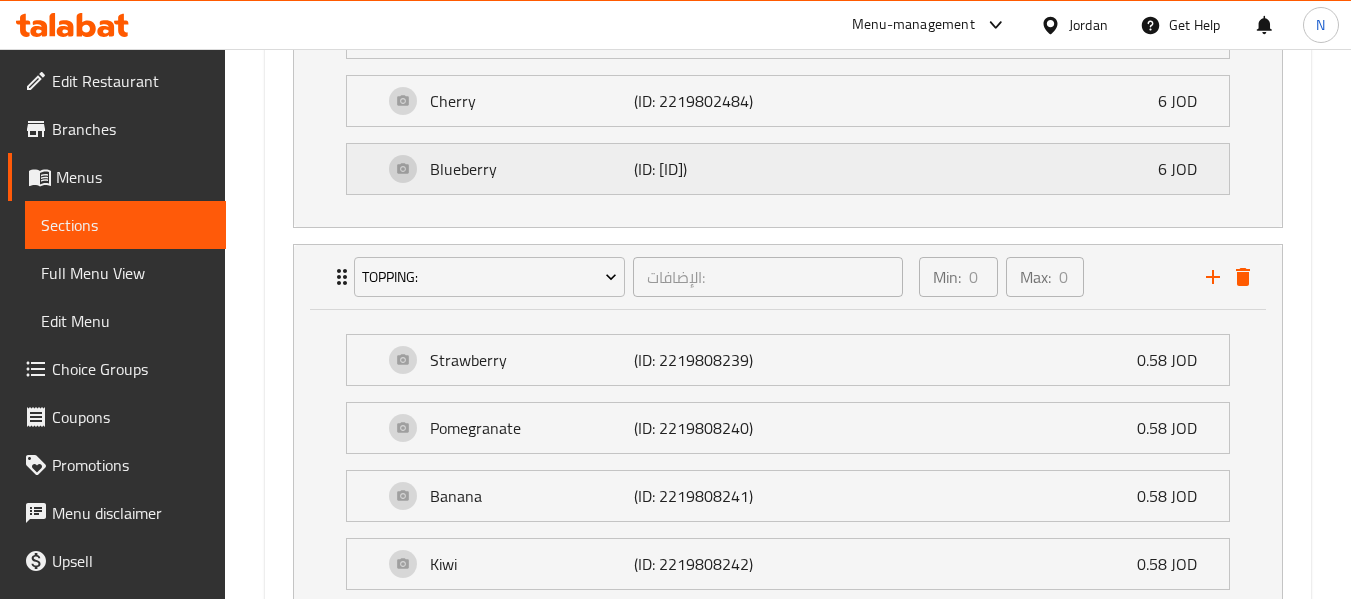 scroll, scrollTop: 1461, scrollLeft: 0, axis: vertical 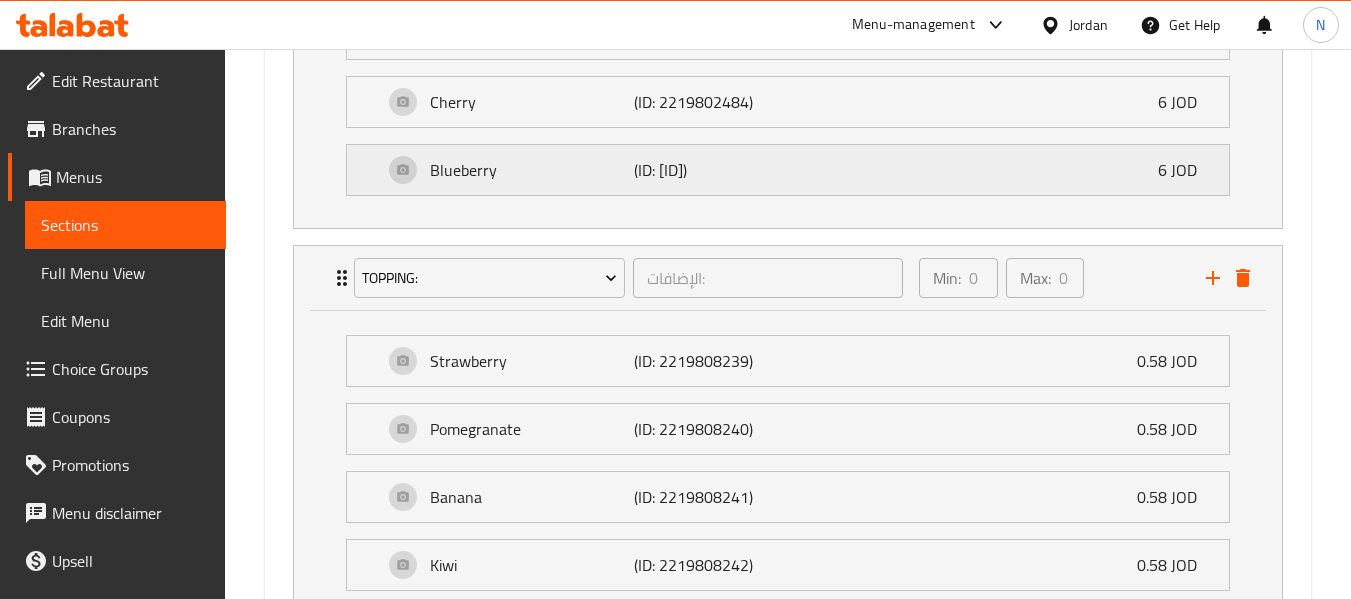 click on "Blueberry" at bounding box center (532, 170) 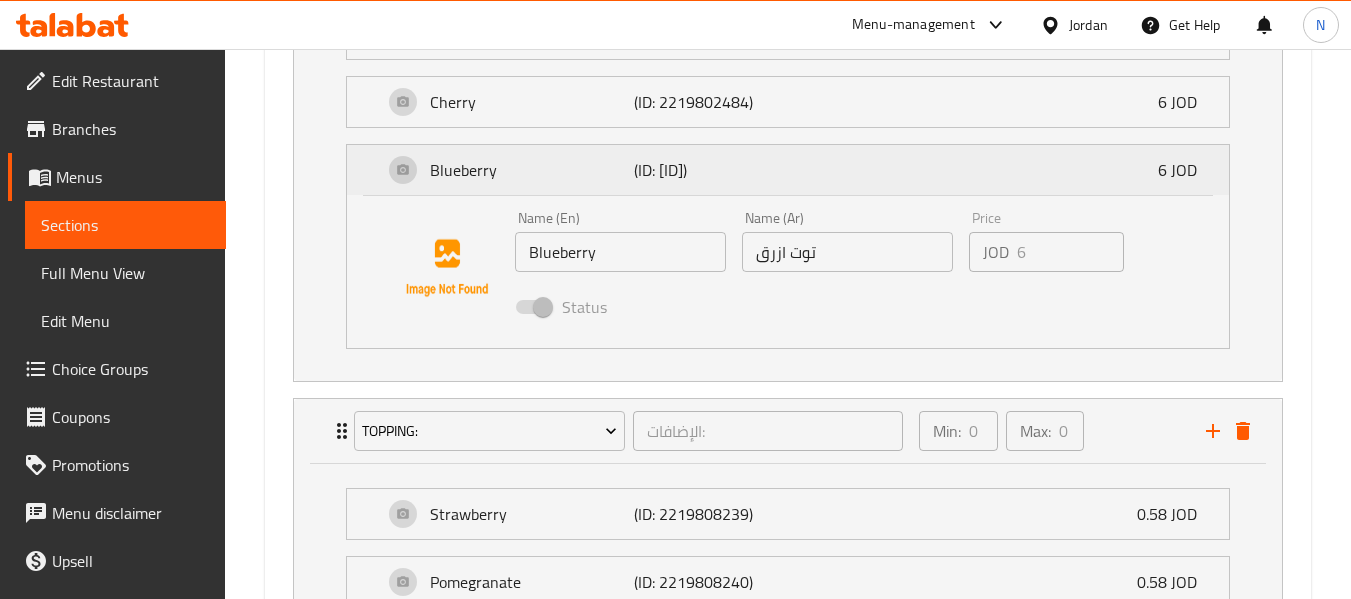 click on "Blueberry" at bounding box center [532, 170] 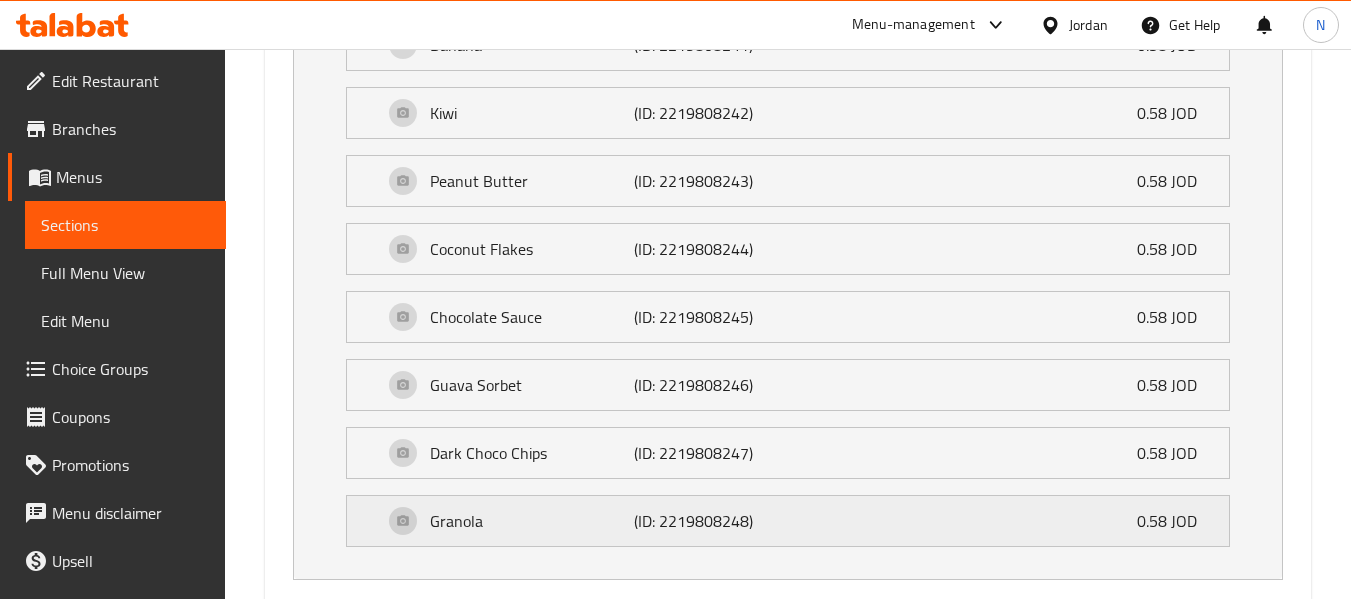 scroll, scrollTop: 2031, scrollLeft: 0, axis: vertical 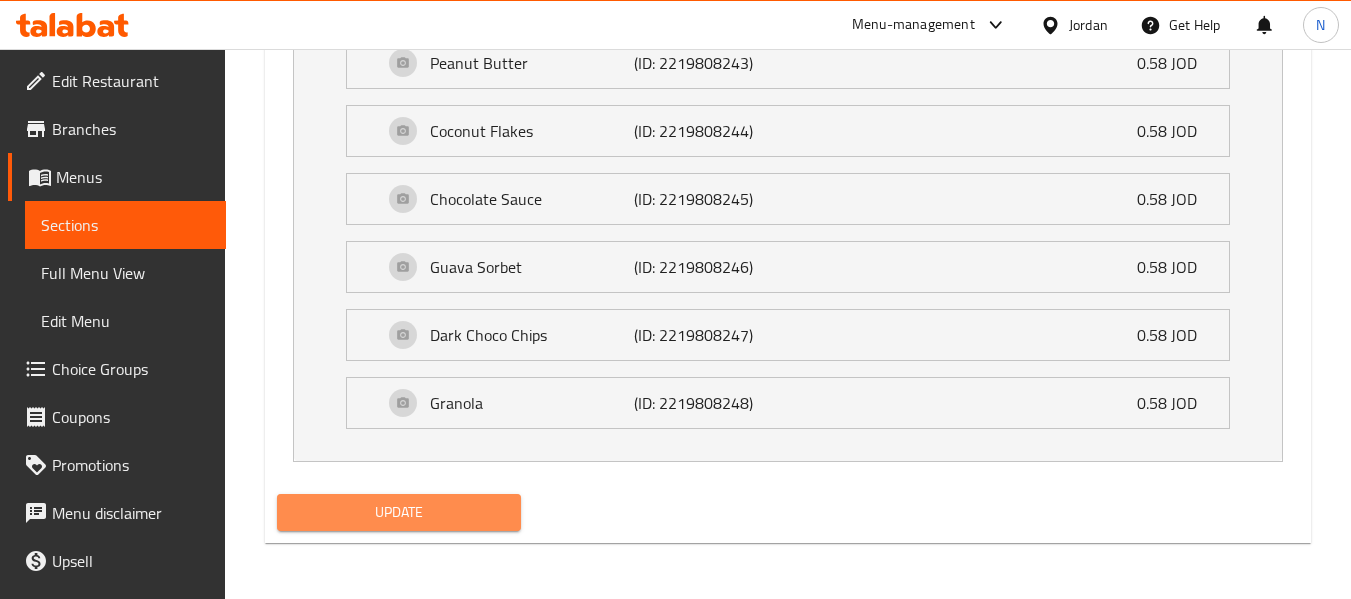 click on "Update" at bounding box center (398, 512) 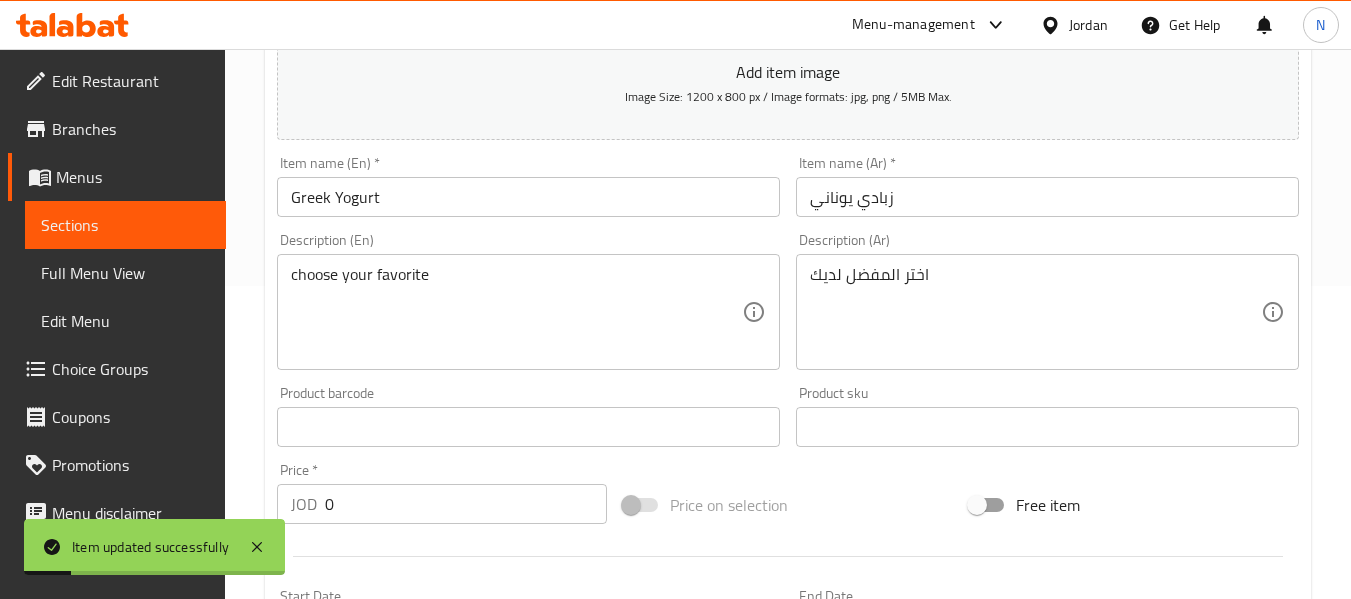 scroll, scrollTop: 0, scrollLeft: 0, axis: both 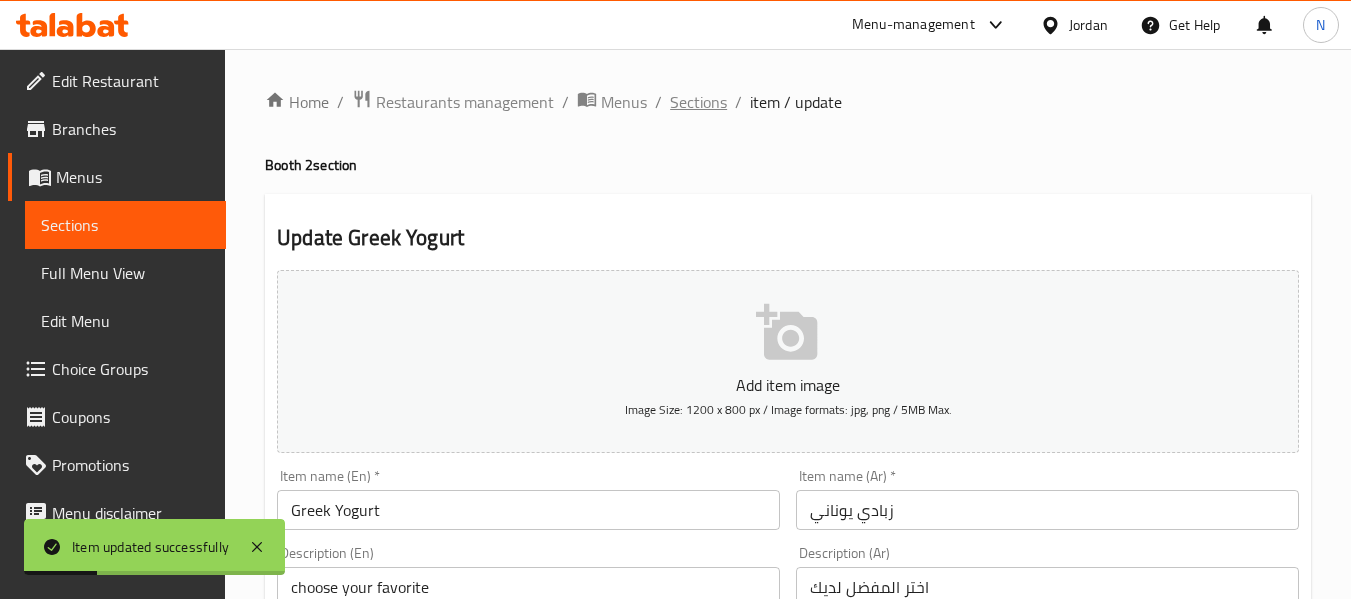 click on "Sections" at bounding box center (698, 102) 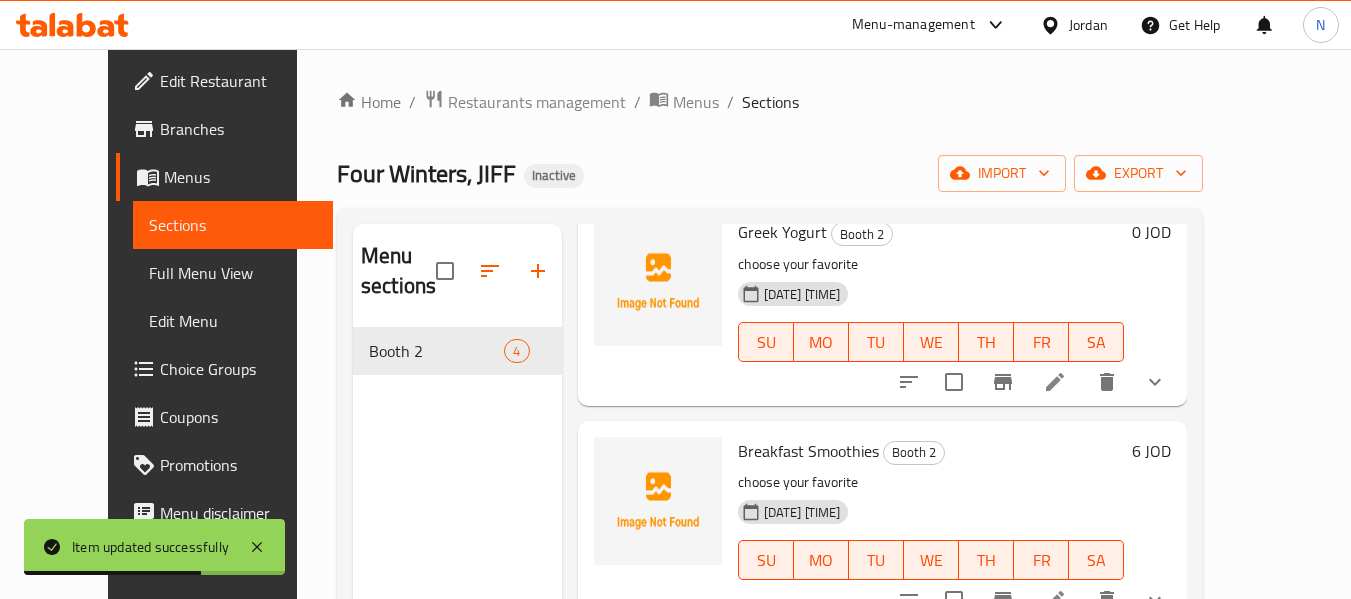 scroll, scrollTop: 355, scrollLeft: 0, axis: vertical 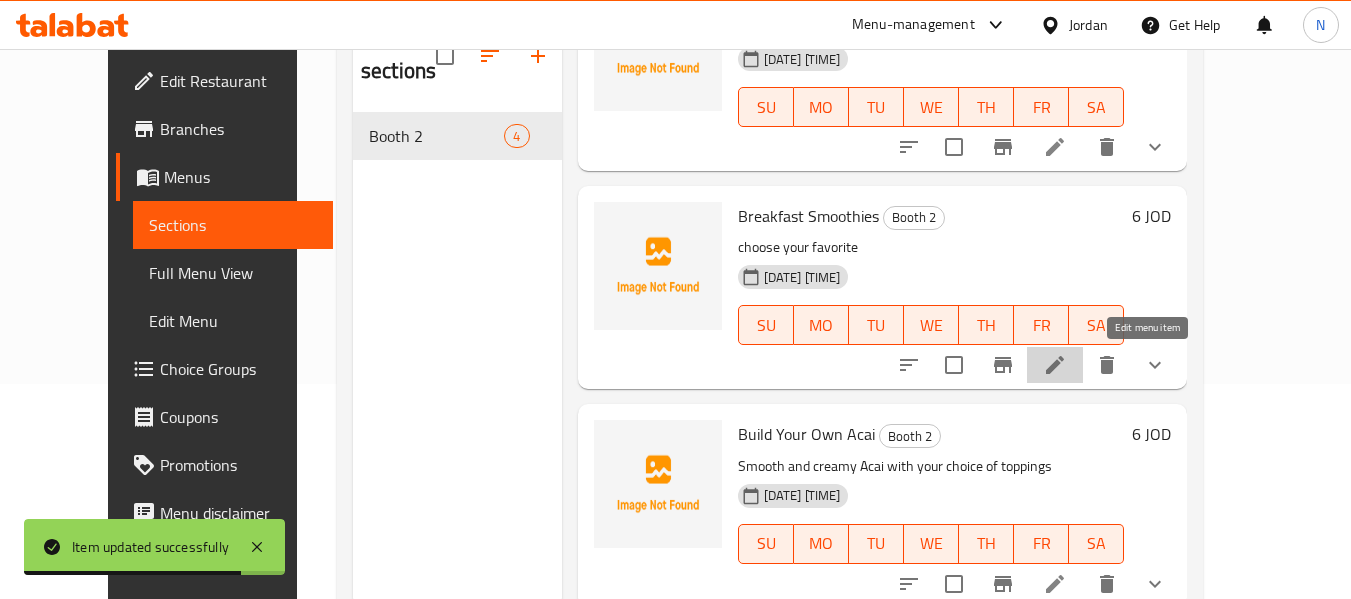click 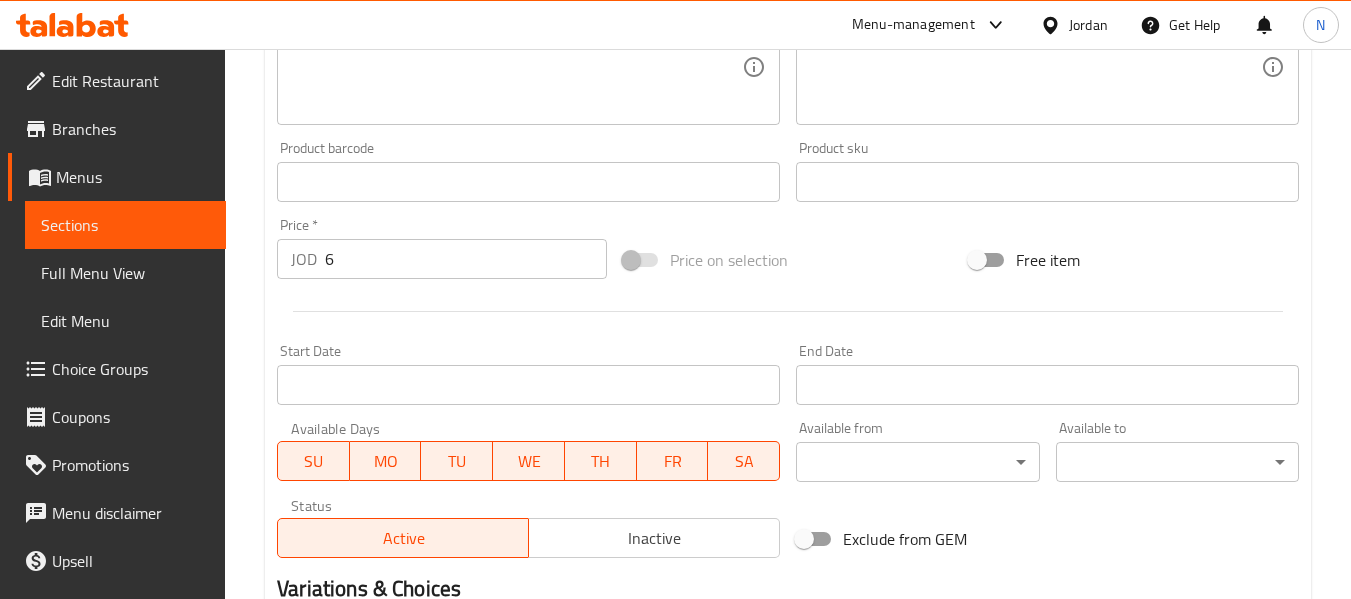 scroll, scrollTop: 847, scrollLeft: 0, axis: vertical 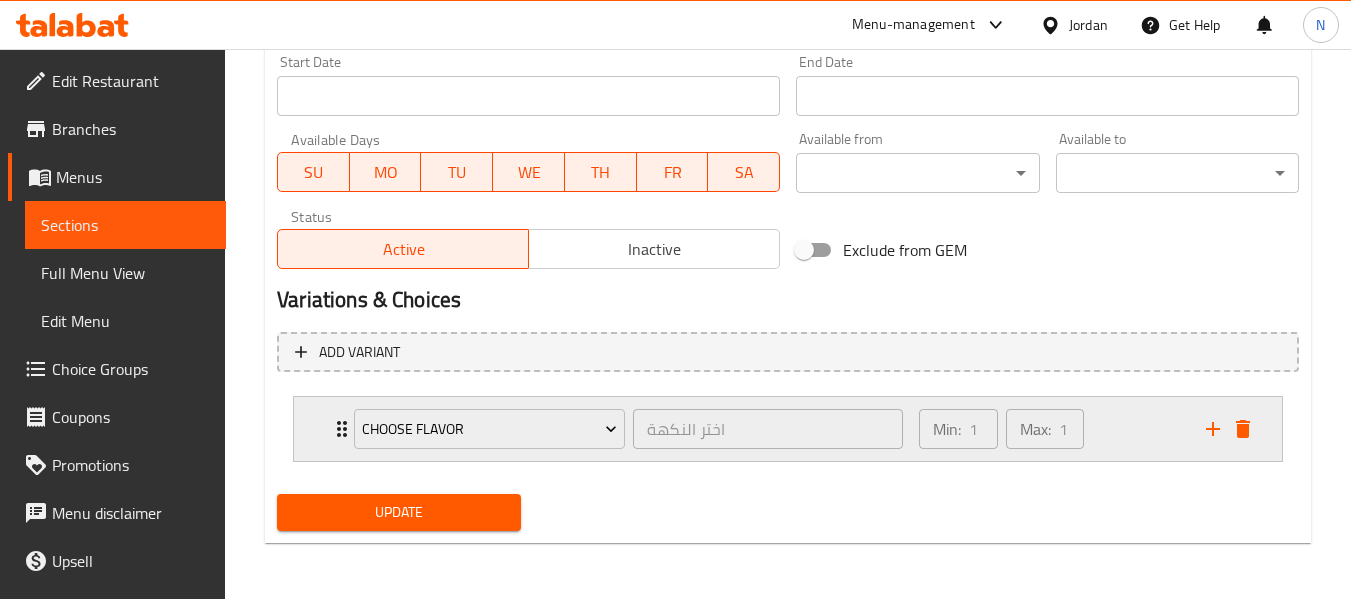 click on "Min: 1 ​ Max: 1 ​" at bounding box center (1050, 429) 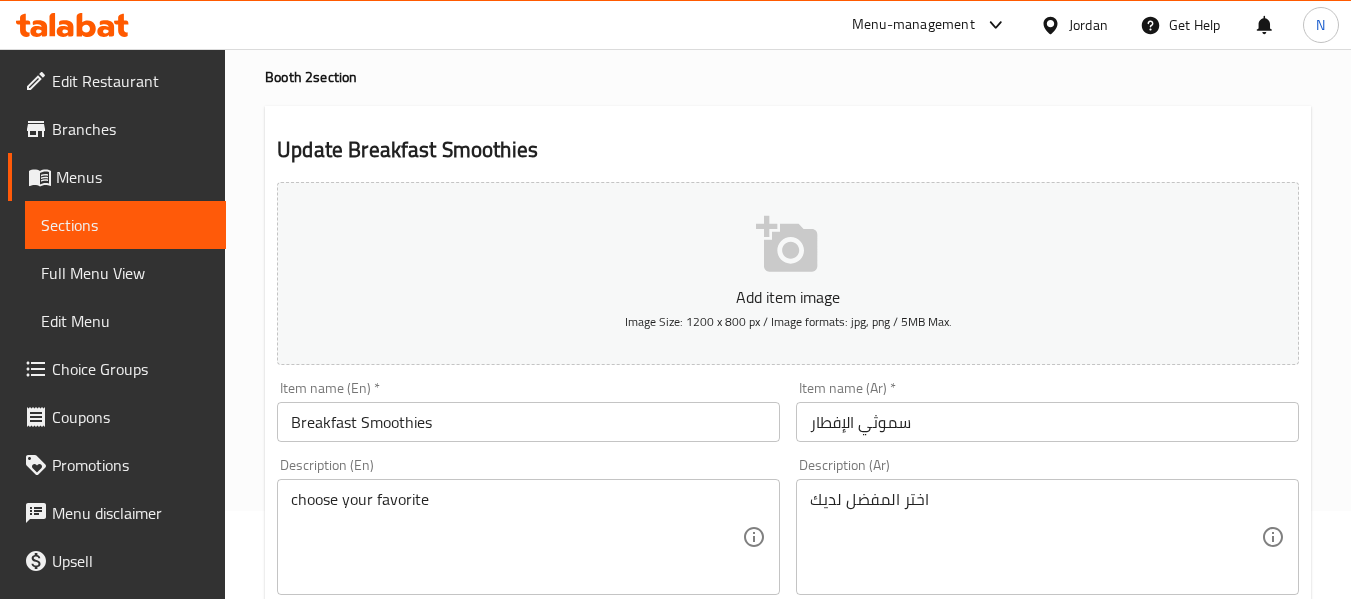 scroll, scrollTop: 0, scrollLeft: 0, axis: both 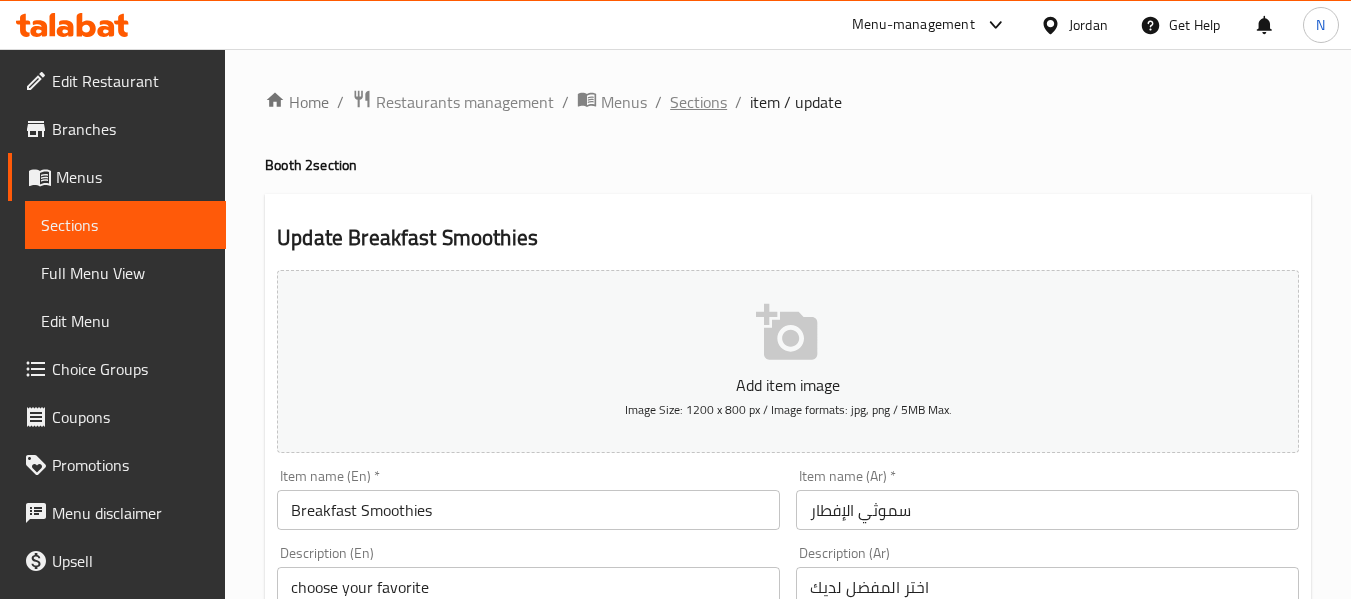 click on "Sections" at bounding box center (698, 102) 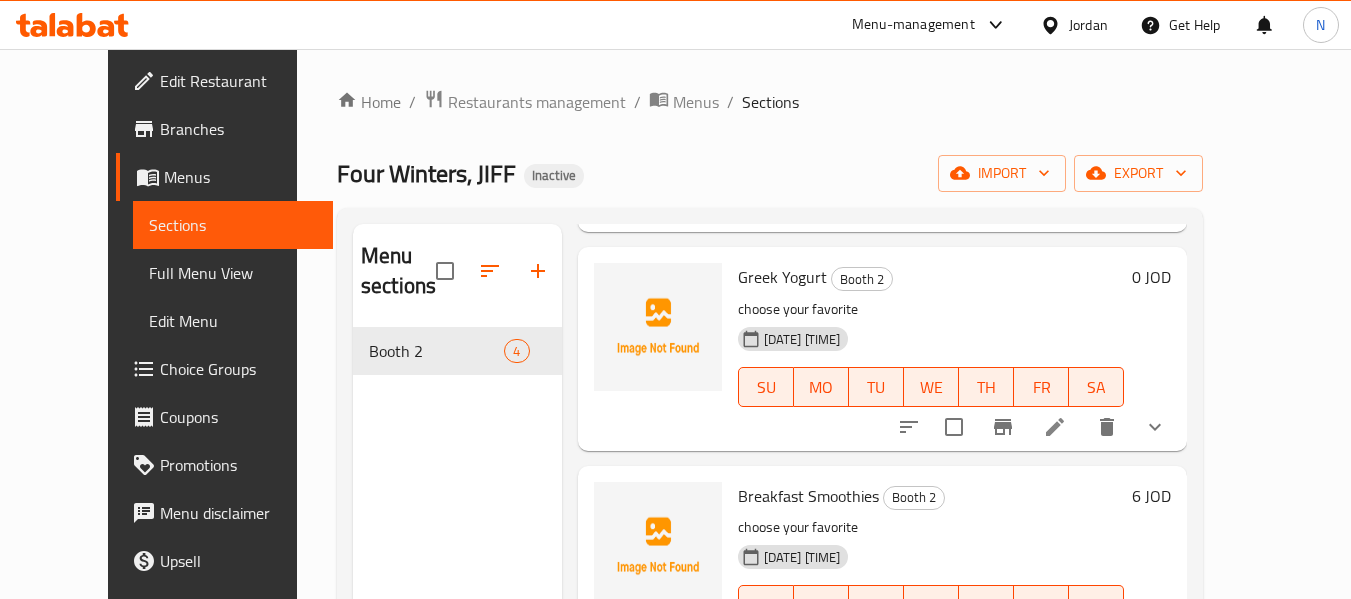 scroll, scrollTop: 332, scrollLeft: 0, axis: vertical 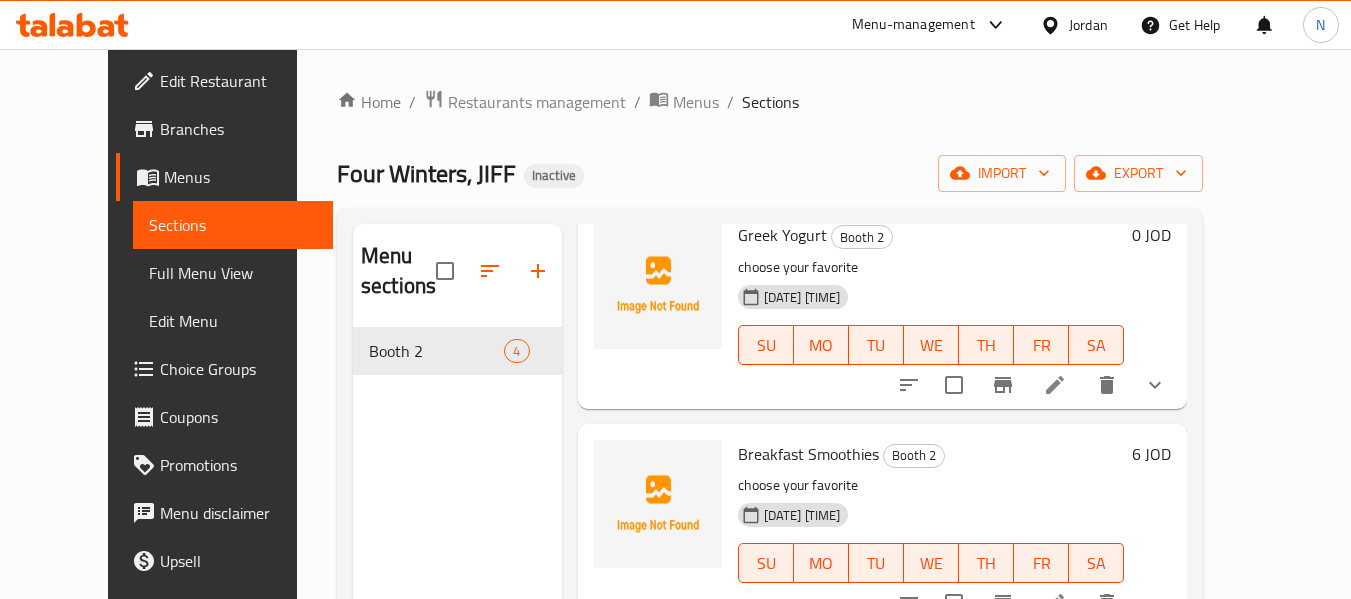click on "6   JOD" at bounding box center [1151, 454] 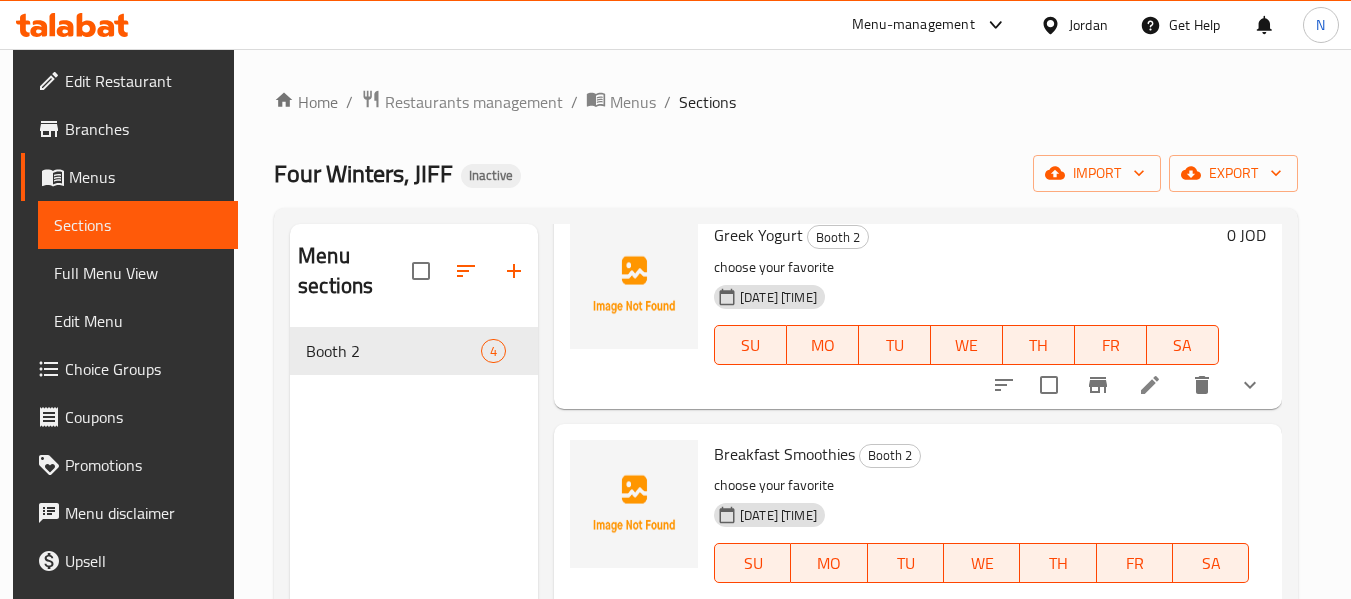scroll, scrollTop: 399, scrollLeft: 0, axis: vertical 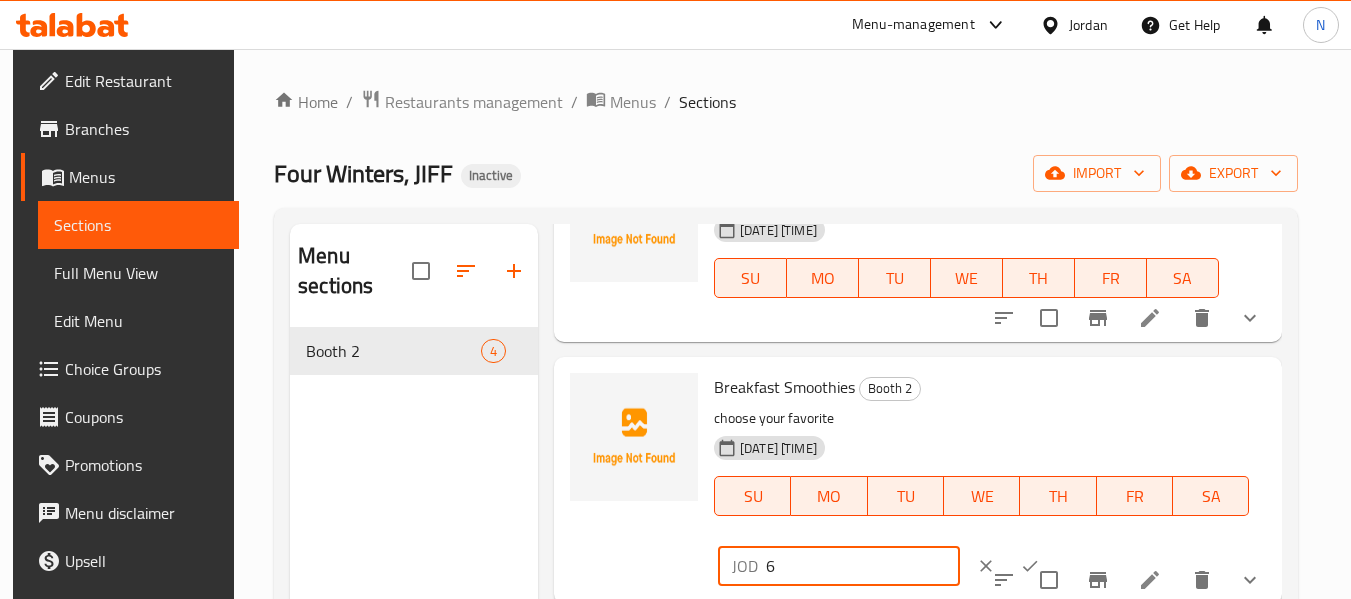 click on "6" at bounding box center [863, 566] 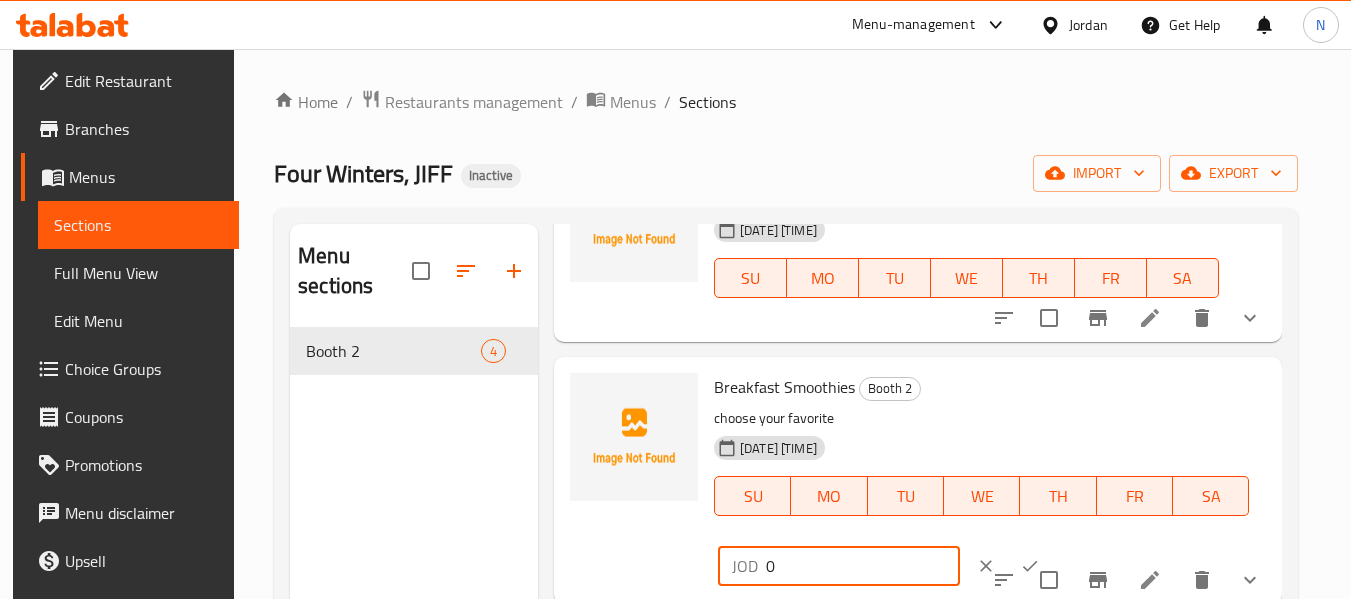click on "0" at bounding box center (863, 566) 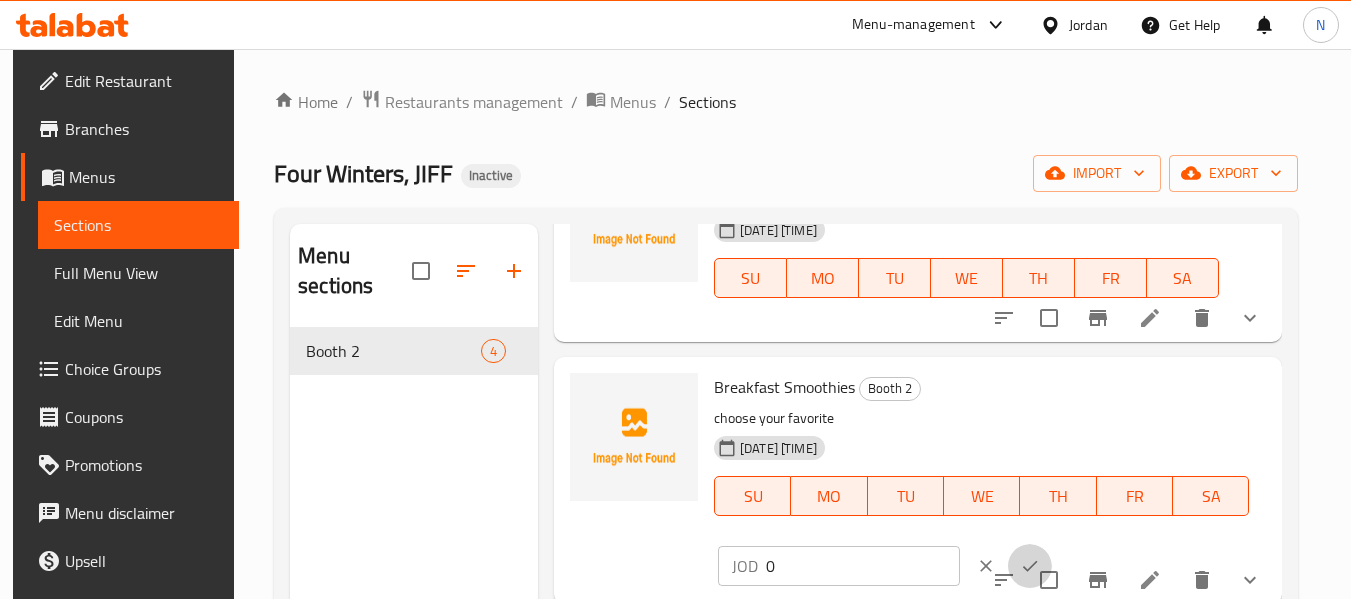 click at bounding box center [1030, 566] 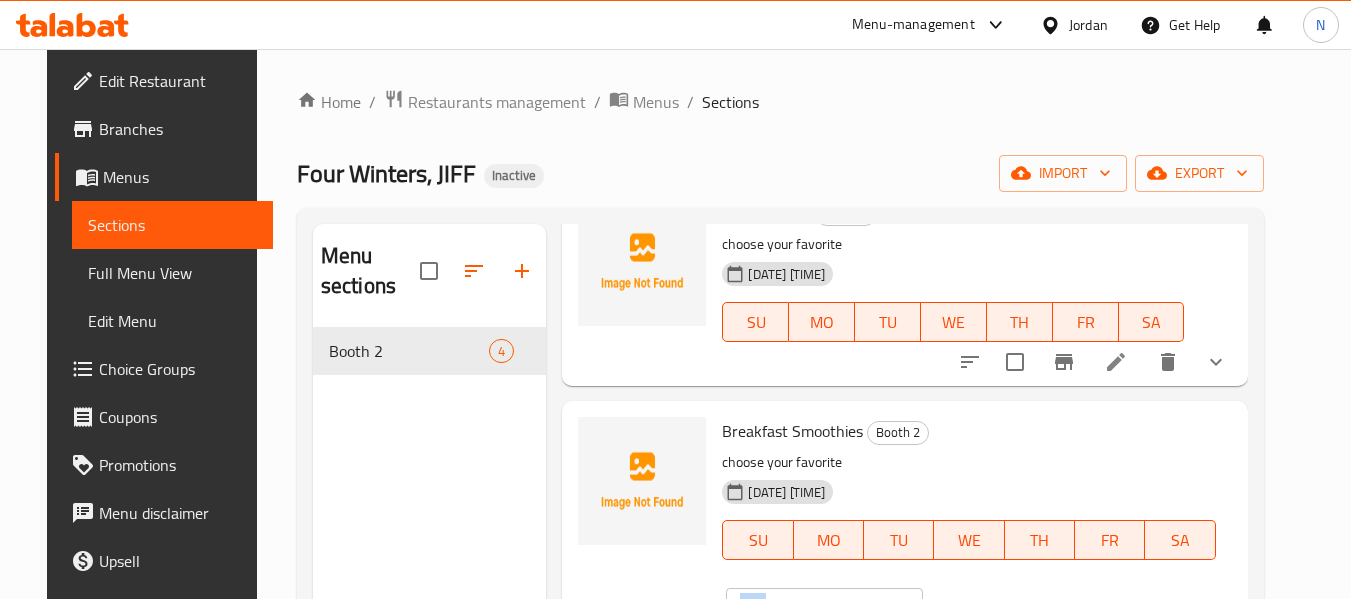 click at bounding box center (1093, 620) 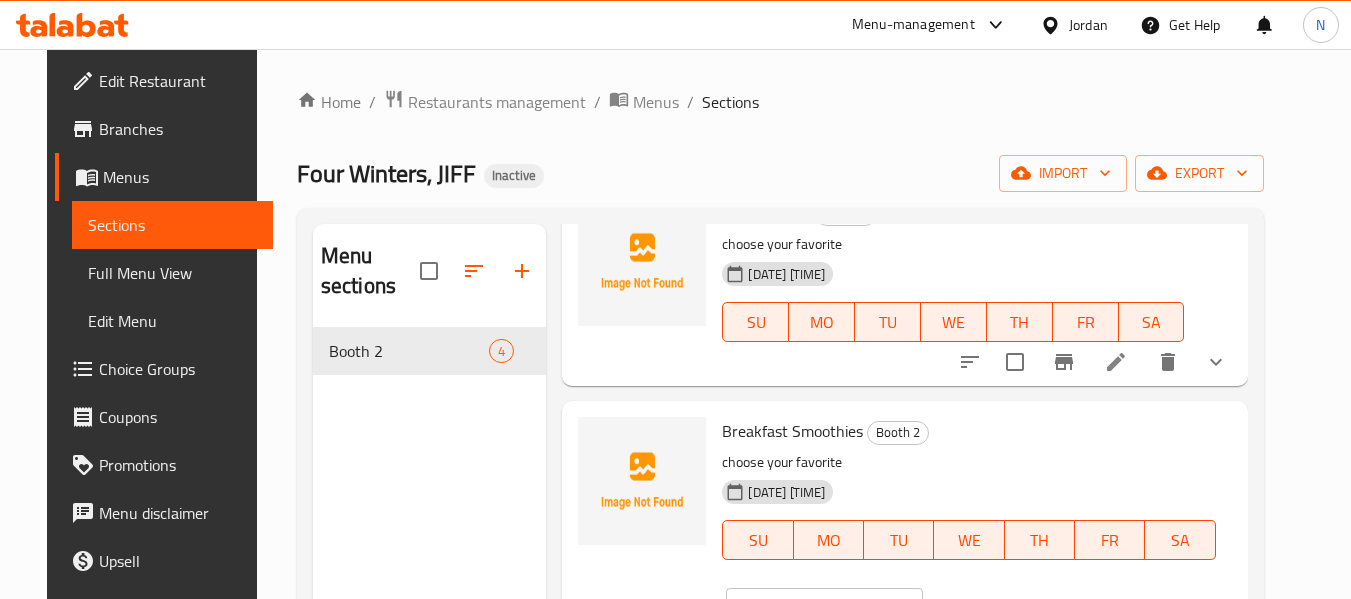 click on "choose your favorite" at bounding box center (968, 462) 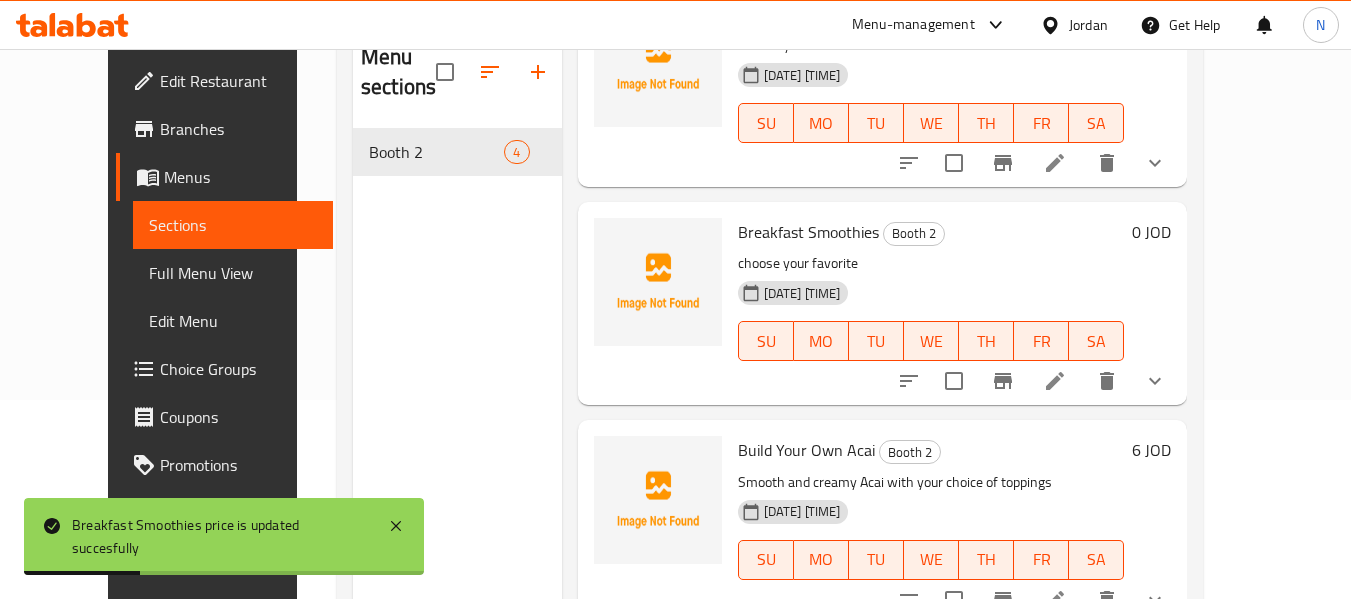 scroll, scrollTop: 277, scrollLeft: 0, axis: vertical 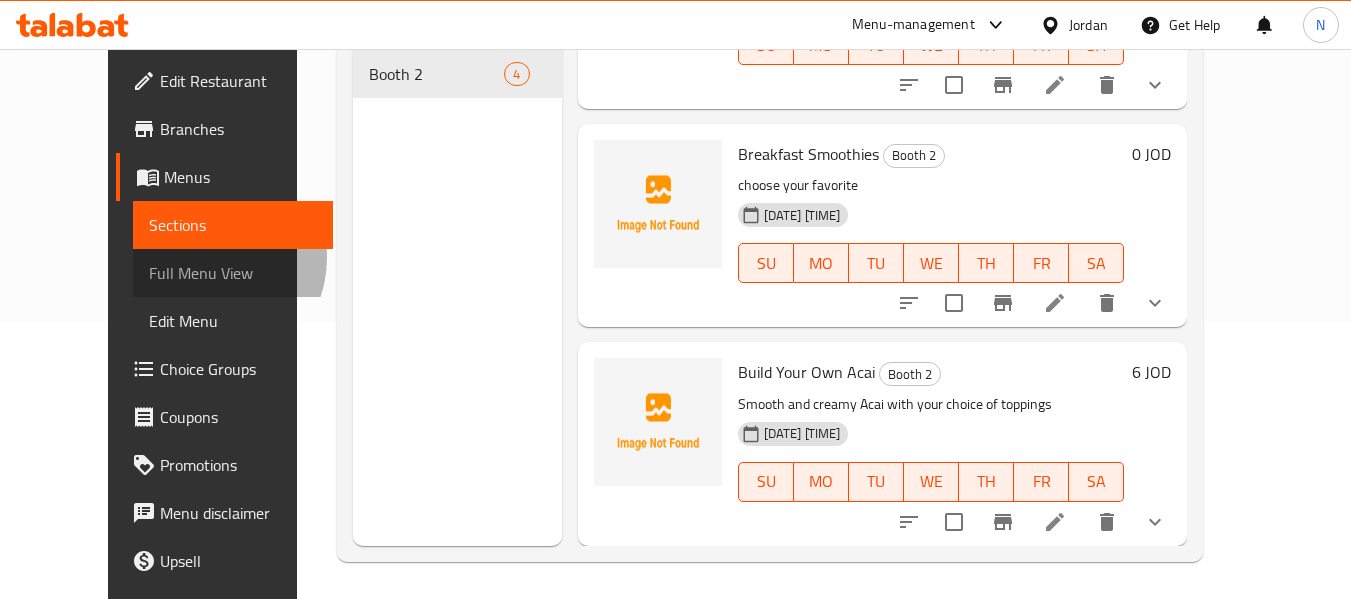 click on "Full Menu View" at bounding box center [233, 273] 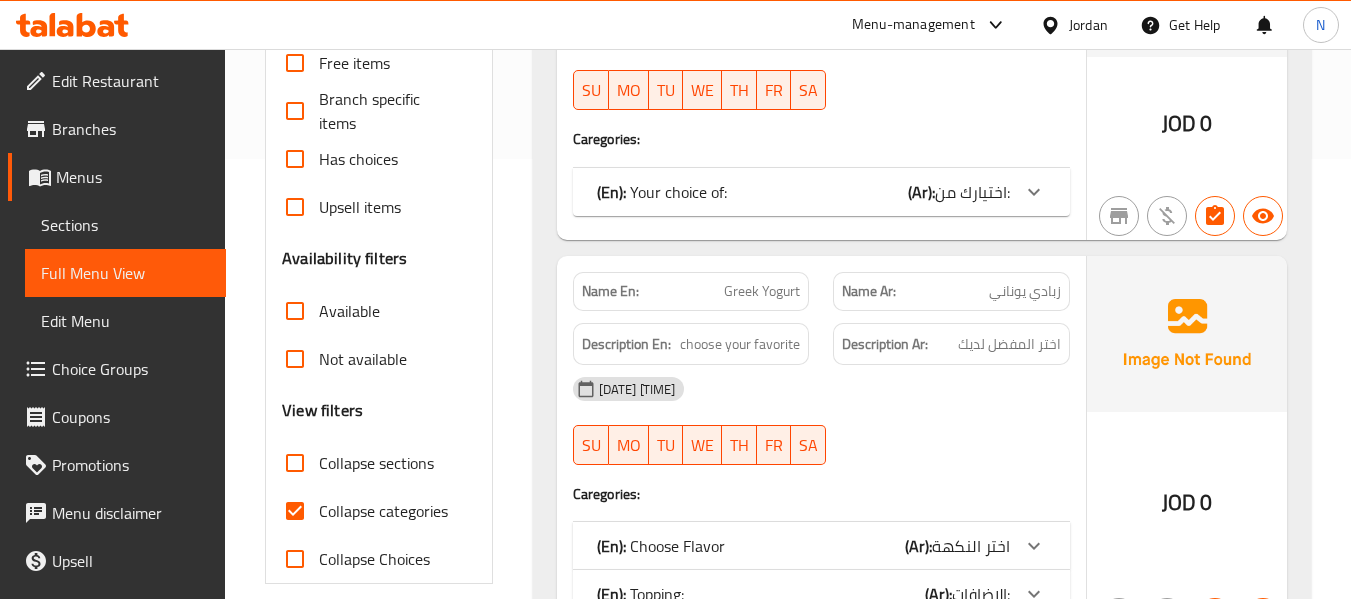 scroll, scrollTop: 441, scrollLeft: 0, axis: vertical 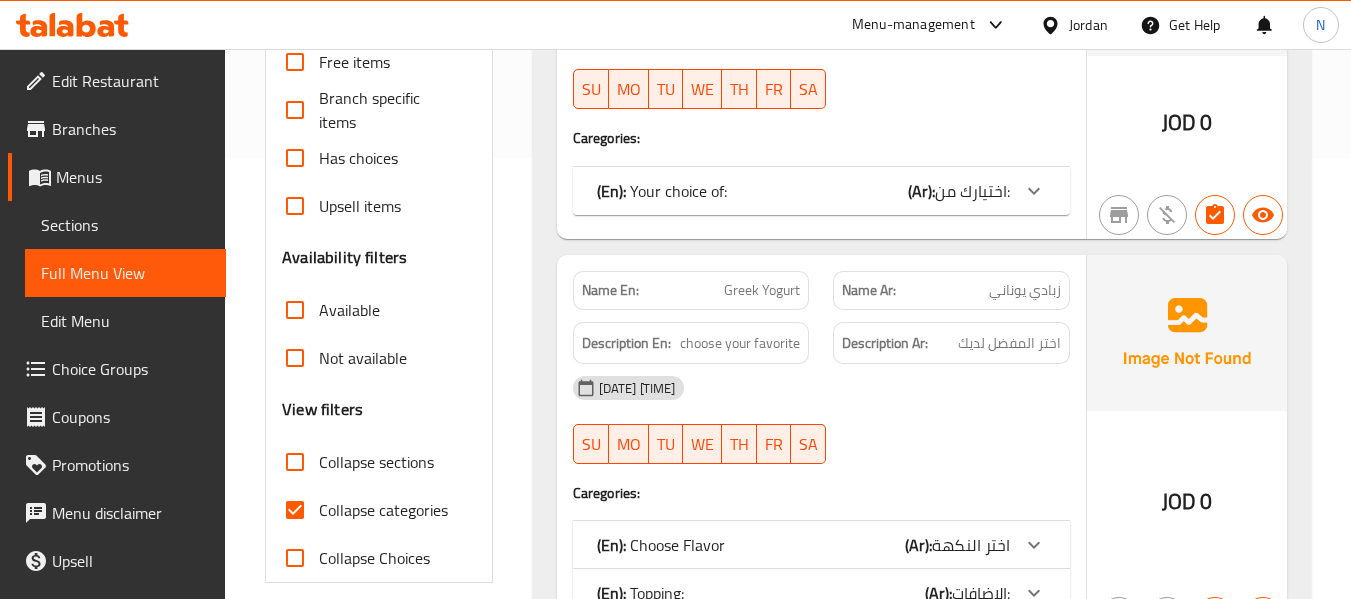click on "Collapse categories" at bounding box center (383, 510) 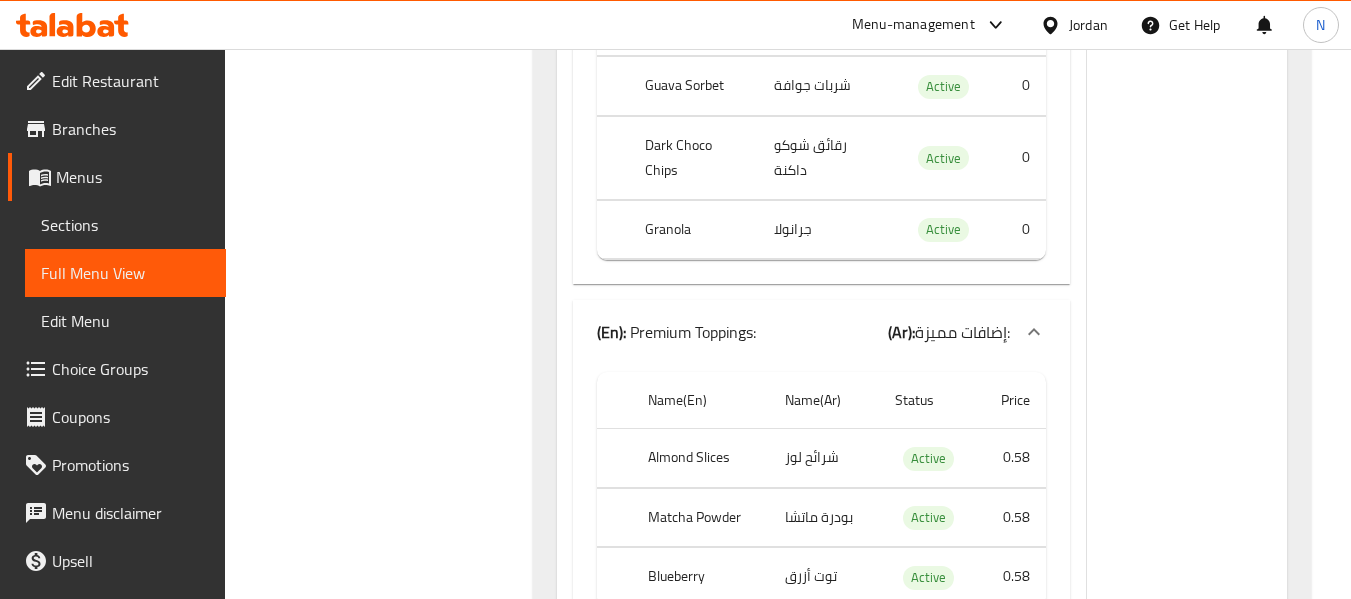 scroll, scrollTop: 4321, scrollLeft: 0, axis: vertical 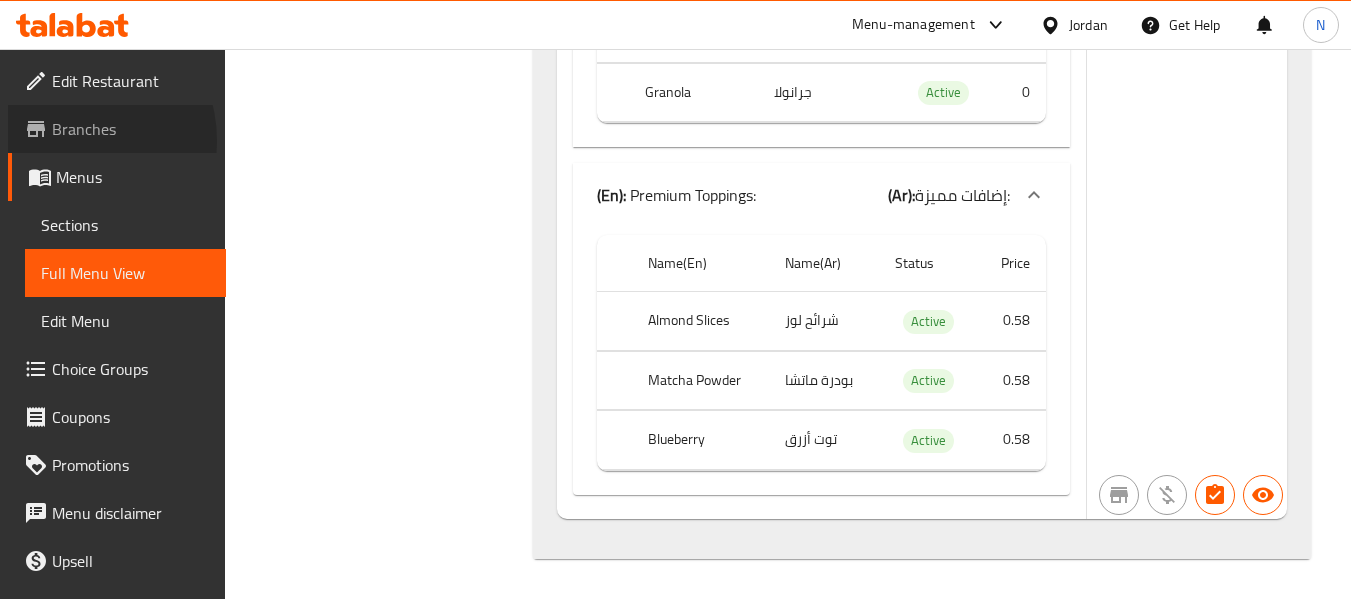click on "Branches" at bounding box center (131, 129) 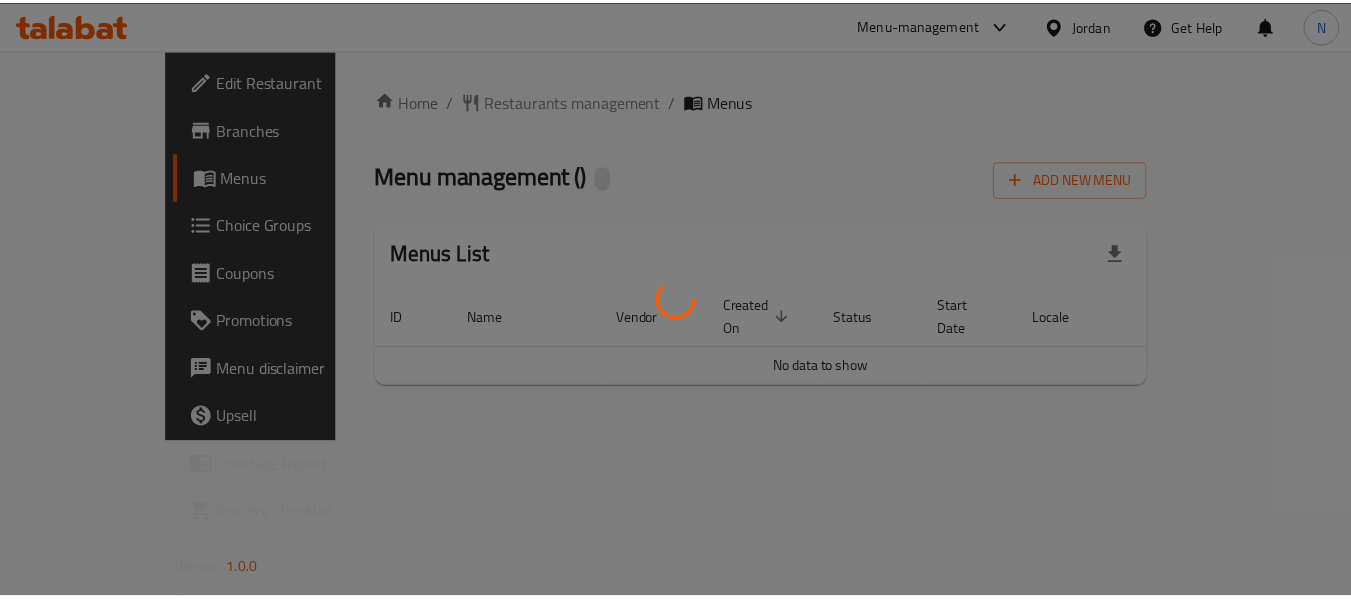 scroll, scrollTop: 0, scrollLeft: 0, axis: both 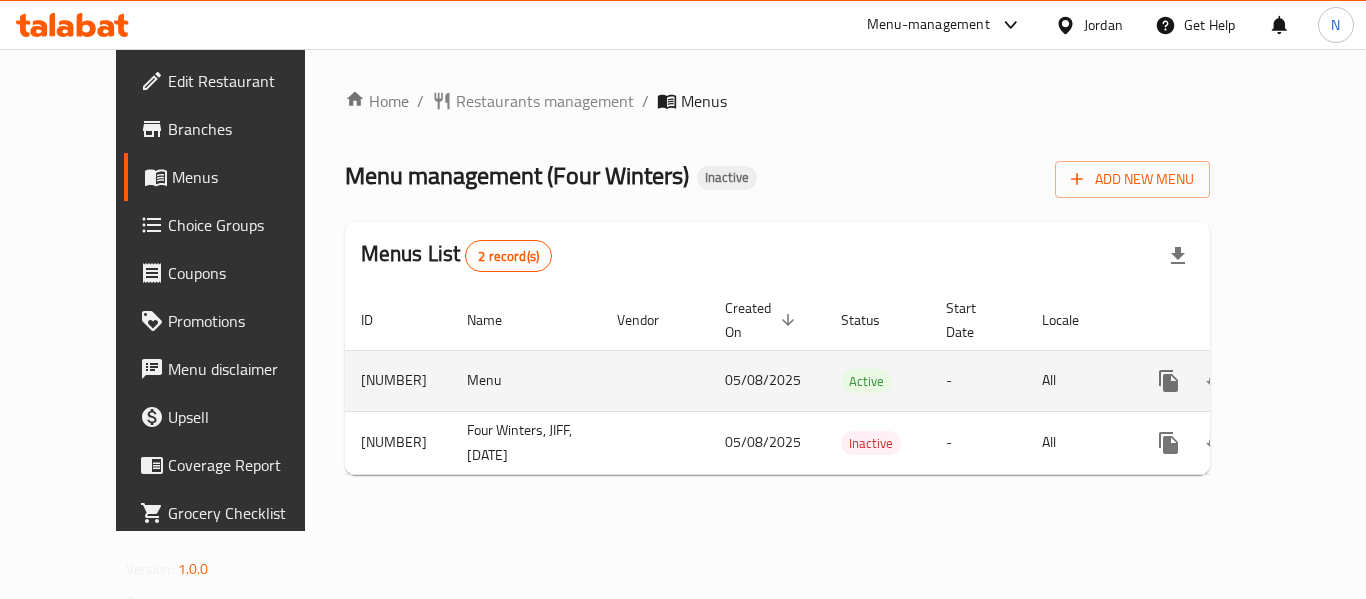 click 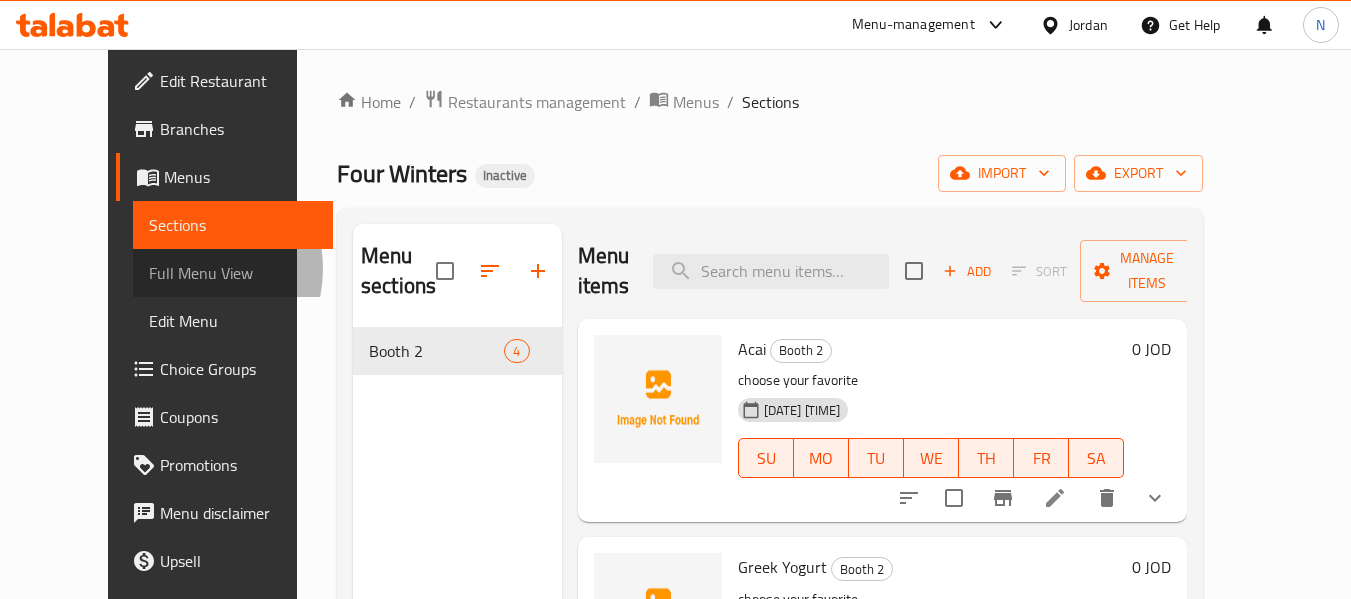 click on "Full Menu View" at bounding box center (233, 273) 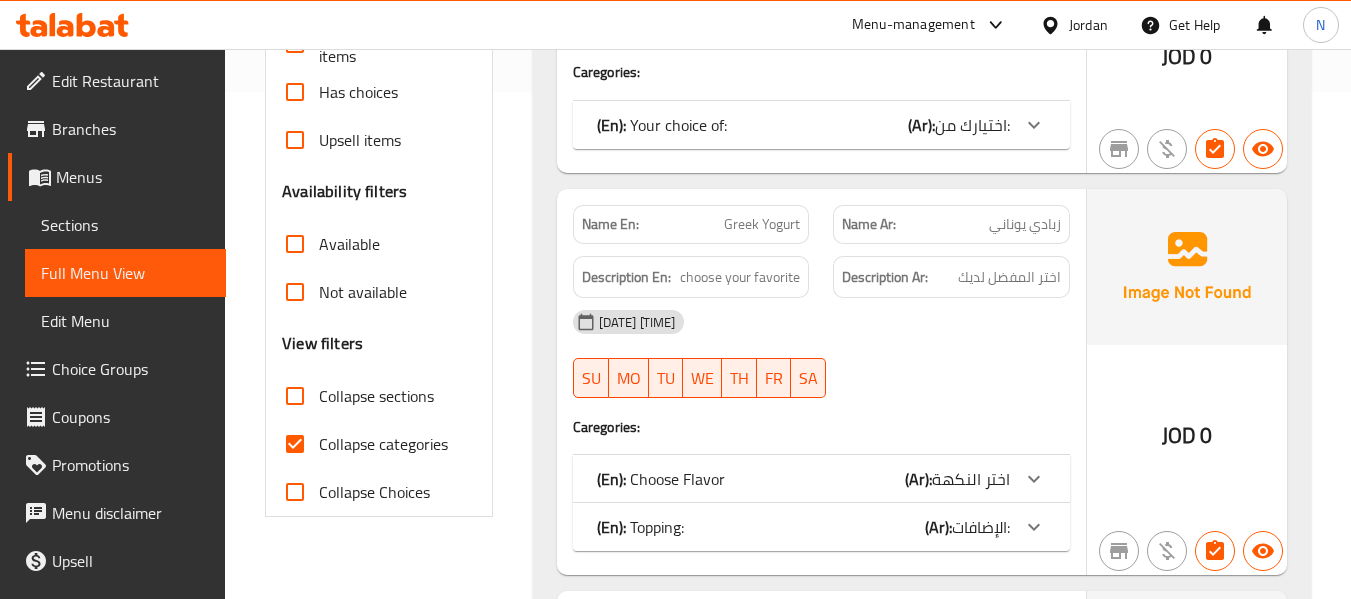 scroll, scrollTop: 509, scrollLeft: 0, axis: vertical 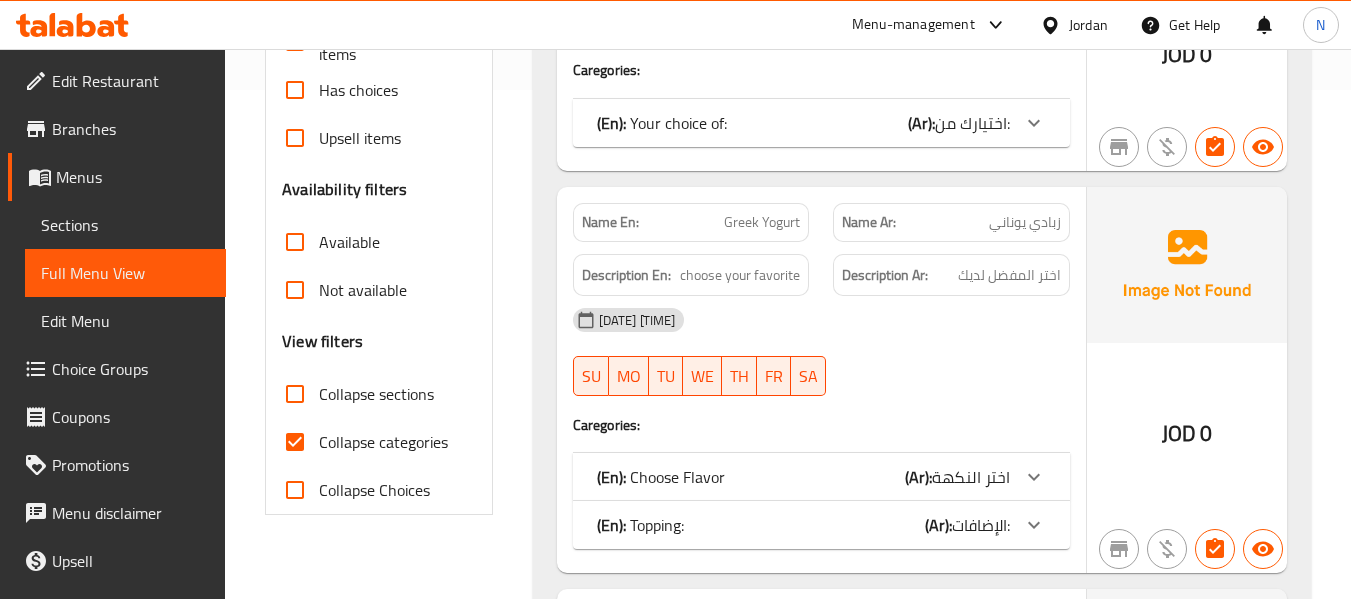 click on "Collapse categories" at bounding box center [383, 442] 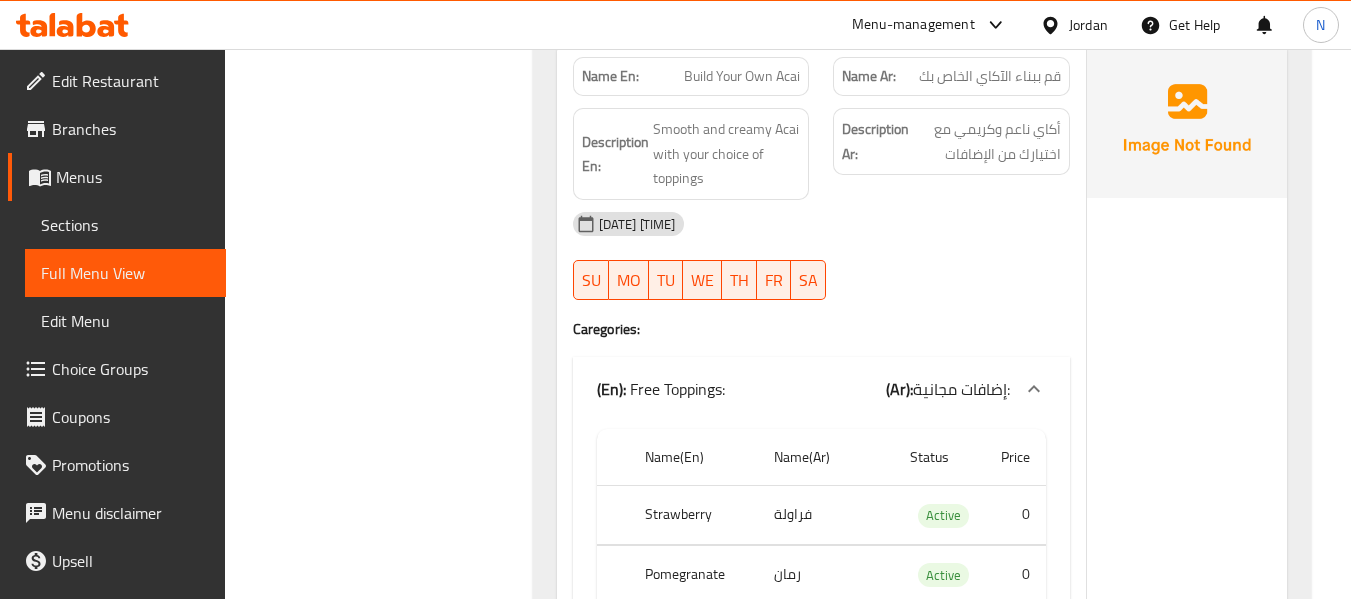 scroll, scrollTop: 3313, scrollLeft: 0, axis: vertical 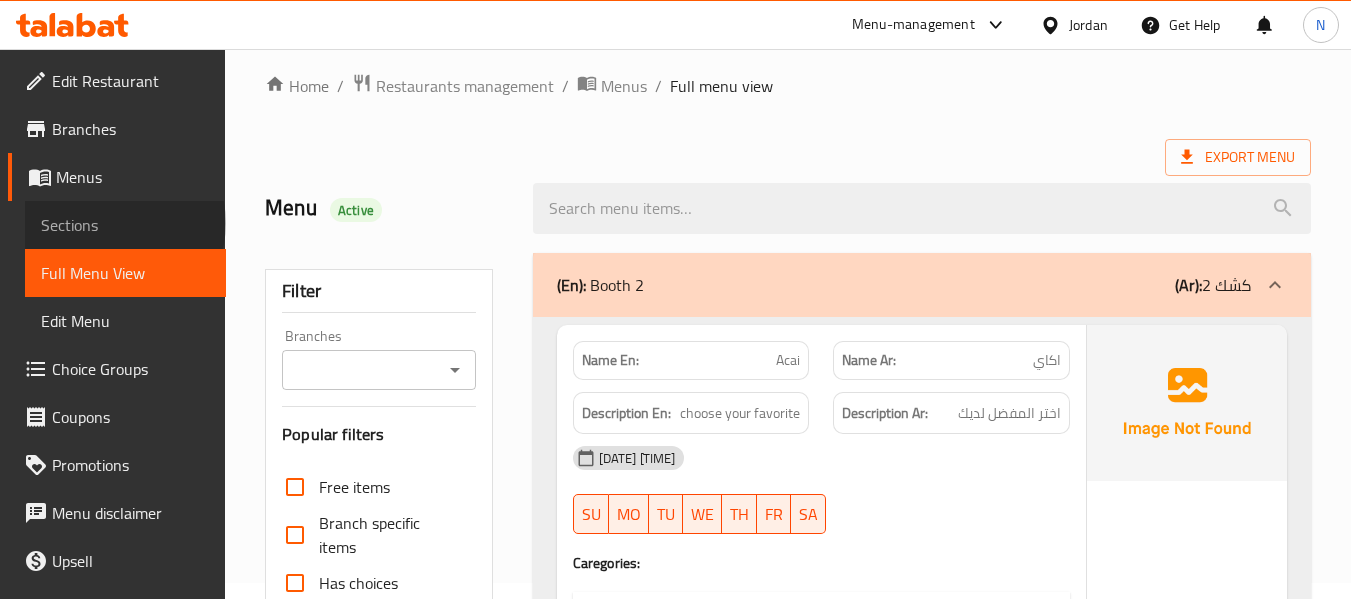 click on "Sections" at bounding box center [125, 225] 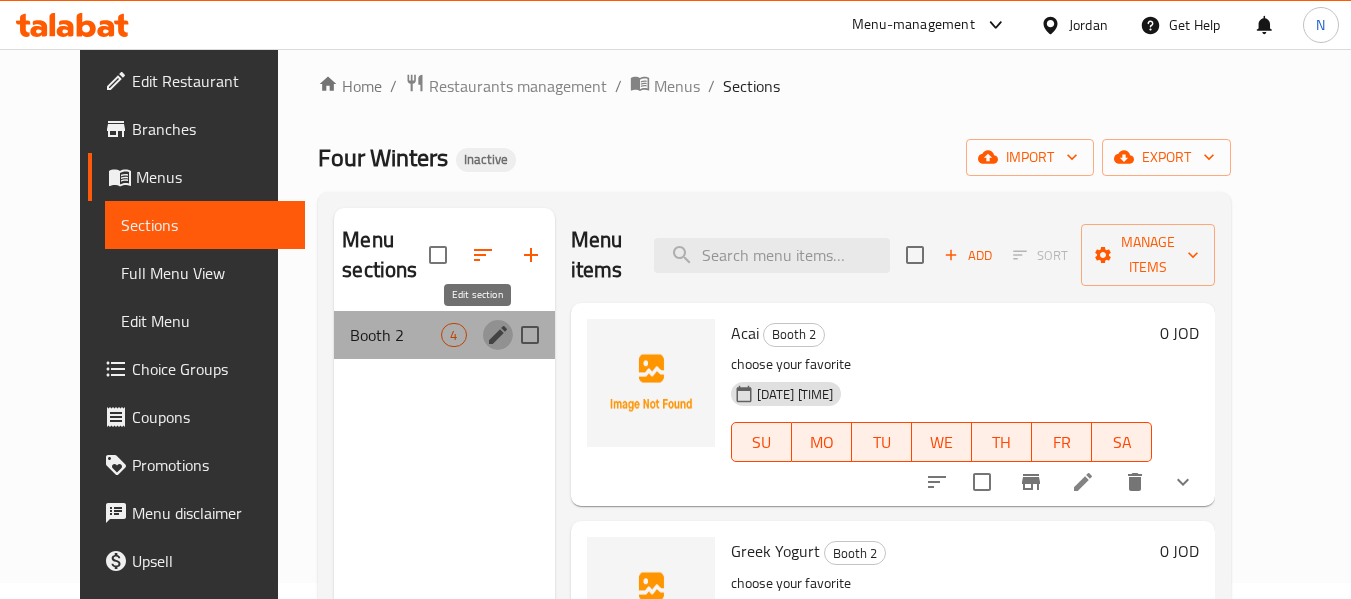 click 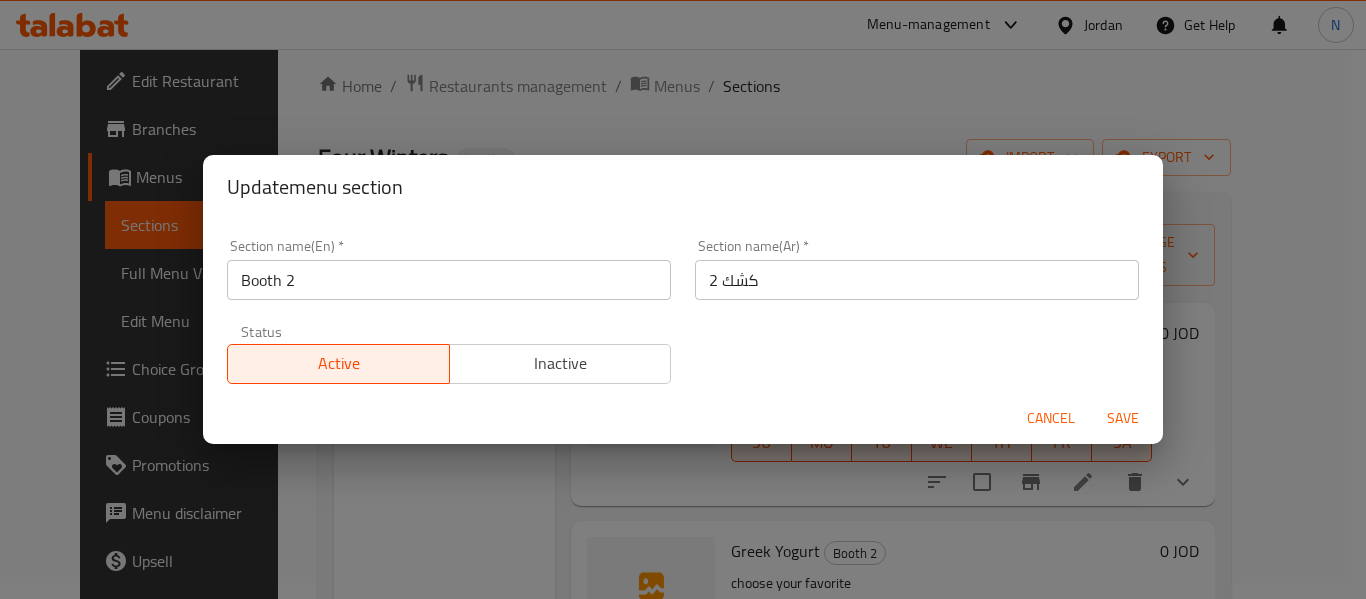 click on "كشك 2" at bounding box center [917, 280] 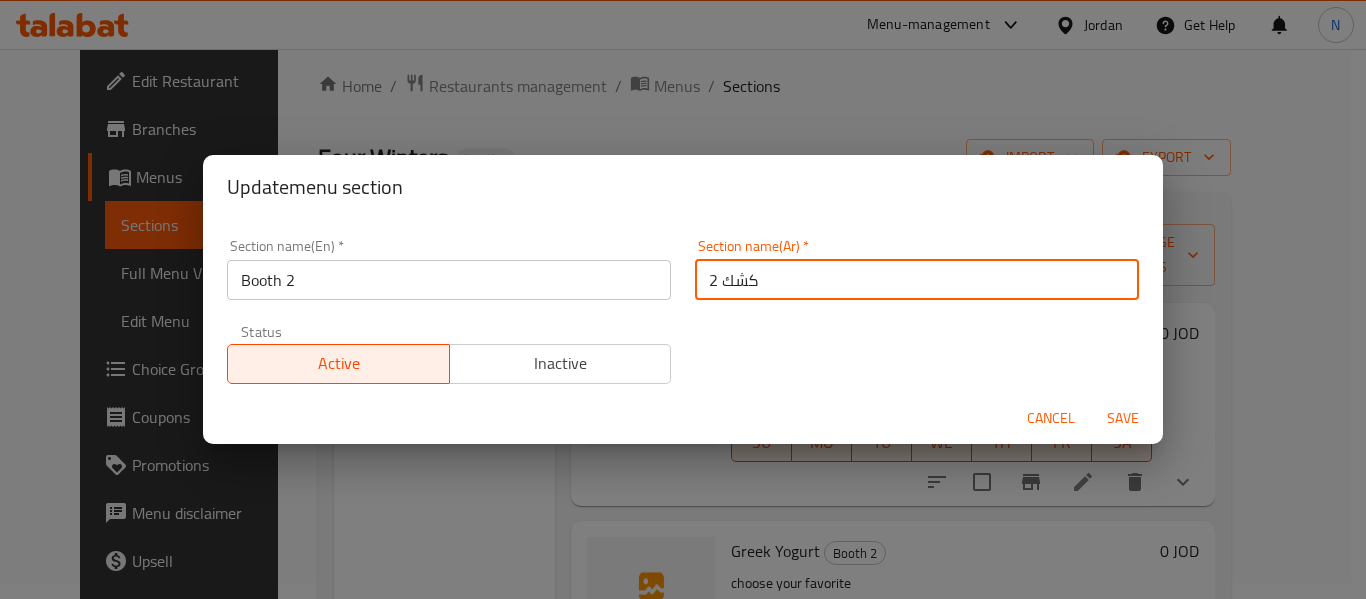click on "كشك 2" at bounding box center [917, 280] 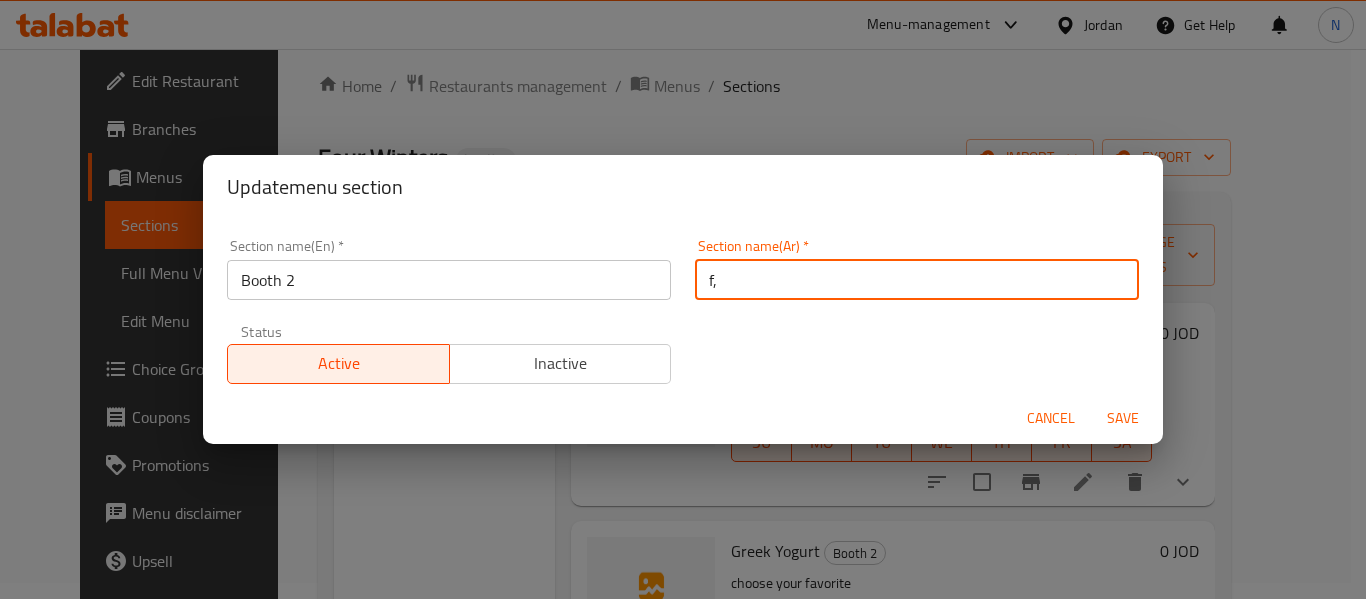 type on "f" 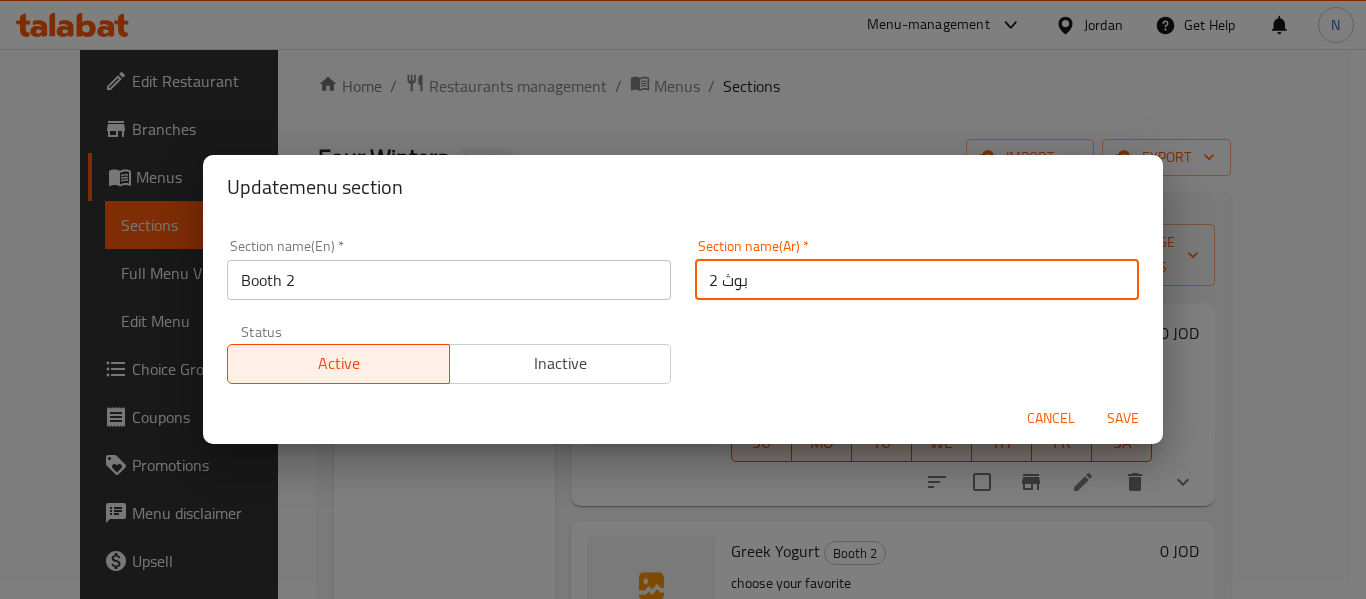 type on "بوث 2" 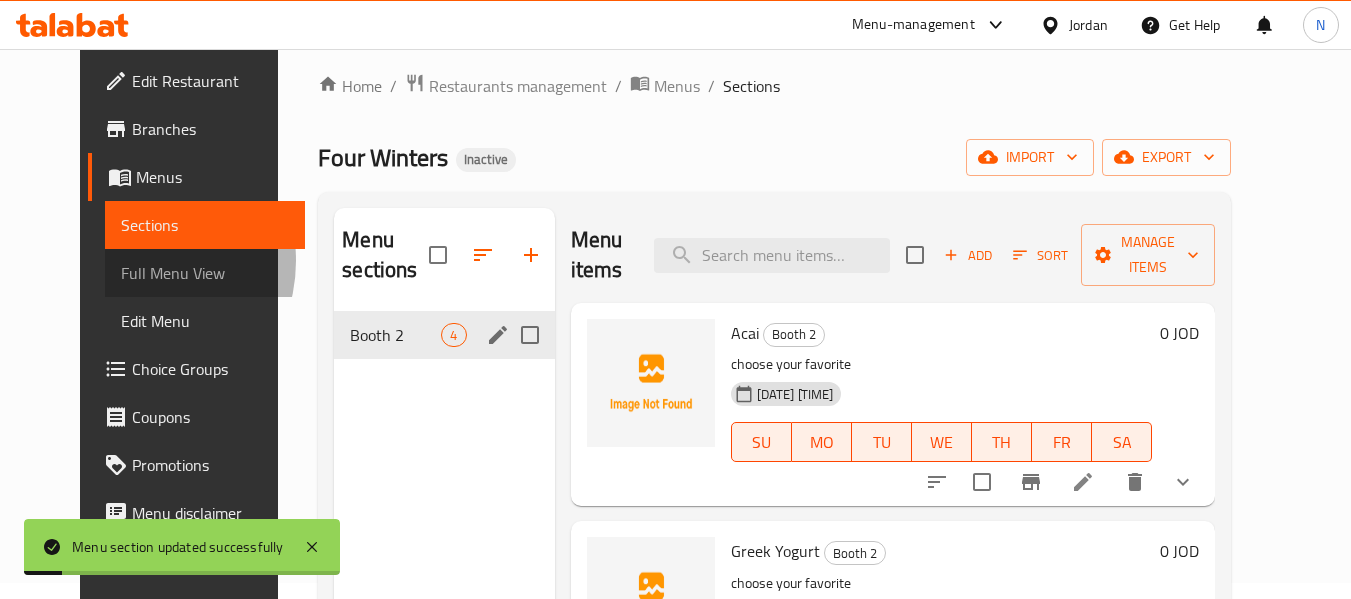 click on "Full Menu View" at bounding box center (205, 273) 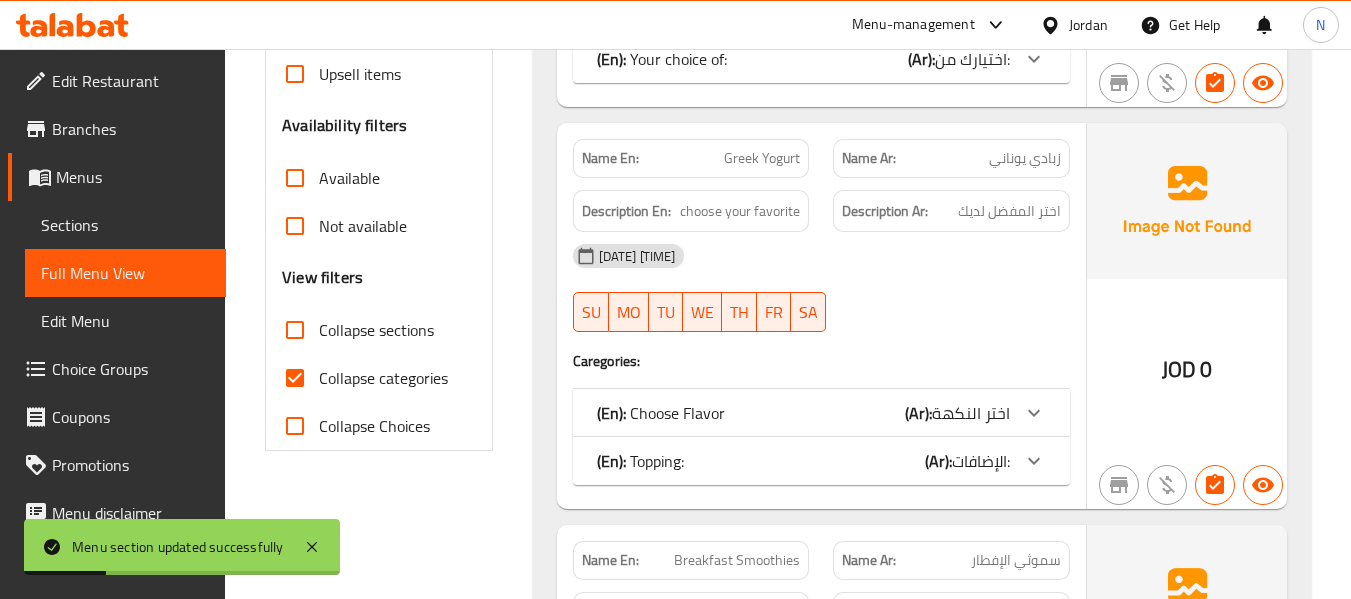 scroll, scrollTop: 737, scrollLeft: 0, axis: vertical 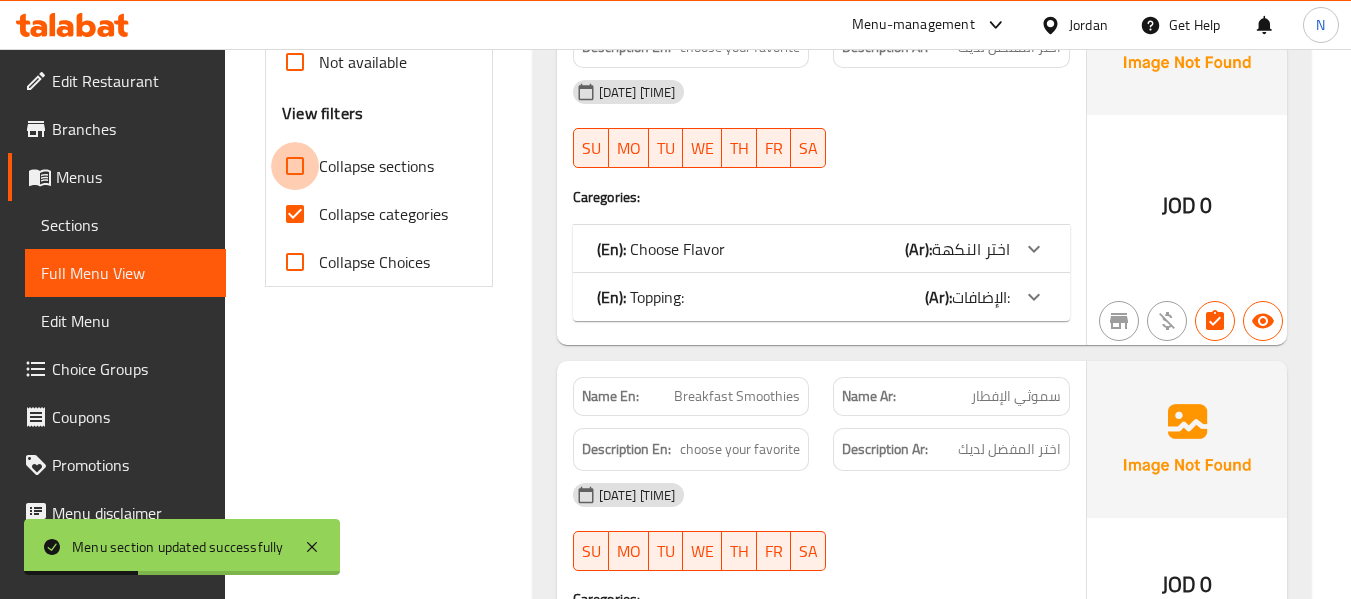 click on "Collapse sections" at bounding box center [295, 166] 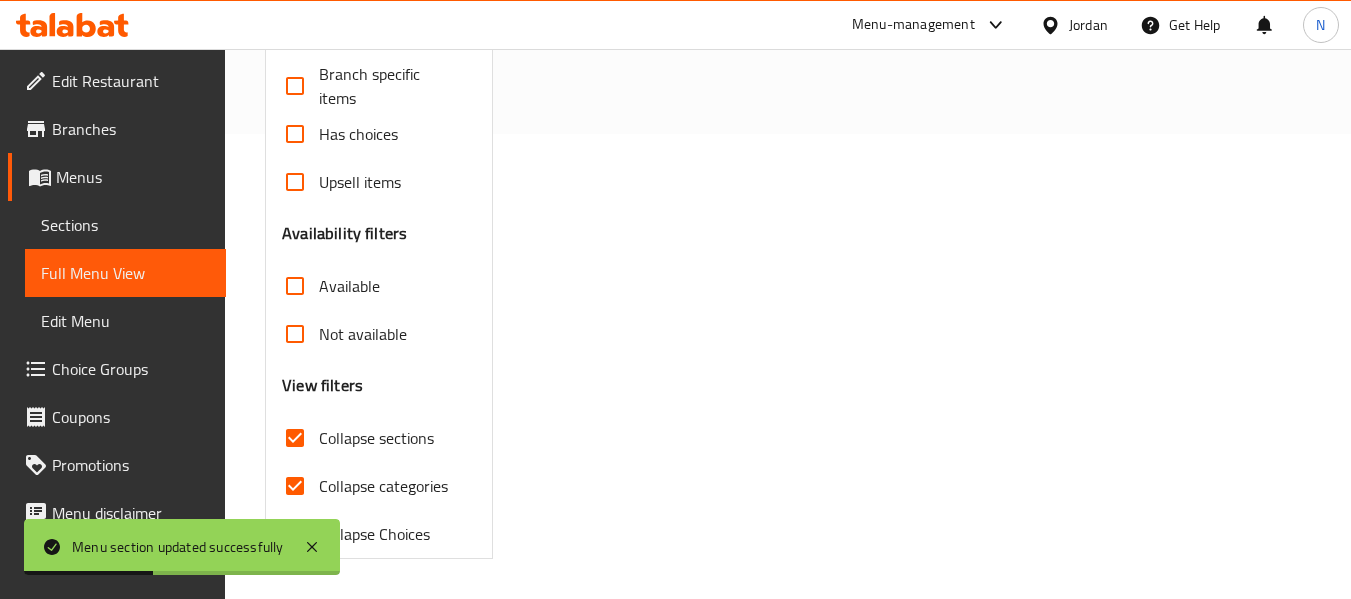 scroll, scrollTop: 465, scrollLeft: 0, axis: vertical 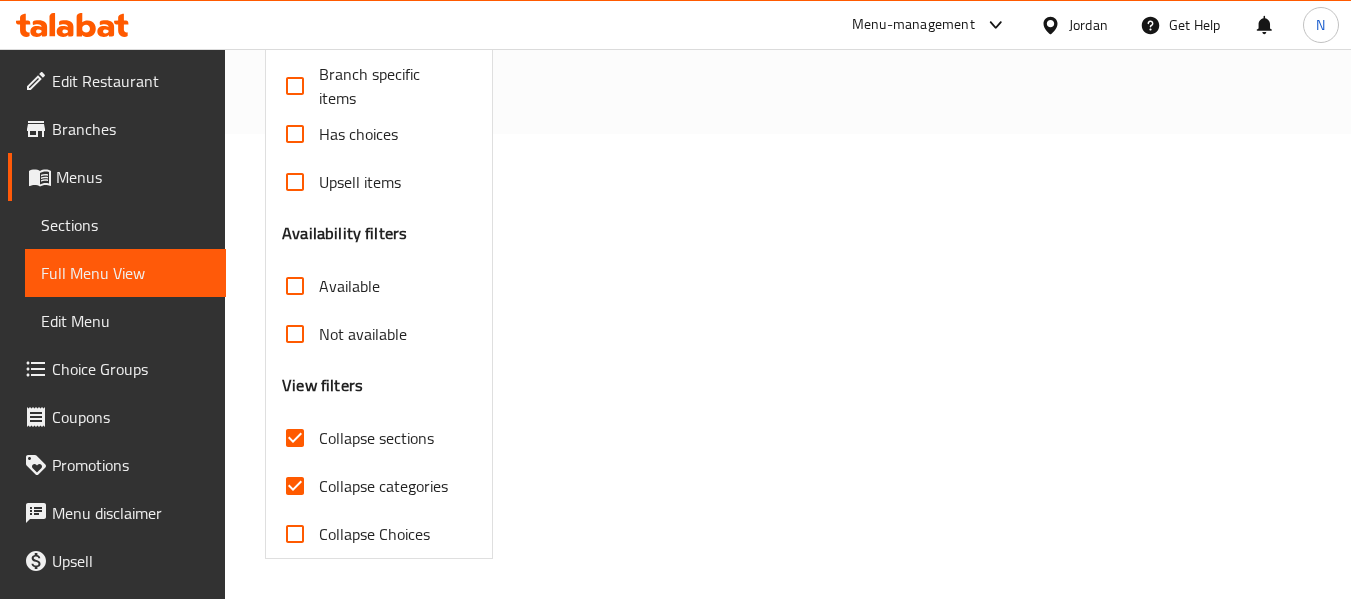 click 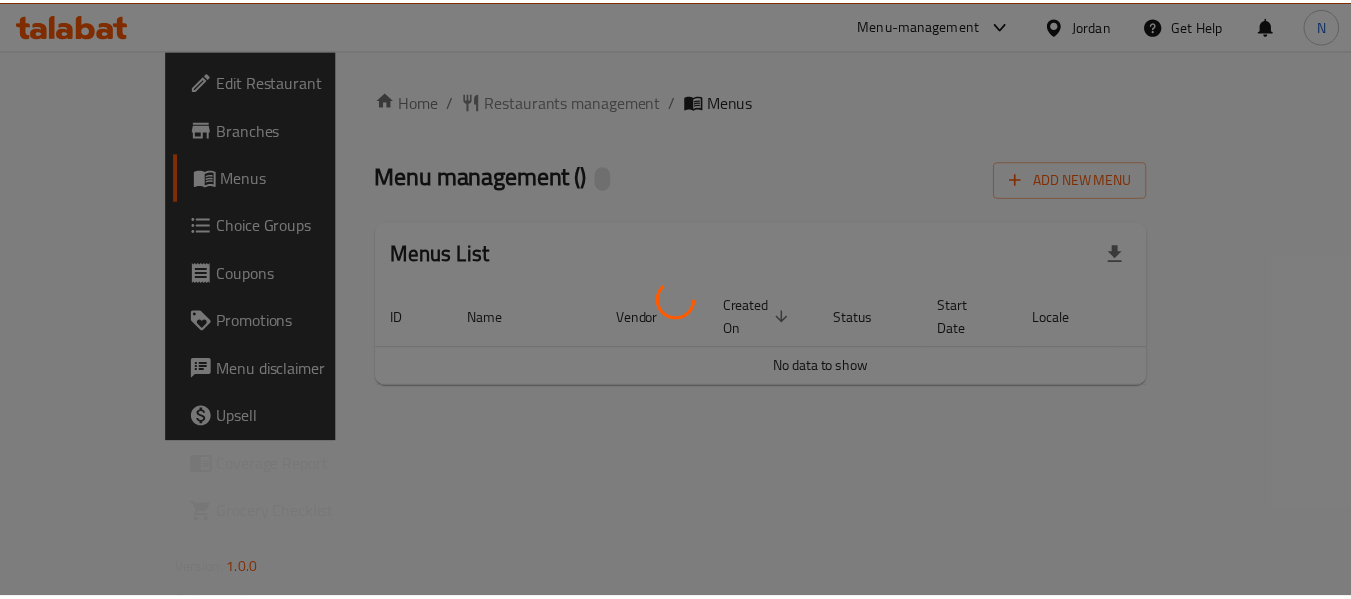 scroll, scrollTop: 0, scrollLeft: 0, axis: both 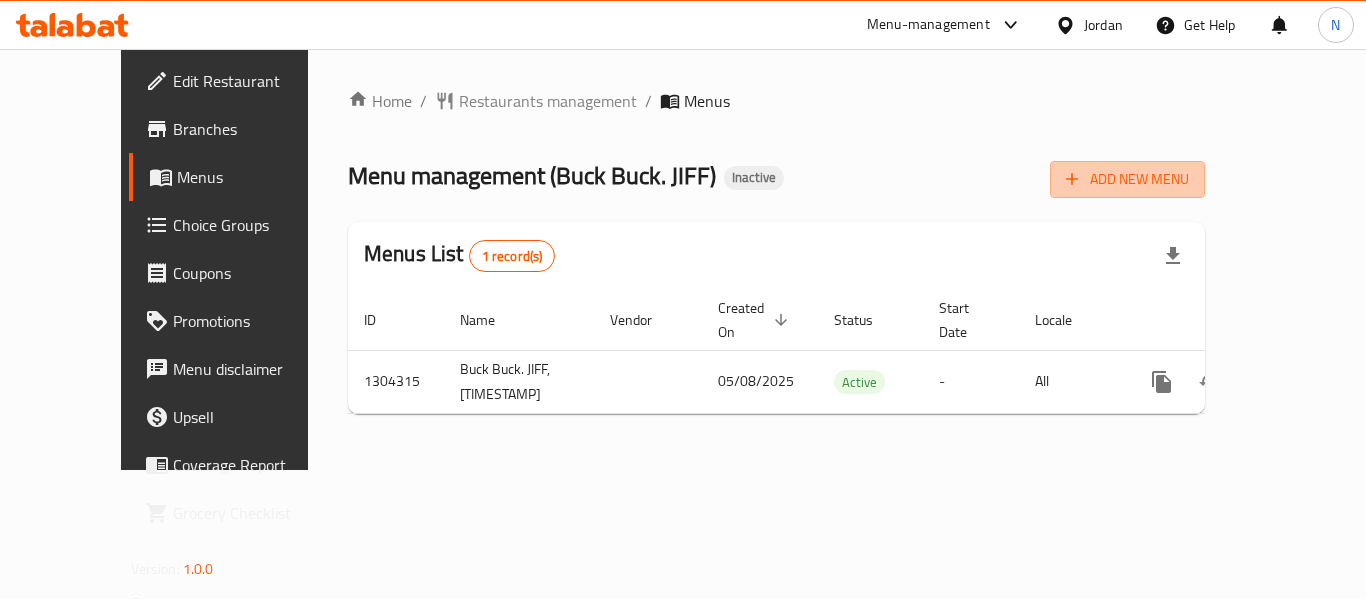 click on "Add New Menu" at bounding box center (1127, 179) 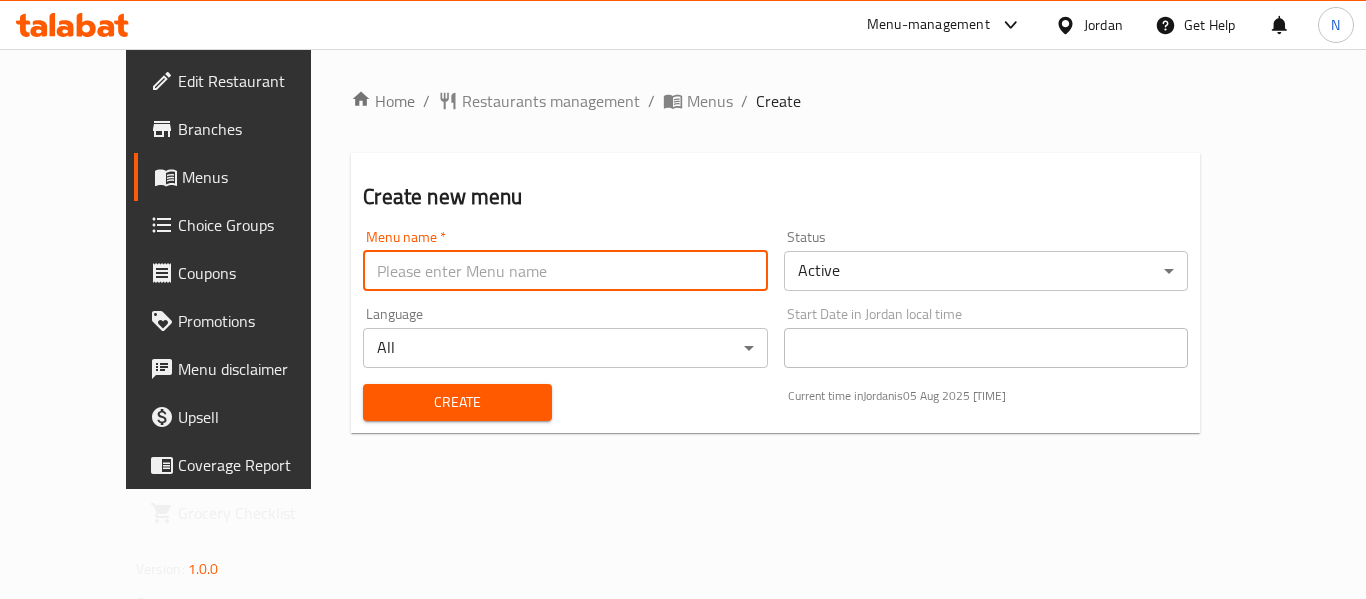 click at bounding box center (565, 271) 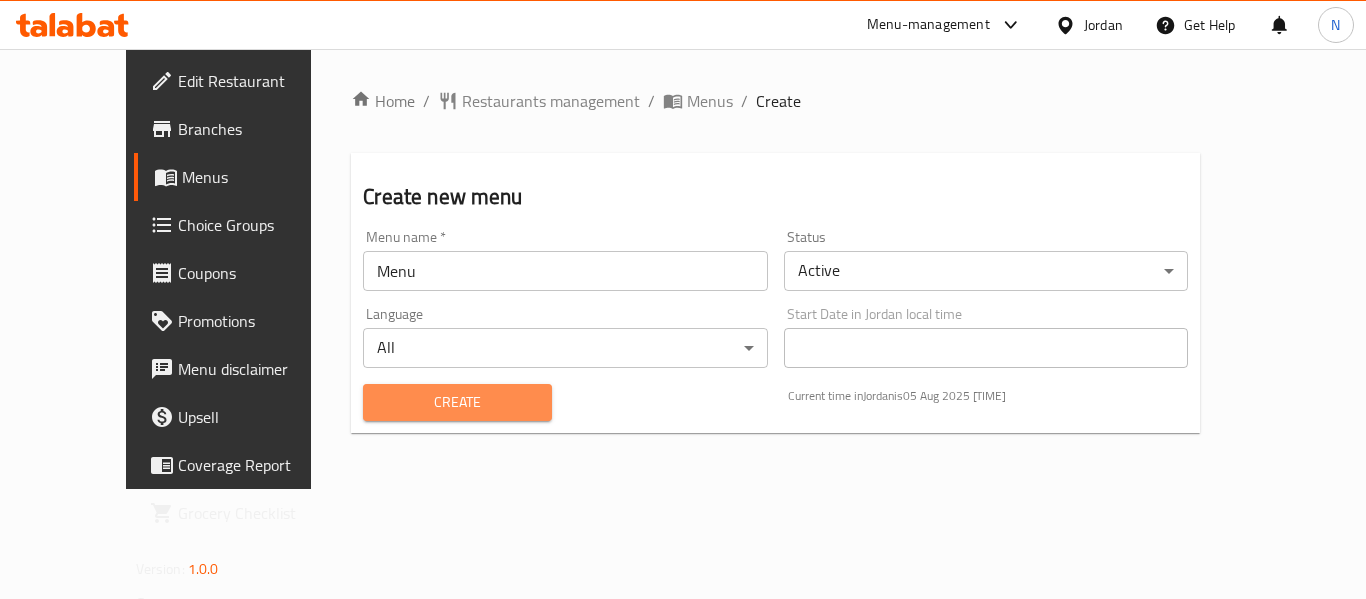 click on "Create" at bounding box center [457, 402] 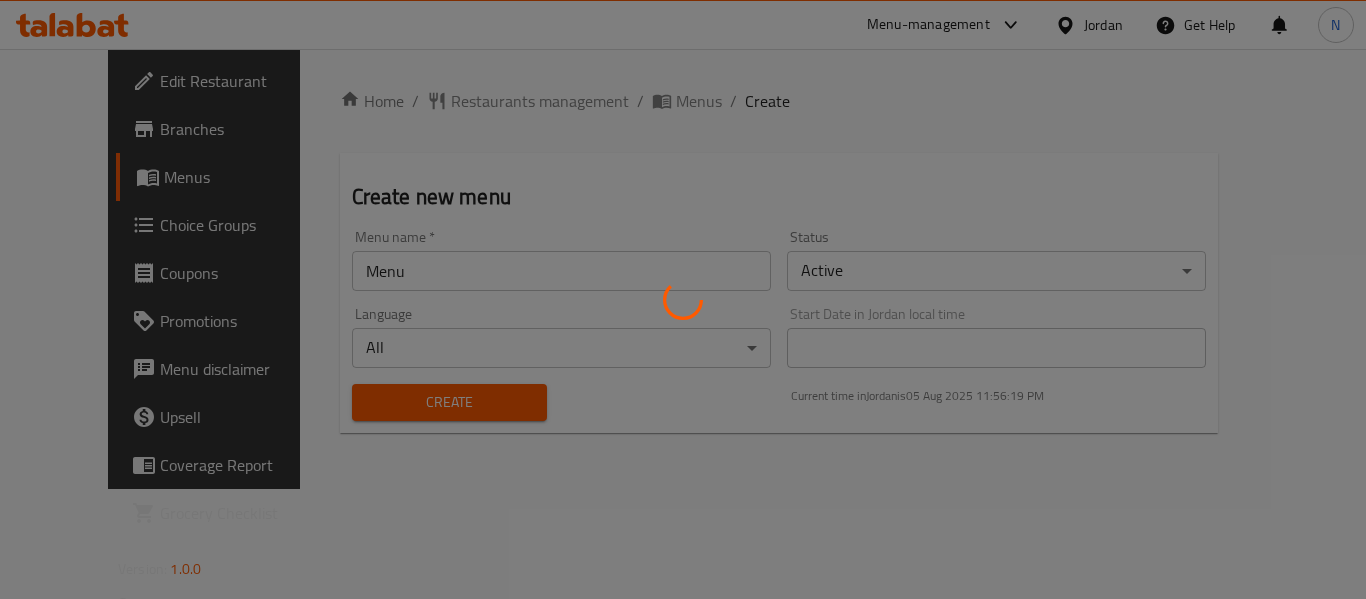 type 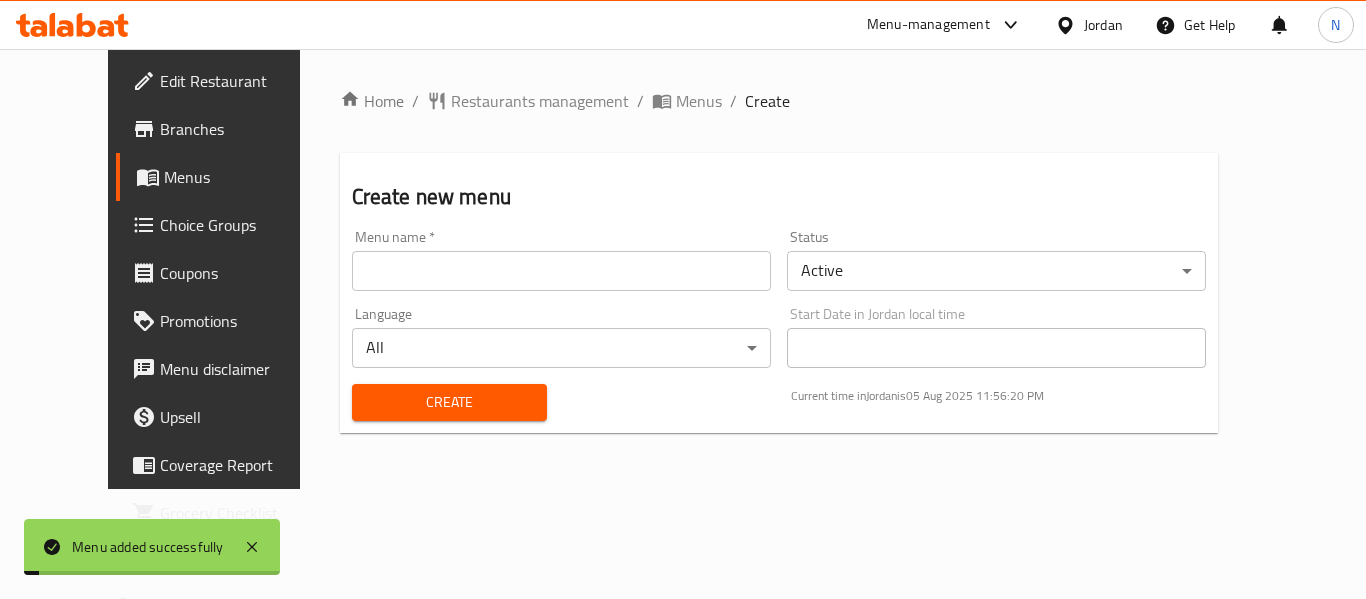 click on "Menus" at bounding box center (699, 101) 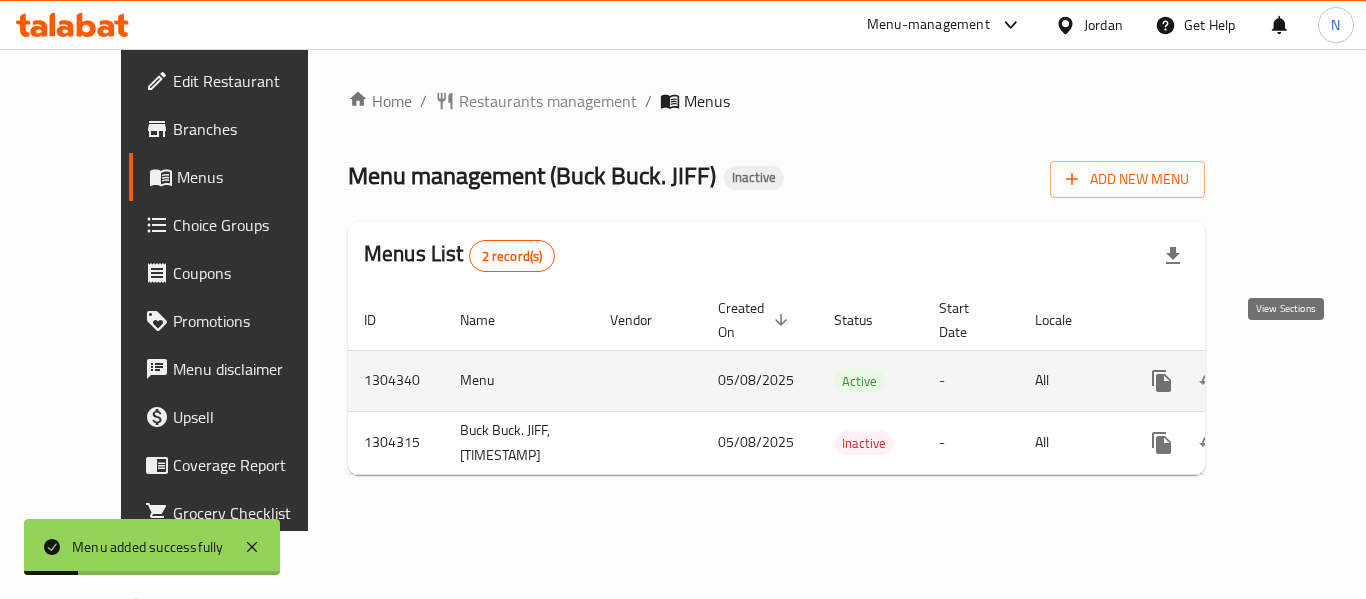 click at bounding box center [1306, 381] 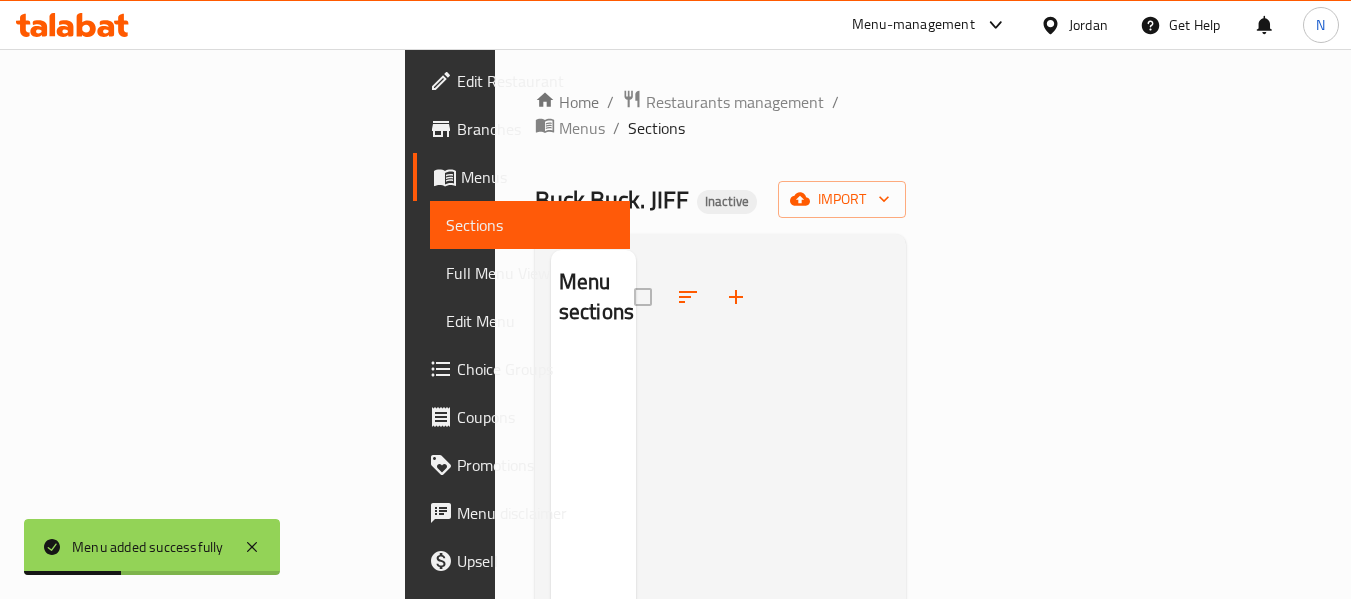 click on "import" at bounding box center (842, 199) 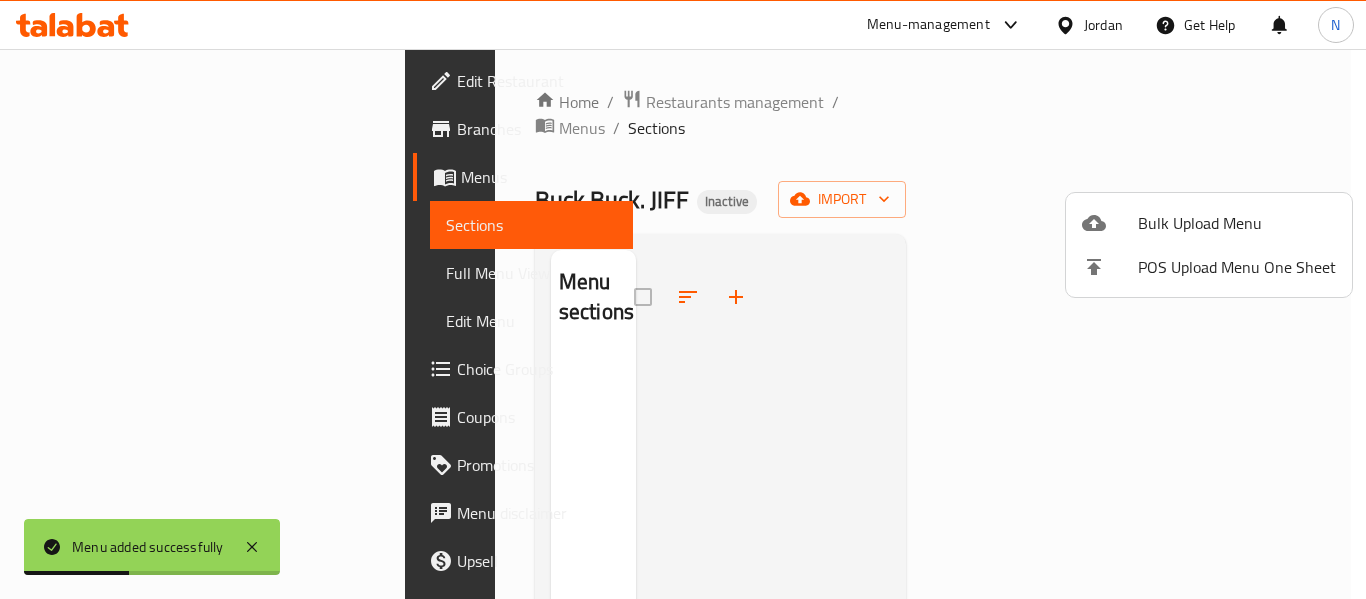 click at bounding box center (683, 299) 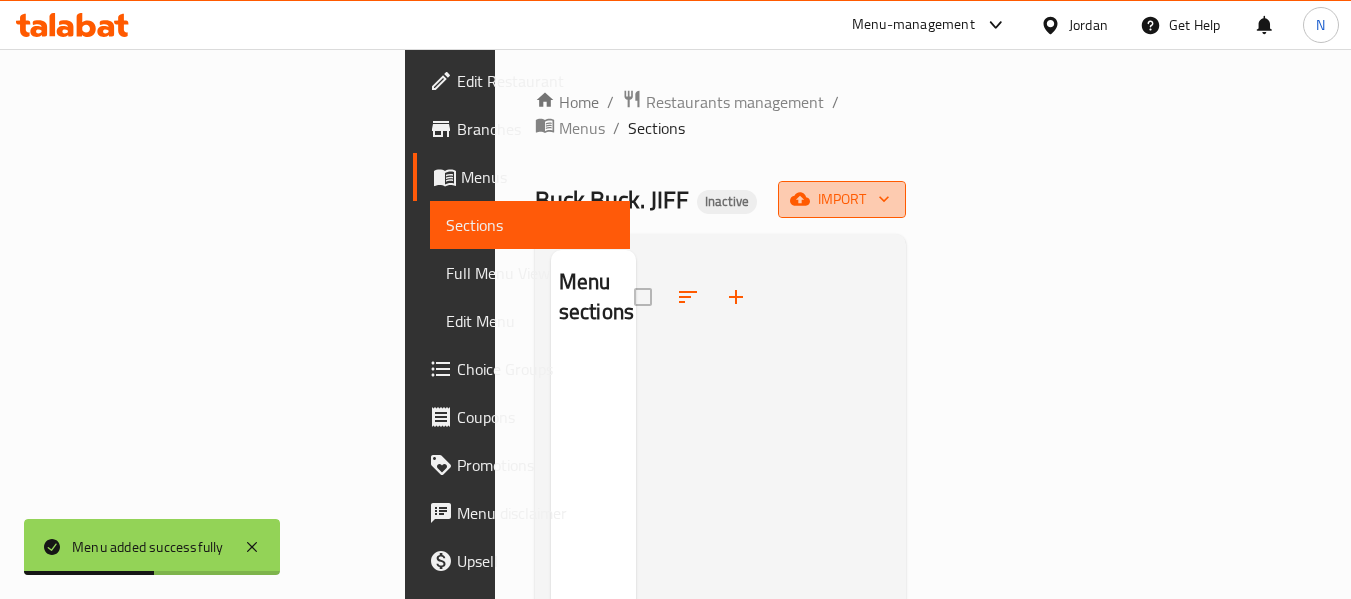 click on "import" at bounding box center (842, 199) 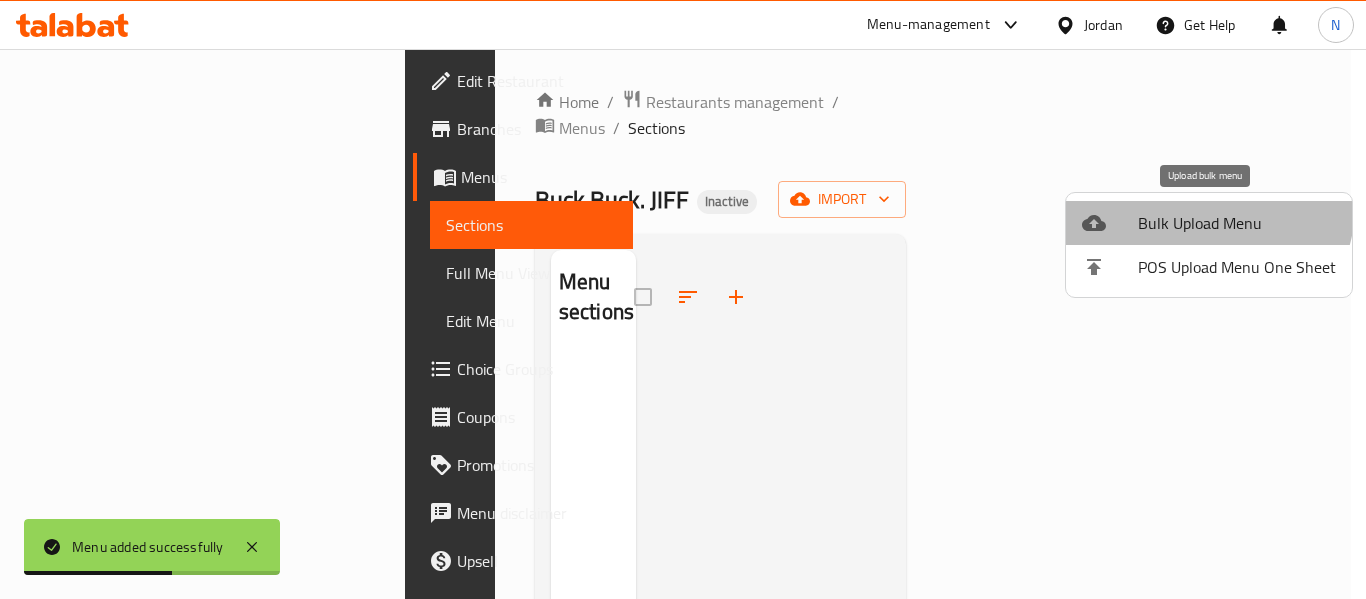 click on "Bulk Upload Menu" at bounding box center [1209, 223] 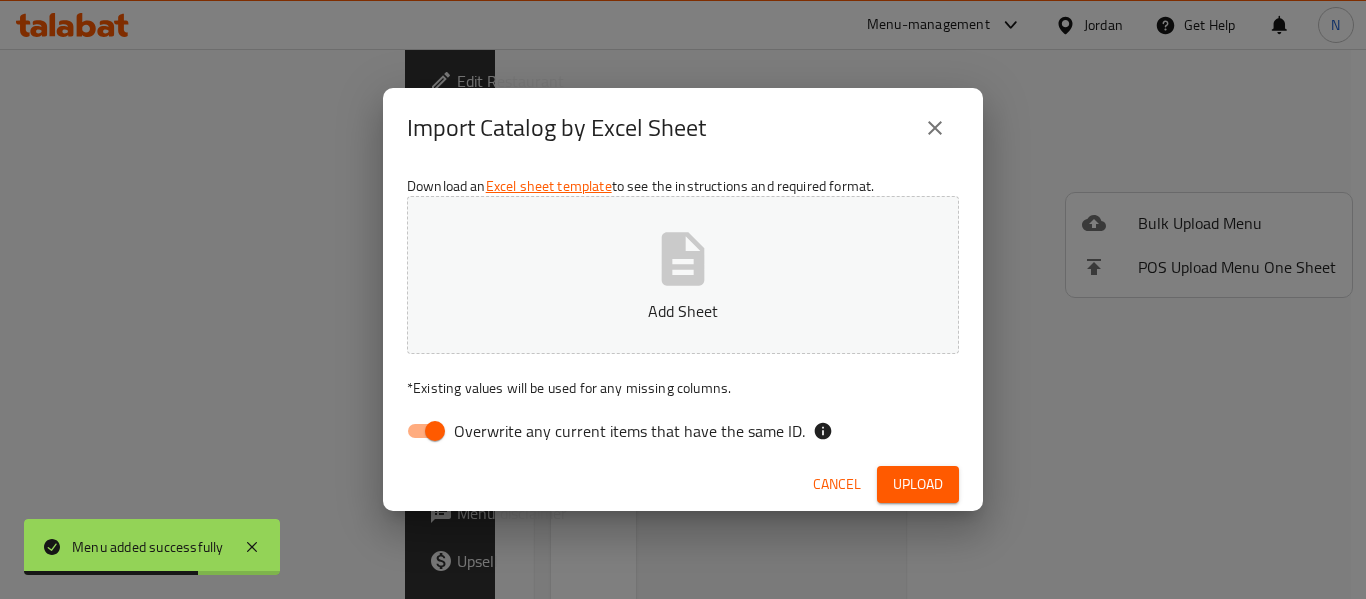 click on "Overwrite any current items that have the same ID." at bounding box center (600, 431) 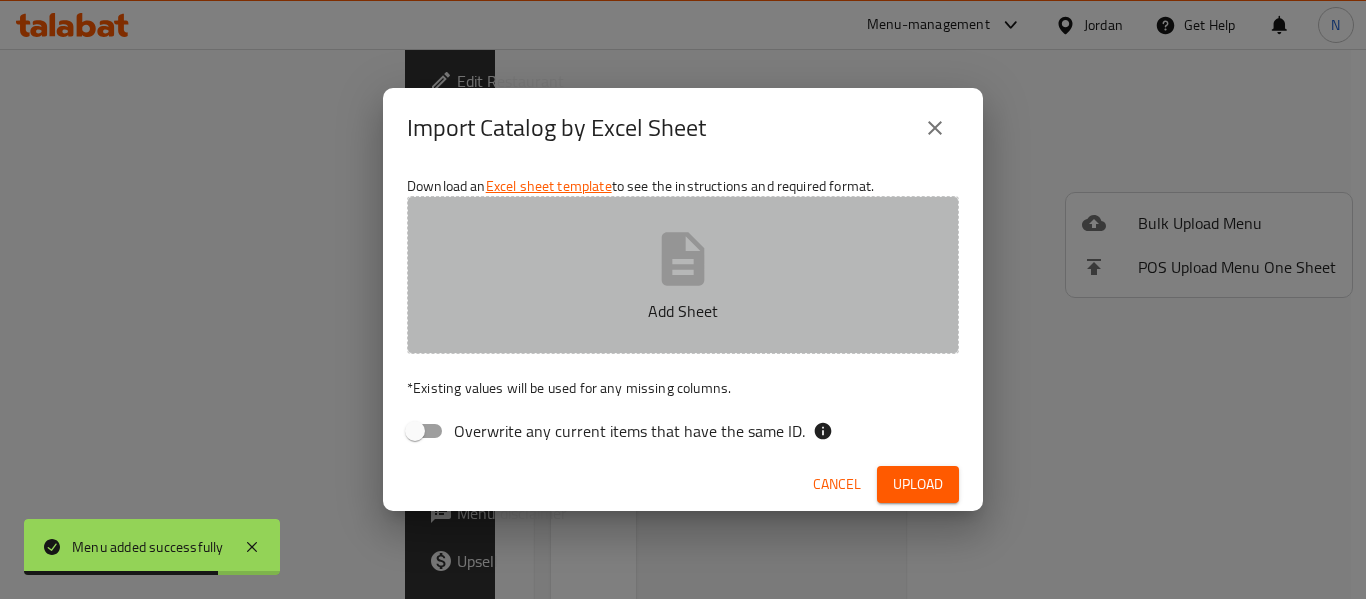 click 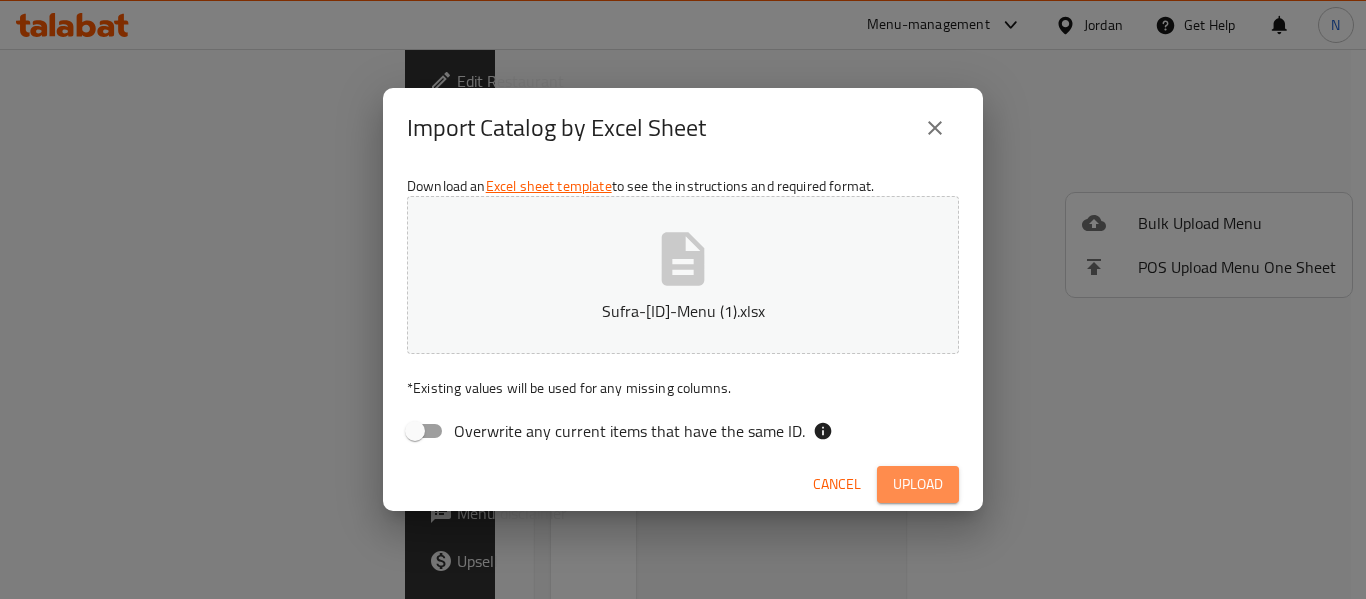 click on "Upload" at bounding box center [918, 484] 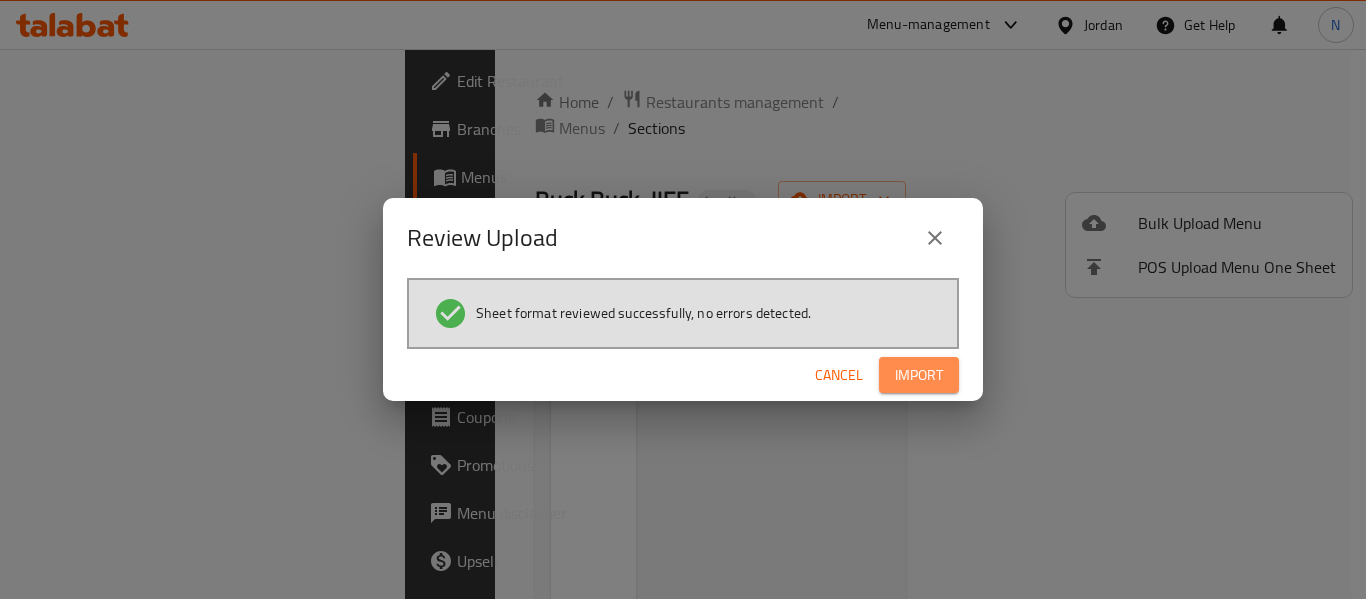 click on "Import" at bounding box center [919, 375] 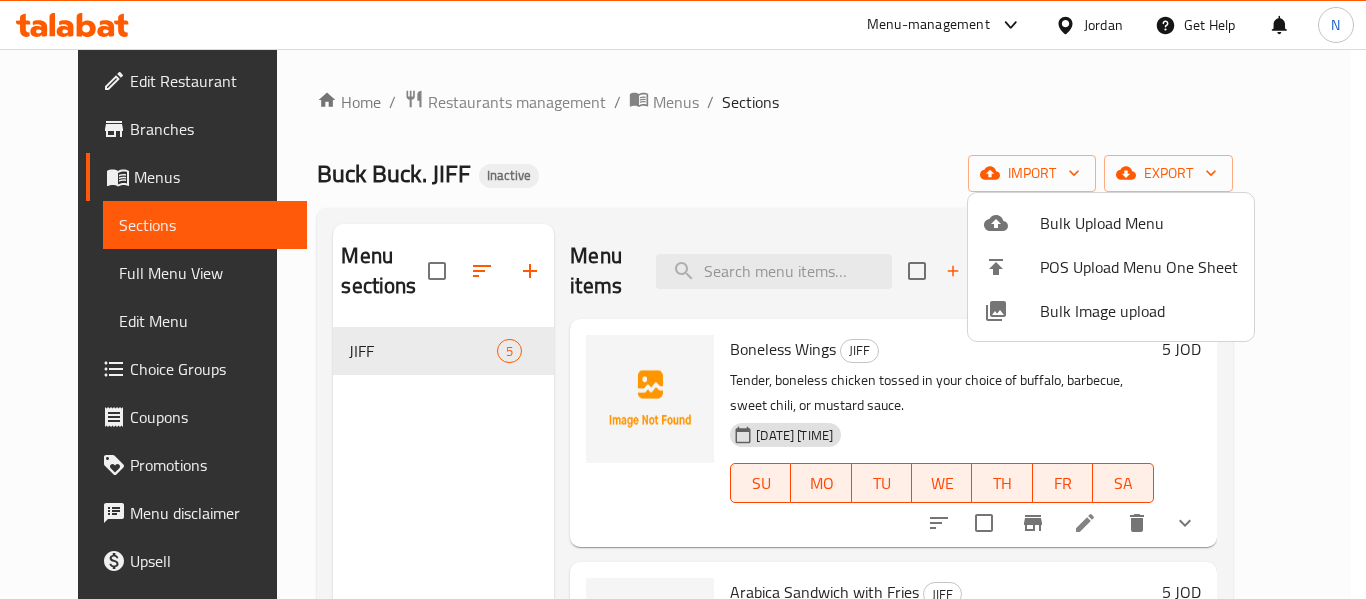 click at bounding box center [683, 299] 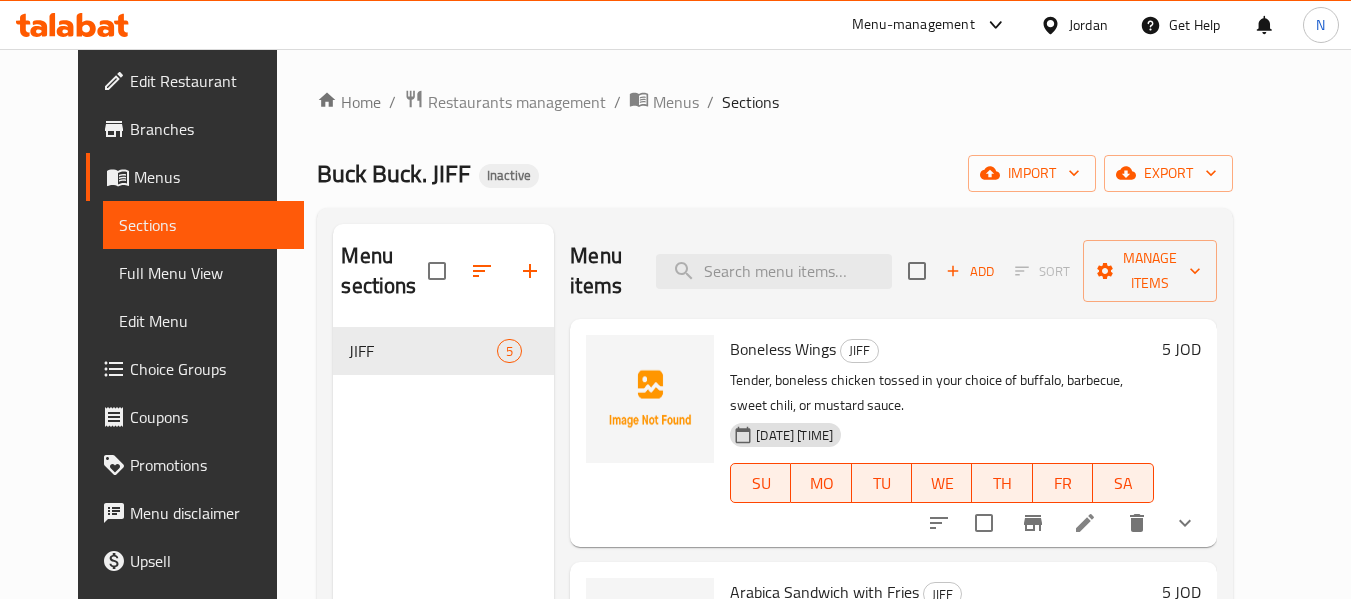 scroll, scrollTop: 131, scrollLeft: 0, axis: vertical 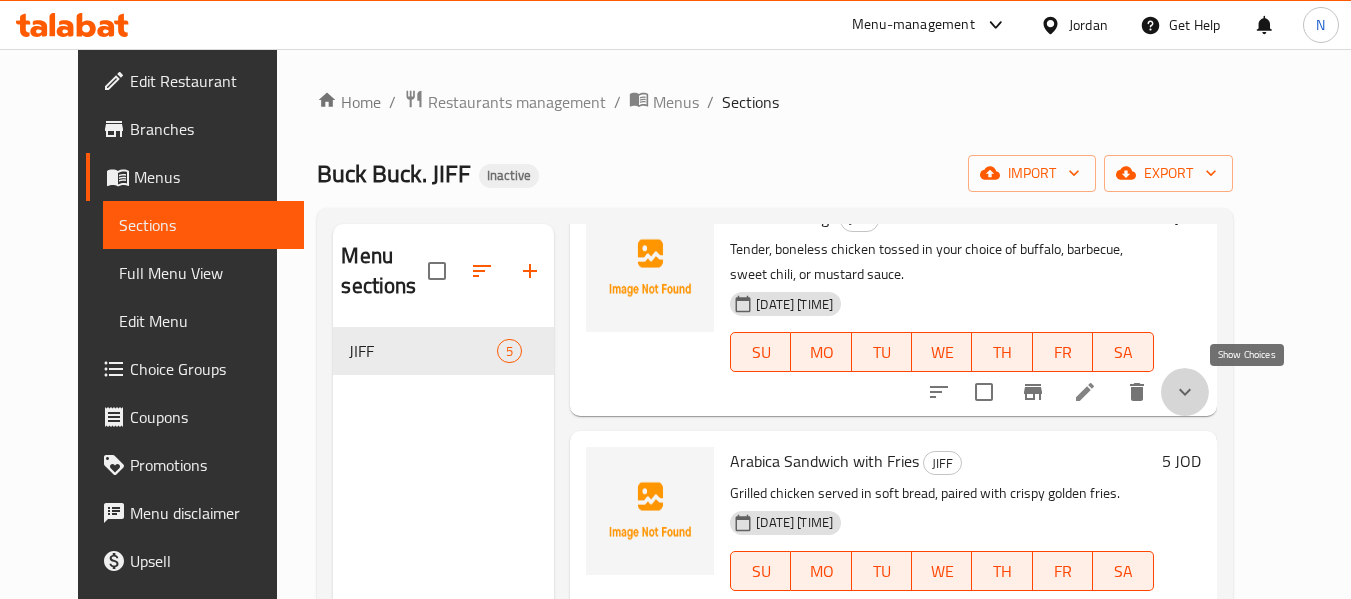 click 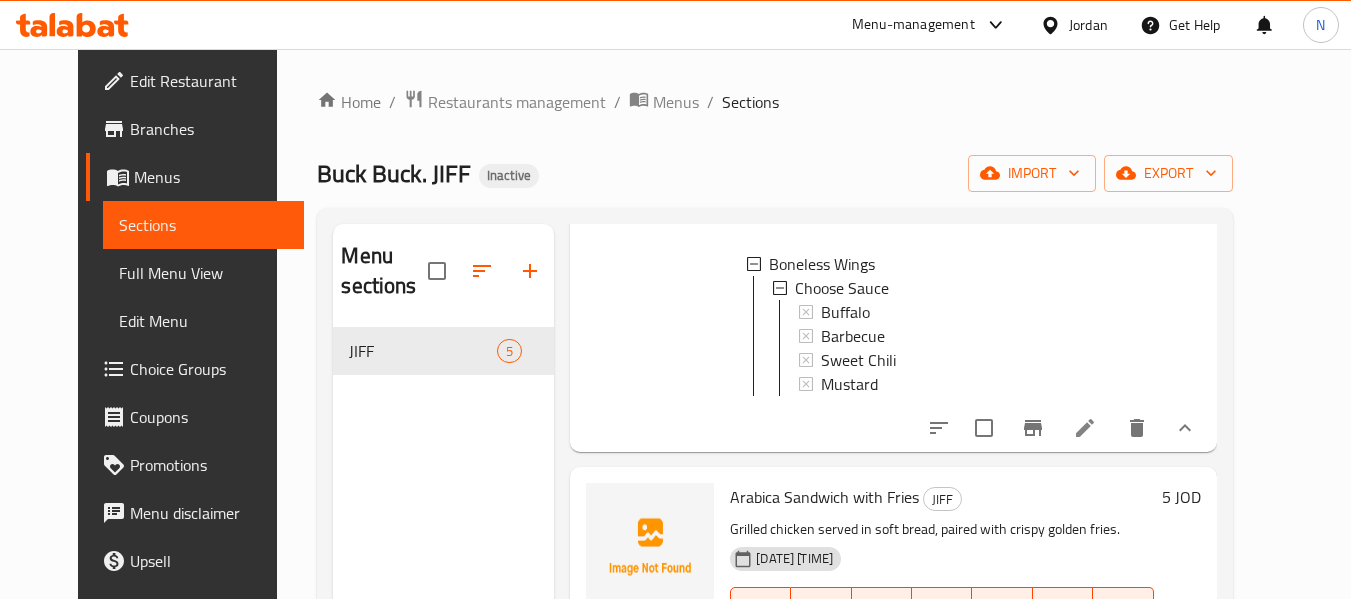 scroll, scrollTop: 295, scrollLeft: 0, axis: vertical 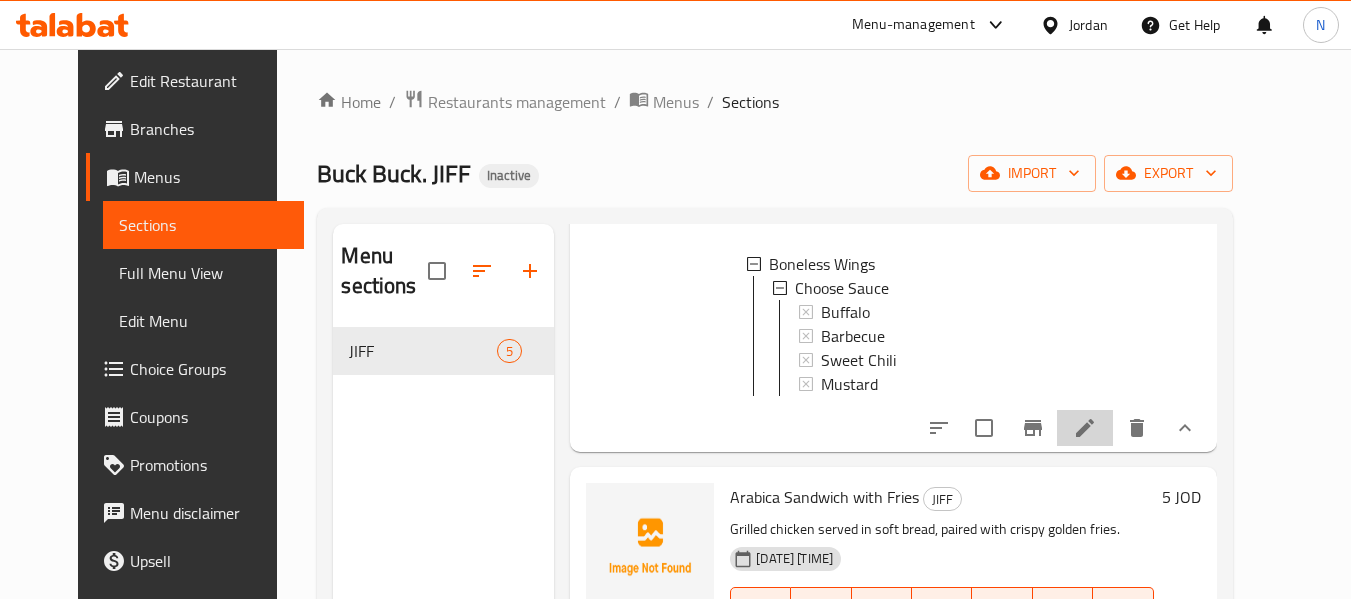 click at bounding box center (1085, 428) 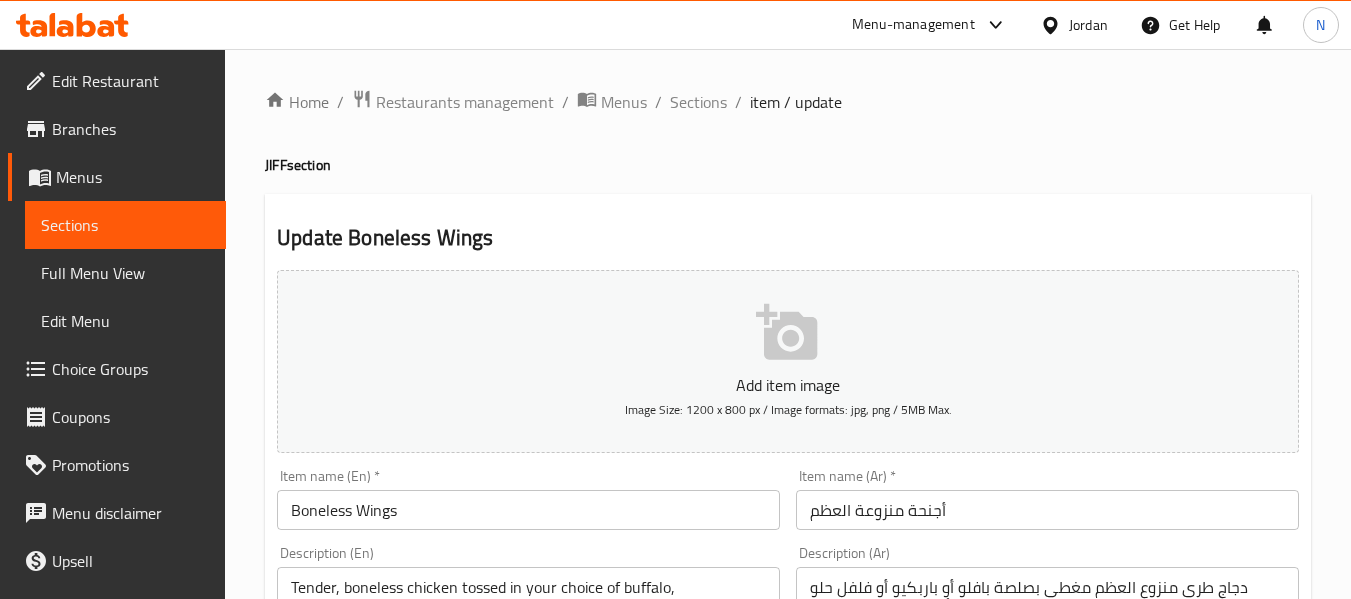 scroll, scrollTop: 249, scrollLeft: 0, axis: vertical 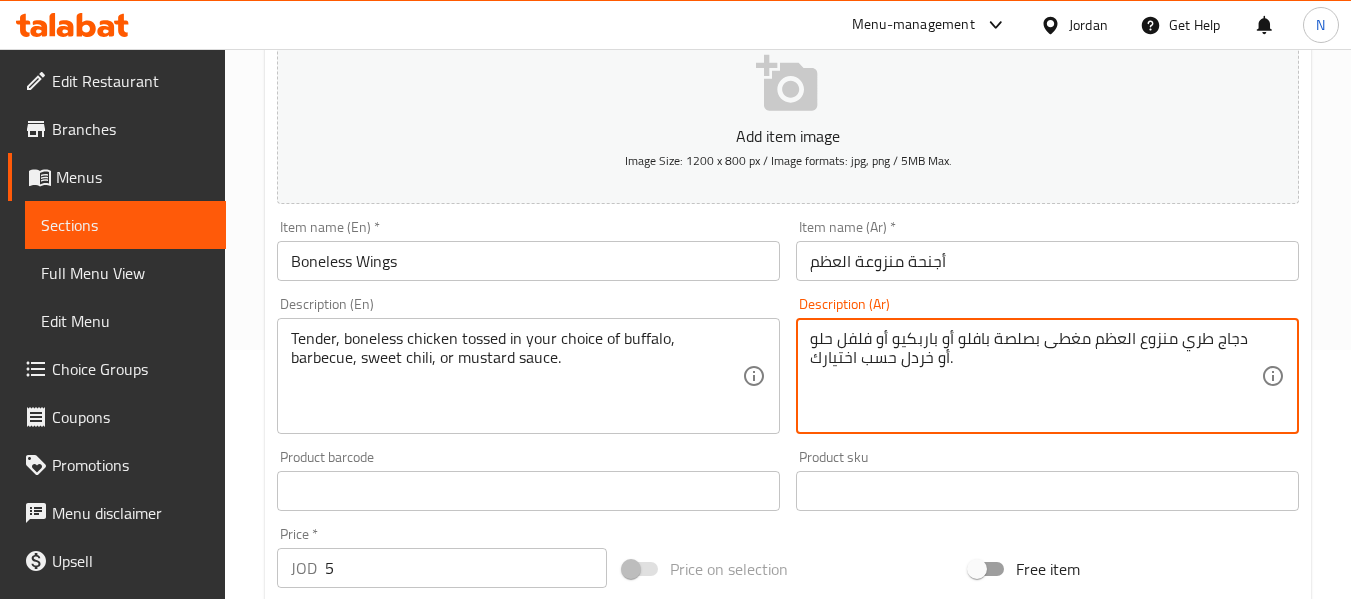 click on "دجاج طري منزوع العظم مغطى بصلصة بافلو أو باربكيو أو فلفل حلو أو خردل حسب اختيارك." at bounding box center (1035, 376) 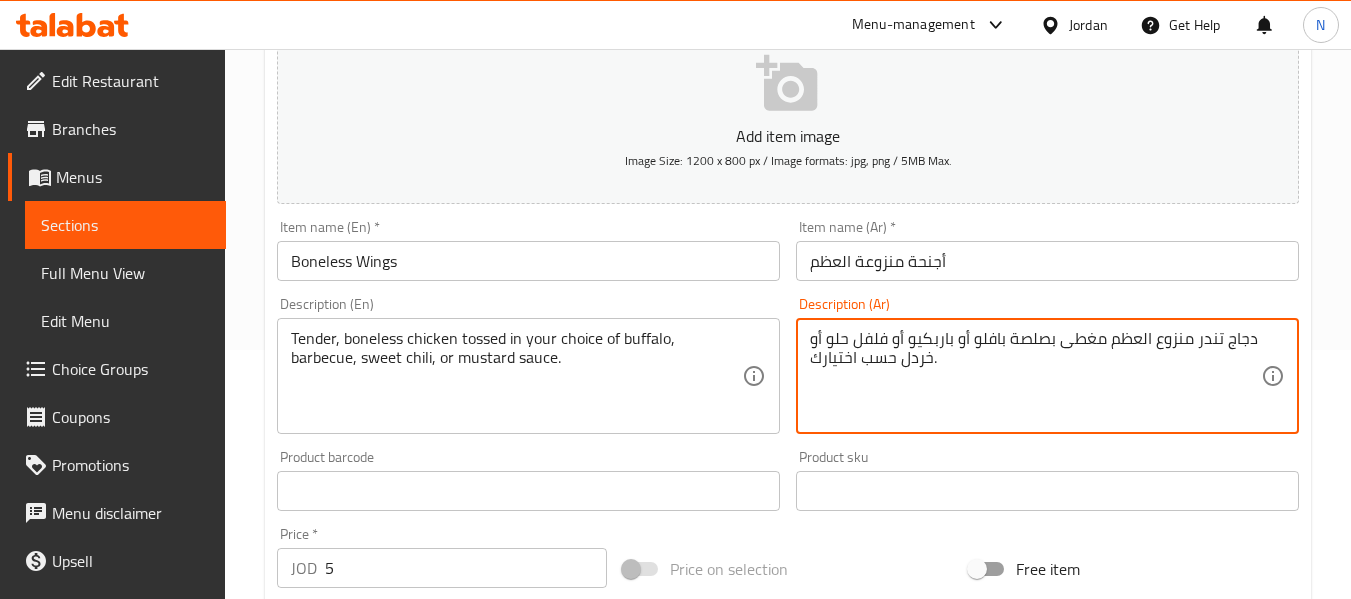 click on "دجاج تندر منزوع العظم مغطى بصلصة بافلو أو باربكيو أو فلفل حلو أو خردل حسب اختيارك." at bounding box center (1035, 376) 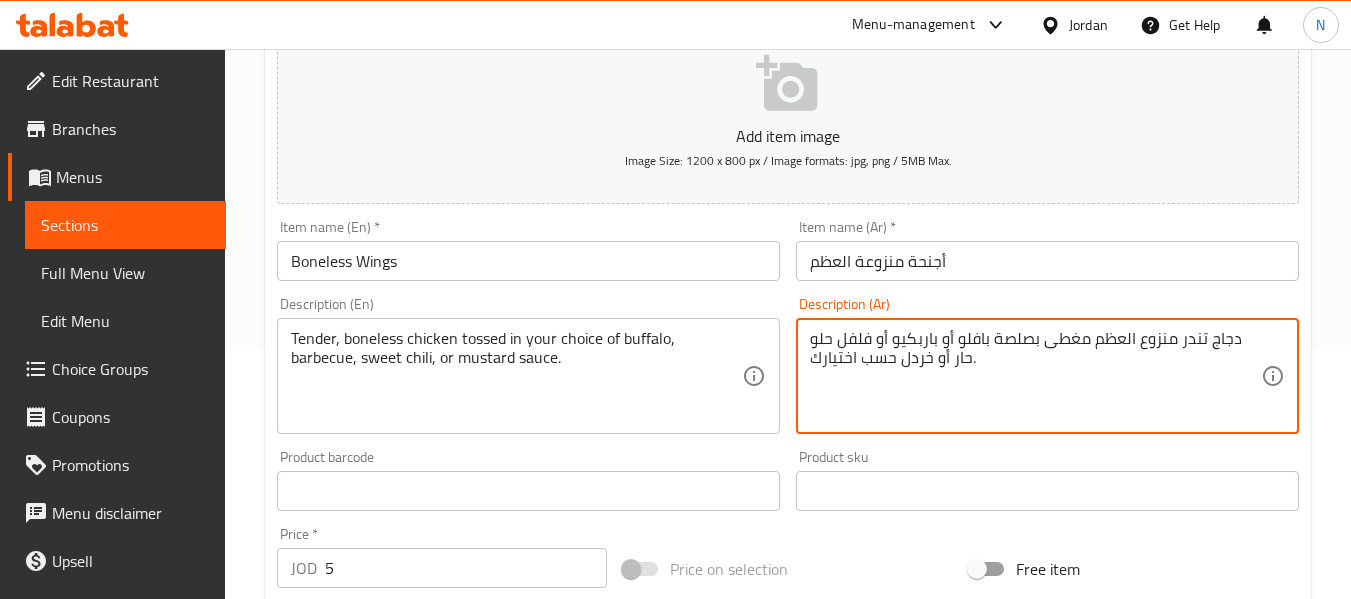 type on "دجاج تندر منزوع العظم مغطى بصلصة بافلو أو باربكيو أو فلفل حلو حار أو خردل حسب اختيارك." 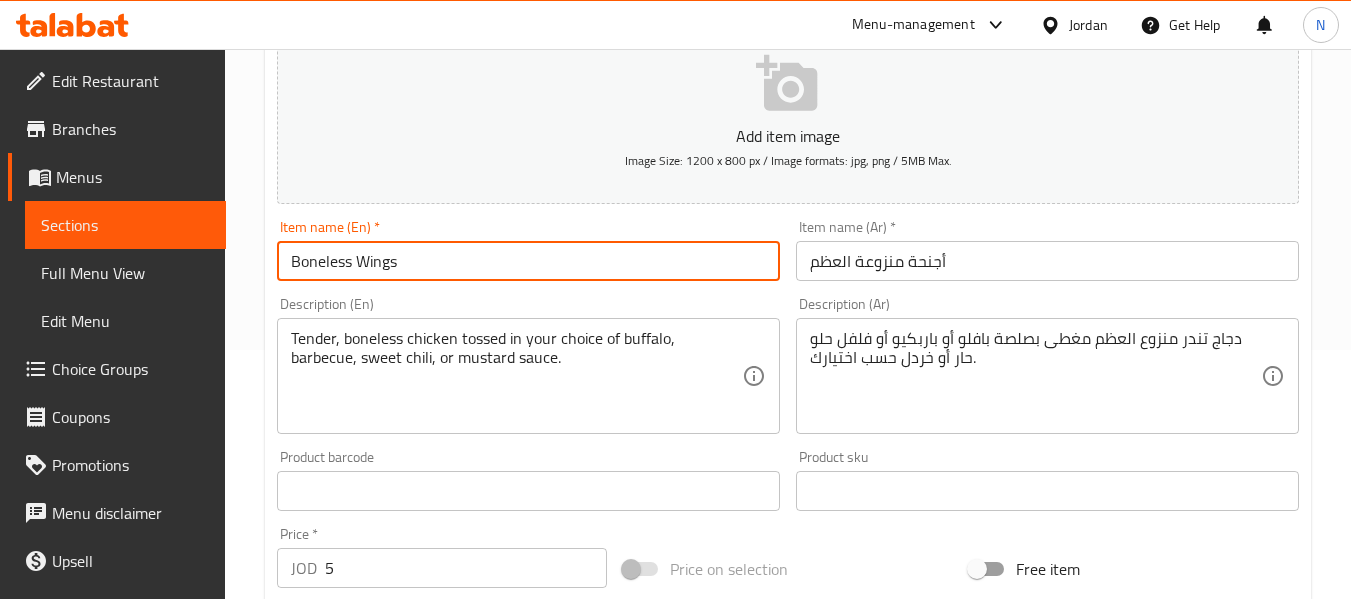 click on "Update" at bounding box center [398, 1110] 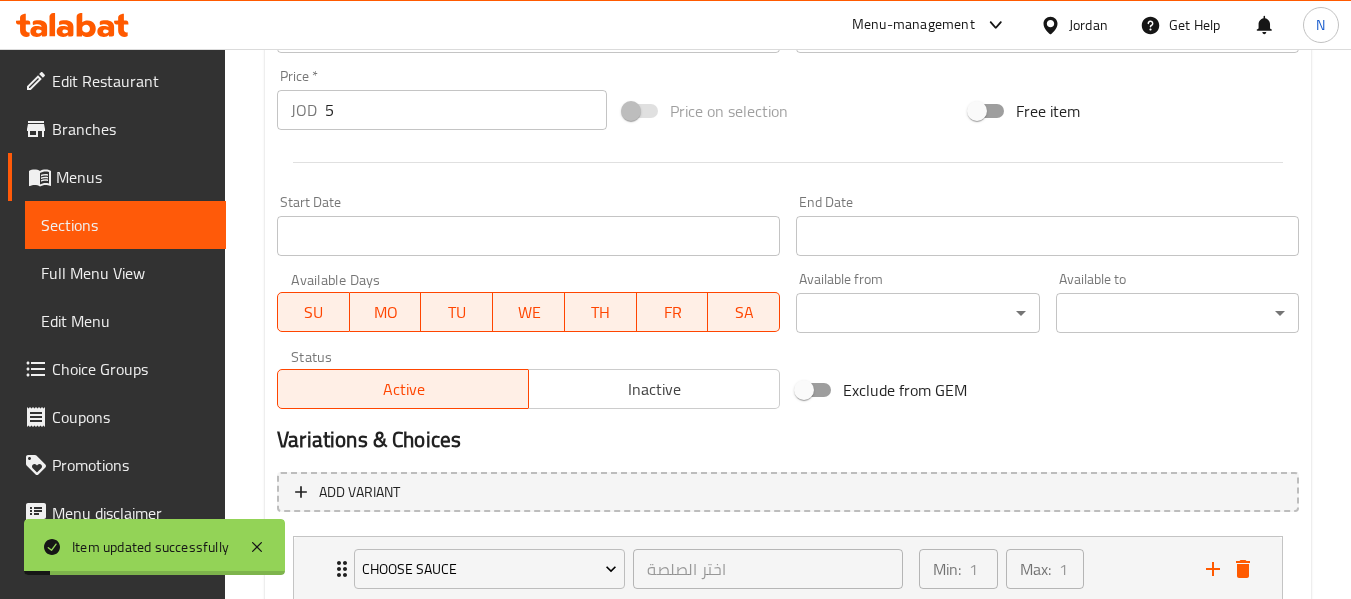 scroll, scrollTop: 847, scrollLeft: 0, axis: vertical 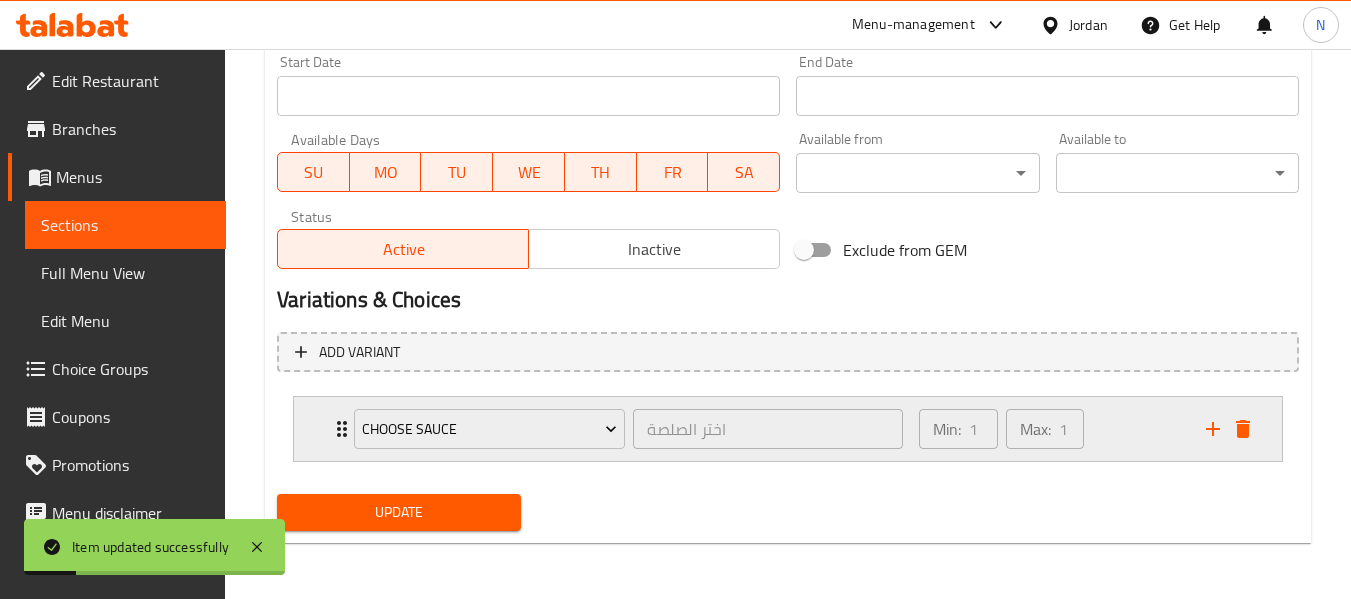 click on "Min: 1 ​ Max: 1 ​" at bounding box center [1050, 429] 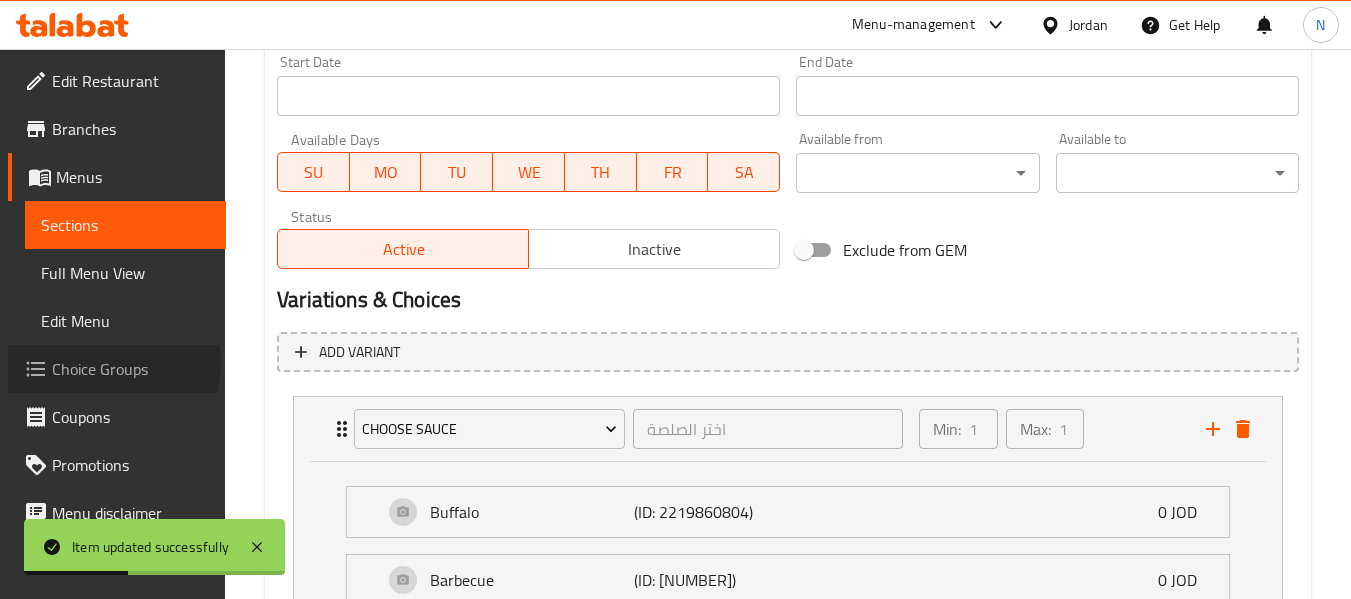 click on "Choice Groups" at bounding box center [131, 369] 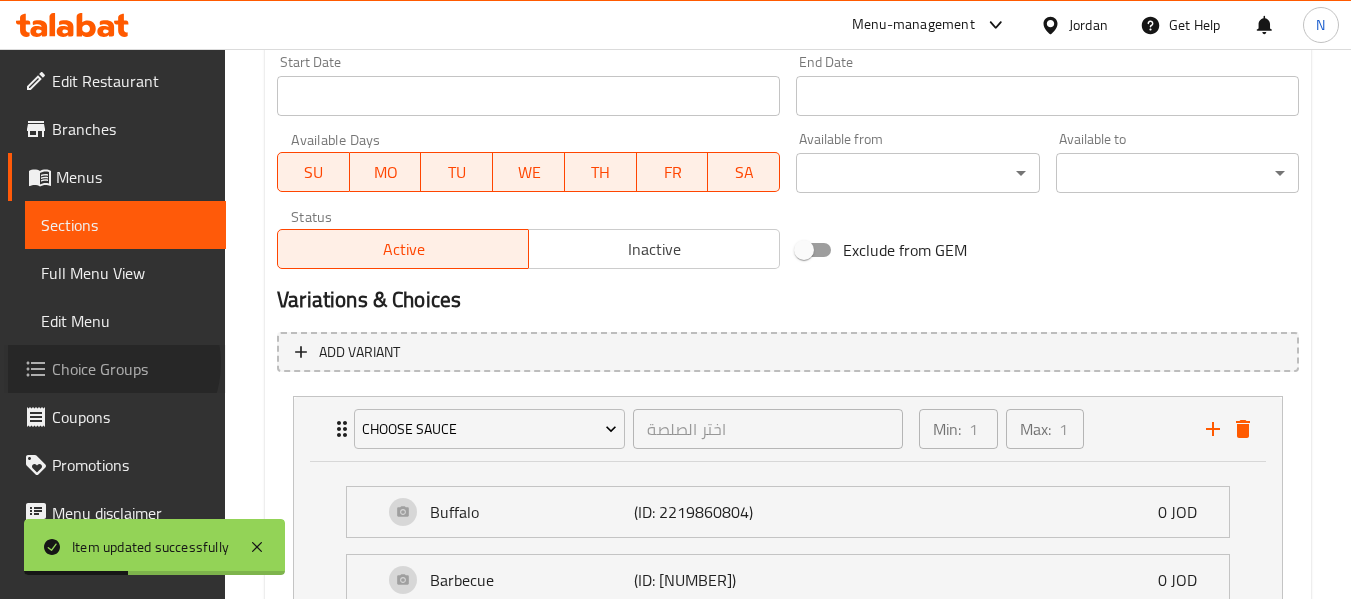 scroll, scrollTop: 283, scrollLeft: 0, axis: vertical 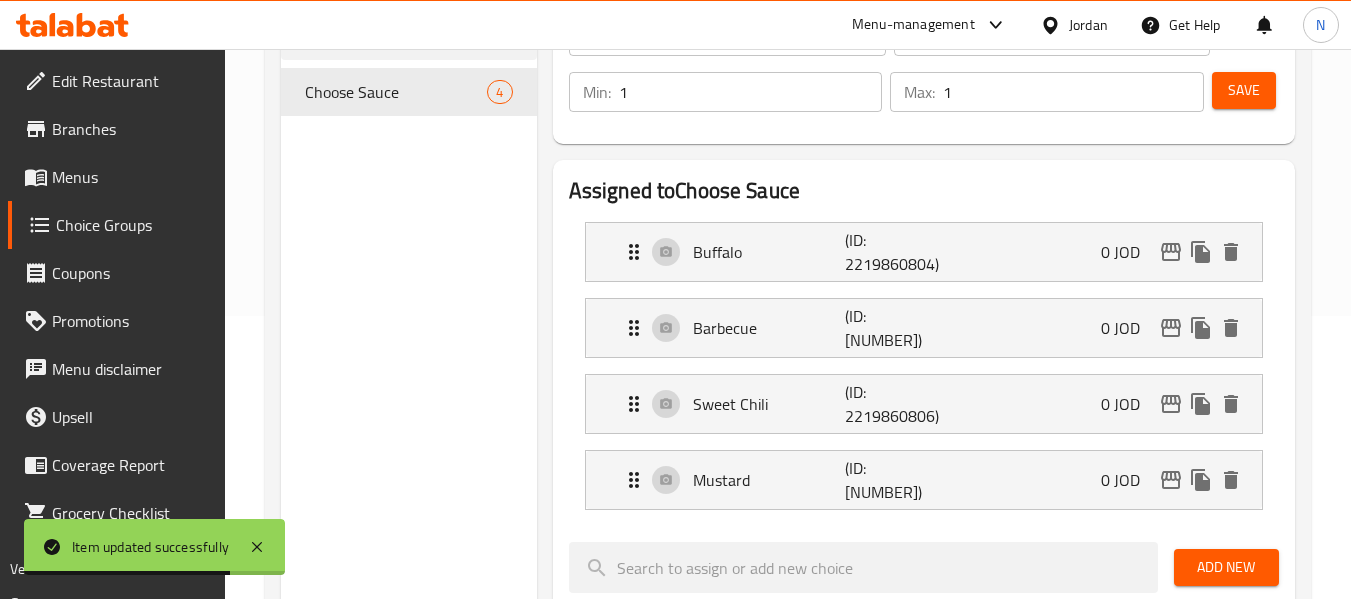 click on "Sweet Chili" at bounding box center [769, 404] 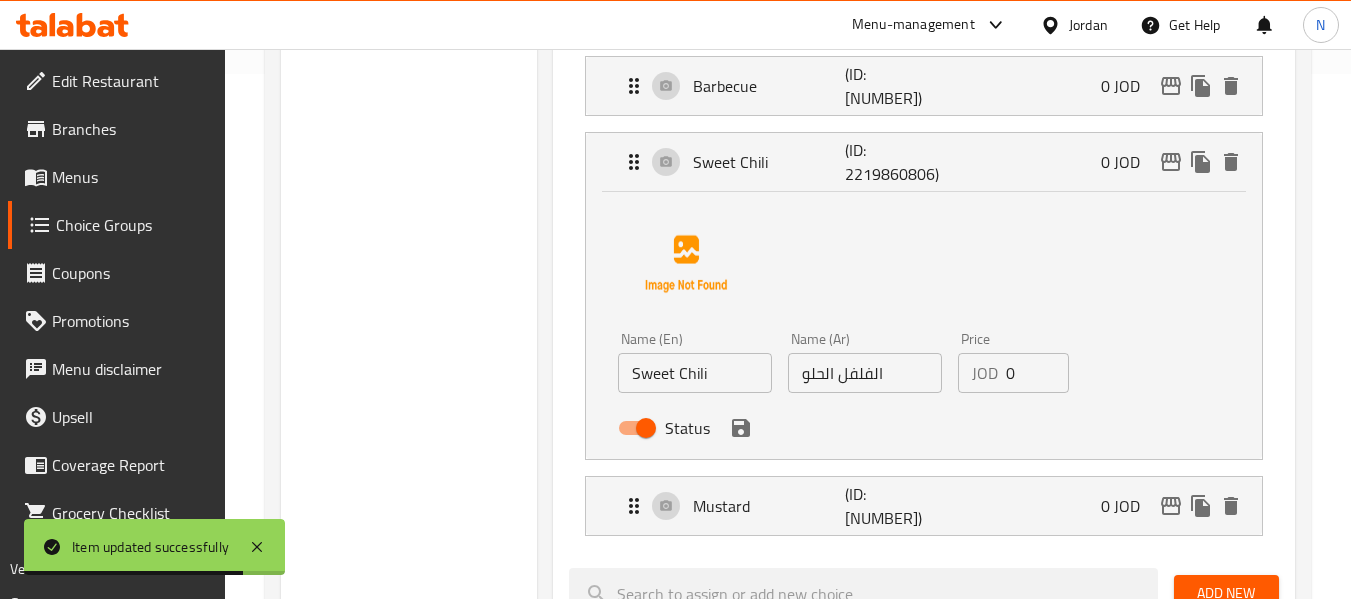 scroll, scrollTop: 535, scrollLeft: 0, axis: vertical 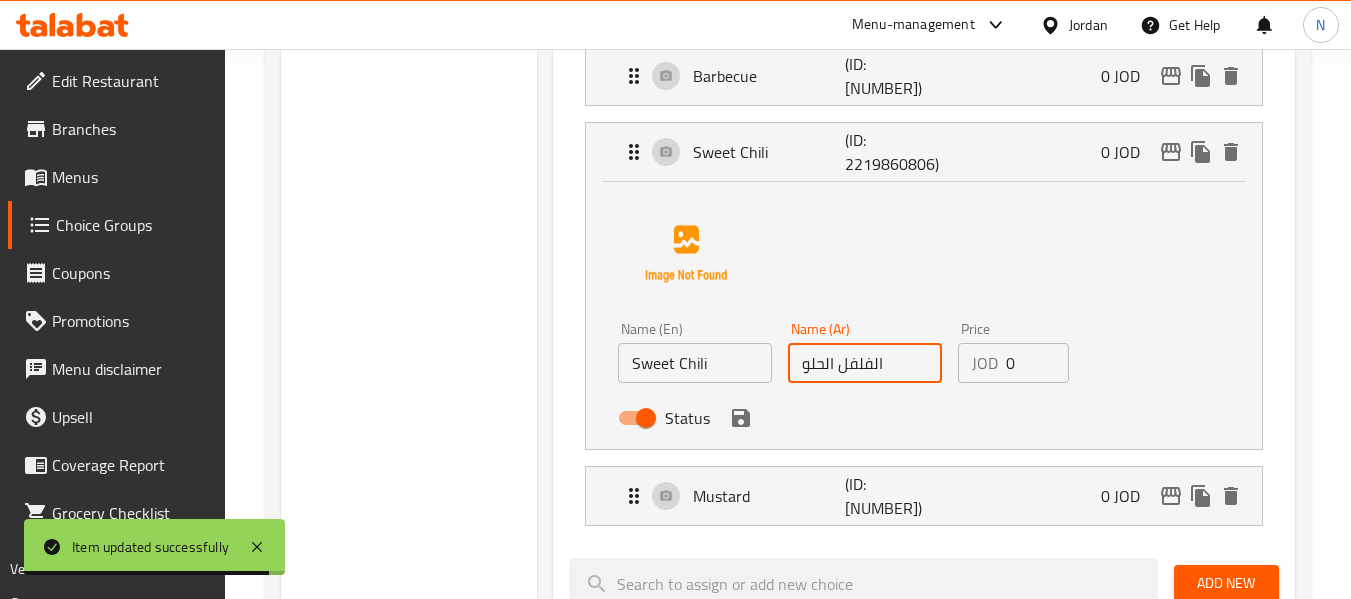 click on "الفلفل الحلو" at bounding box center (865, 363) 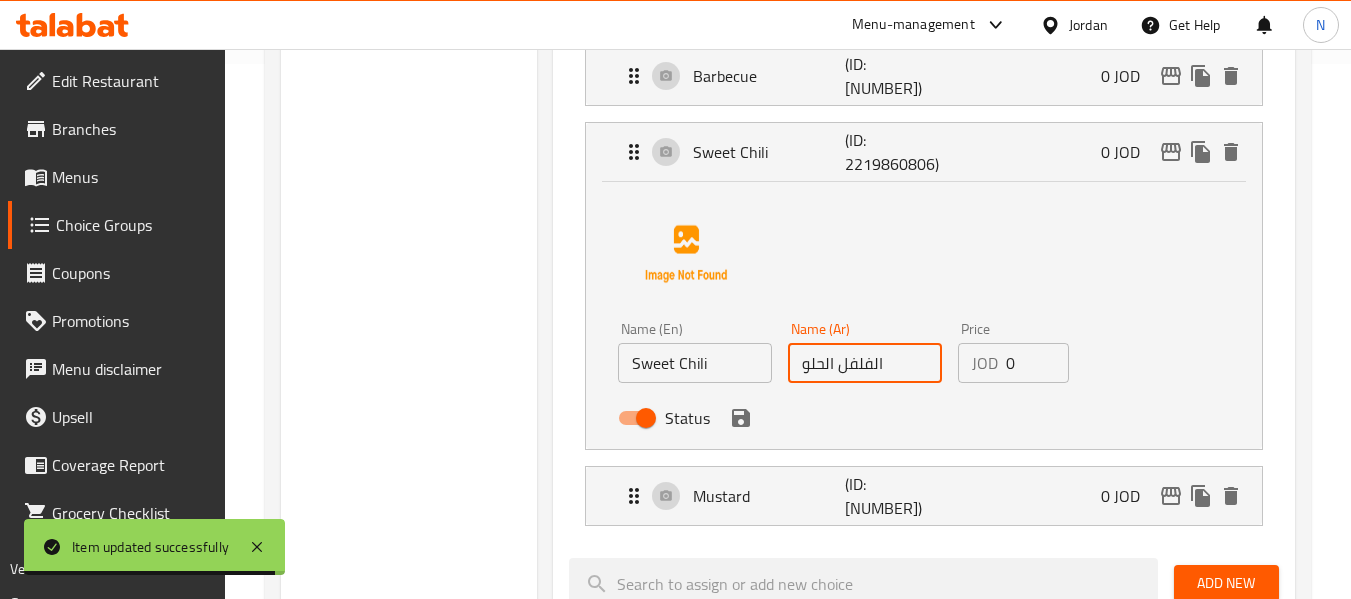 click on "الفلفل الحلو" at bounding box center (865, 363) 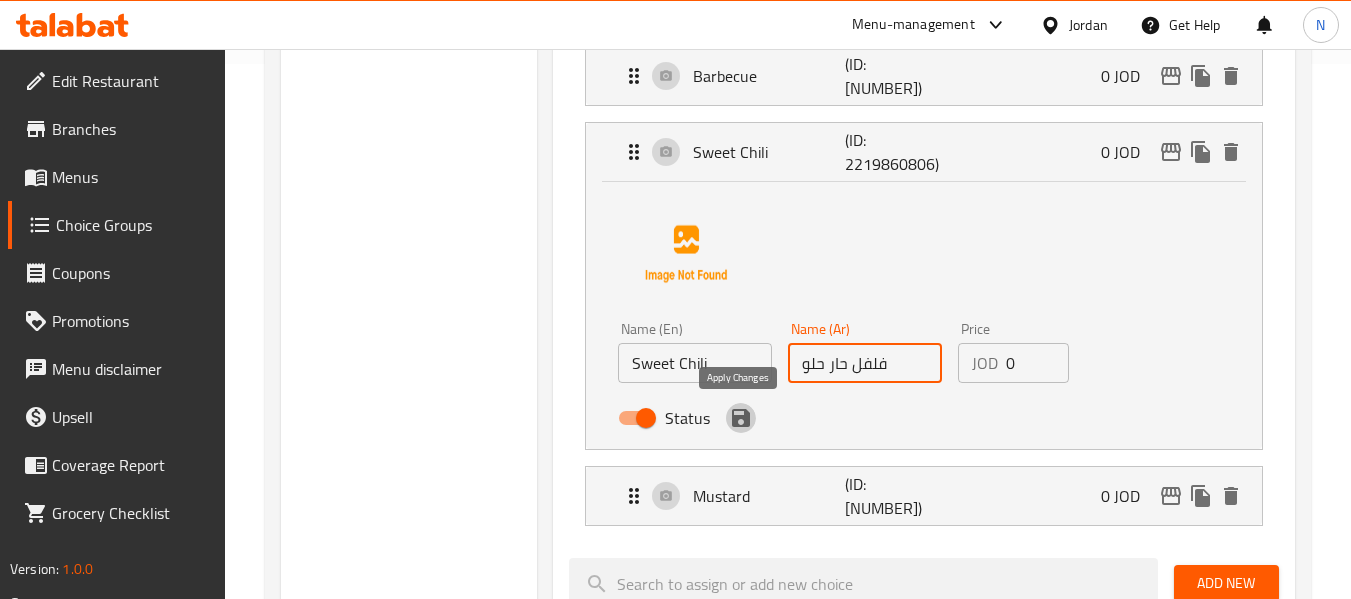 click 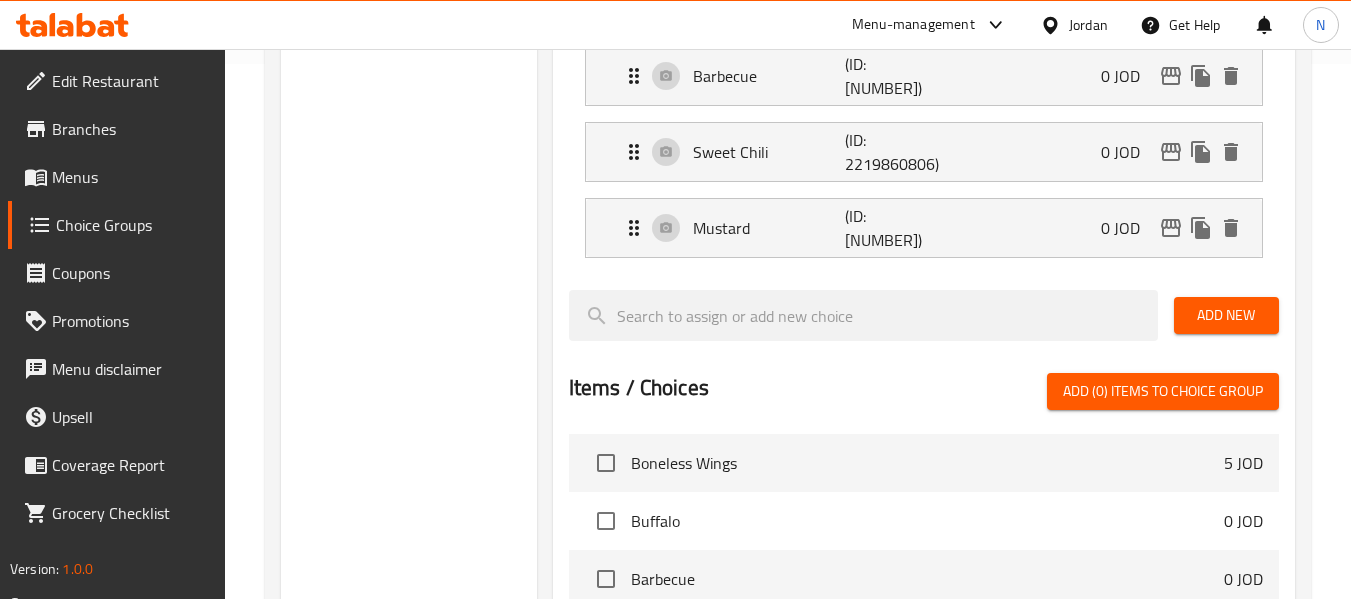 type on "فلفل حار حلو" 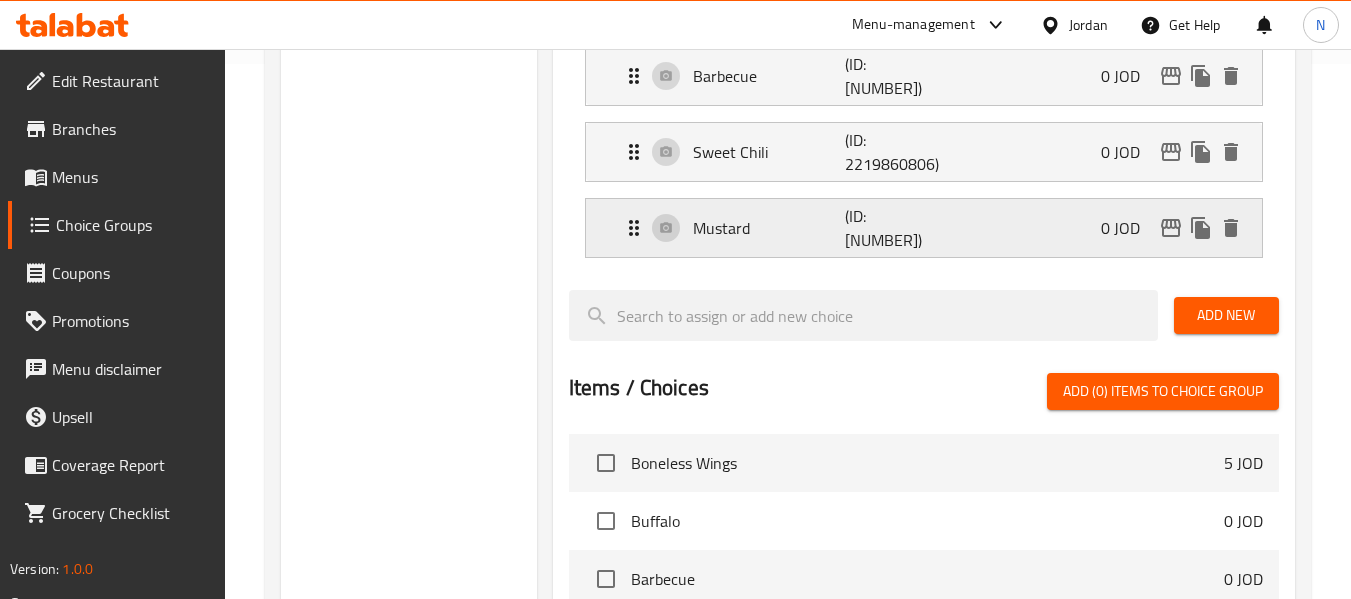 click on "Mustard" at bounding box center (769, 228) 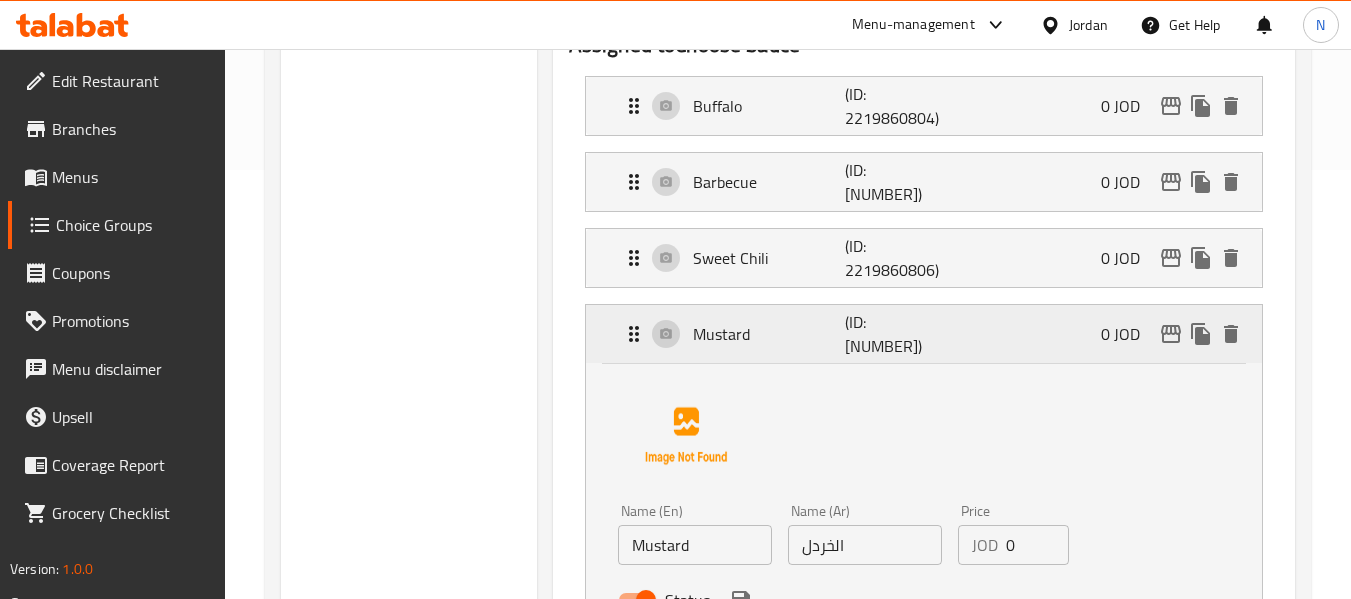 scroll, scrollTop: 428, scrollLeft: 0, axis: vertical 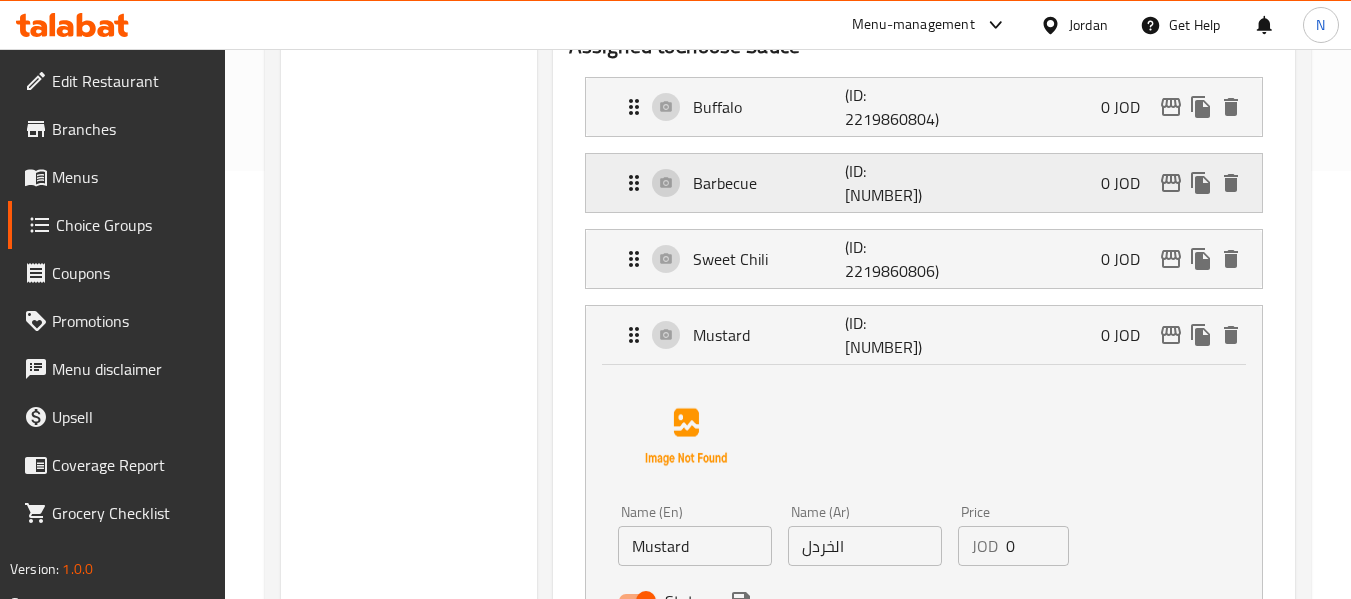 click on "Barbecue" at bounding box center (769, 183) 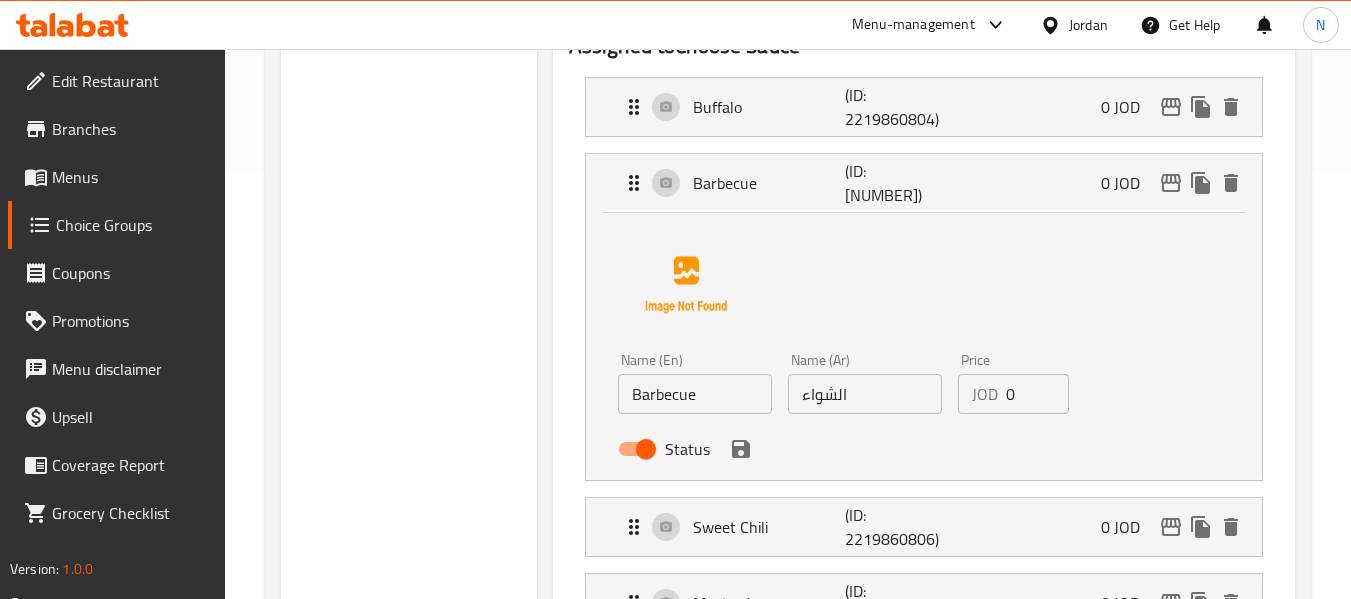 click on "الشواء" at bounding box center (865, 394) 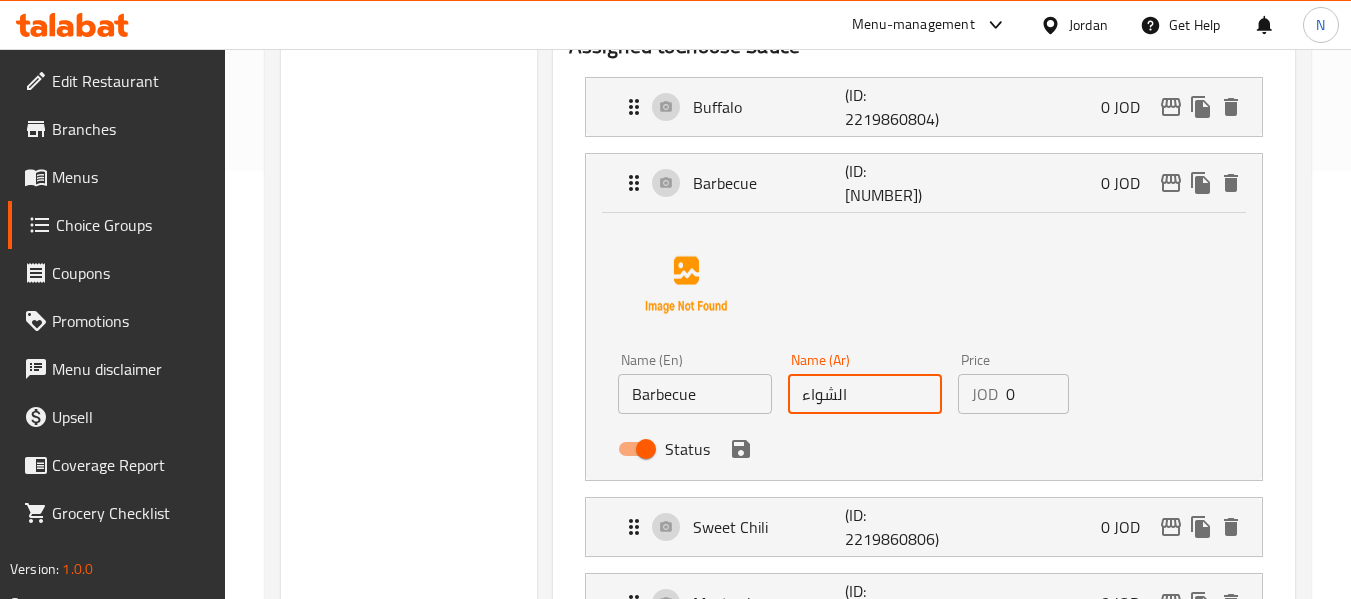 click on "الشواء" at bounding box center [865, 394] 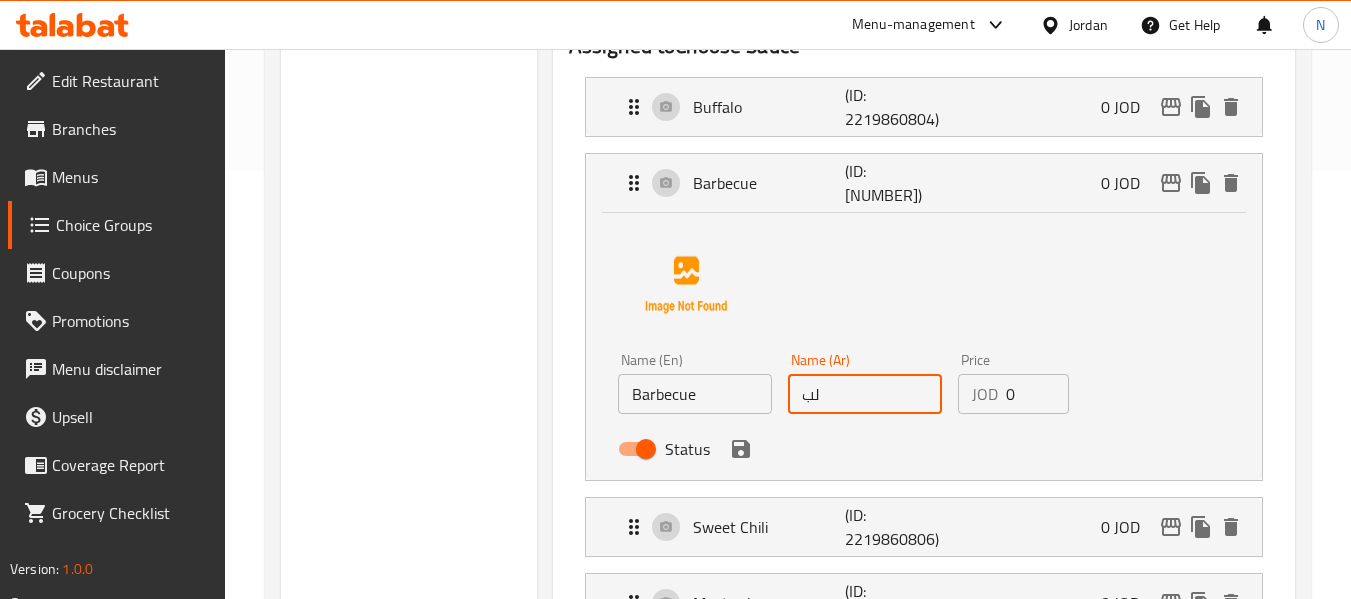 type on "ل" 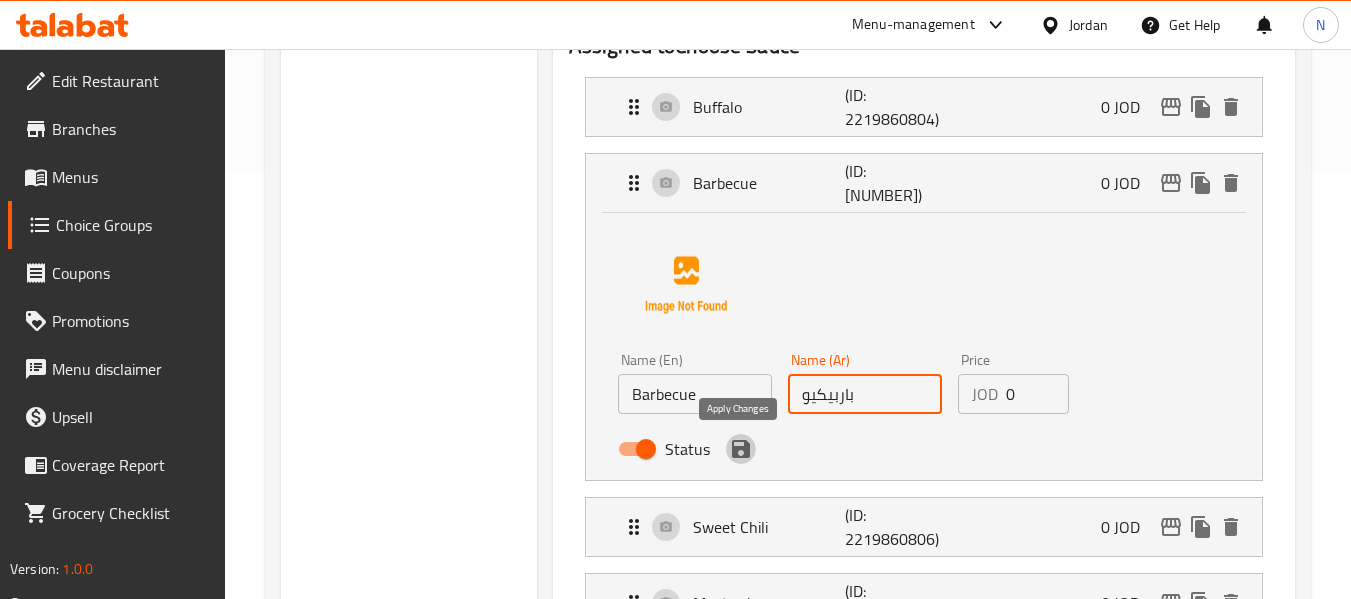 click 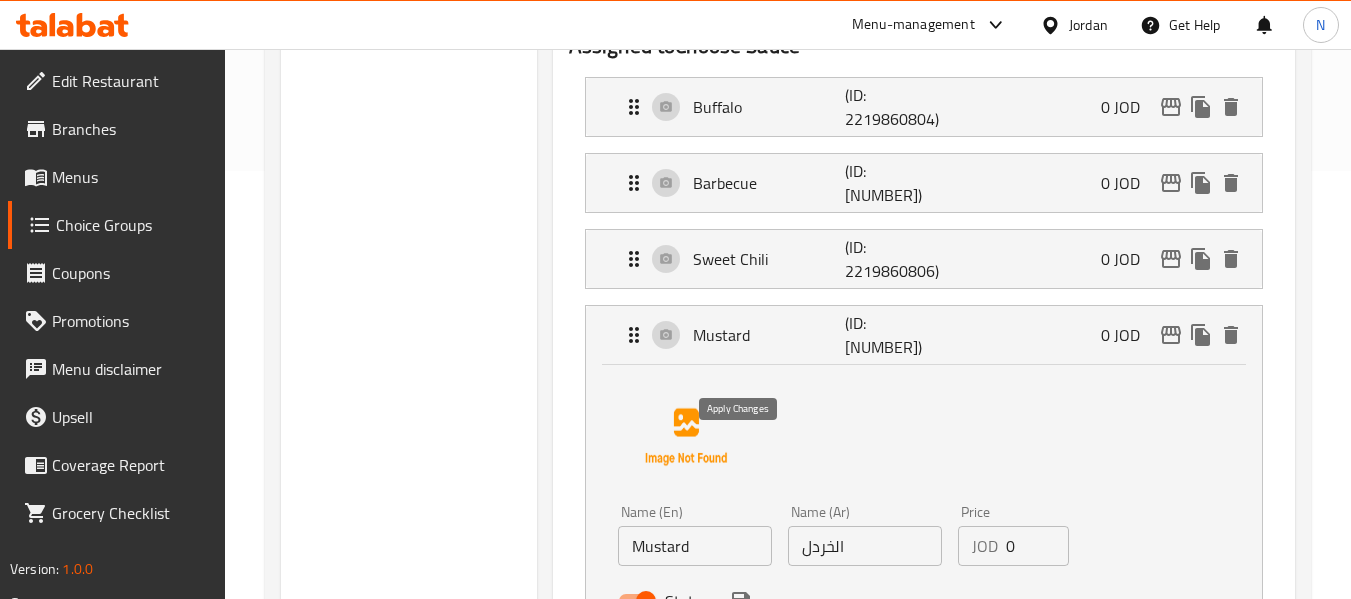 type on "باربيكيو" 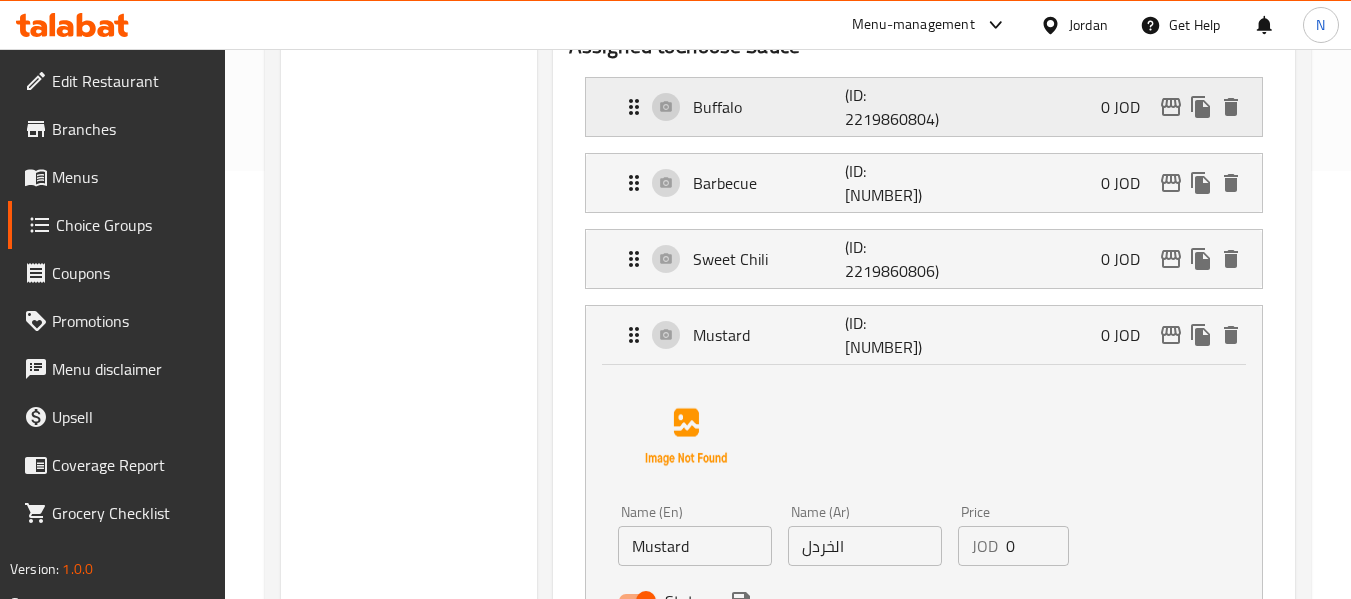 click on "Buffalo (ID: 2219860804) 0 JOD" at bounding box center [930, 107] 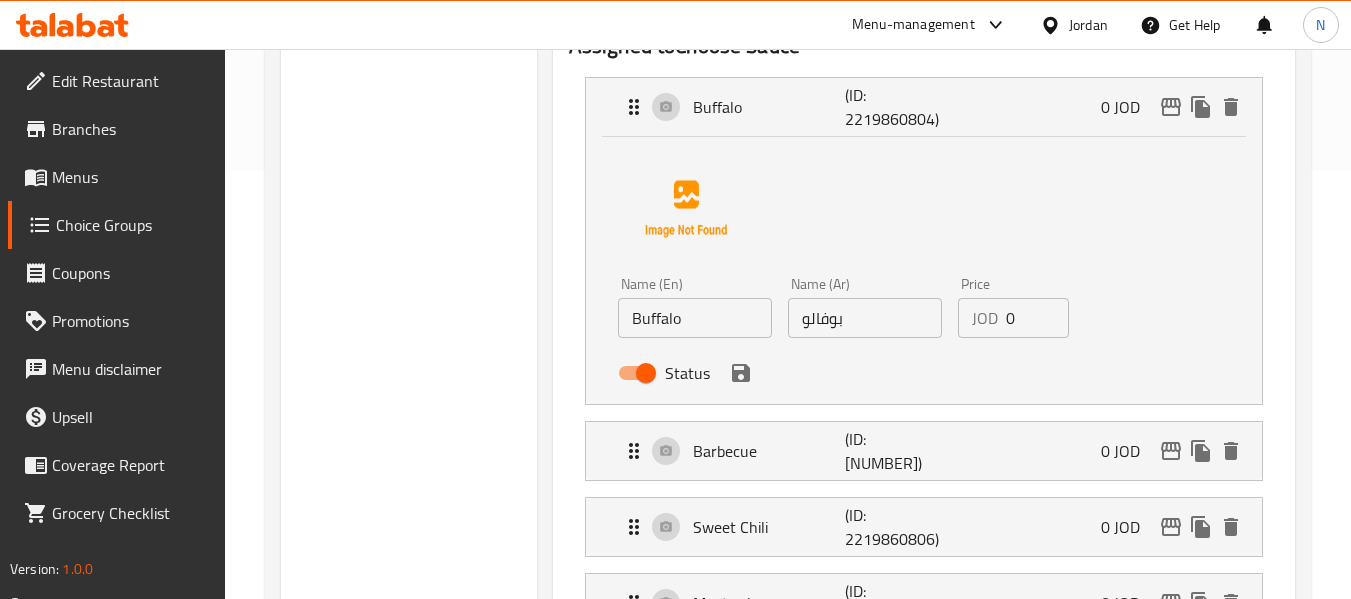 click on "بوفالو" at bounding box center [865, 318] 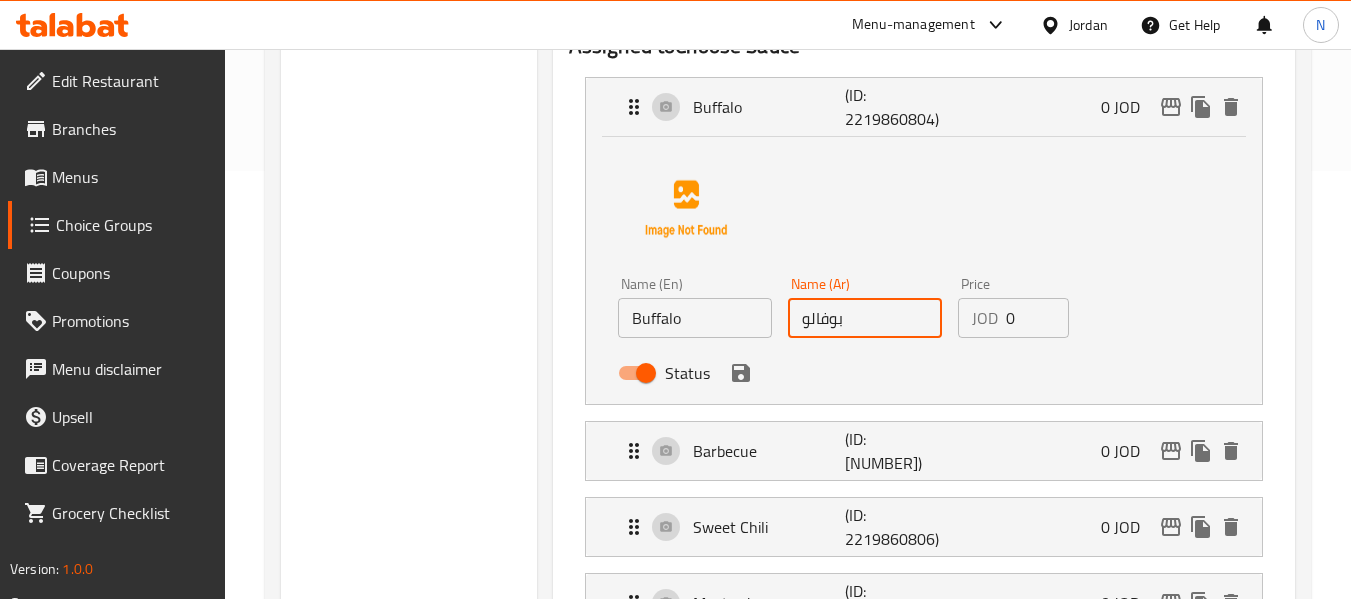 click on "بوفالو" at bounding box center [865, 318] 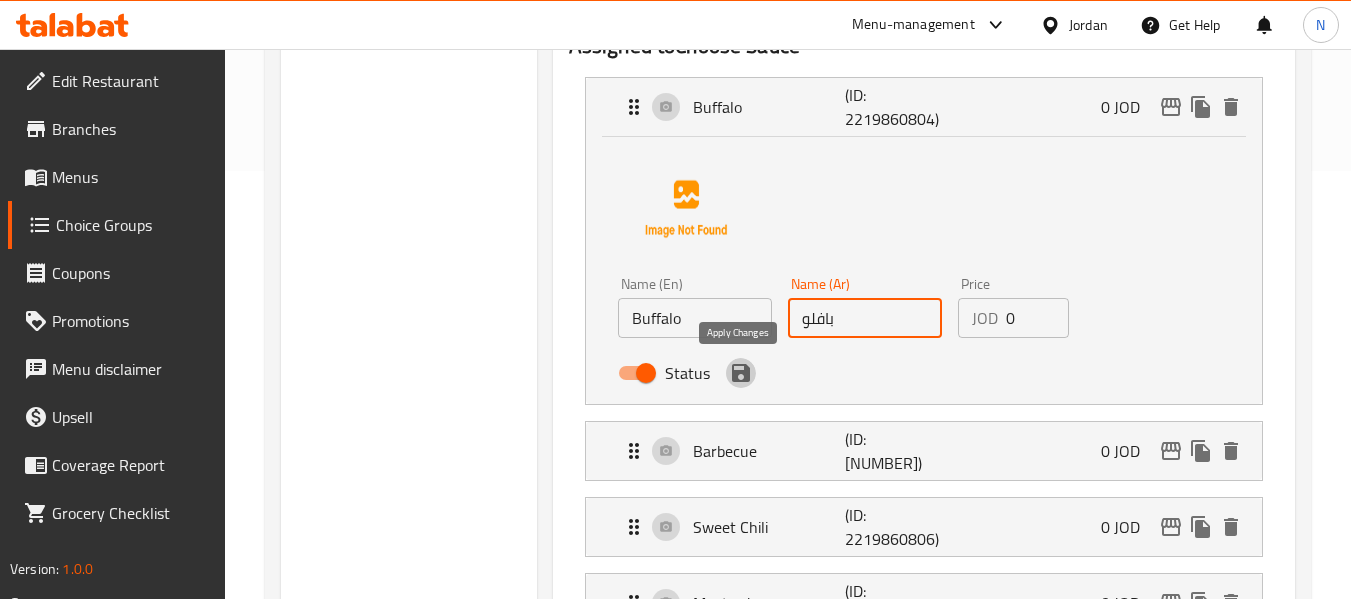 click 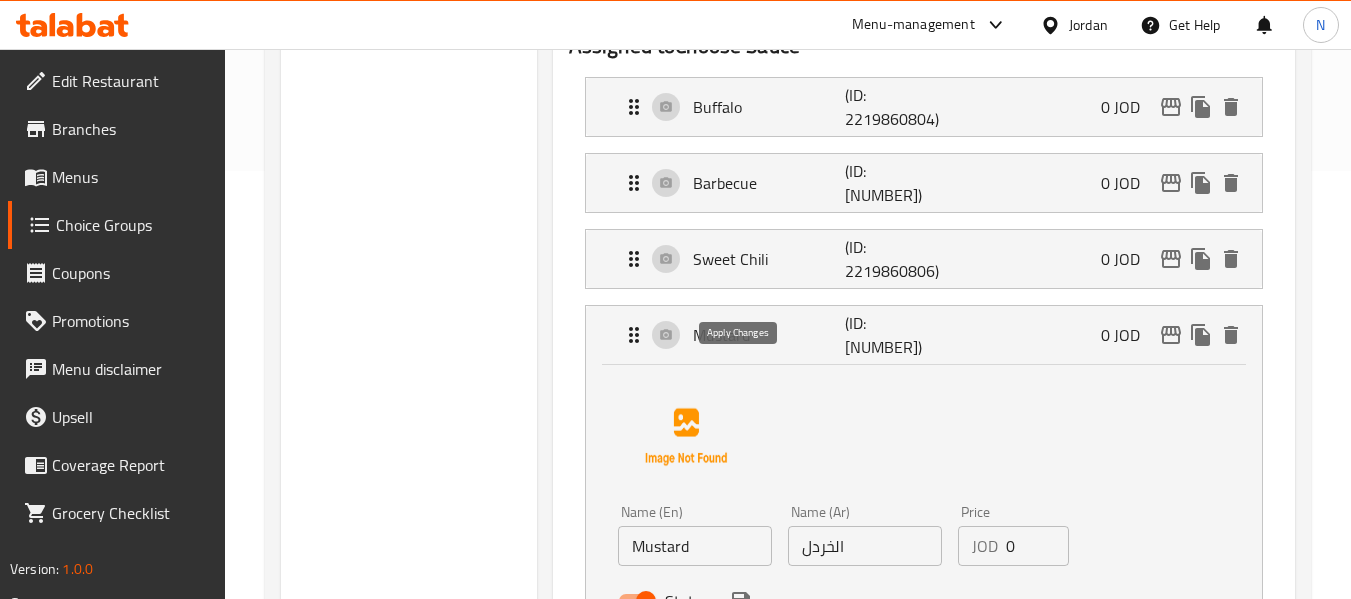 type on "بافلو" 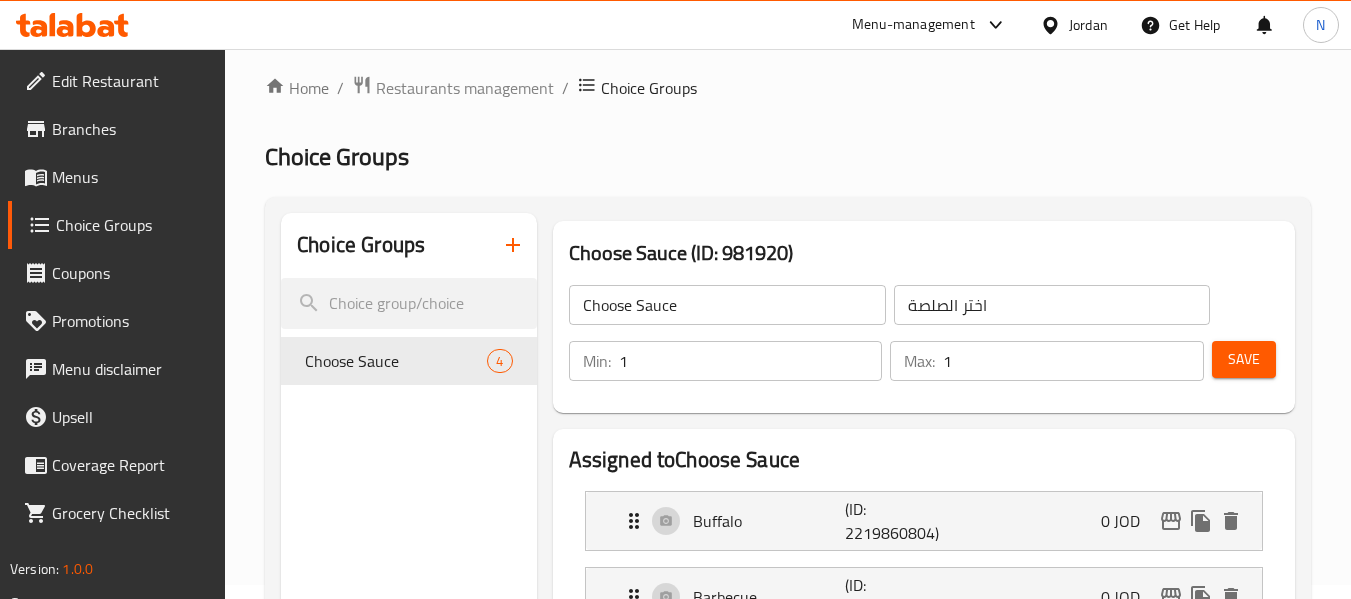 scroll, scrollTop: 0, scrollLeft: 0, axis: both 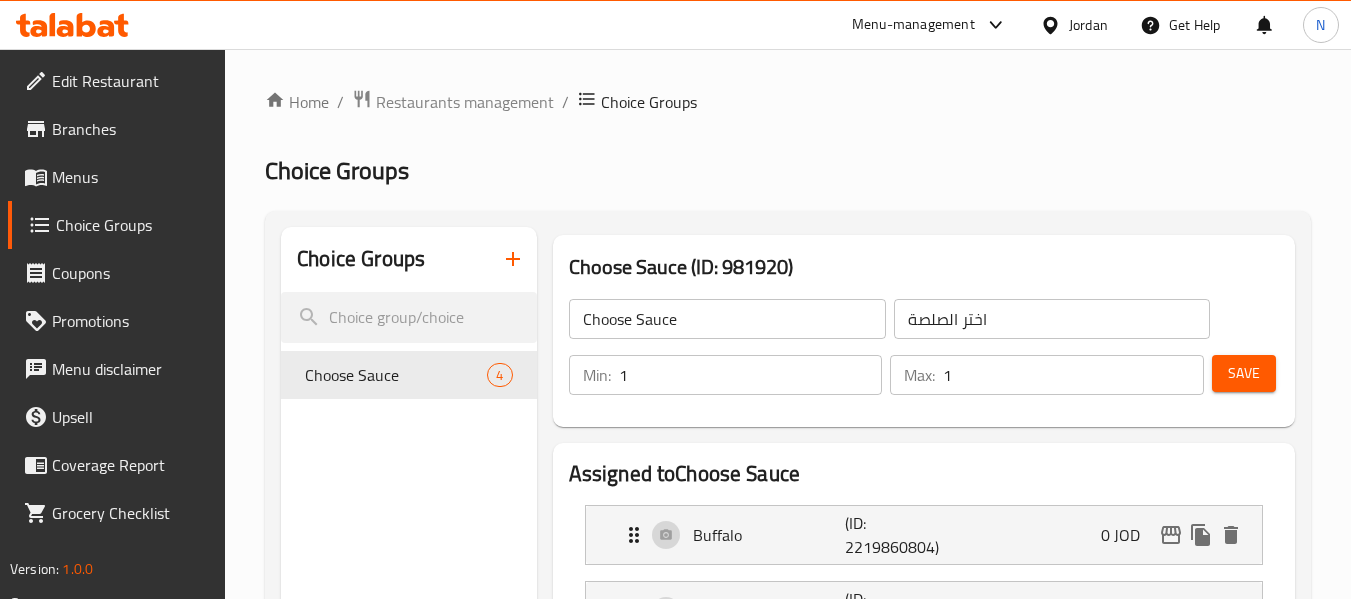 click on "Save" at bounding box center (1244, 373) 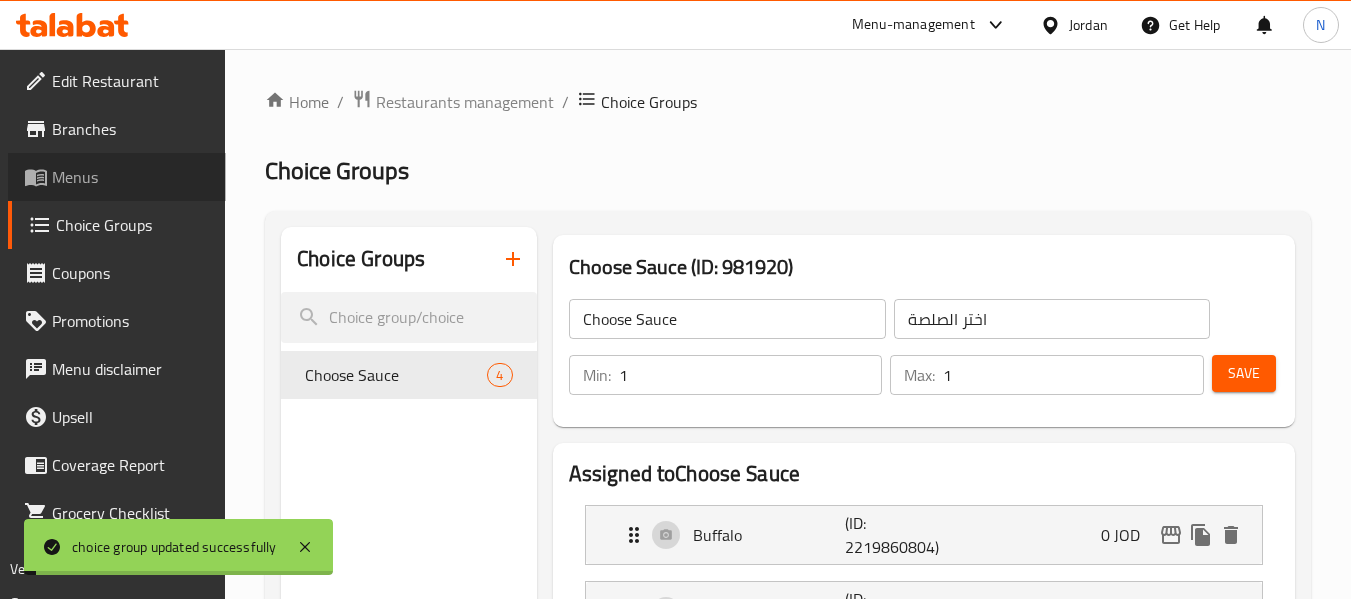 click on "Menus" at bounding box center (131, 177) 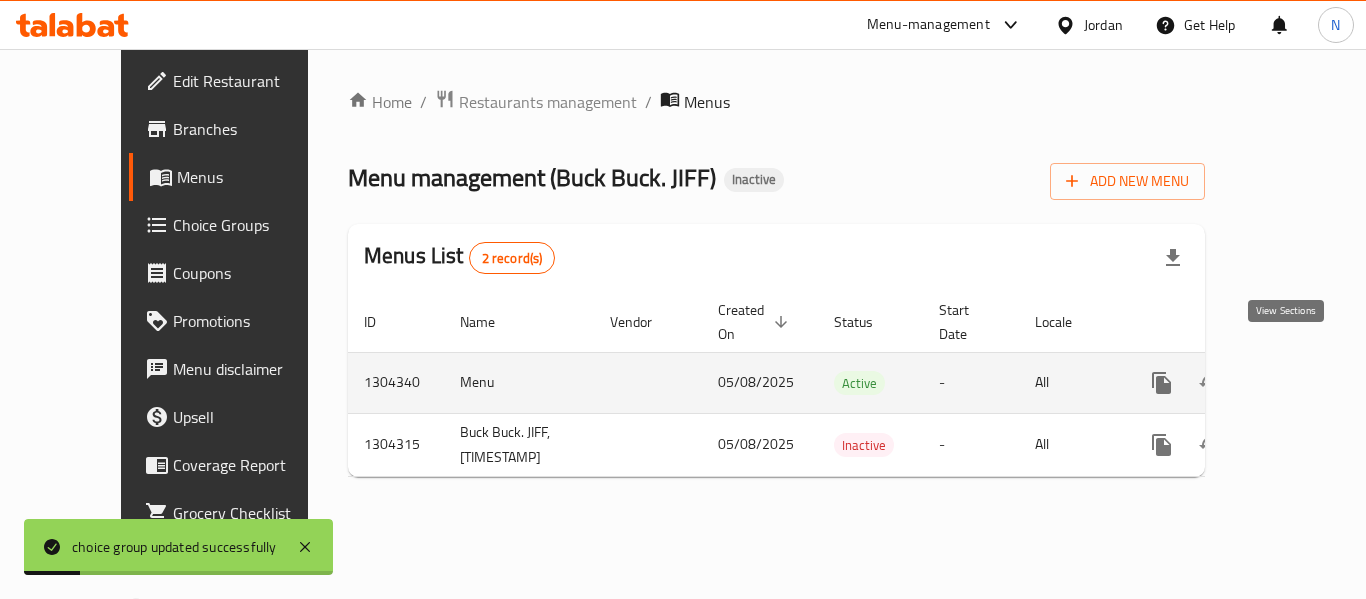 click 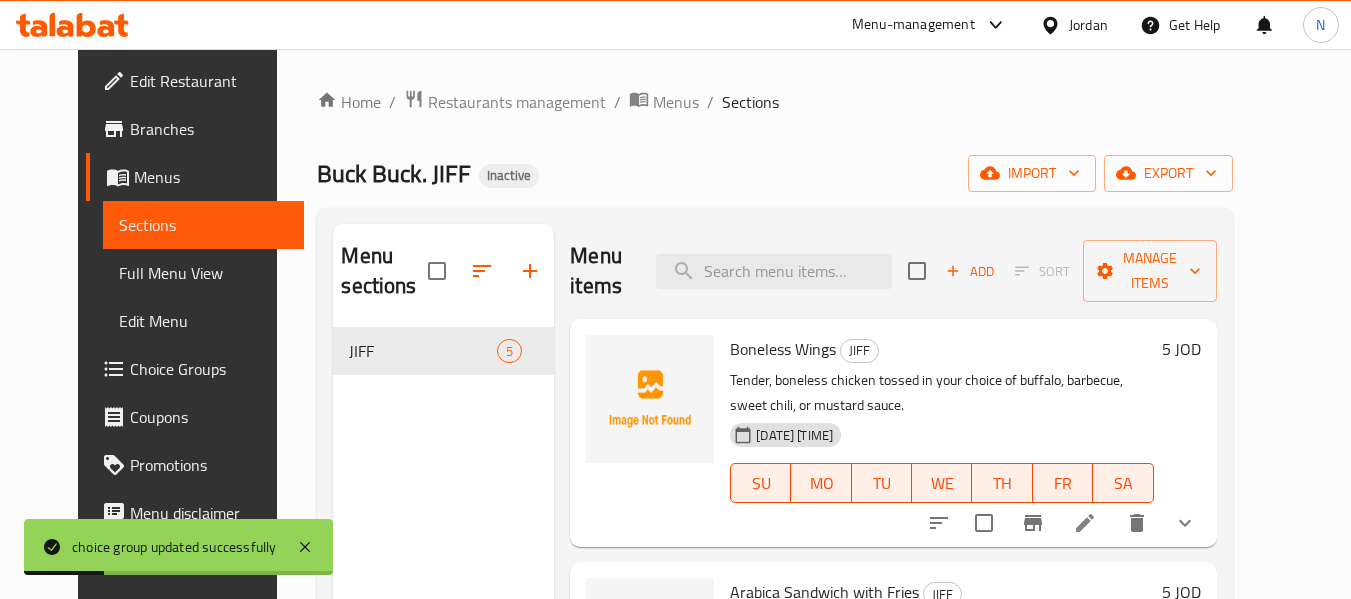 scroll, scrollTop: 188, scrollLeft: 0, axis: vertical 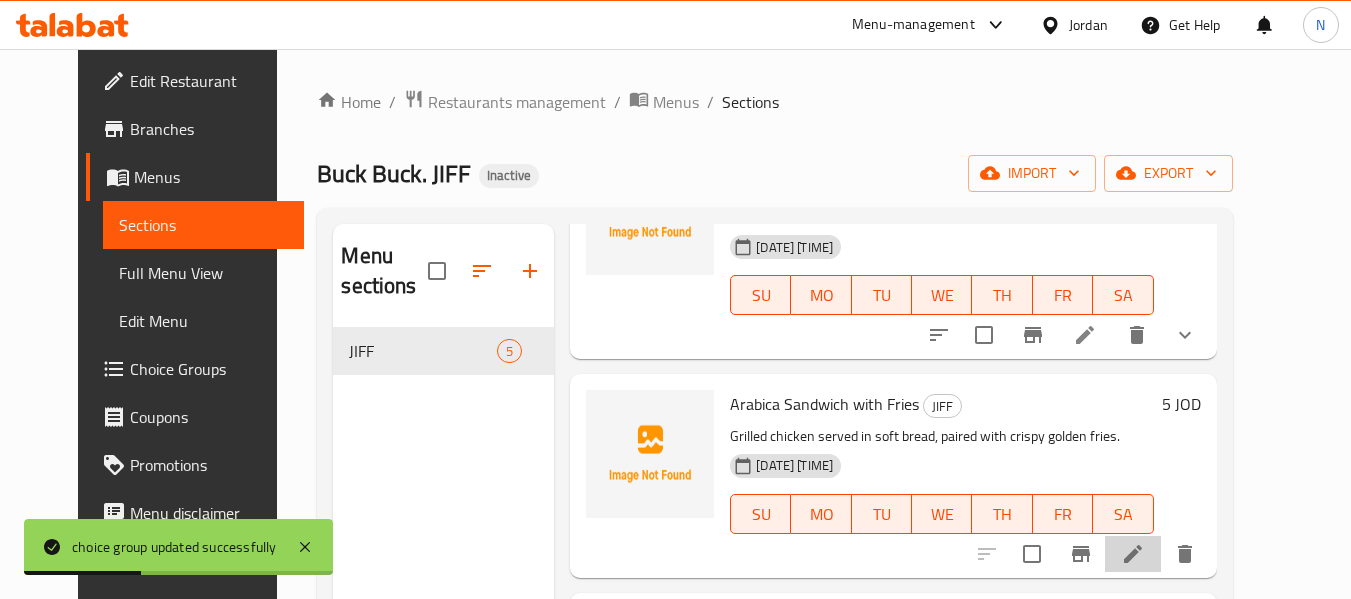 click at bounding box center (1133, 554) 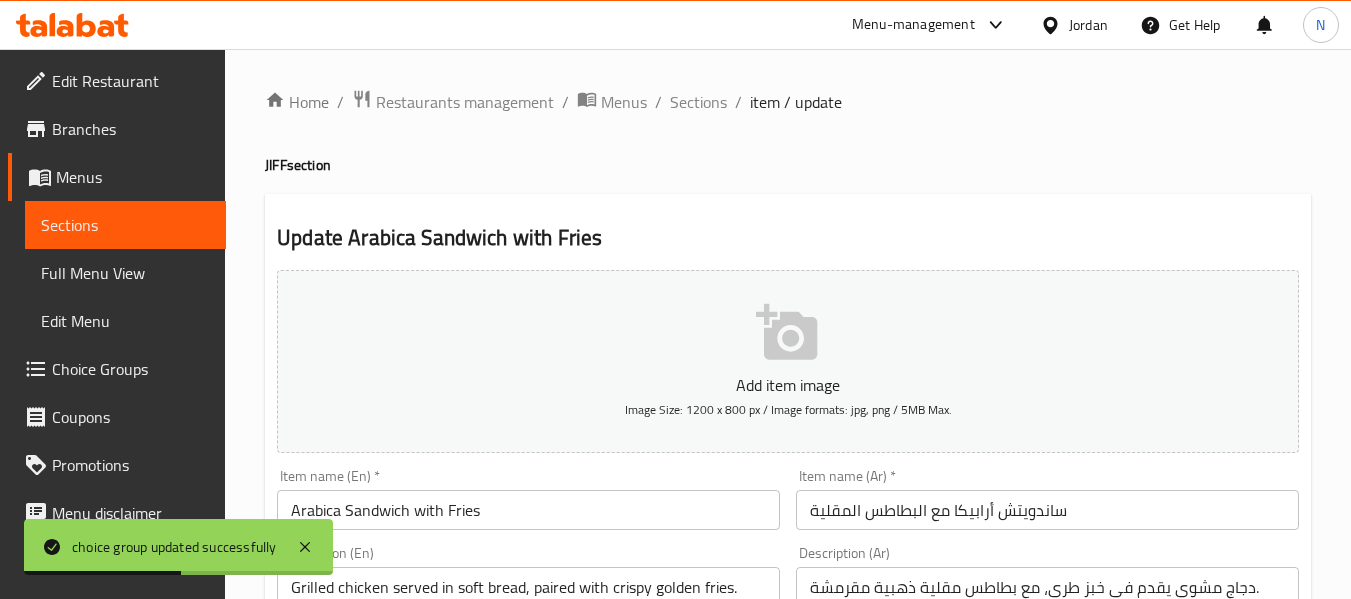 scroll, scrollTop: 268, scrollLeft: 0, axis: vertical 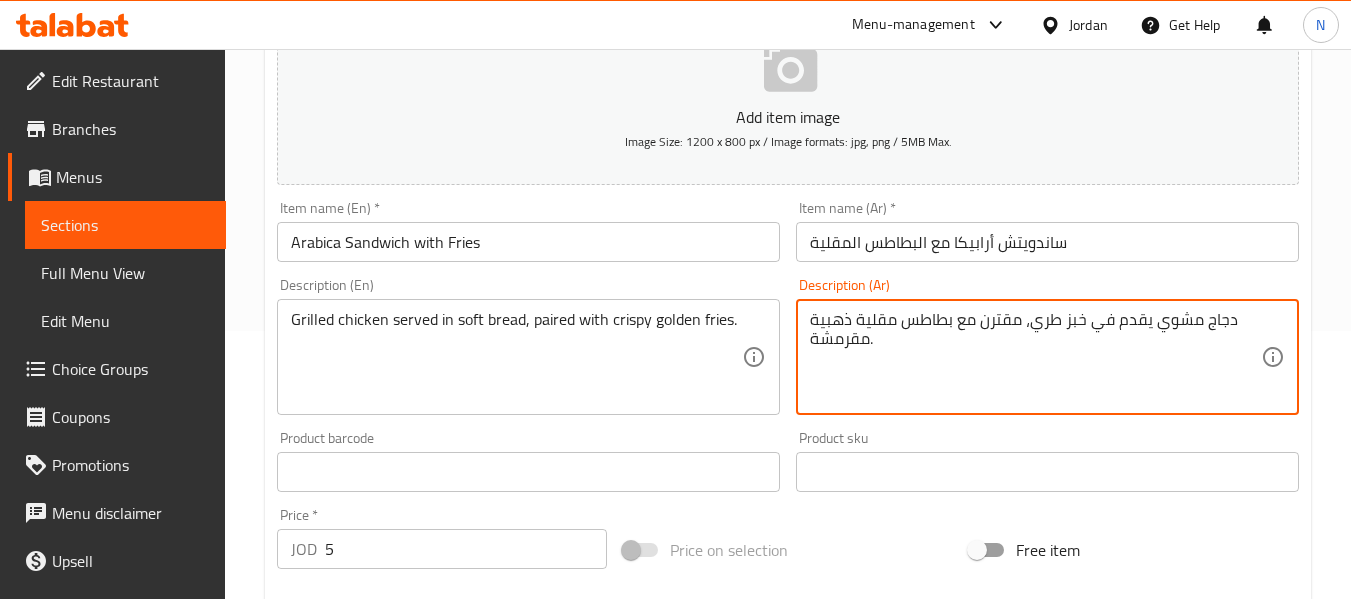 type on "دجاج مشوي يقدم في خبز طري، مقترن مع بطاطس مقلية ذهبية مقرمشة." 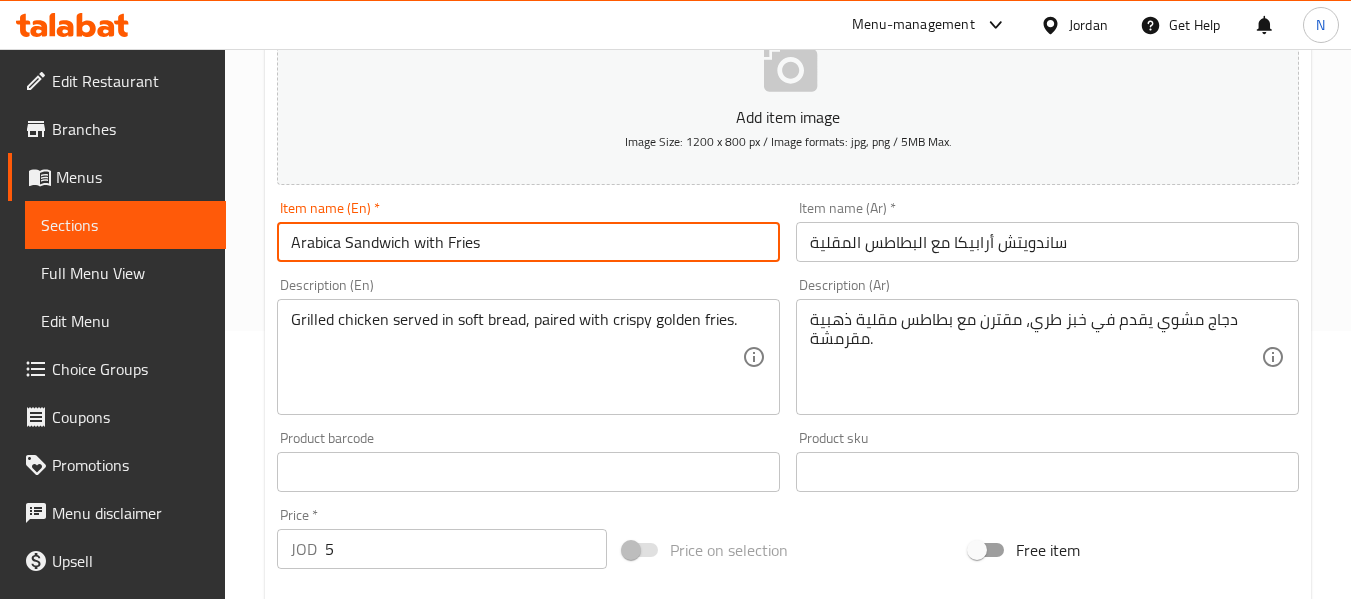 click on "Update" at bounding box center (398, 1058) 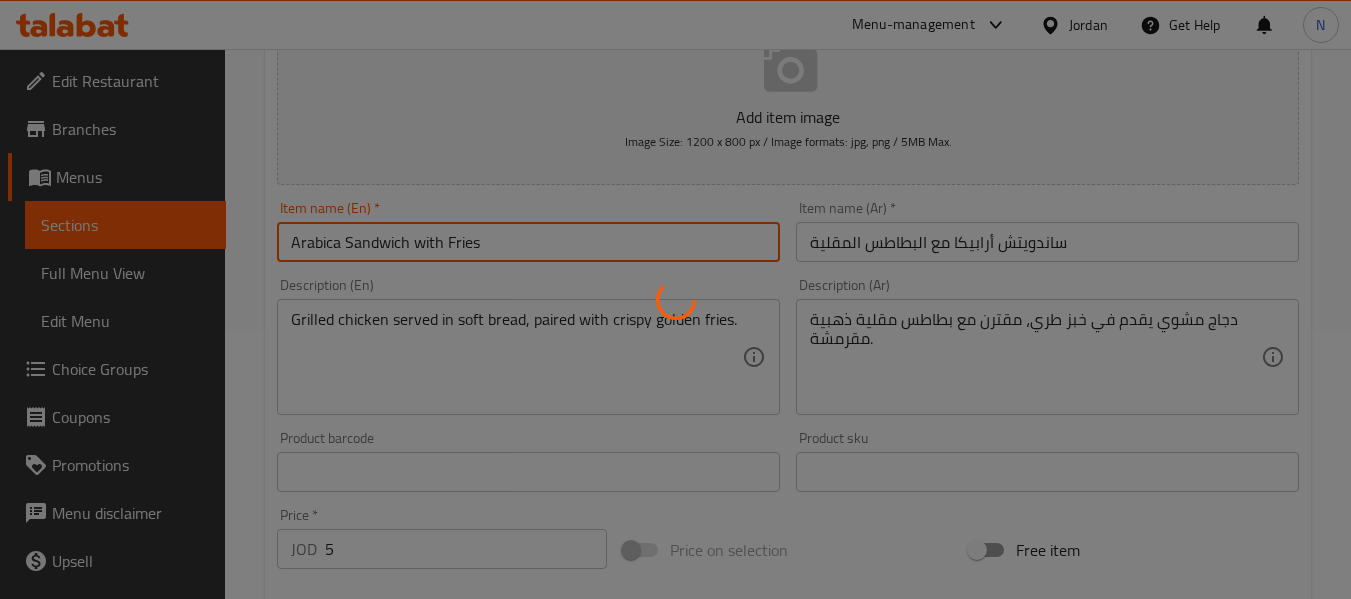 scroll, scrollTop: 0, scrollLeft: 0, axis: both 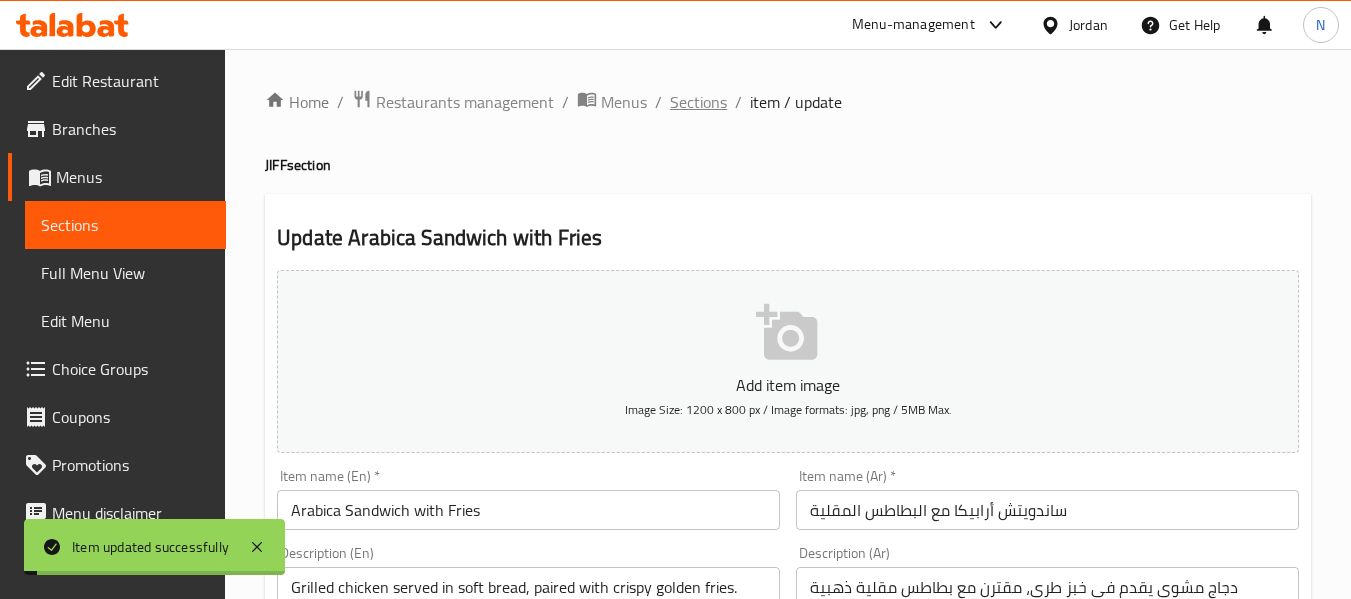 click on "Sections" at bounding box center [698, 102] 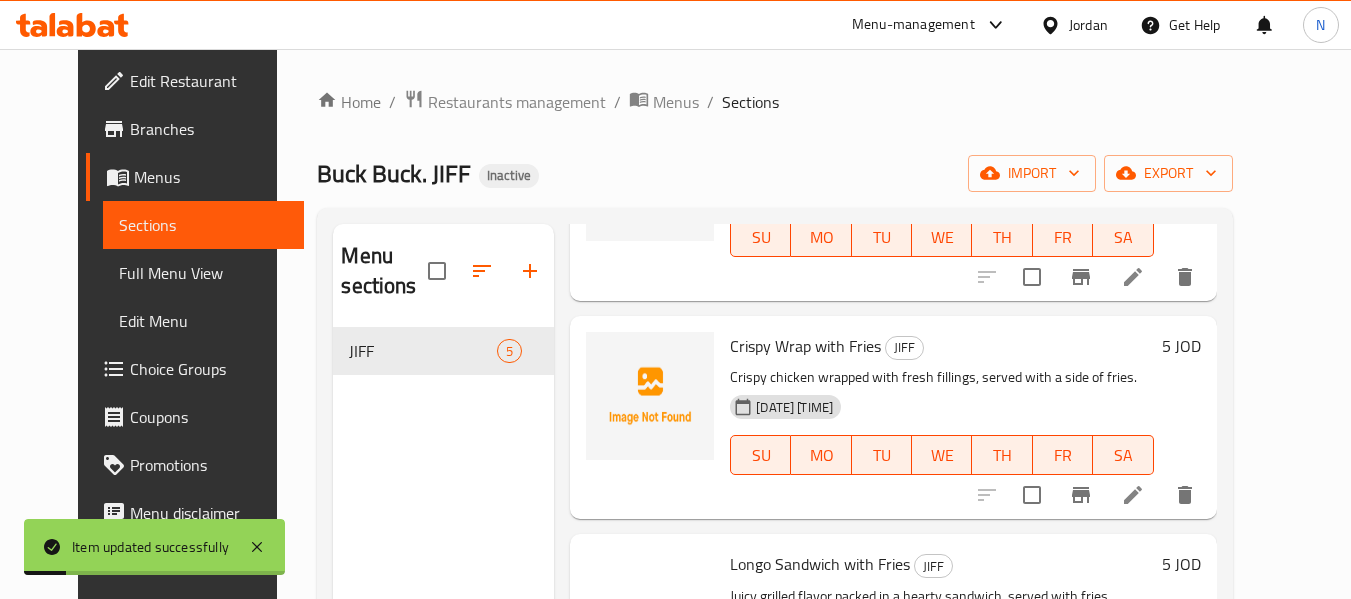 scroll, scrollTop: 469, scrollLeft: 0, axis: vertical 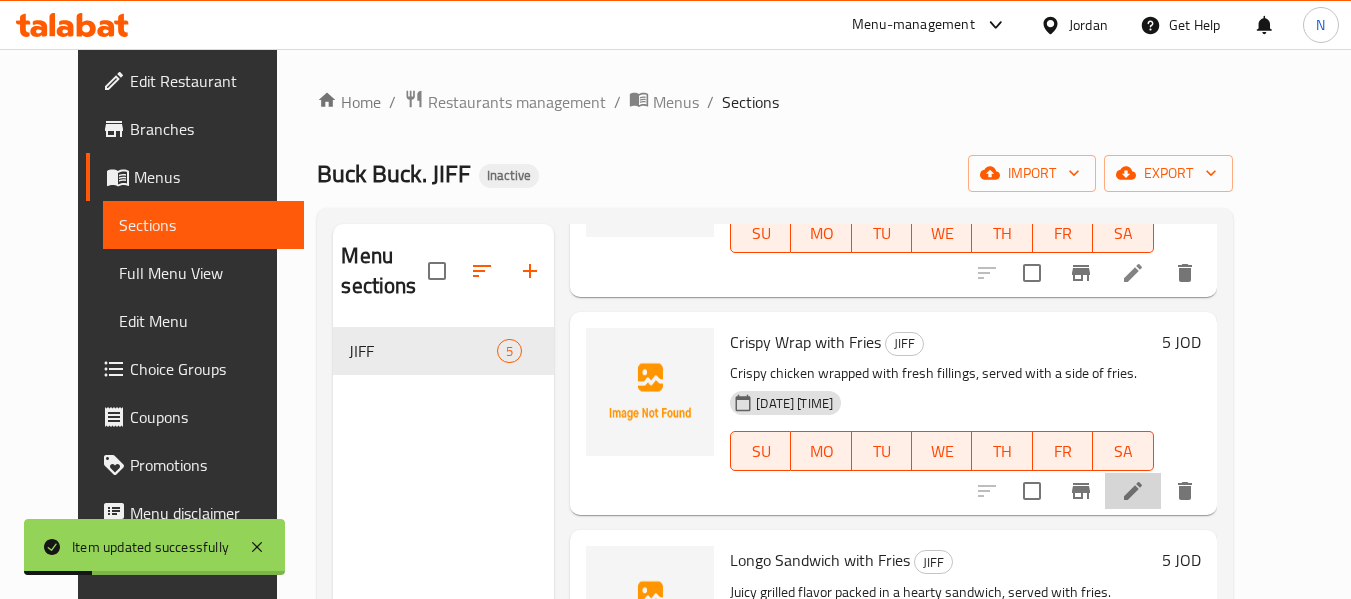 click at bounding box center (1133, 491) 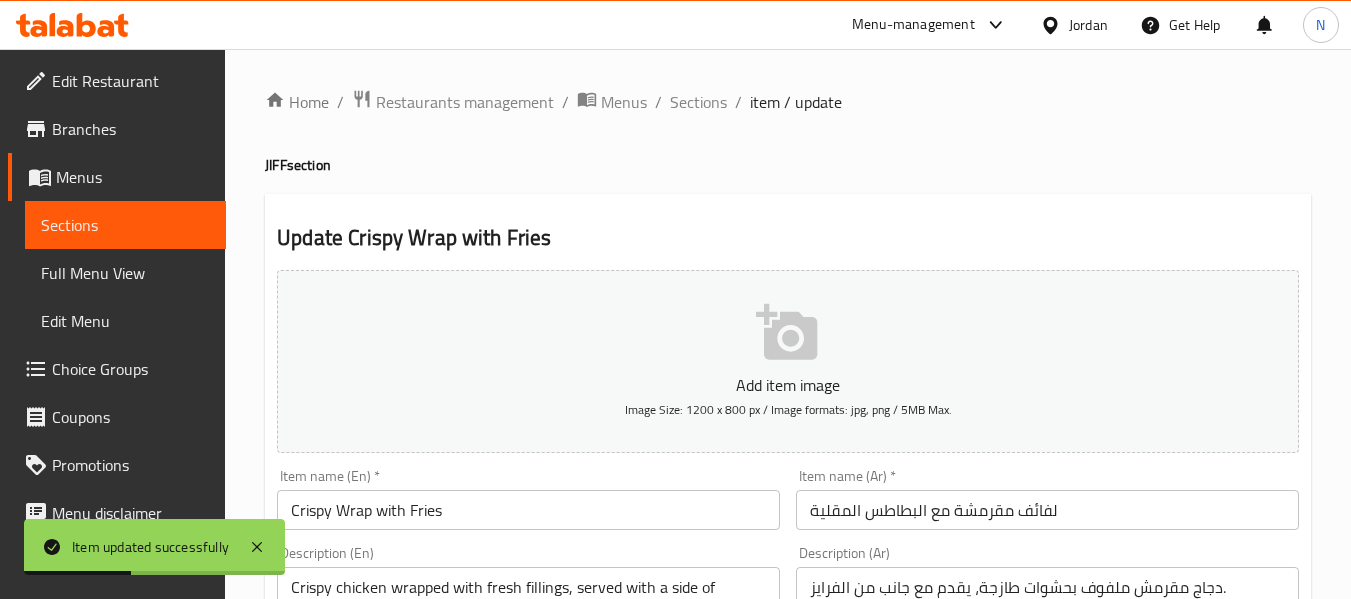 scroll, scrollTop: 256, scrollLeft: 0, axis: vertical 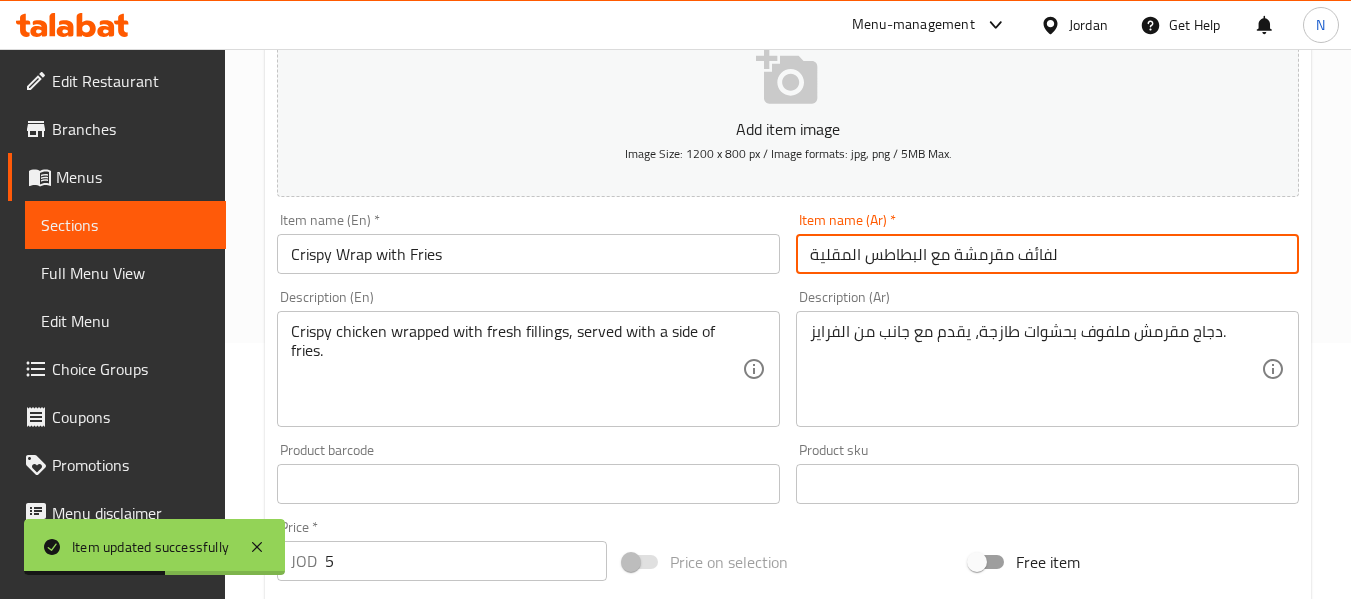 click on "لفائف مقرمشة مع البطاطس المقلية" at bounding box center (1047, 254) 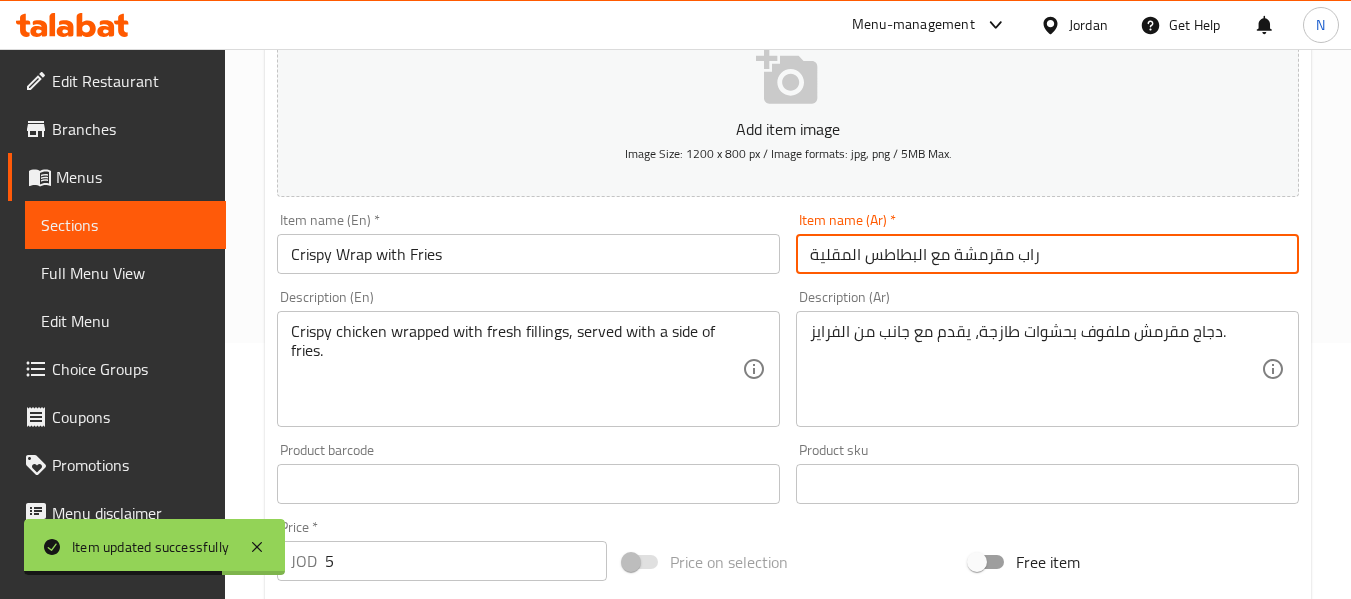 click on "راب مقرمشة مع البطاطس المقلية" at bounding box center (1047, 254) 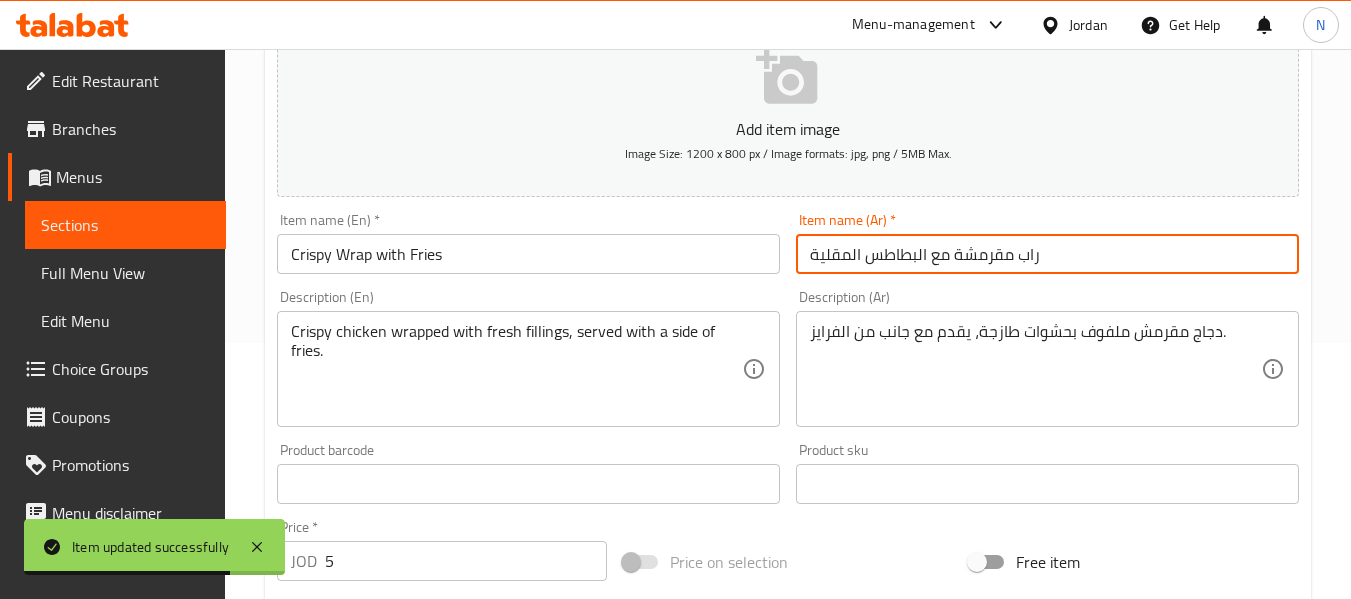 click on "راب مقرمشة مع البطاطس المقلية" at bounding box center [1047, 254] 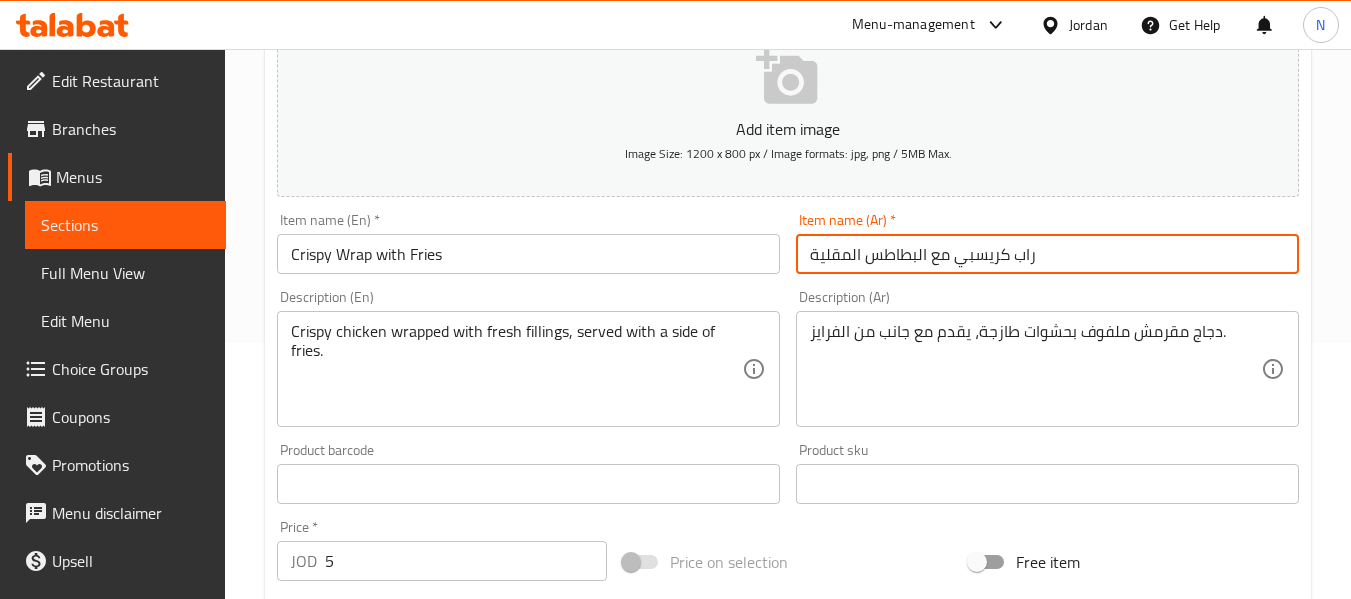 type on "راب كريسبي مع البطاطس المقلية" 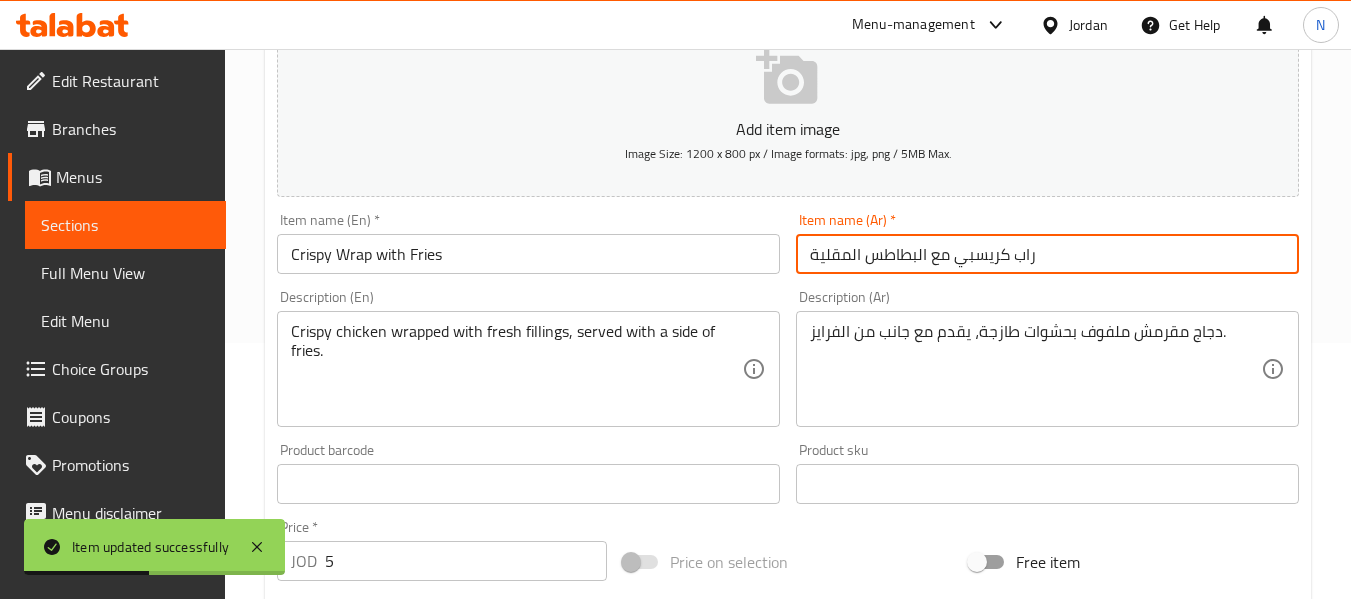 scroll, scrollTop: 0, scrollLeft: 0, axis: both 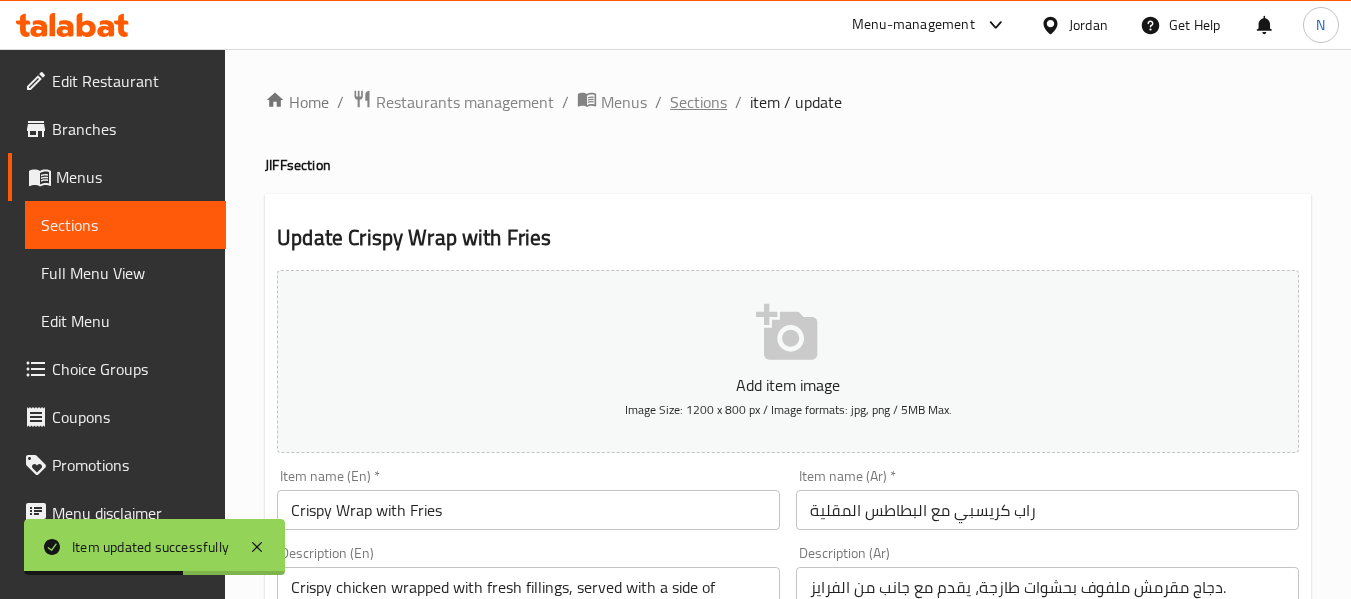 click on "Sections" at bounding box center [698, 102] 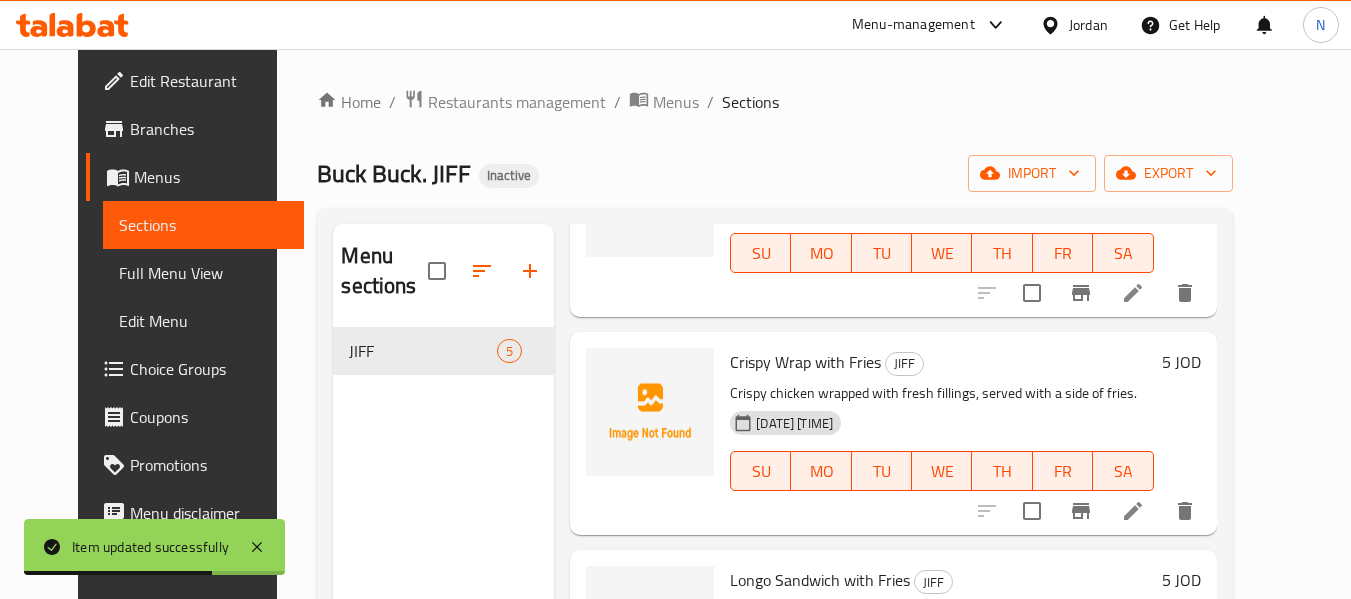 scroll, scrollTop: 598, scrollLeft: 0, axis: vertical 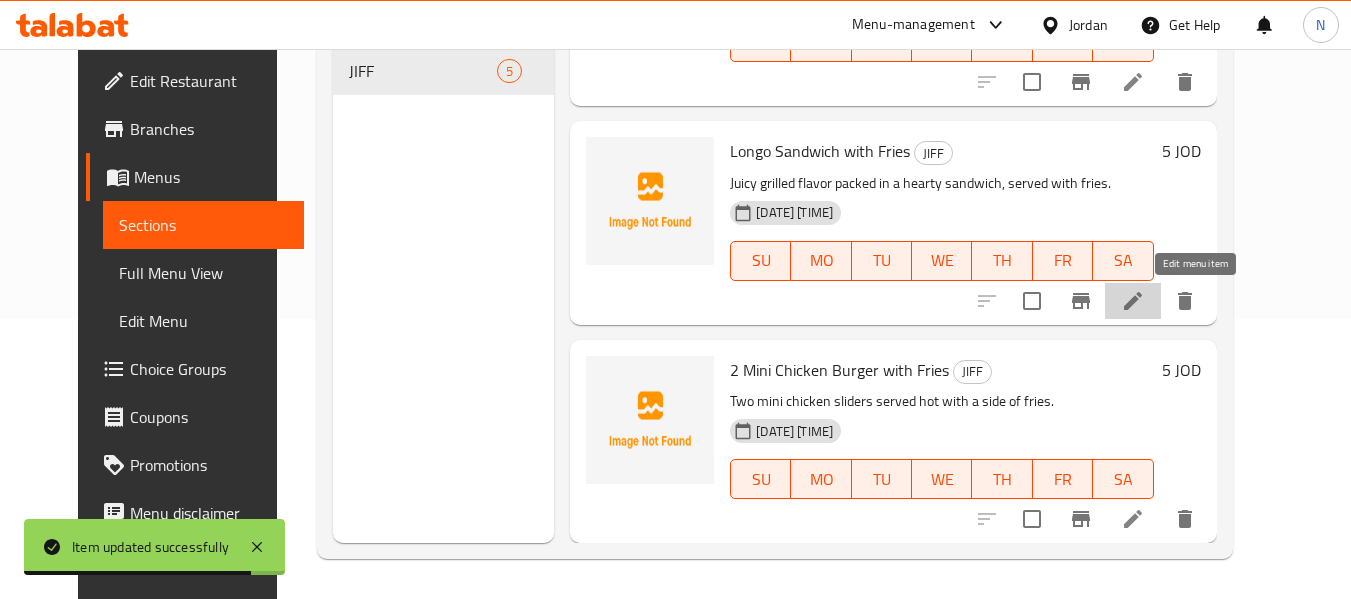 click 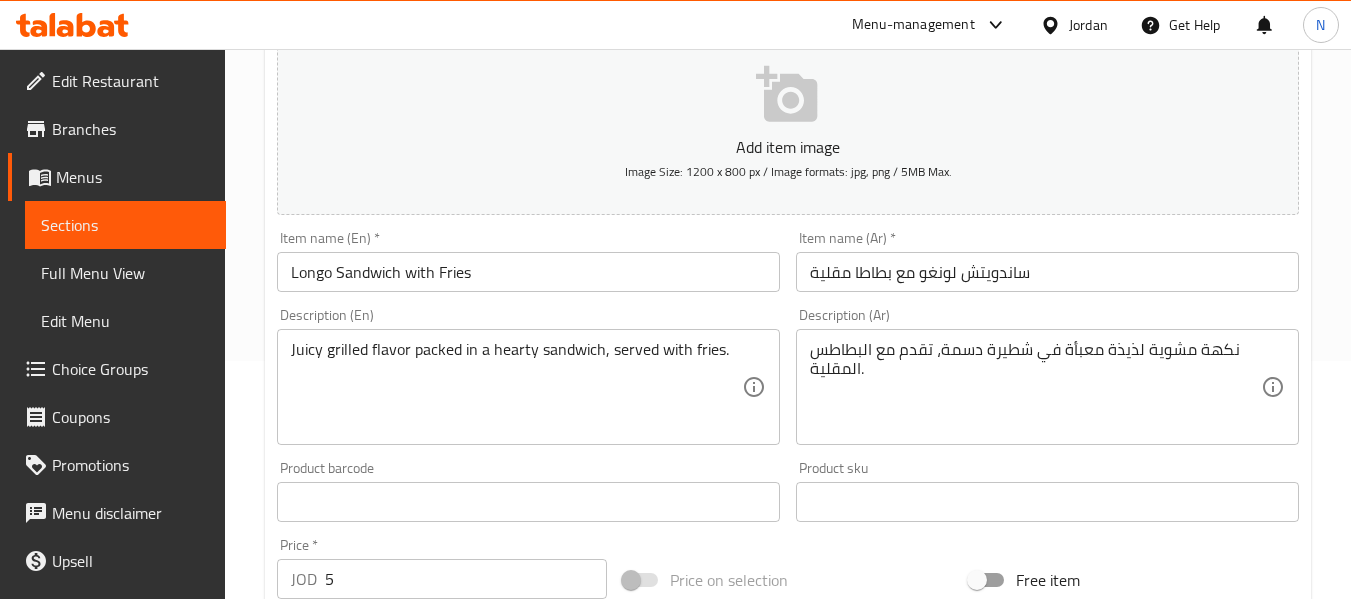 scroll, scrollTop: 239, scrollLeft: 0, axis: vertical 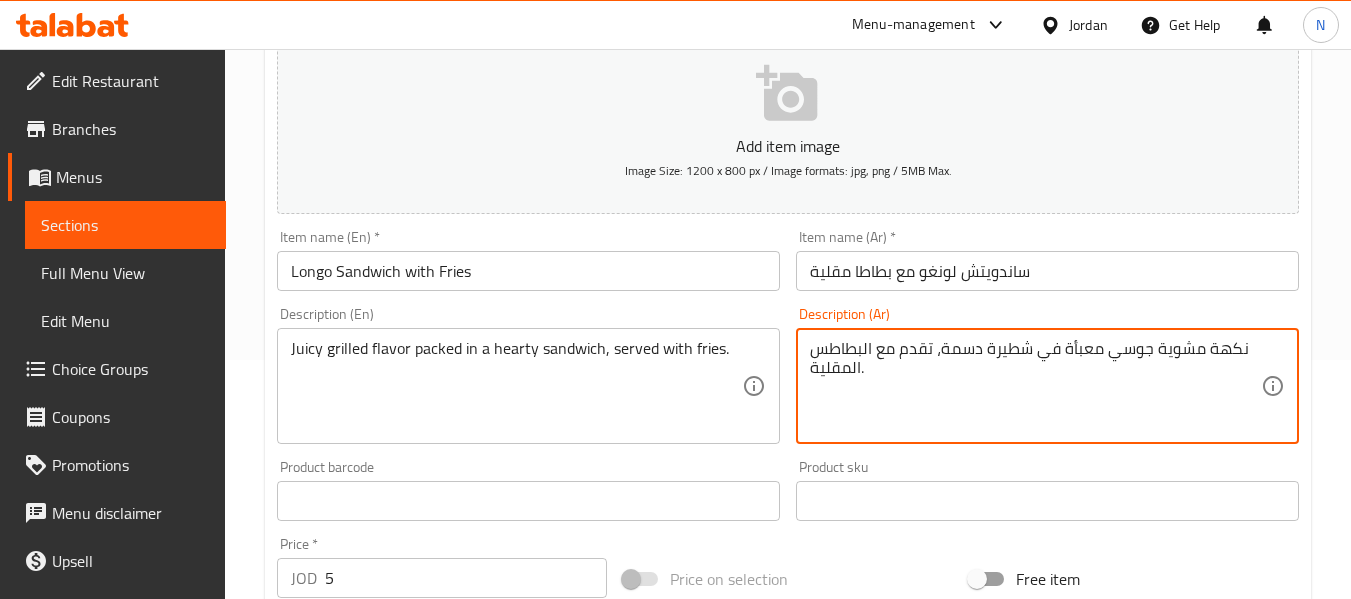 click on "Update" at bounding box center (398, 1087) 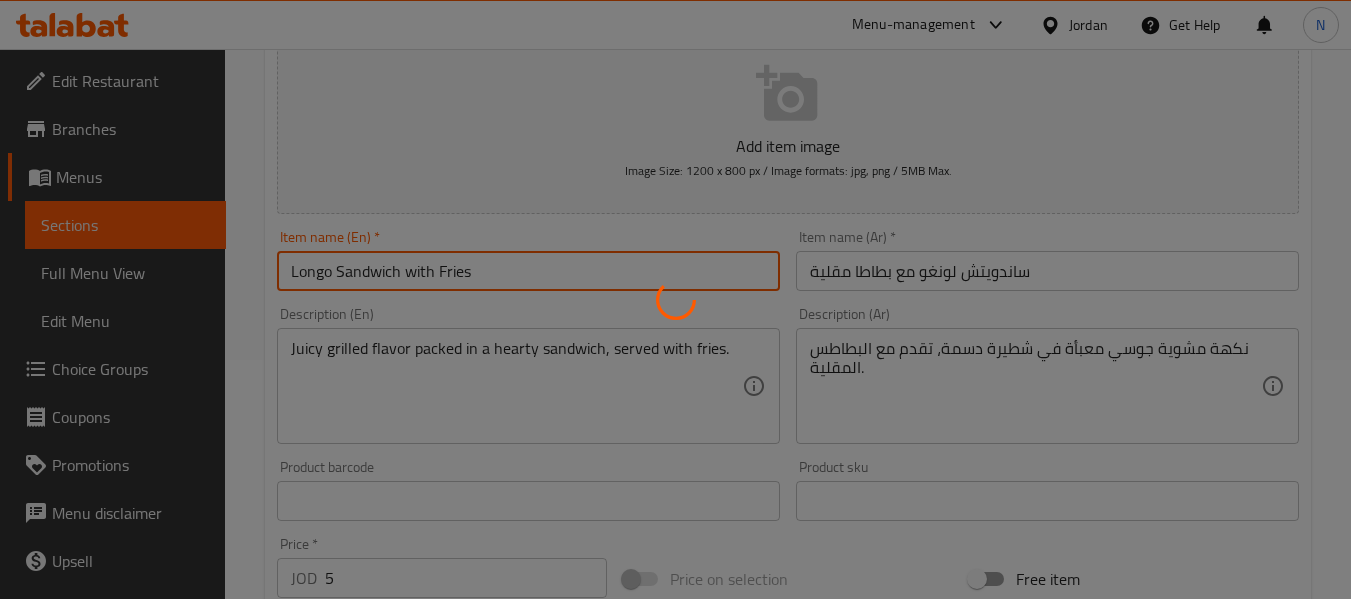 click on "Home / Restaurants management / Menus / Sections / item / update JIFF  section Update Longo Sandwich with Fries Add item image Image Size: 1200 x 800 px / Image formats: jpg, png / 5MB Max. Item name (En)   * Longo Sandwich with Fries Item name (En)  * Item name (Ar)   * ساندويتش لونغو مع بطاطا مقلية Item name (Ar)  * Description (En) Juicy grilled flavor packed in a hearty sandwich, served with fries. Description (En) Description (Ar) نكهة مشوية جوسي معبأة في شطيرة دسمة، تقدم مع البطاطس المقلية. Description (Ar) Product barcode Product barcode Product sku Product sku Price   * JOD 5 Price  * Price on selection Free item Start Date Start Date End Date End Date Available Days SU MO TU WE TH FR SA Available from ​ ​ Available to ​ ​ Status Active Inactive Exclude from GEM Variations & Choices Add variant ASSIGN CHOICE GROUP Update" at bounding box center [788, 492] 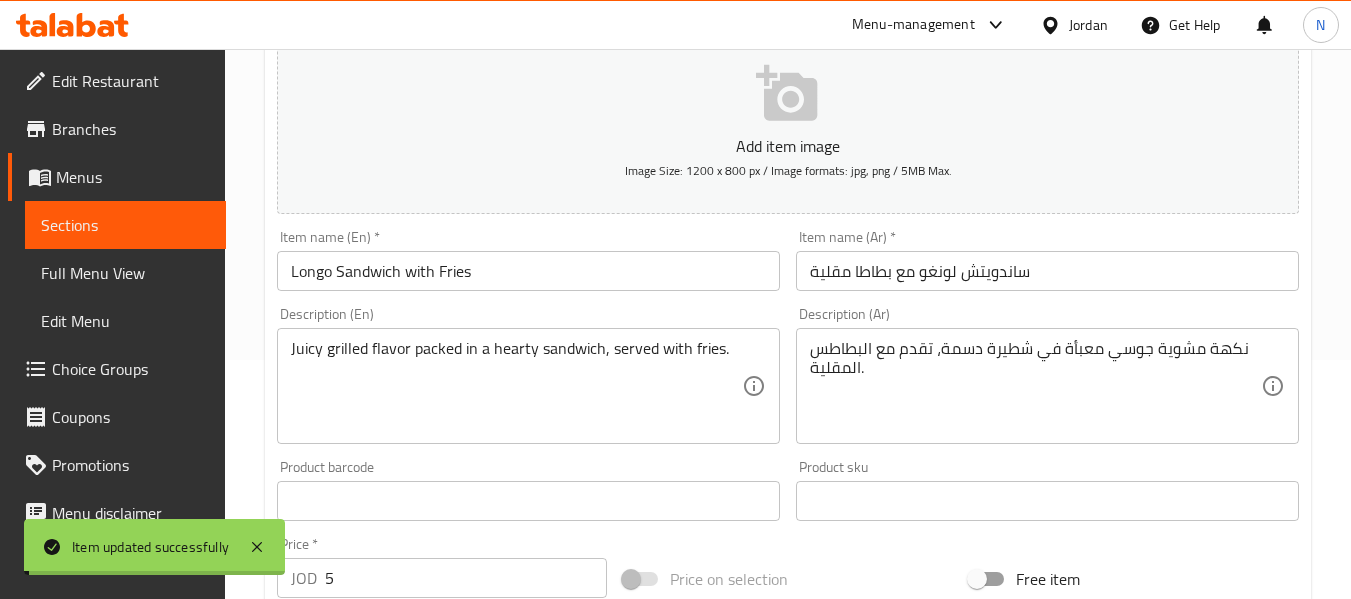 click on "Home / Restaurants management / Menus / Sections / item / update JIFF  section Update Longo Sandwich with Fries Add item image Image Size: 1200 x 800 px / Image formats: jpg, png / 5MB Max. Item name (En)   * Longo Sandwich with Fries Item name (En)  * Item name (Ar)   * ساندويتش لونغو مع بطاطا مقلية Item name (Ar)  * Description (En) Juicy grilled flavor packed in a hearty sandwich, served with fries. Description (En) Description (Ar) نكهة مشوية جوسي معبأة في شطيرة دسمة، تقدم مع البطاطس المقلية. Description (Ar) Product barcode Product barcode Product sku Product sku Price   * JOD 5 Price  * Price on selection Free item Start Date Start Date End Date End Date Available Days SU MO TU WE TH FR SA Available from ​ ​ Available to ​ ​ Status Active Inactive Exclude from GEM Variations & Choices Add variant ASSIGN CHOICE GROUP Update" at bounding box center (788, 492) 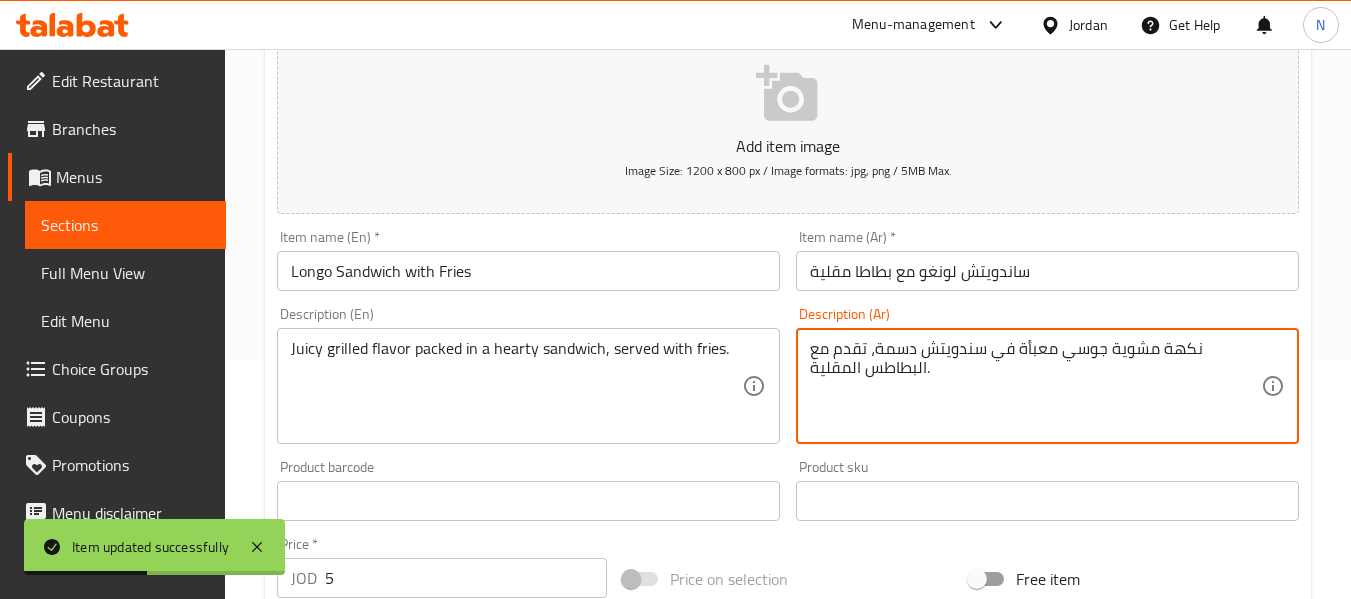 click on "نكهة مشوية جوسي معبأة في سندويتش دسمة، تقدم مع البطاطس المقلية." at bounding box center [1035, 386] 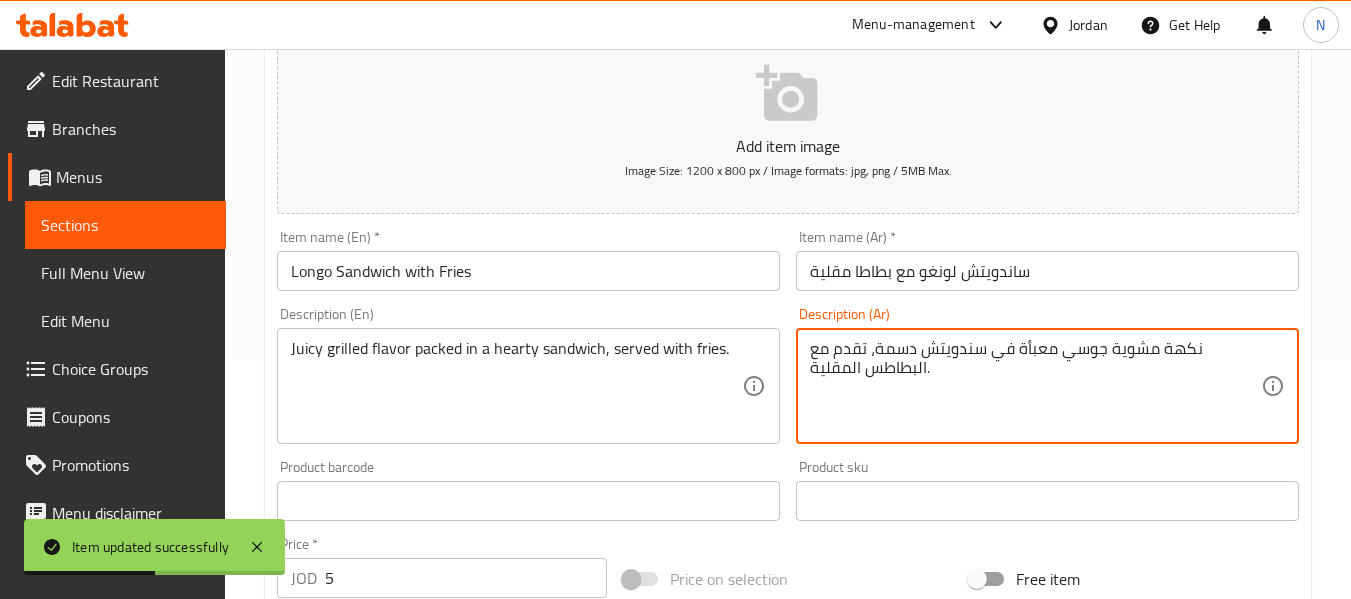 click on "نكهة مشوية جوسي معبأة في سندويتش دسمة، تقدم مع البطاطس المقلية." at bounding box center (1035, 386) 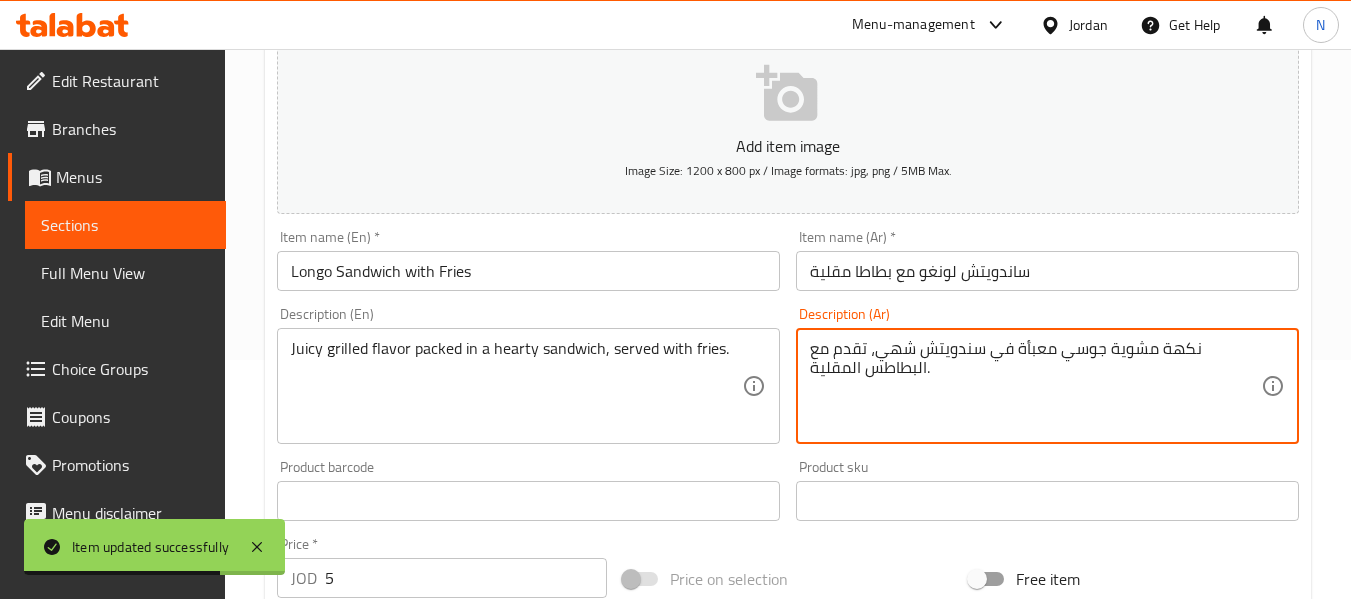 type on "نكهة مشوية جوسي معبأة في سندويتش شهي، تقدم مع البطاطس المقلية." 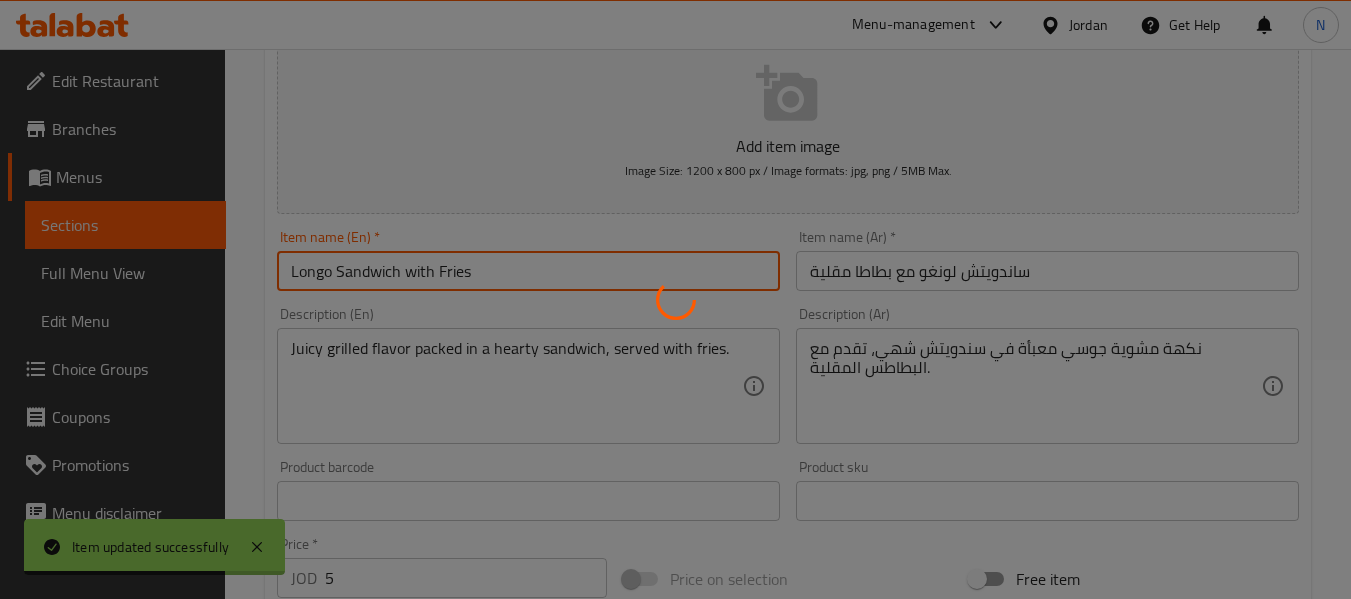 click on "Home / Restaurants management / Menus / Sections / item / update JIFF  section Update Longo Sandwich with Fries Add item image Image Size: 1200 x 800 px / Image formats: jpg, png / 5MB Max. Item name (En)   * Longo Sandwich with Fries Item name (En)  * Item name (Ar)   * ساندويتش لونغو مع بطاطا مقلية Item name (Ar)  * Description (En) Juicy grilled flavor packed in a hearty sandwich, served with fries. Description (En) Description (Ar) نكهة مشوية جوسي معبأة في سندويتش شهي، تقدم مع البطاطس المقلية. Description (Ar) Product barcode Product barcode Product sku Product sku Price   * JOD 5 Price  * Price on selection Free item Start Date Start Date End Date End Date Available Days SU MO TU WE TH FR SA Available from ​ ​ Available to ​ ​ Status Active Inactive Exclude from GEM Variations & Choices Add variant ASSIGN CHOICE GROUP Update" at bounding box center [788, 492] 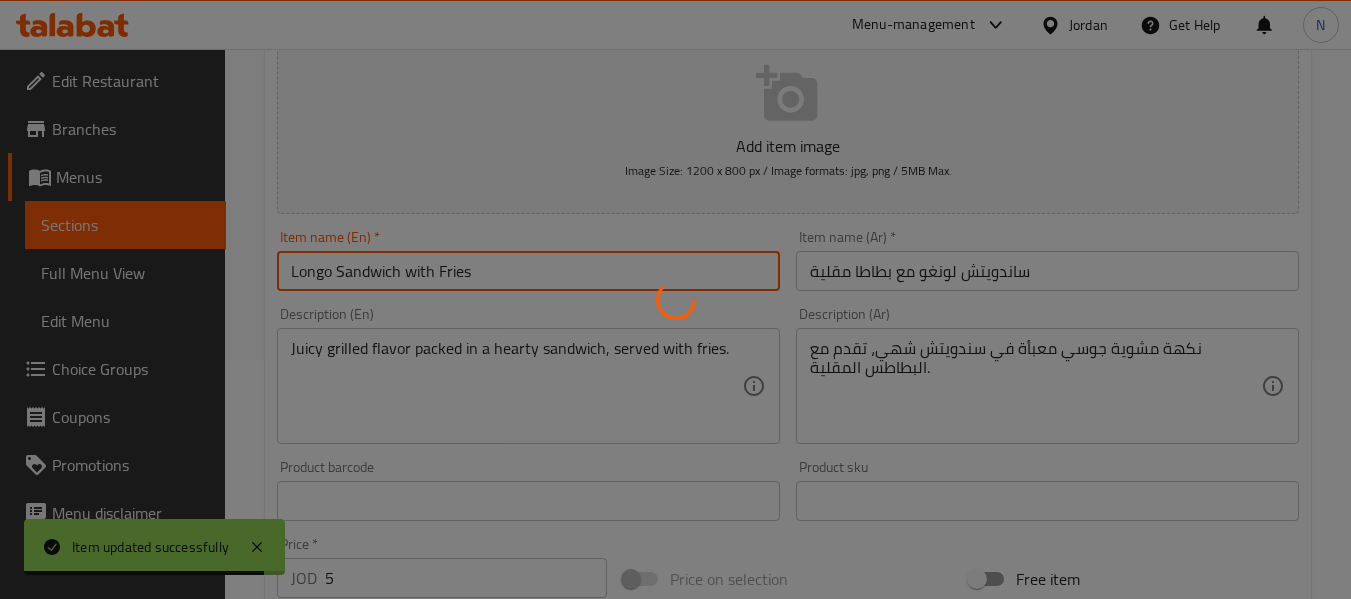scroll, scrollTop: 0, scrollLeft: 0, axis: both 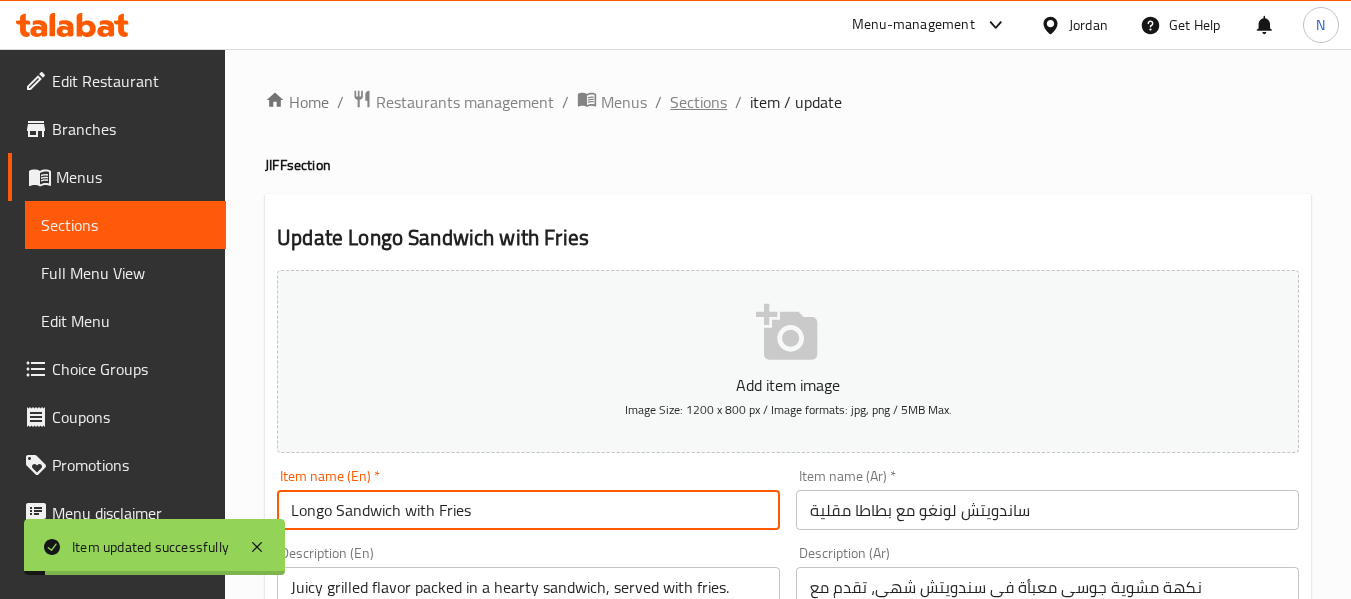 click on "Sections" at bounding box center (698, 102) 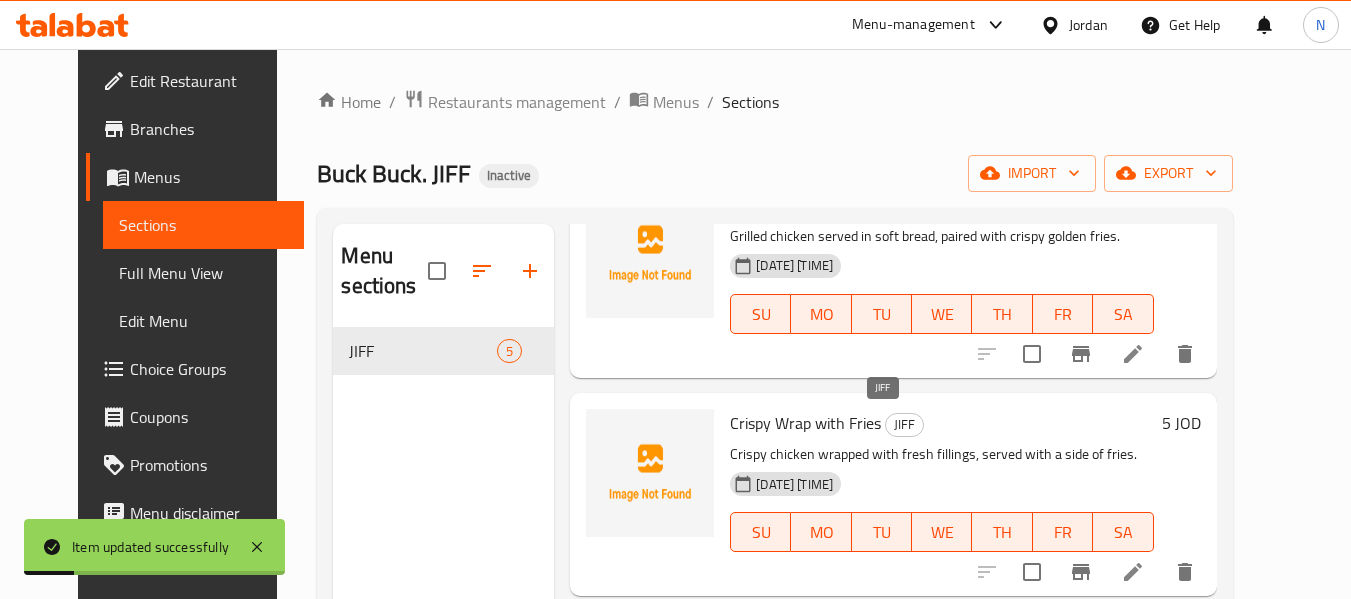 scroll, scrollTop: 598, scrollLeft: 0, axis: vertical 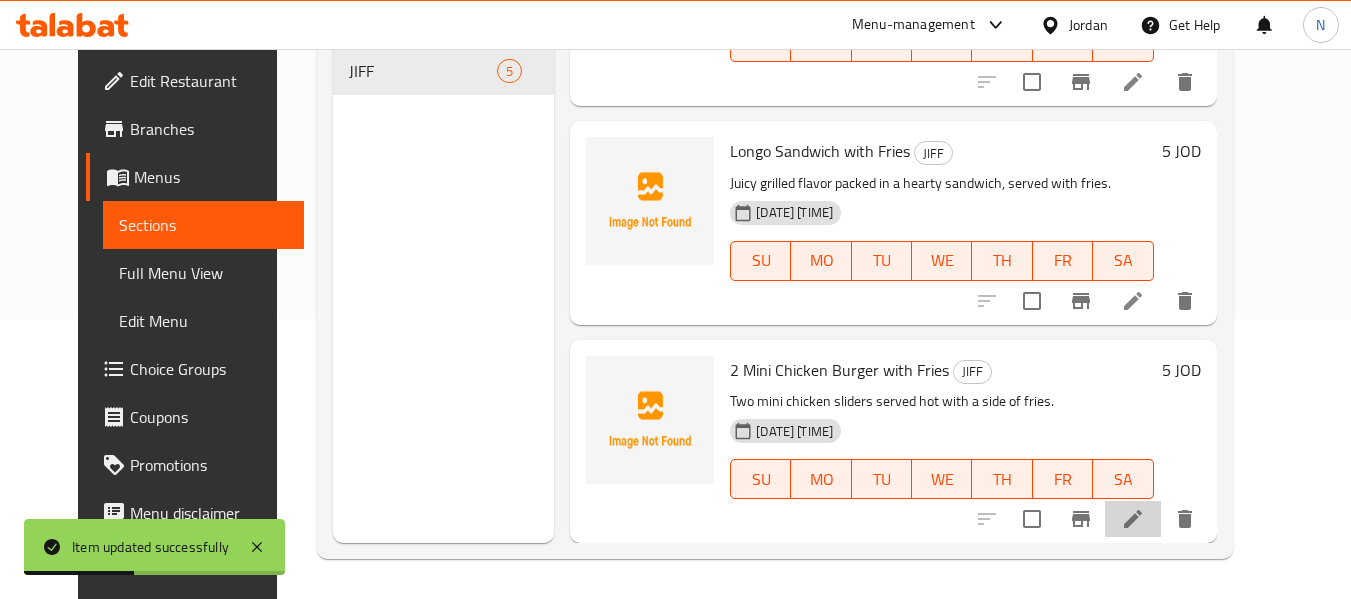 click at bounding box center [1133, 519] 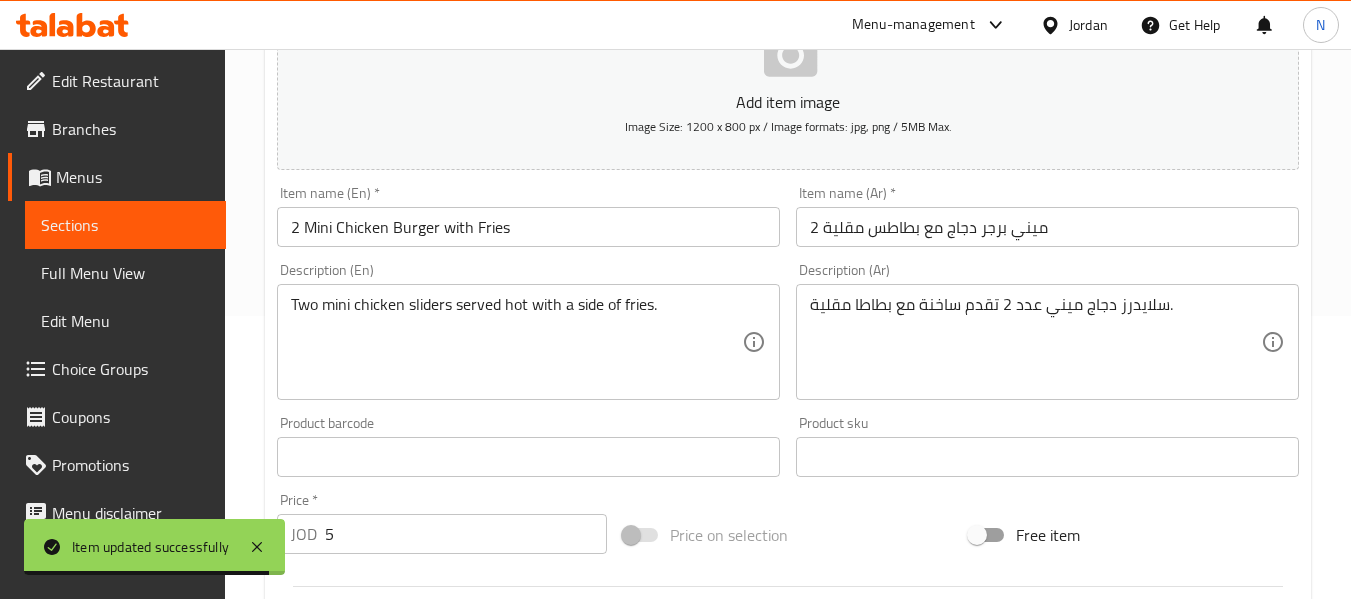 scroll, scrollTop: 284, scrollLeft: 0, axis: vertical 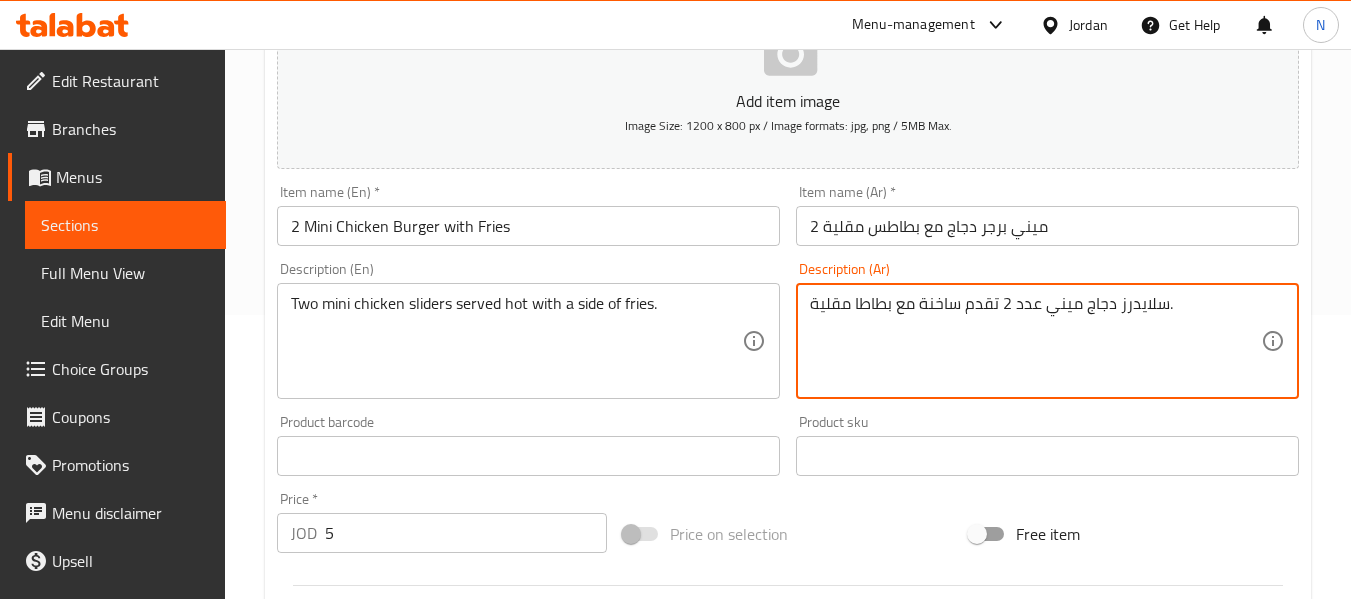 click on "سلايدرز دجاج ميني عدد 2 تقدم ساخنة مع بطاطا مقلية." at bounding box center (1035, 341) 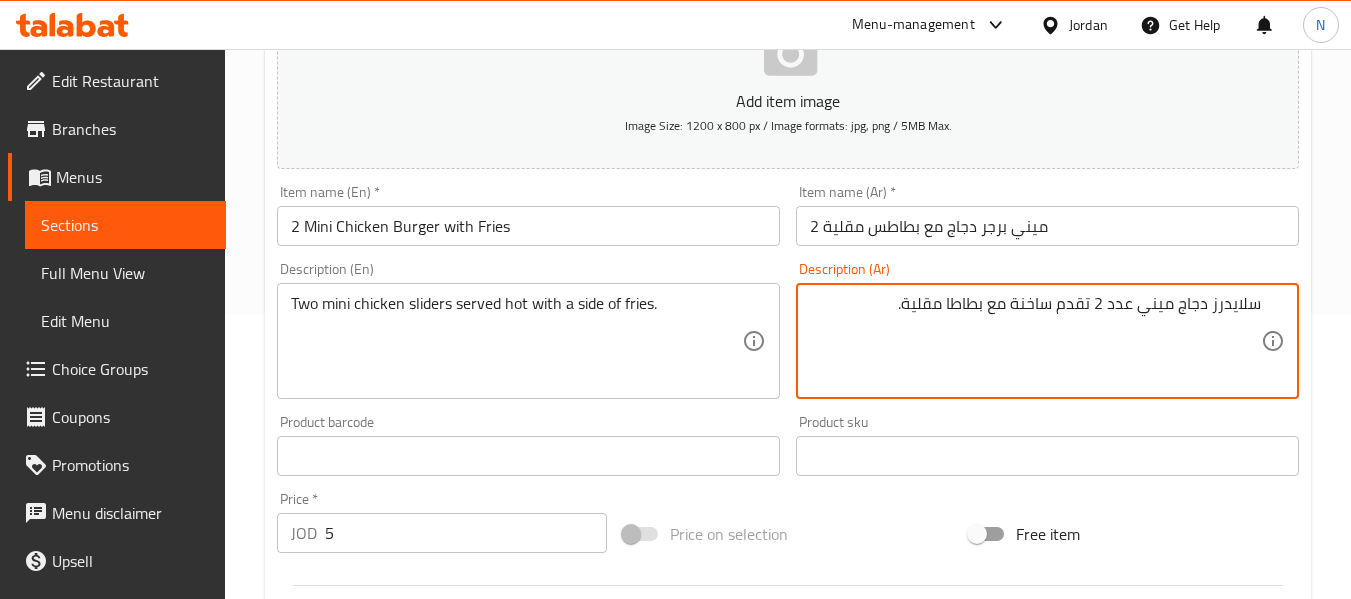 click on "سلايدرز دجاج ميني عدد 2 تقدم ساخنة مع بطاطا مقلية." at bounding box center (1035, 341) 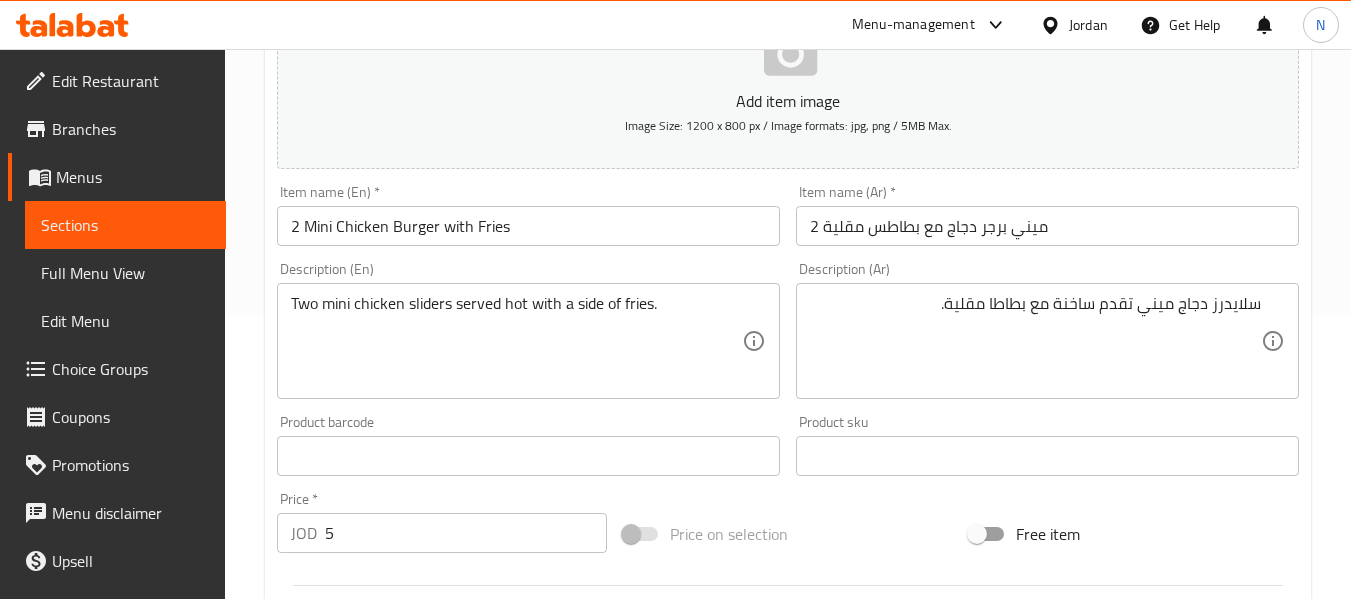 click on "سلايدرز دجاج ميني تقدم ساخنة مع بطاطا مقلية. Description (Ar)" at bounding box center (1047, 341) 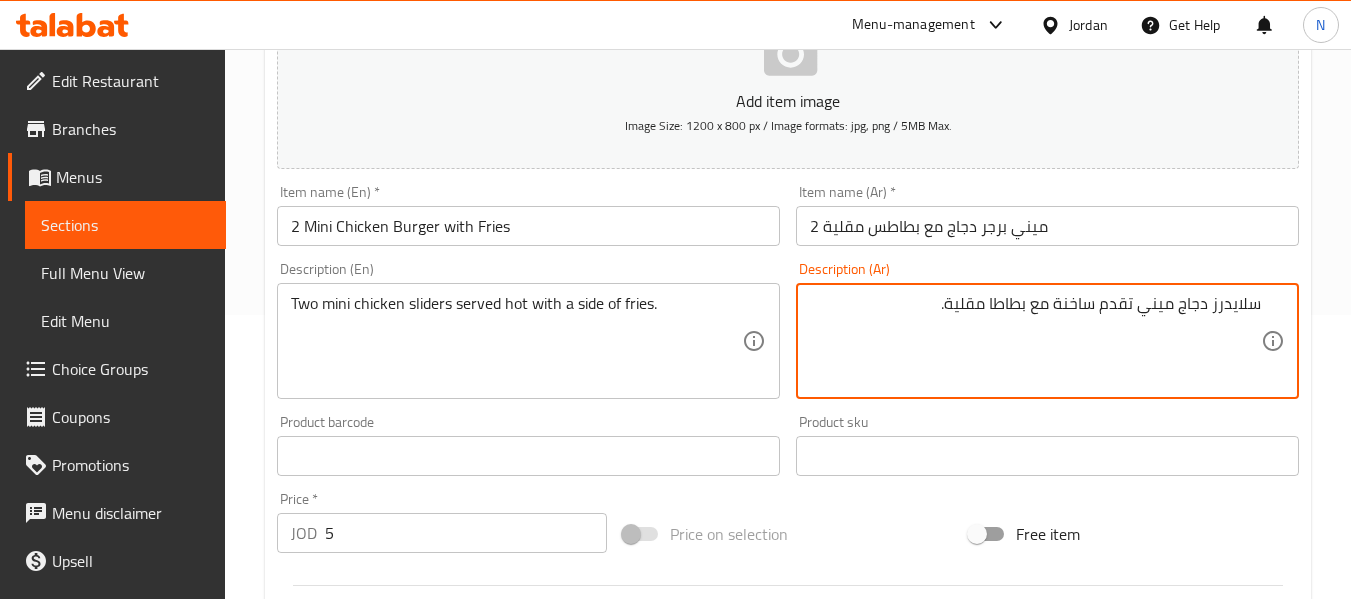 click on "سلايدرز دجاج ميني تقدم ساخنة مع بطاطا مقلية." at bounding box center (1035, 341) 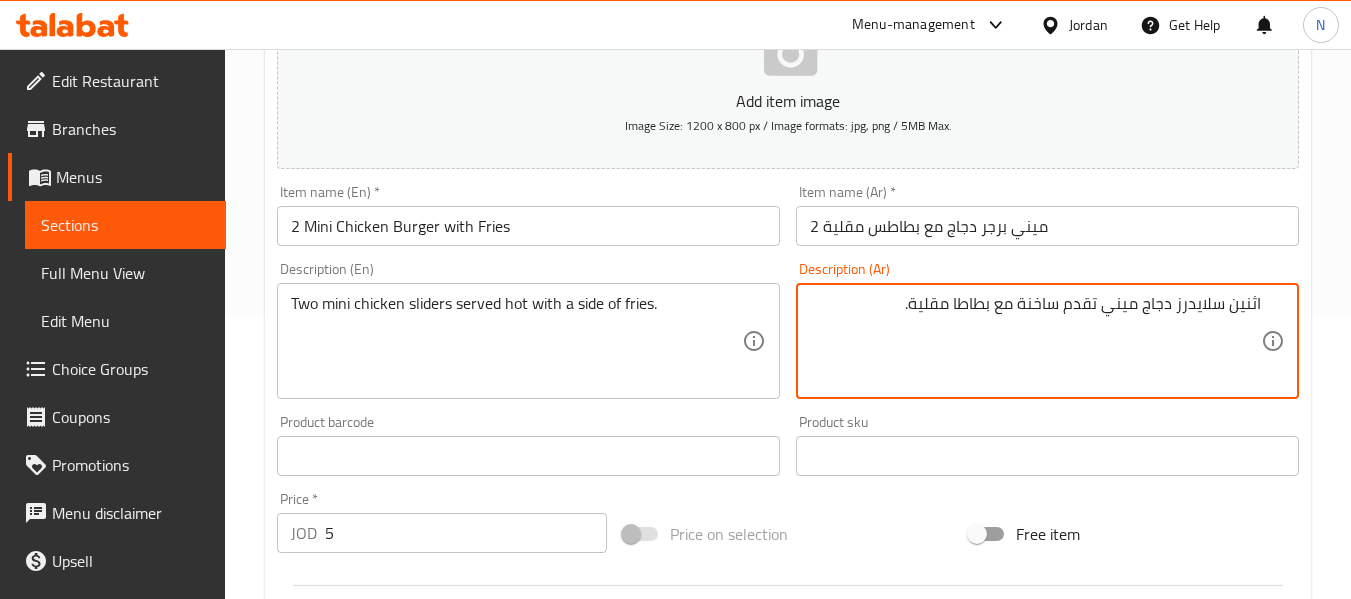 click on "Update" at bounding box center (398, 1042) 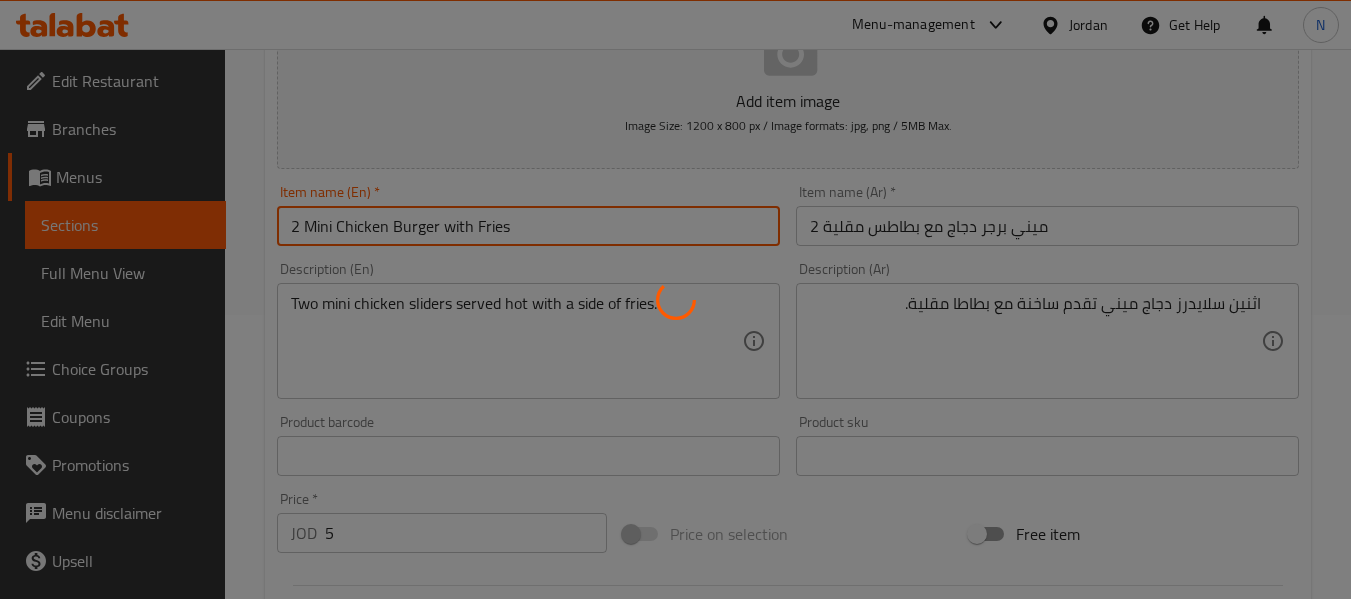 click on "Home / Restaurants management / Menus / Sections / item / update JIFF  section Update 2 Mini Chicken Burger with Fries Add item image Image Size: 1200 x 800 px / Image formats: jpg, png / 5MB Max. Item name (En)   * 2 Mini Chicken Burger with Fries Item name (En)  * Item name (Ar)   * 2 ميني برجر دجاج مع بطاطس مقلية Item name (Ar)  * Description (En) Two mini chicken sliders served hot with a side of fries. Description (En) Description (Ar) اثنين سلايدرز دجاج ميني تقدم ساخنة مع بطاطا مقلية. Description (Ar) Product barcode Product barcode Product sku Product sku Price   * JOD 5 Price  * Price on selection Free item Start Date Start Date End Date End Date Available Days SU MO TU WE TH FR SA Available from ​ ​ Available to ​ ​ Status Active Inactive Exclude from GEM Variations & Choices Add variant ASSIGN CHOICE GROUP Update" at bounding box center [788, 447] 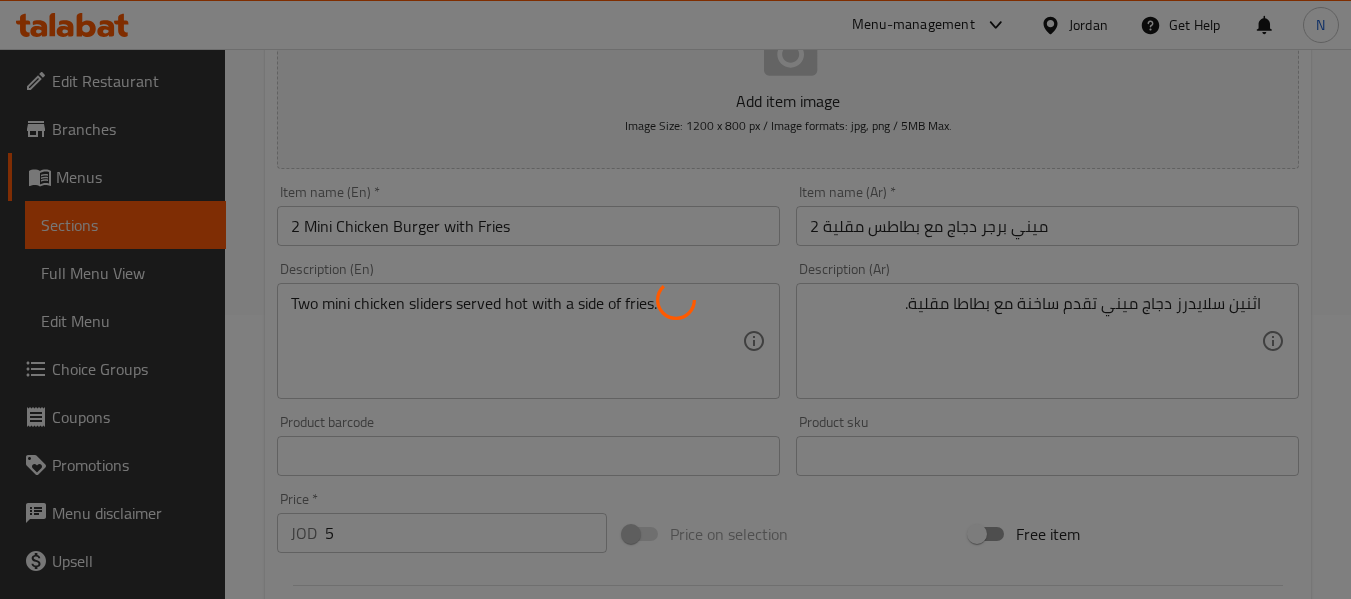 click at bounding box center (675, 299) 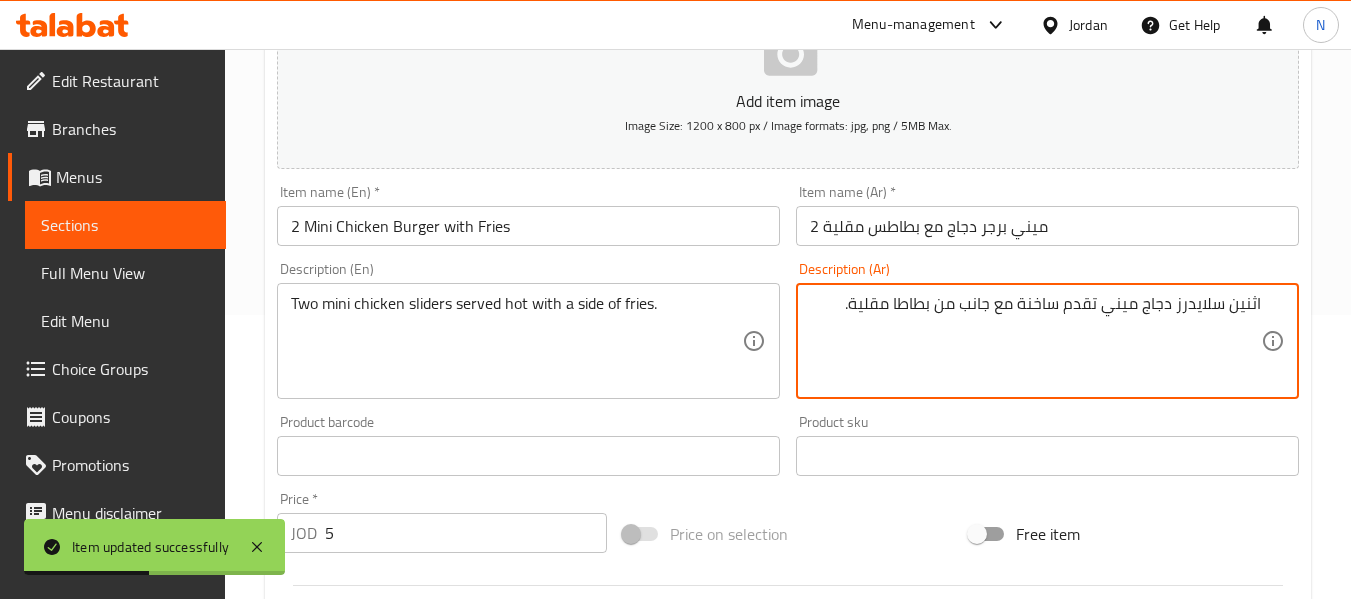 type on "اثنين سلايدرز دجاج ميني تقدم ساخنة مع جانب من بطاطا مقلية." 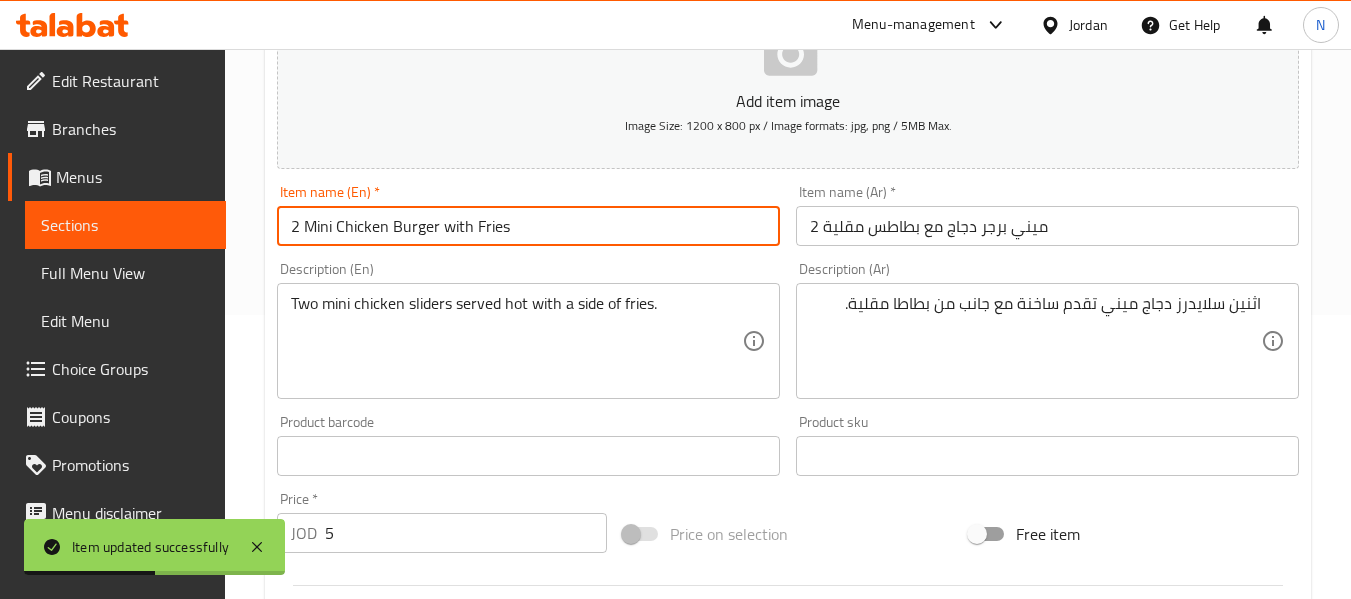 click on "Update" at bounding box center (398, 1042) 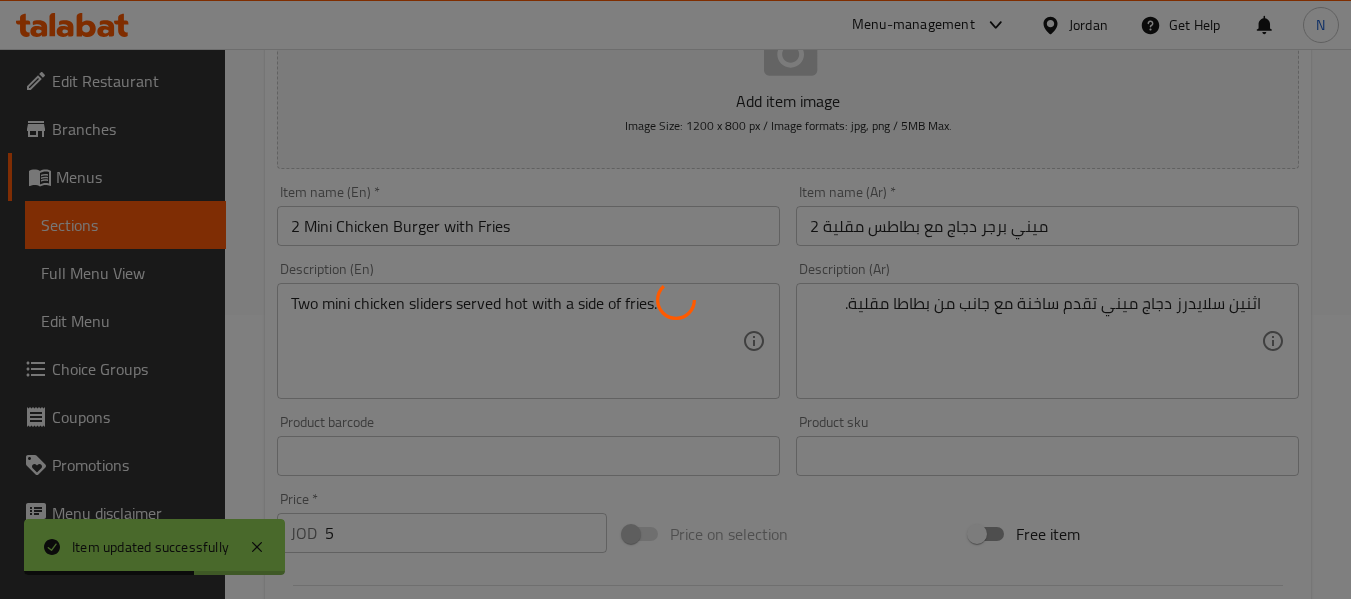 click at bounding box center (675, 299) 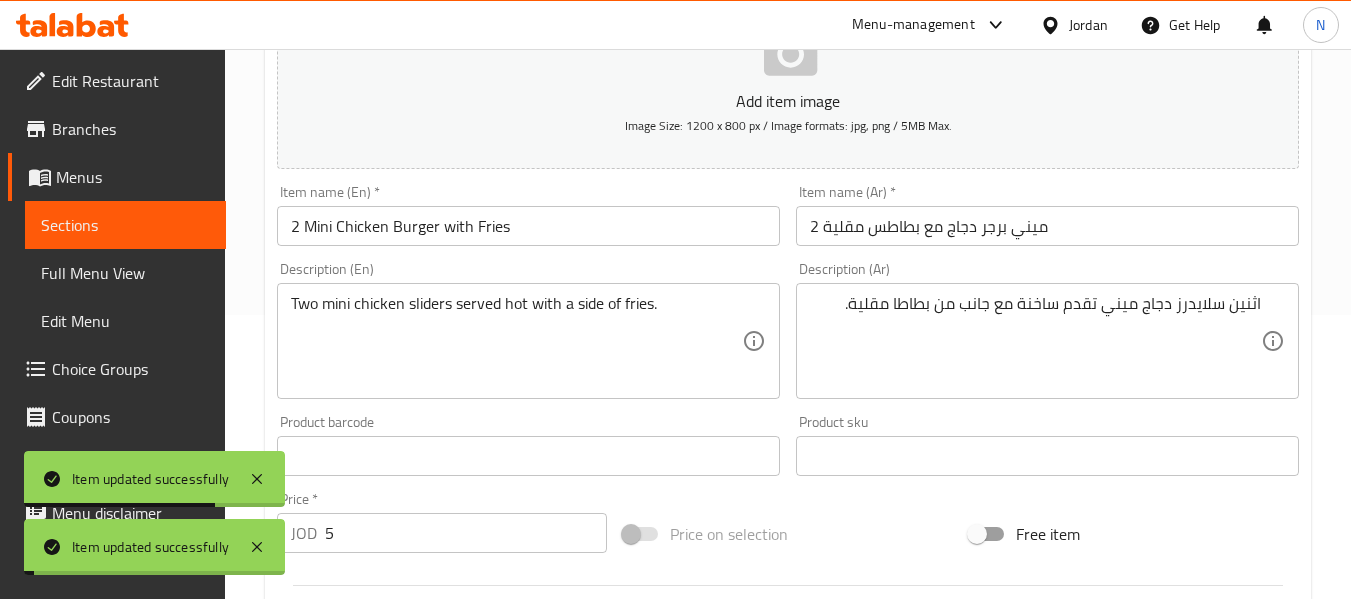 scroll, scrollTop: 0, scrollLeft: 0, axis: both 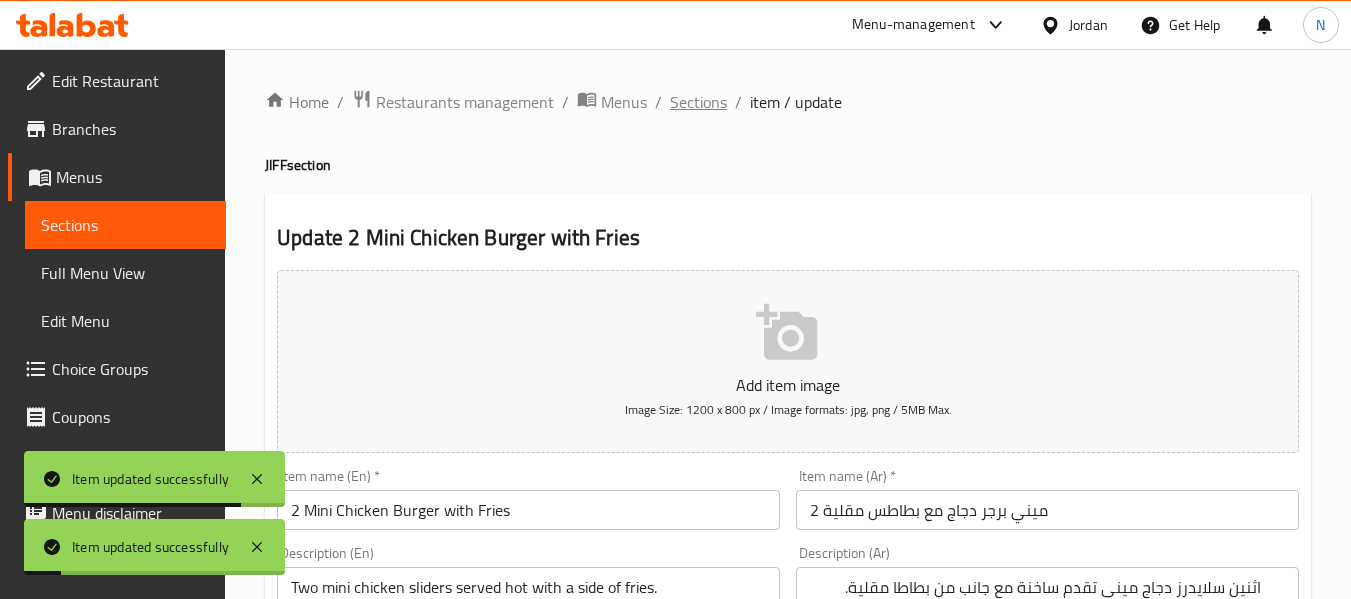 click on "Sections" at bounding box center [698, 102] 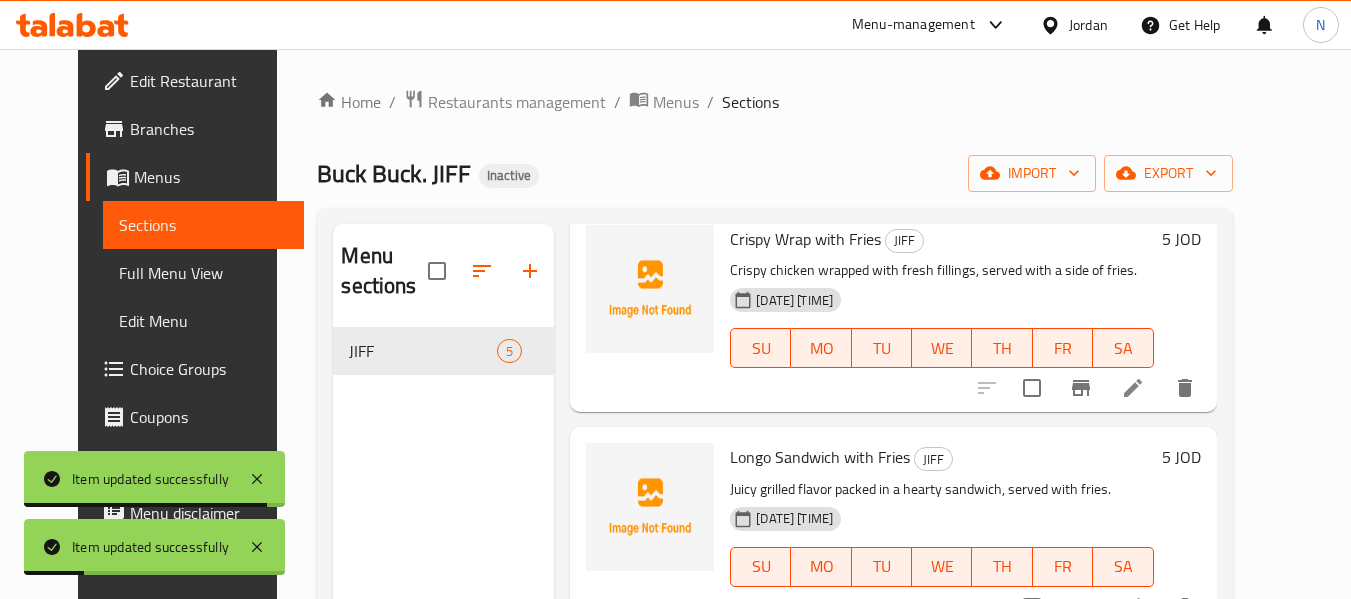 scroll, scrollTop: 598, scrollLeft: 0, axis: vertical 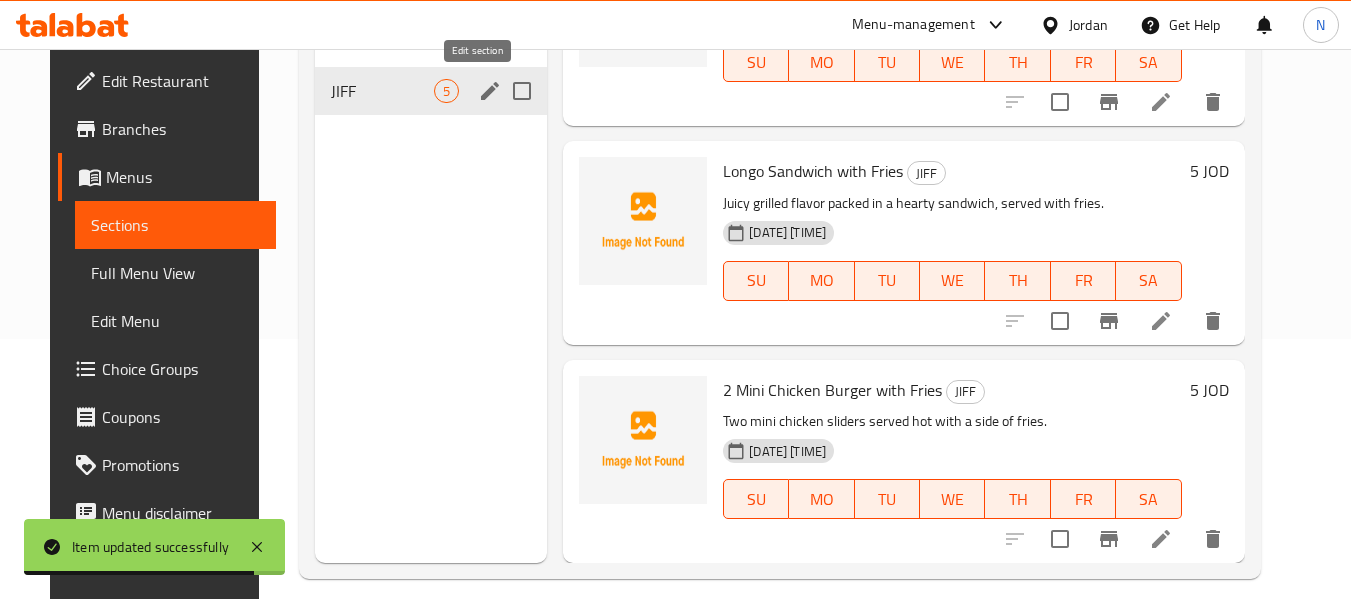 click 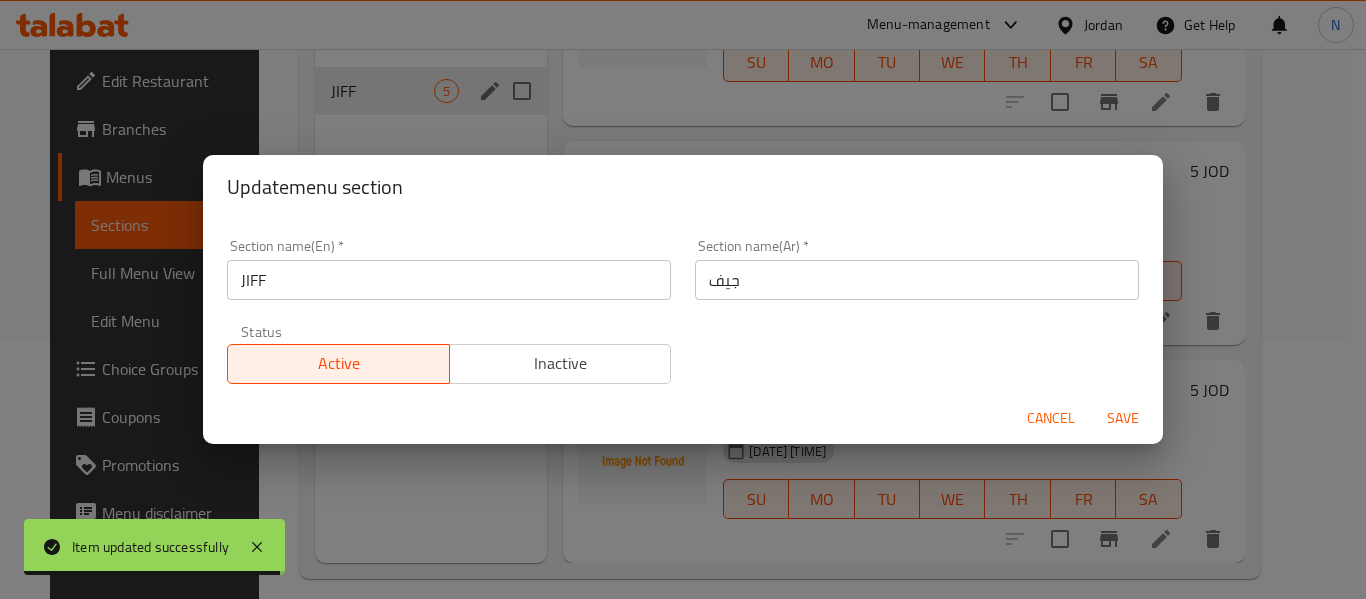 click on "جيف" at bounding box center [917, 280] 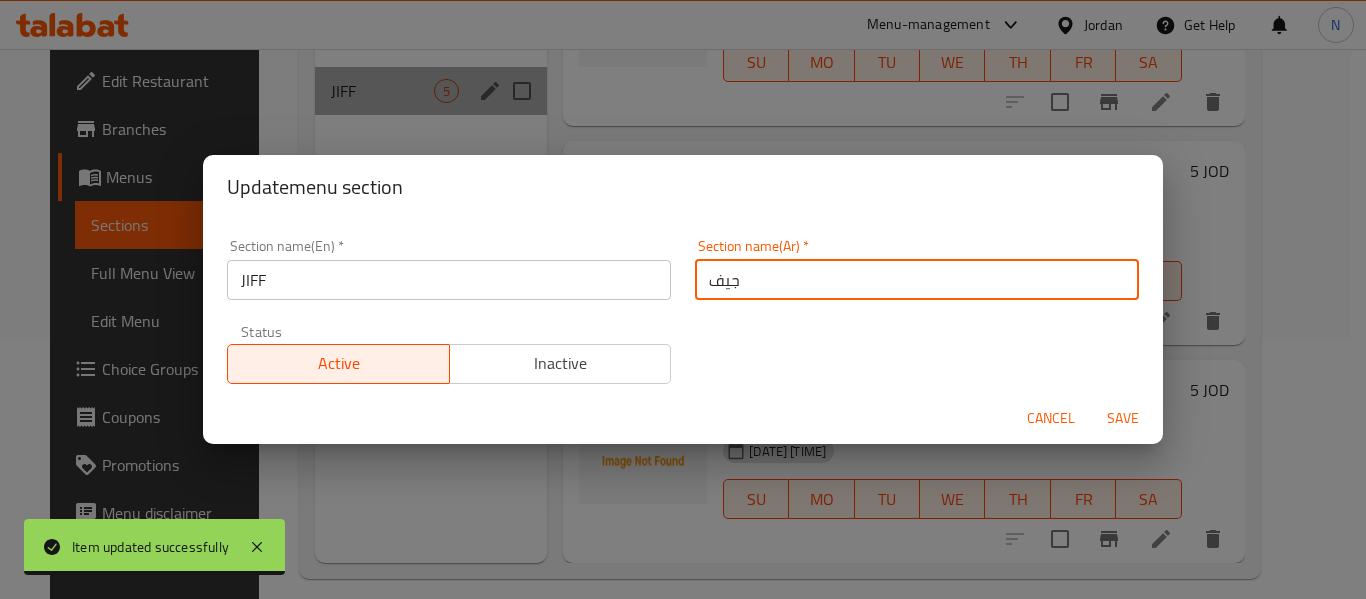 click on "جيف" at bounding box center [917, 280] 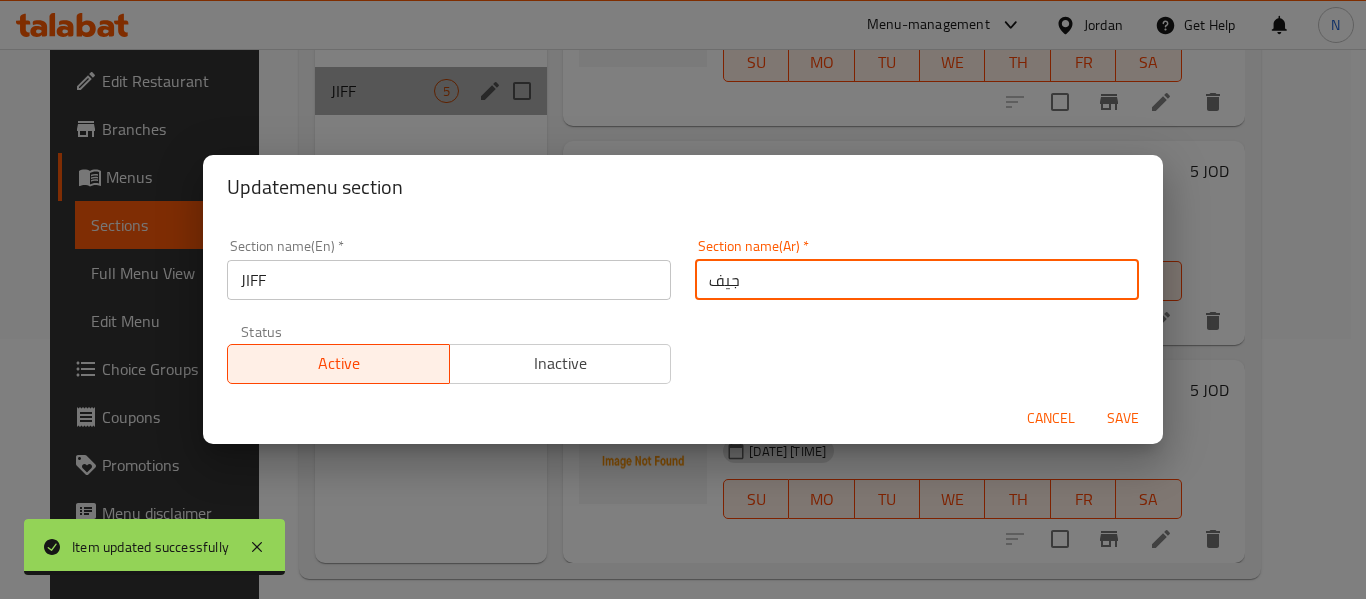 click on "جيف" at bounding box center [917, 280] 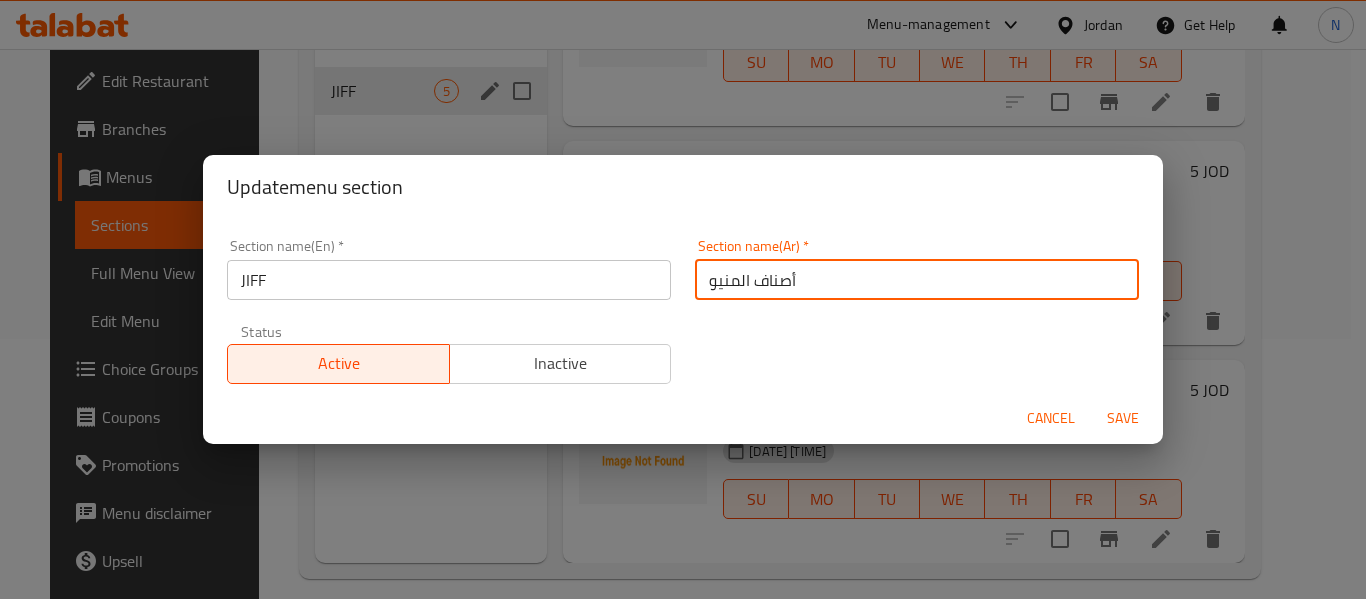 type on "أصناف المنيو" 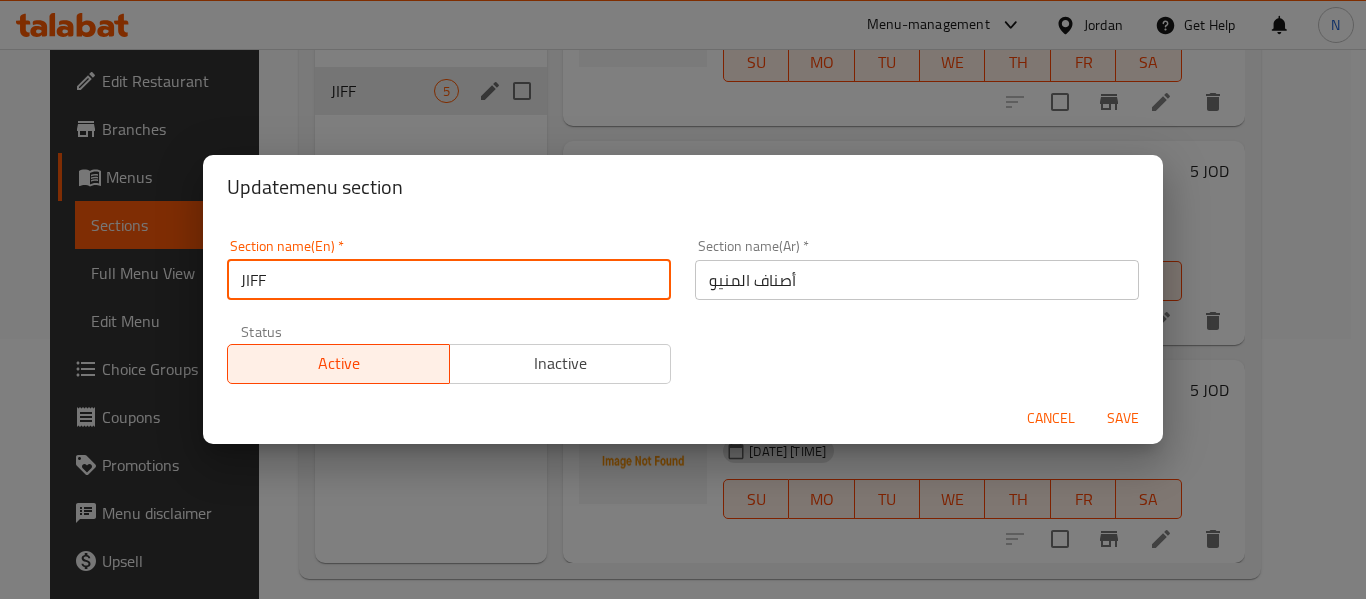 click on "JIFF" at bounding box center [449, 280] 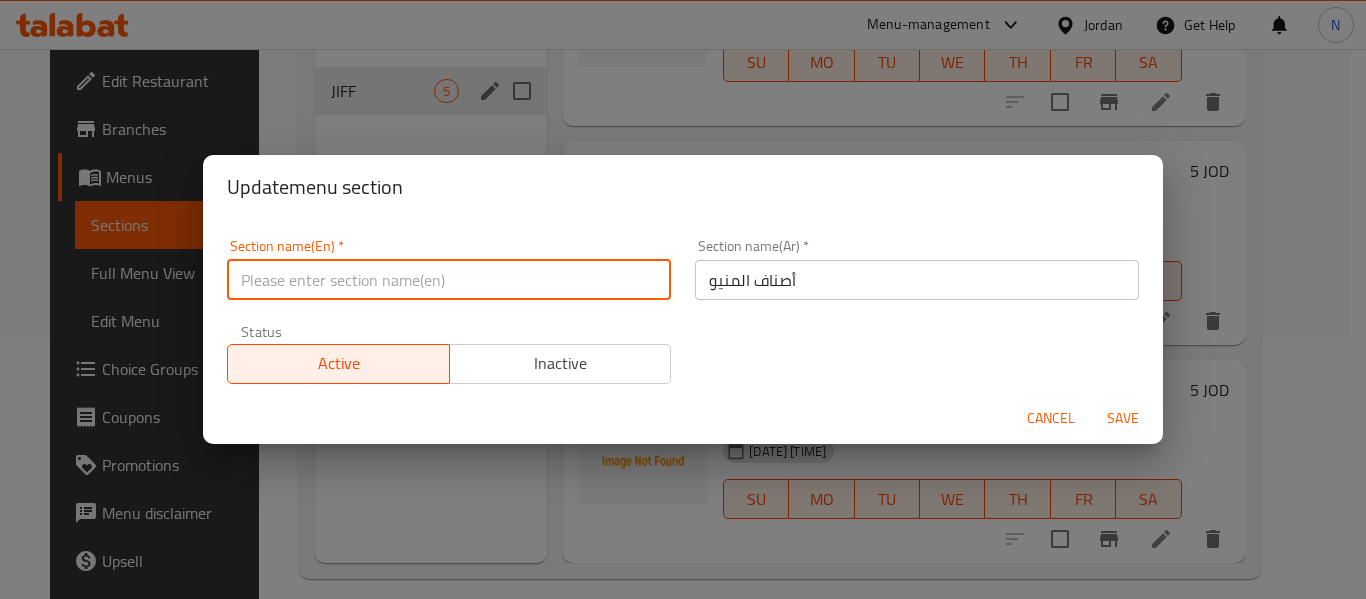 type on "ة" 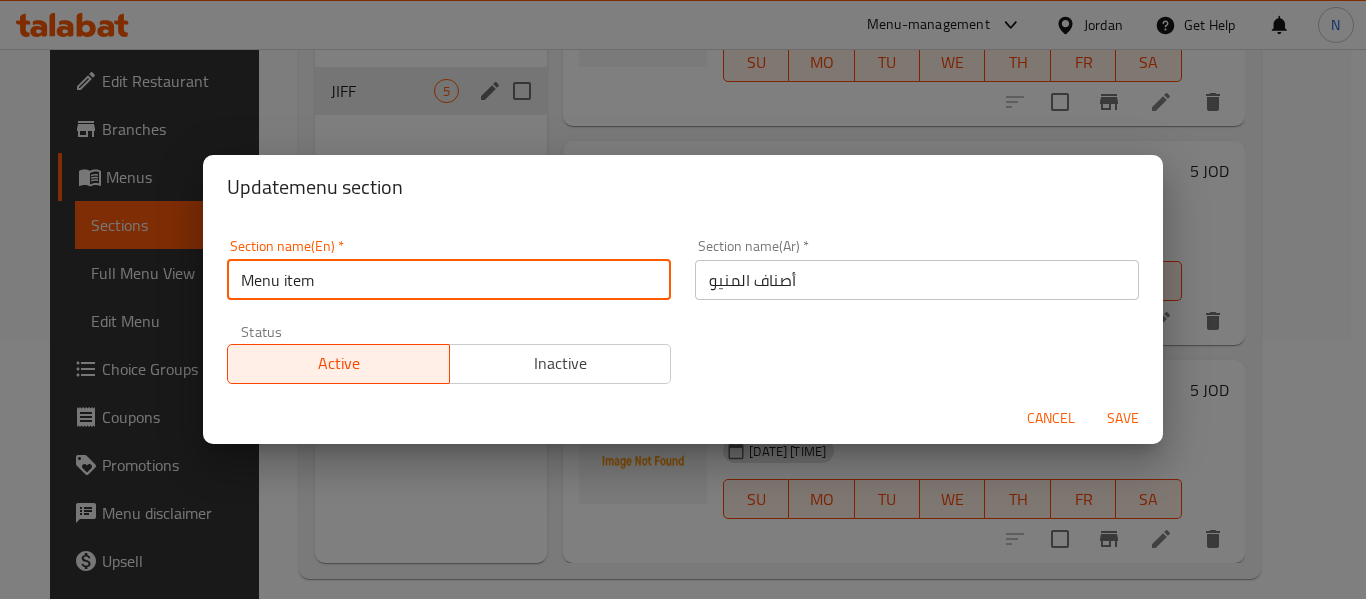 type on "Menu item" 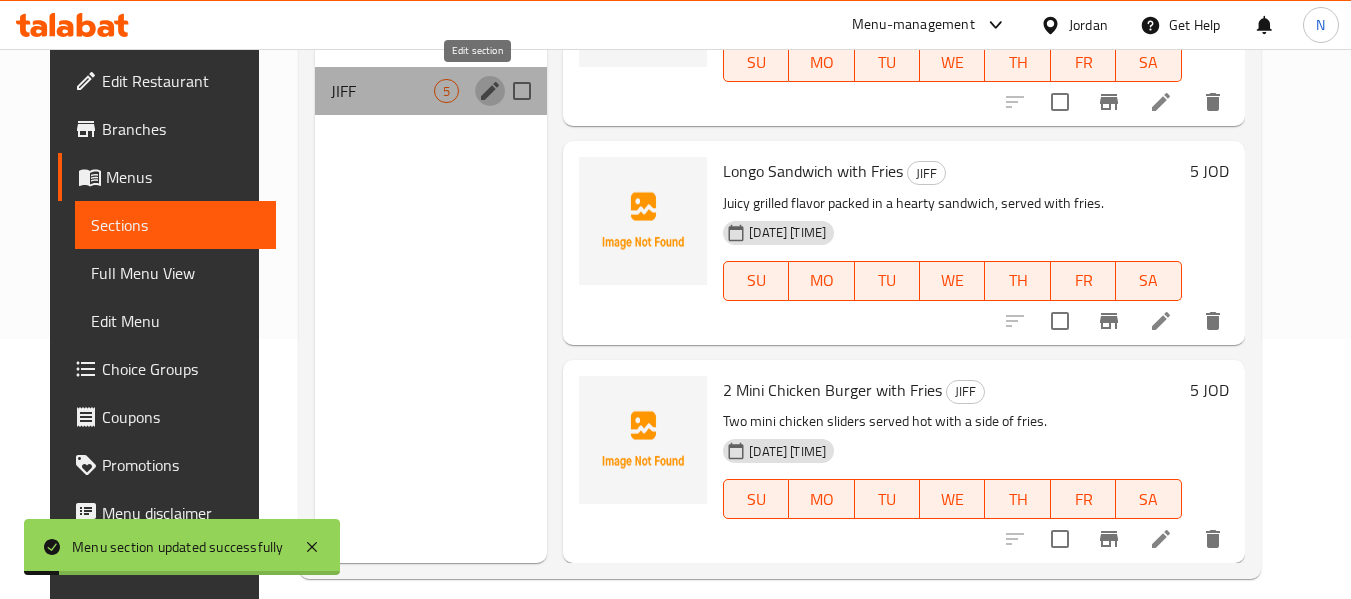 click 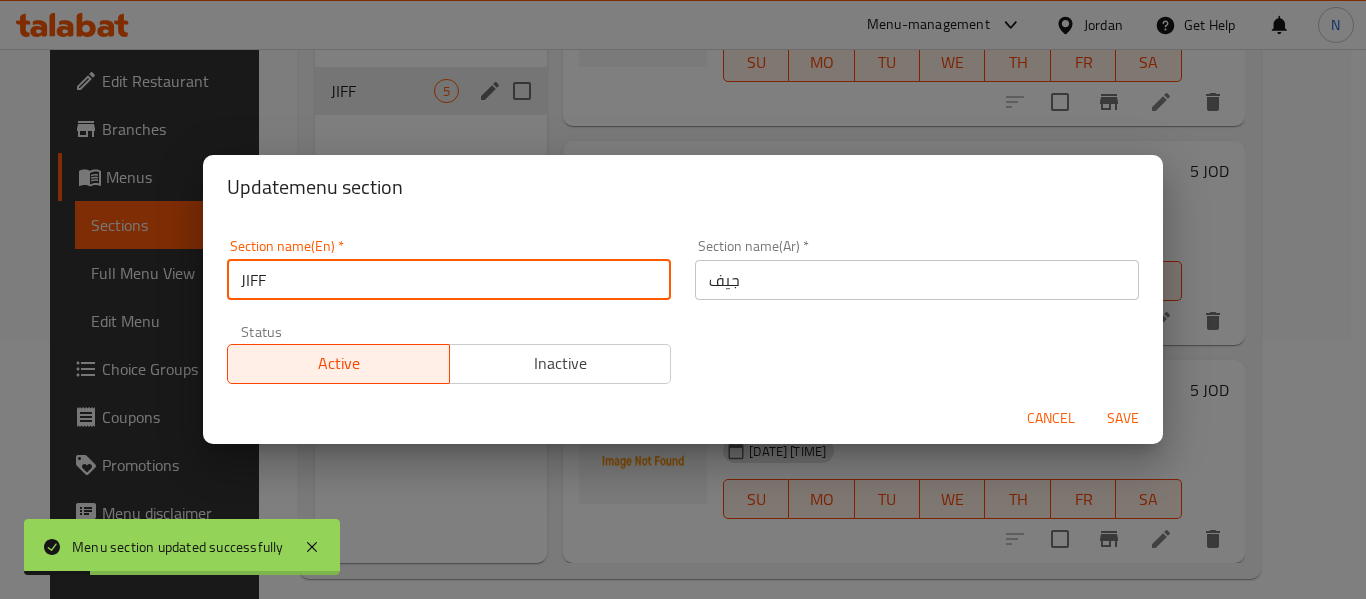 click on "JIFF" at bounding box center (449, 280) 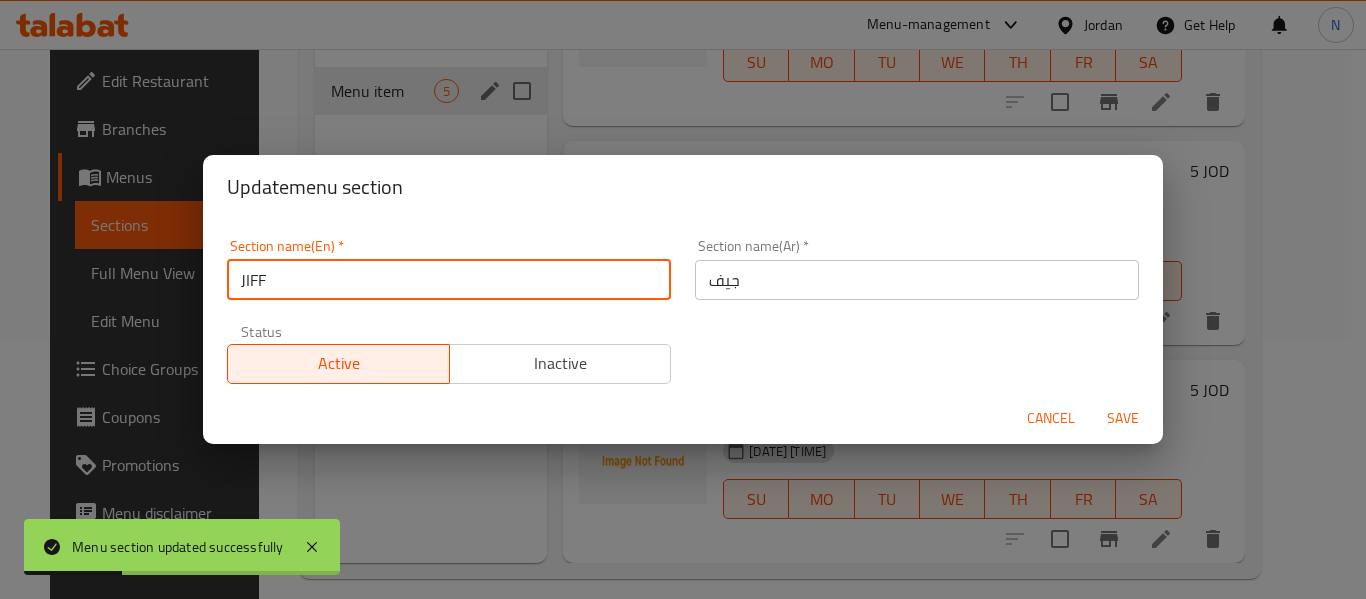 click on "Cancel" at bounding box center [1051, 418] 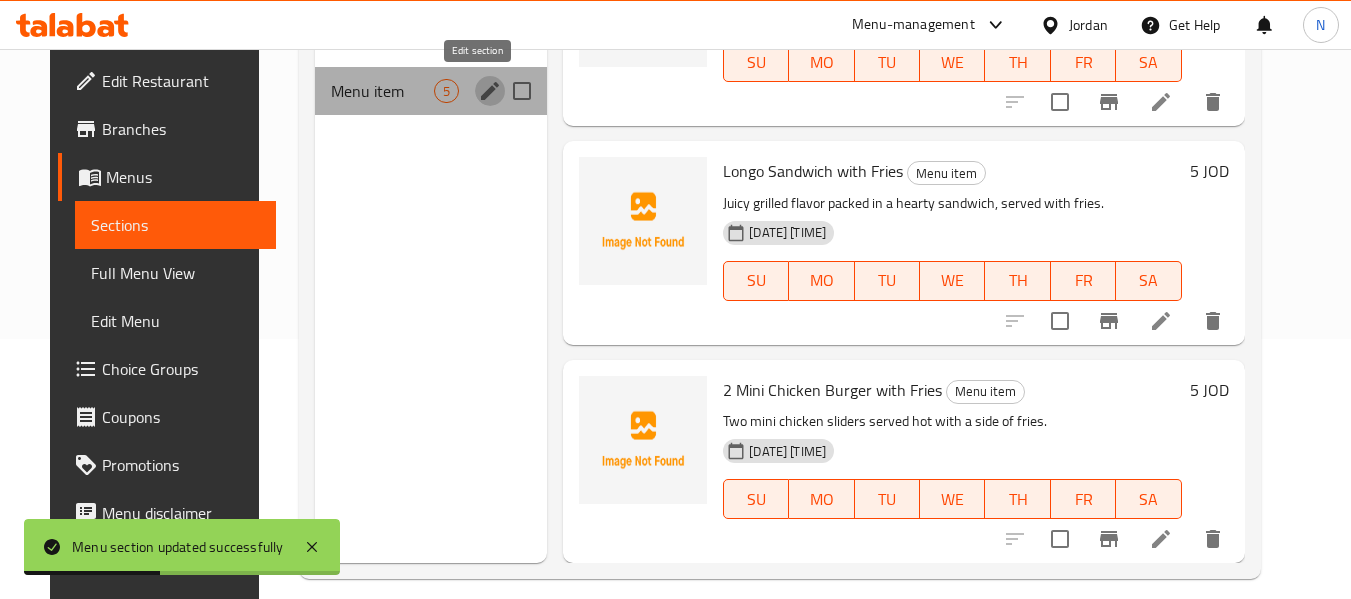 click 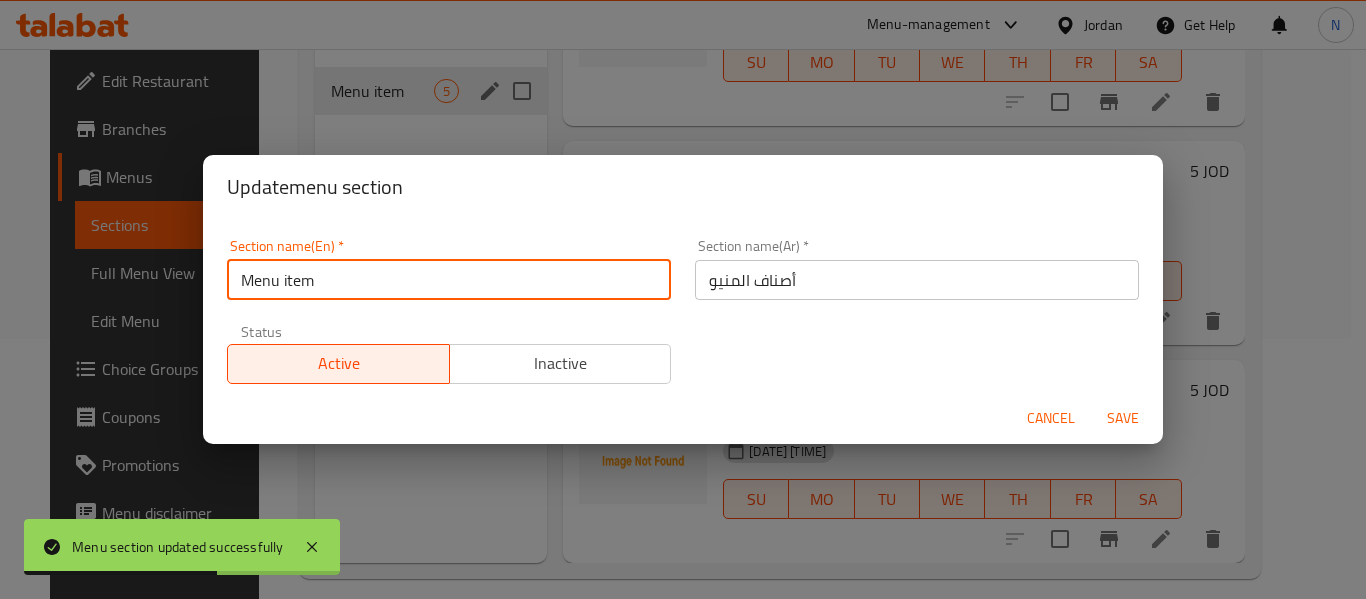 click on "Menu item" at bounding box center [449, 280] 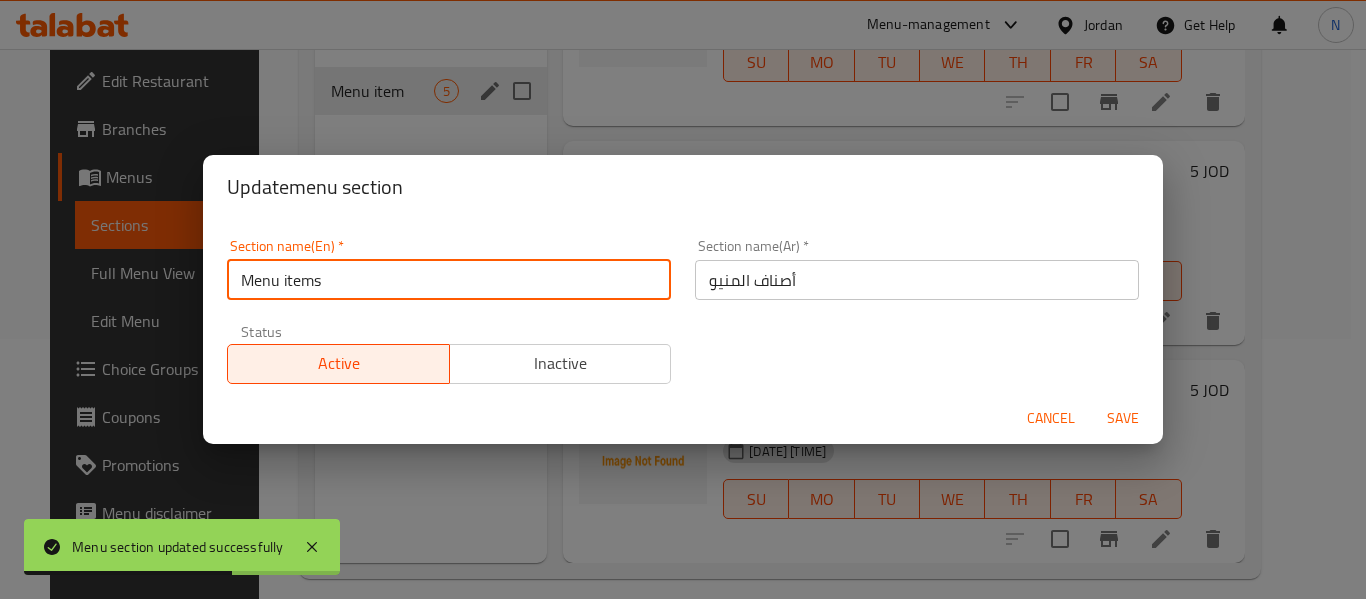 type on "Menu items" 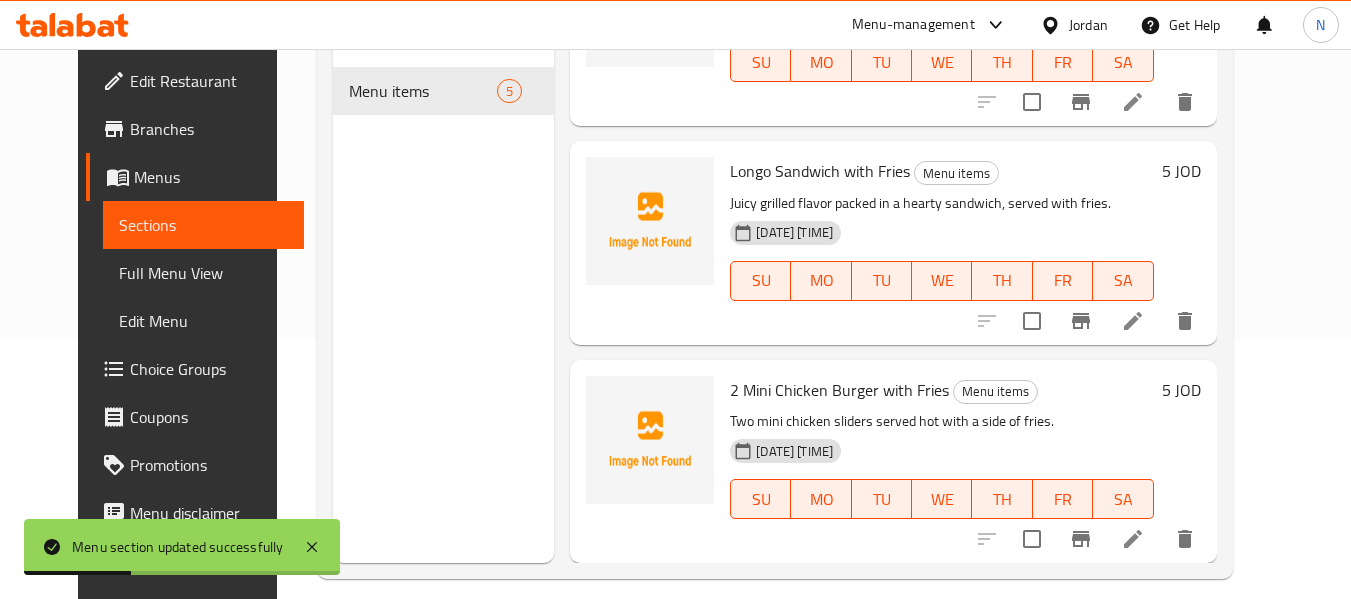 click on "Home / Restaurants management / Menus / Sections Buck Buck. JIFF Inactive import export Menu sections Menu items 5 Menu items Add Sort Manage items Boneless Wings   Menu items Tender, boneless chicken tossed in your choice of buffalo, barbecue, sweet chili, or mustard sauce. 05-08-2025 08:56 PM SU MO TU WE TH FR SA 5   JOD Arabica Sandwich with Fries   Menu items Grilled chicken served in soft bread, paired with crispy golden fries. 05-08-2025 08:56 PM SU MO TU WE TH FR SA 5   JOD Crispy Wrap with Fries   Menu items Crispy chicken wrapped with fresh fillings, served with a side of fries. 05-08-2025 08:56 PM SU MO TU WE TH FR SA 5   JOD Longo Sandwich with Fries   Menu items Juicy grilled flavor packed in a hearty sandwich, served with fries. 05-08-2025 08:56 PM SU MO TU WE TH FR SA 5   JOD 2 Mini Chicken Burger with Fries   Menu items Two mini chicken sliders served hot with a side of fries. 05-08-2025 08:56 PM SU MO TU WE TH FR SA 5   JOD" at bounding box center (774, 204) 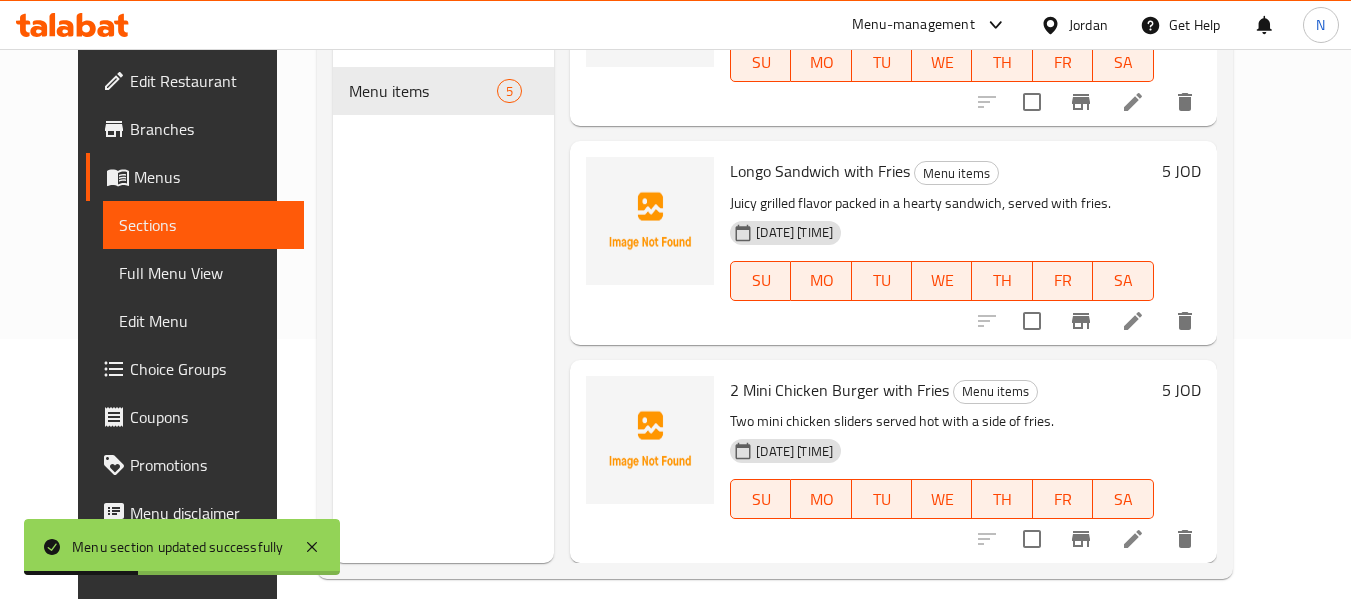 scroll, scrollTop: 103, scrollLeft: 0, axis: vertical 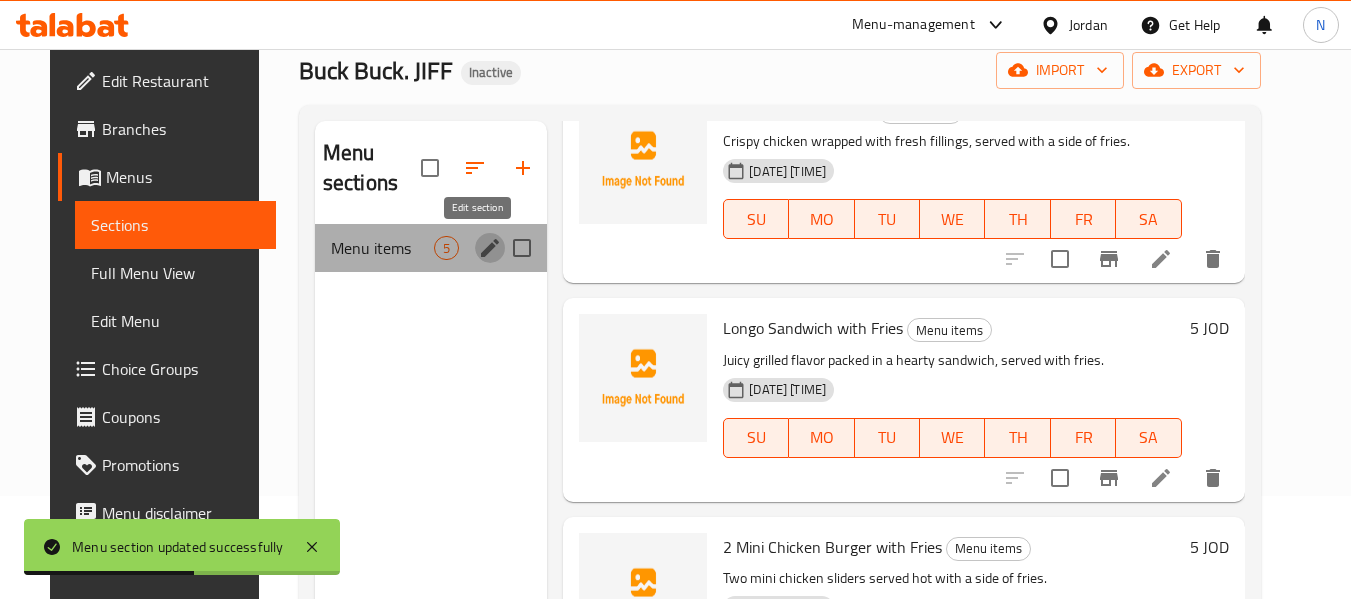 click 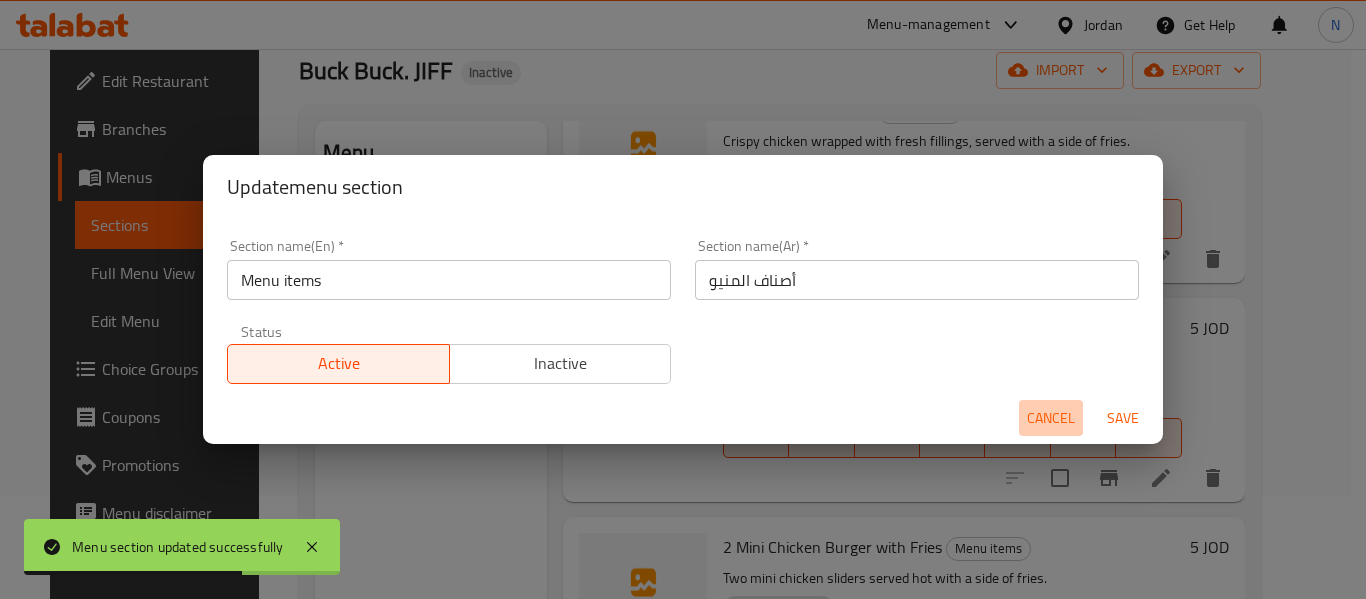 click on "Cancel" at bounding box center [1051, 418] 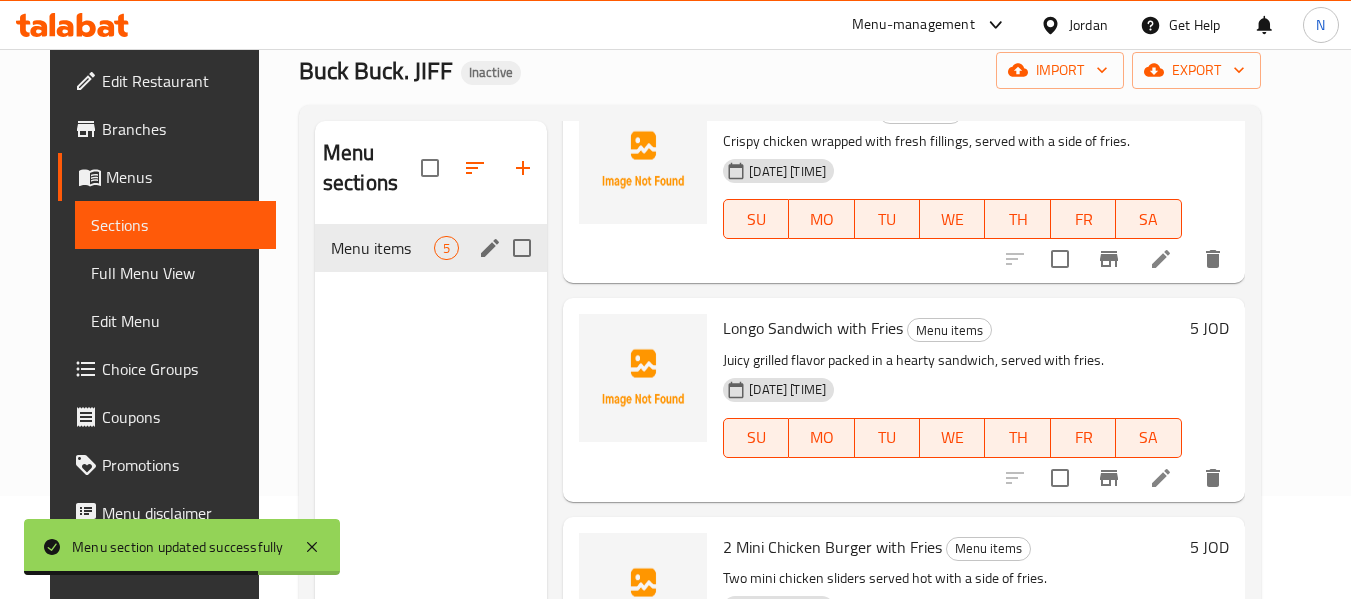 scroll, scrollTop: 280, scrollLeft: 0, axis: vertical 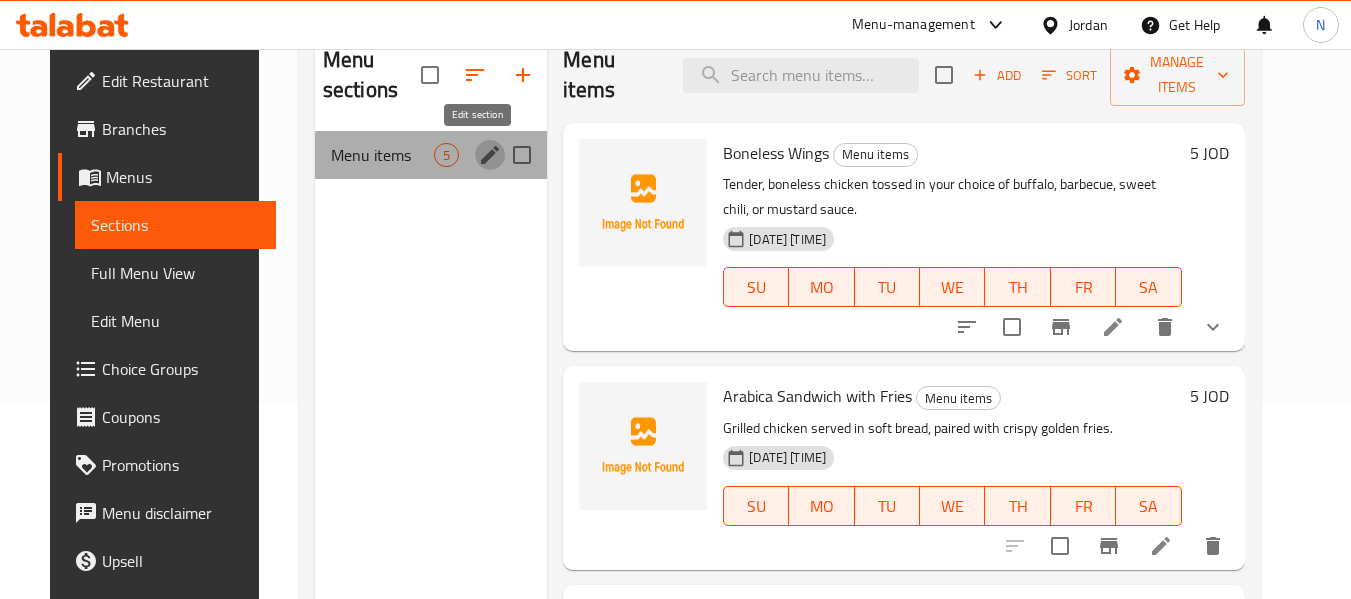 click 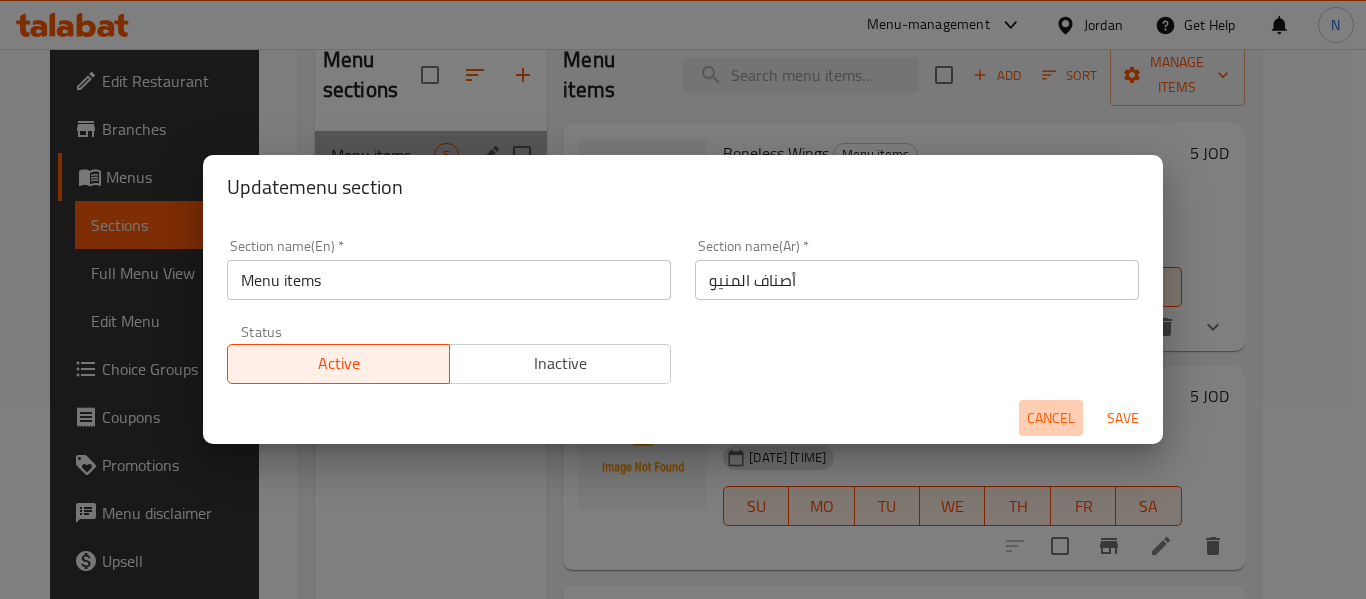 click on "Cancel" at bounding box center (1051, 418) 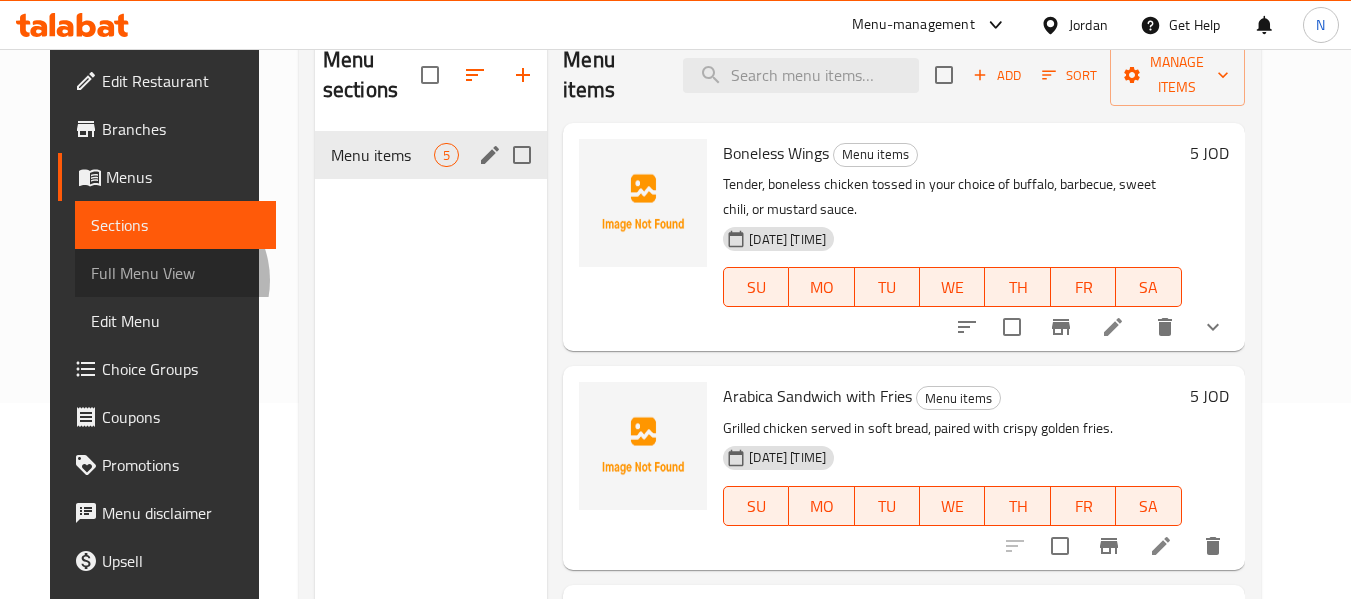 click on "Full Menu View" at bounding box center (175, 273) 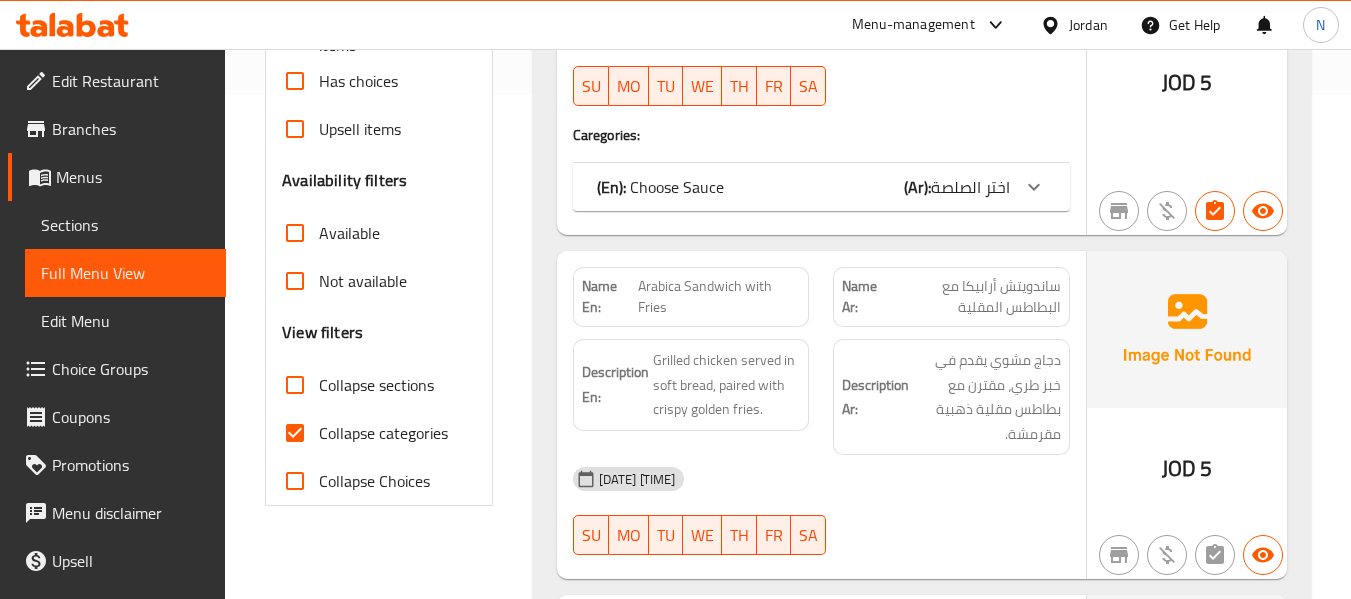 scroll, scrollTop: 505, scrollLeft: 0, axis: vertical 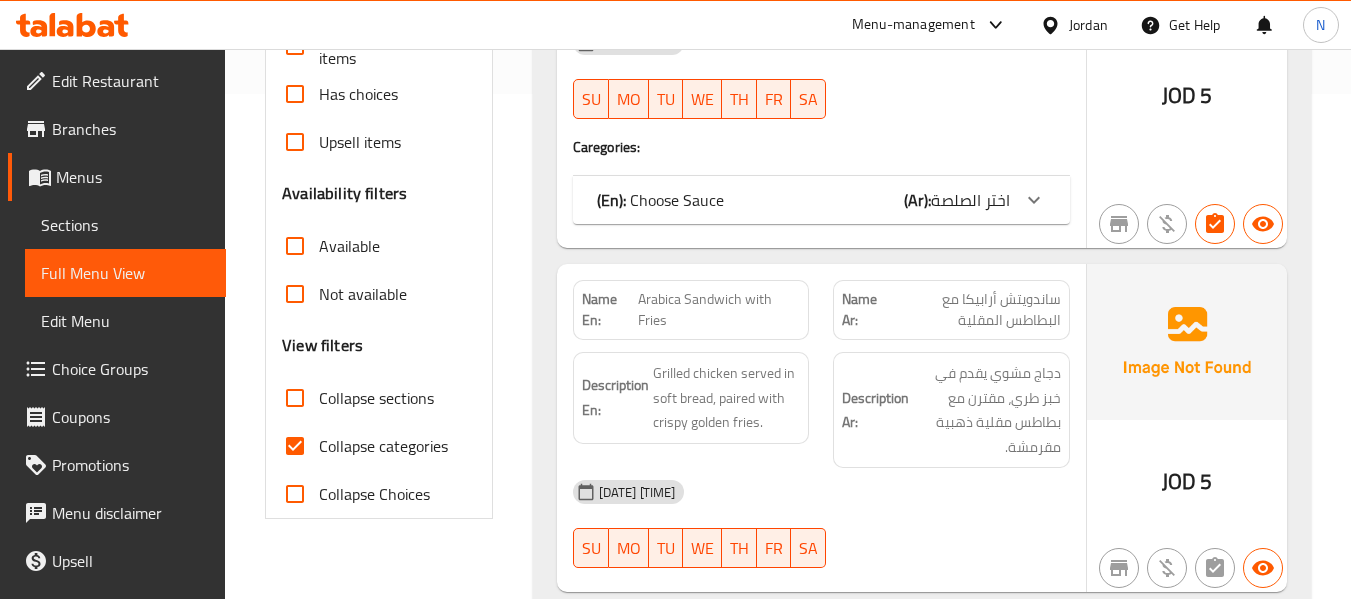 click on "Collapse categories" at bounding box center (359, 446) 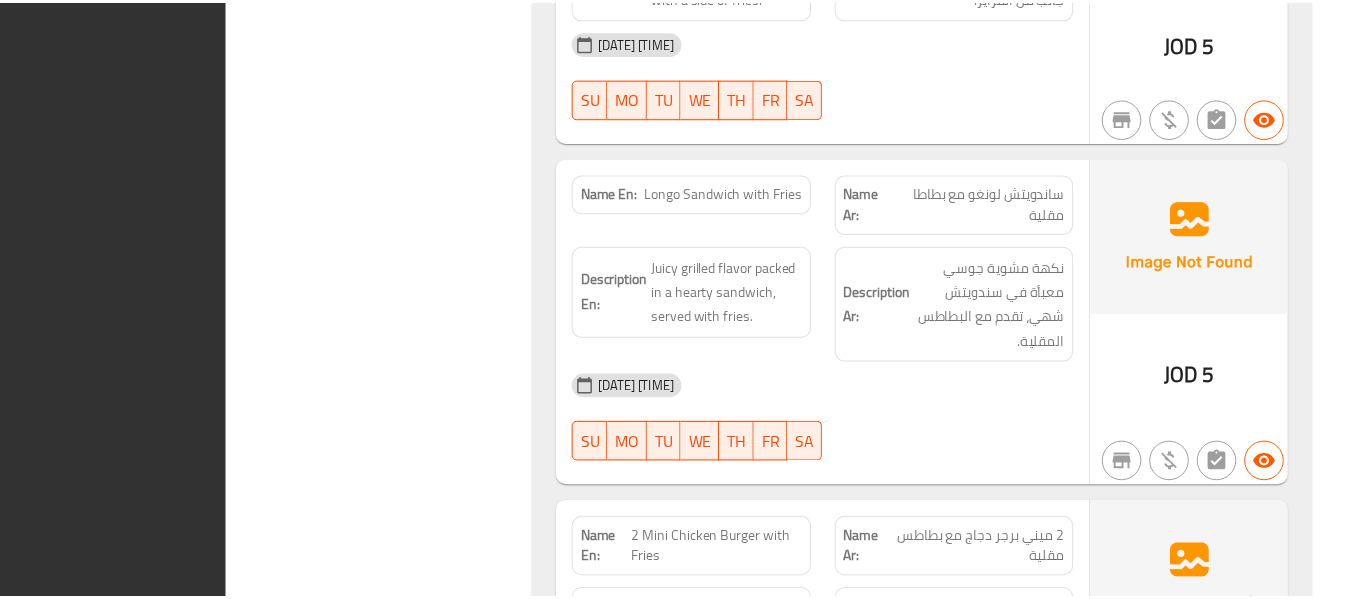 scroll, scrollTop: 1880, scrollLeft: 0, axis: vertical 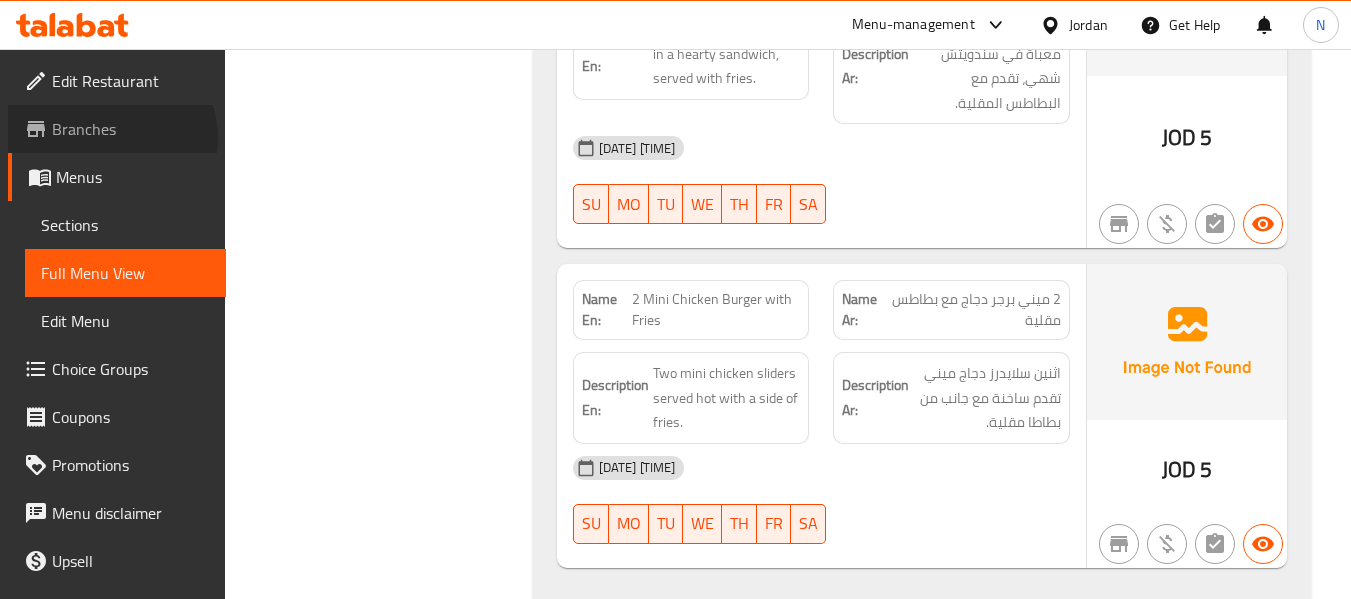 click on "Branches" at bounding box center (131, 129) 